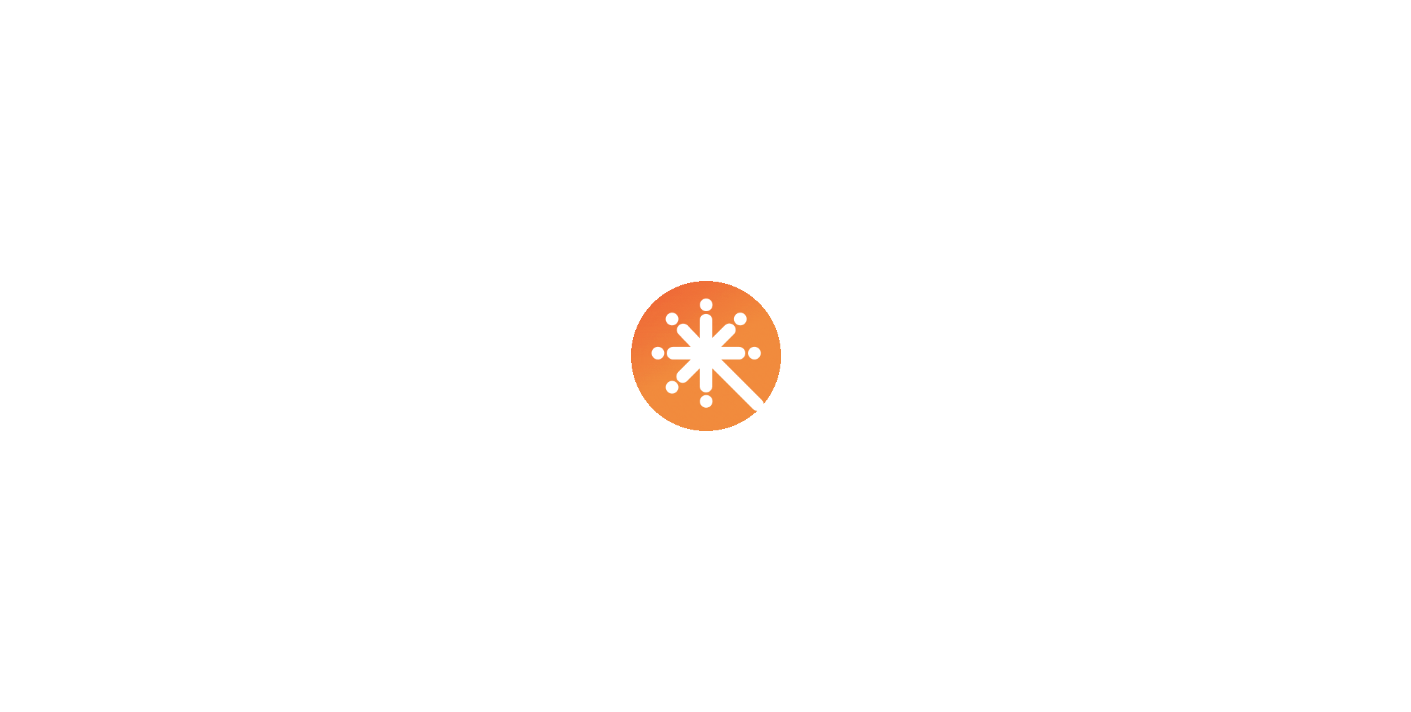 scroll, scrollTop: 0, scrollLeft: 0, axis: both 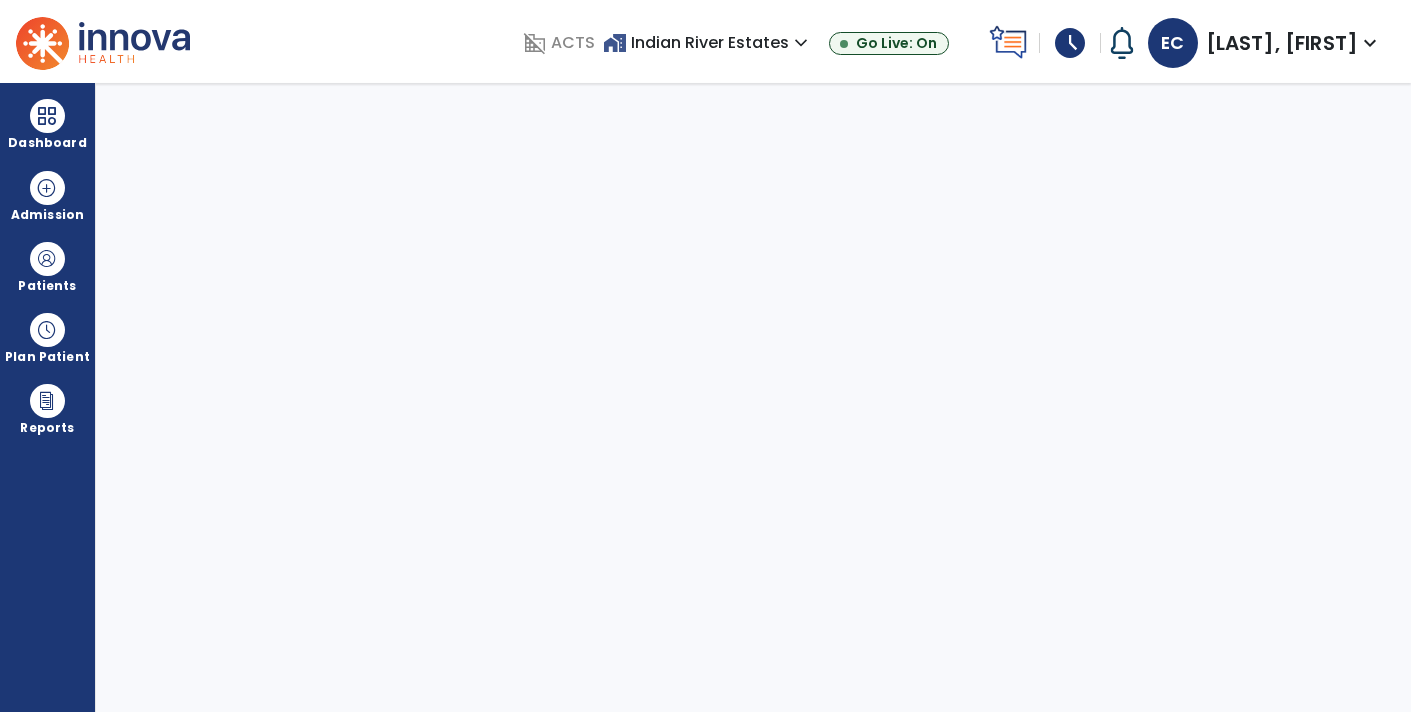 select on "****" 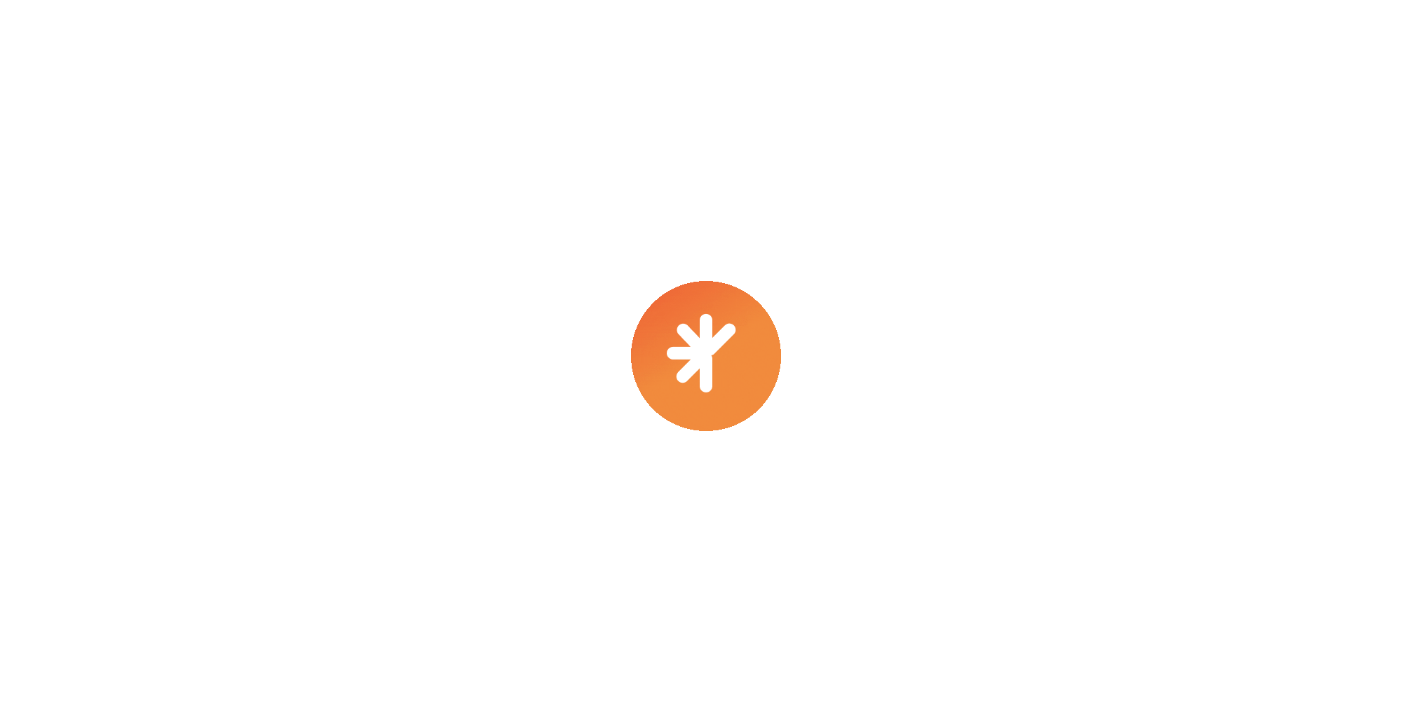 scroll, scrollTop: 0, scrollLeft: 0, axis: both 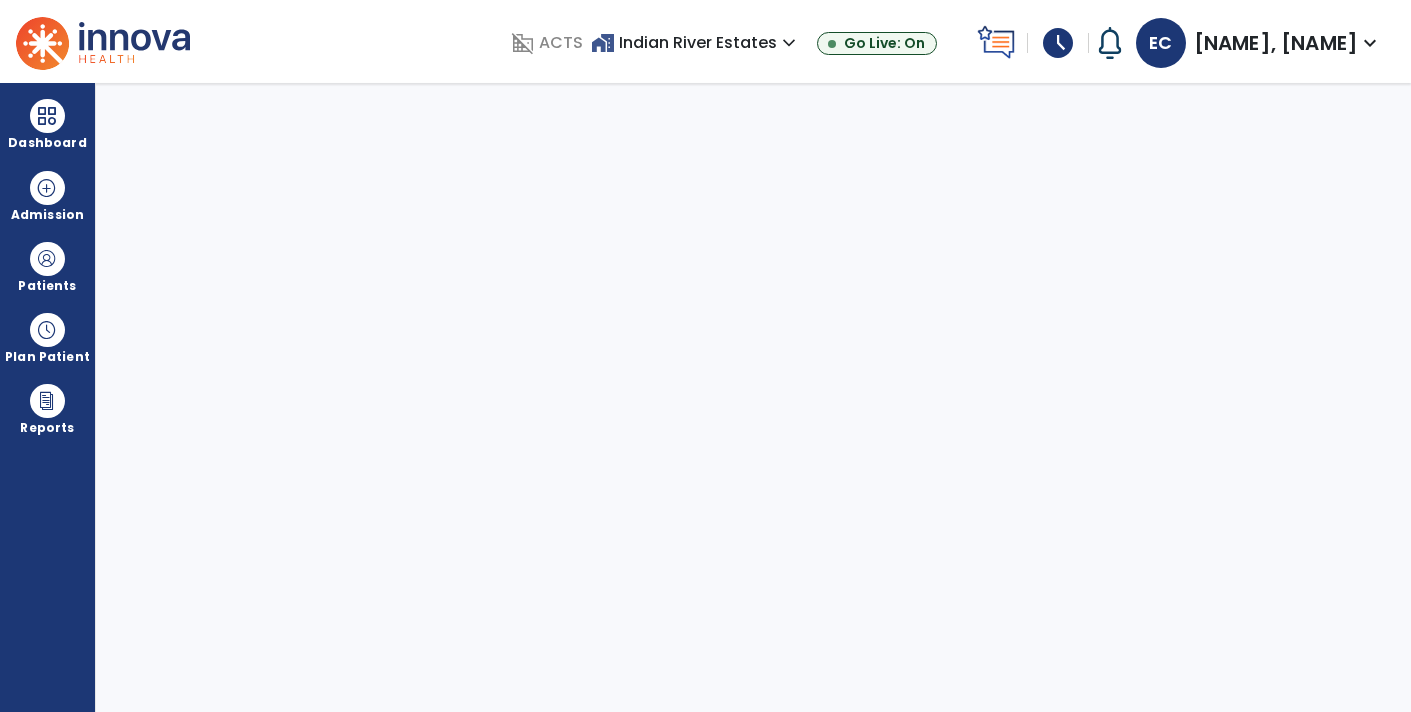 select on "****" 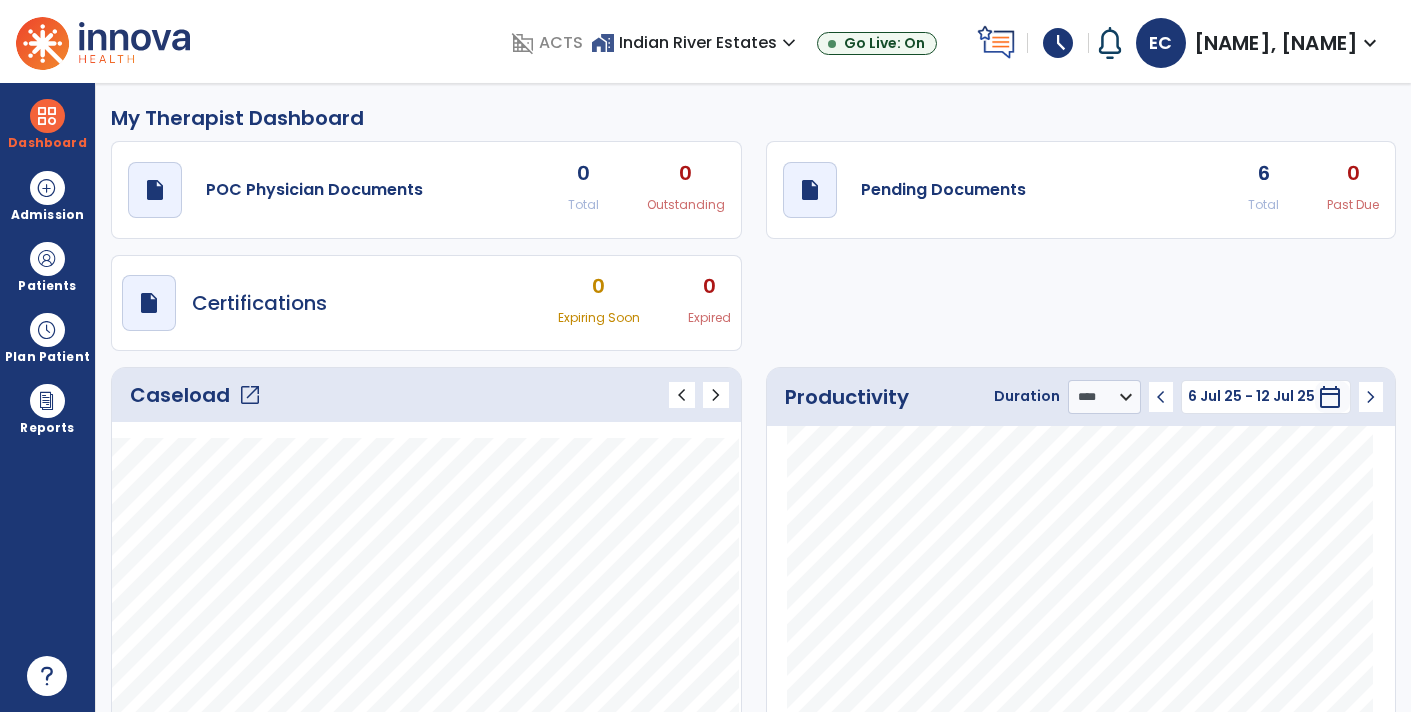 click on "open_in_new" 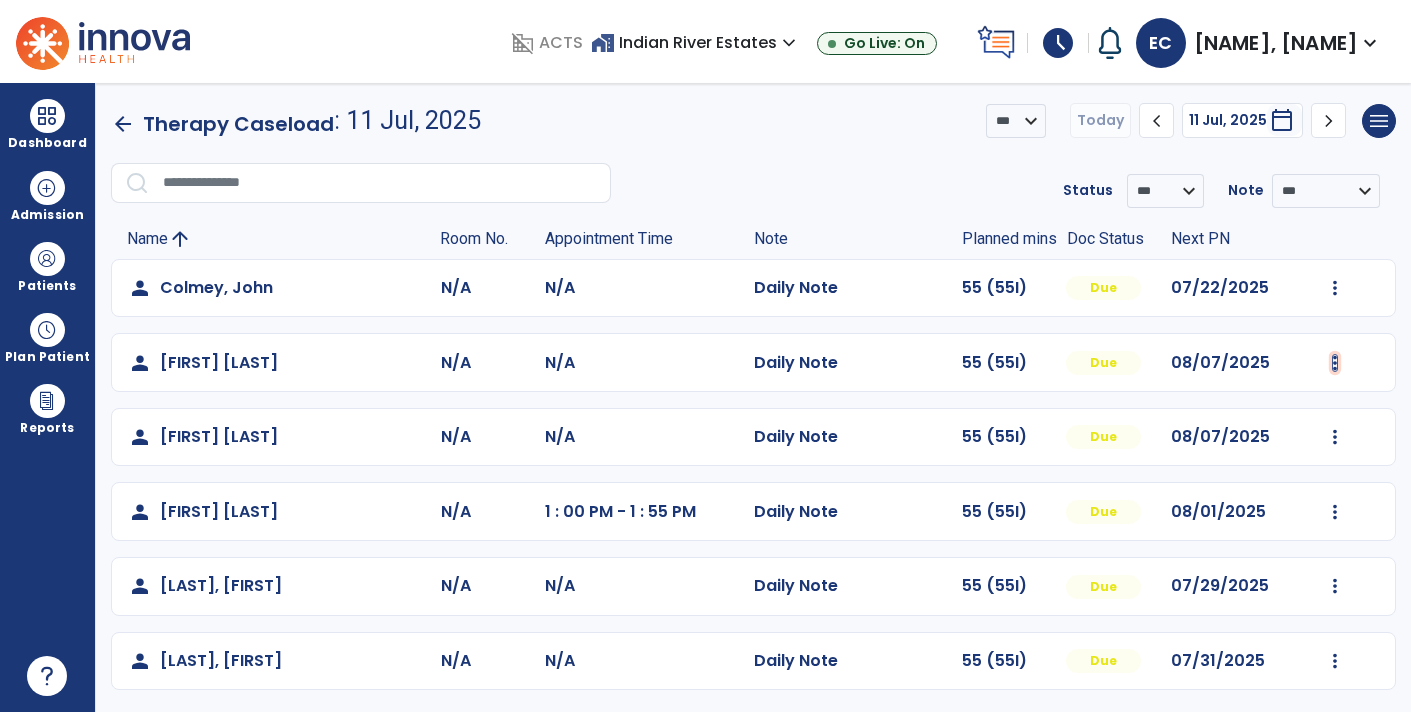 click at bounding box center (1335, 288) 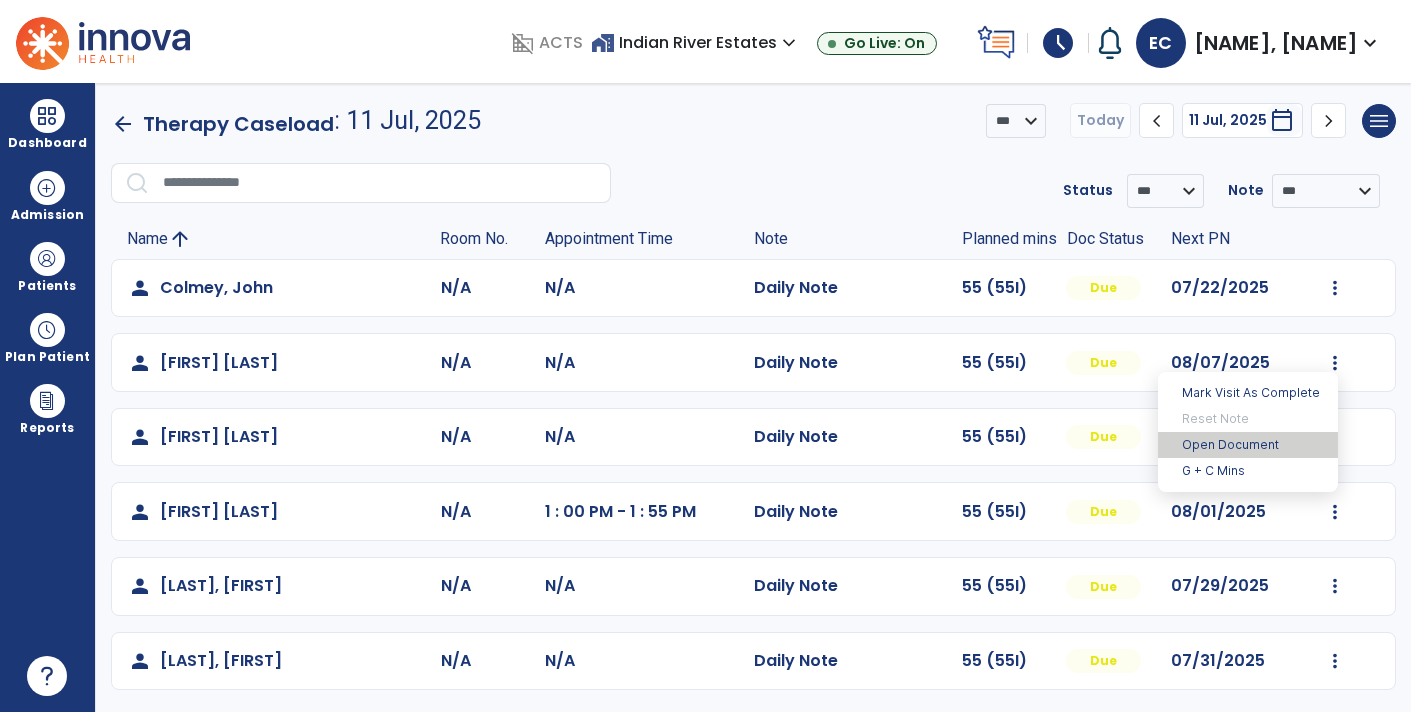 click on "Open Document" at bounding box center (1248, 445) 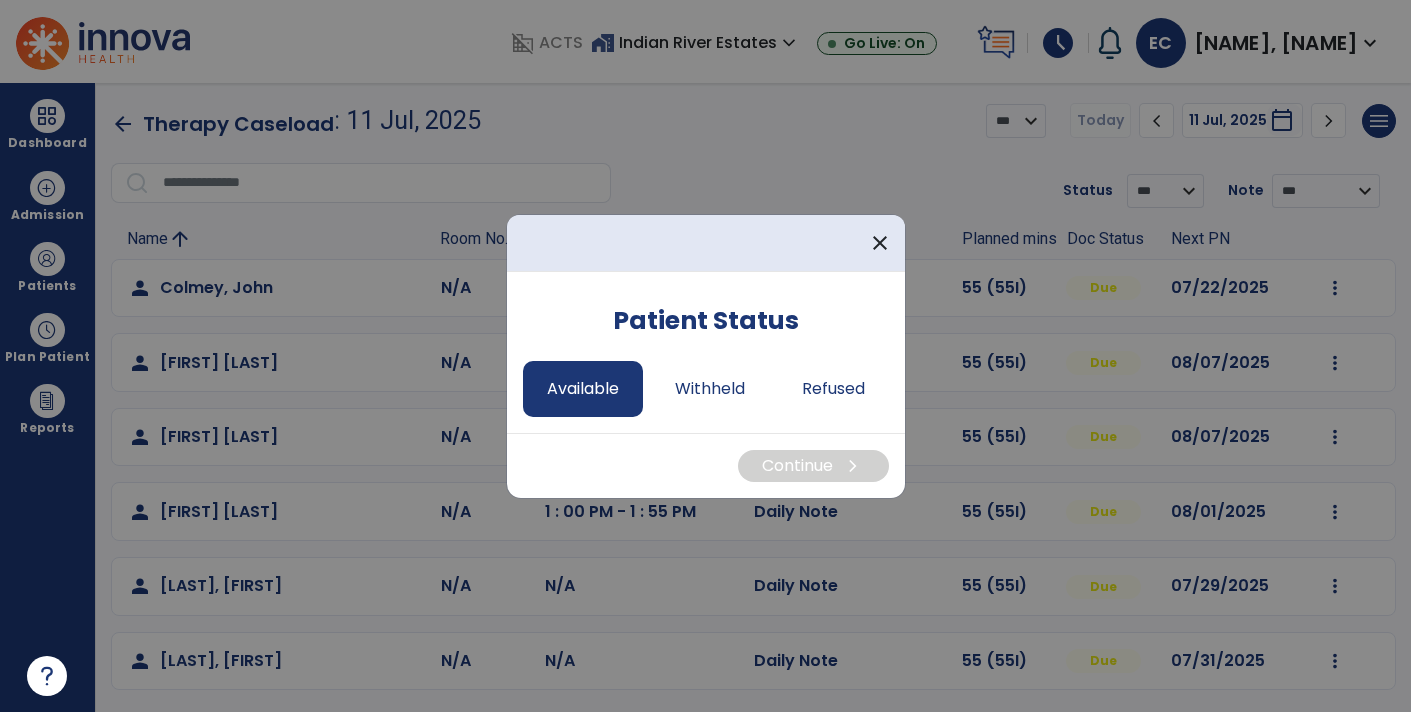 click on "Available" at bounding box center [583, 389] 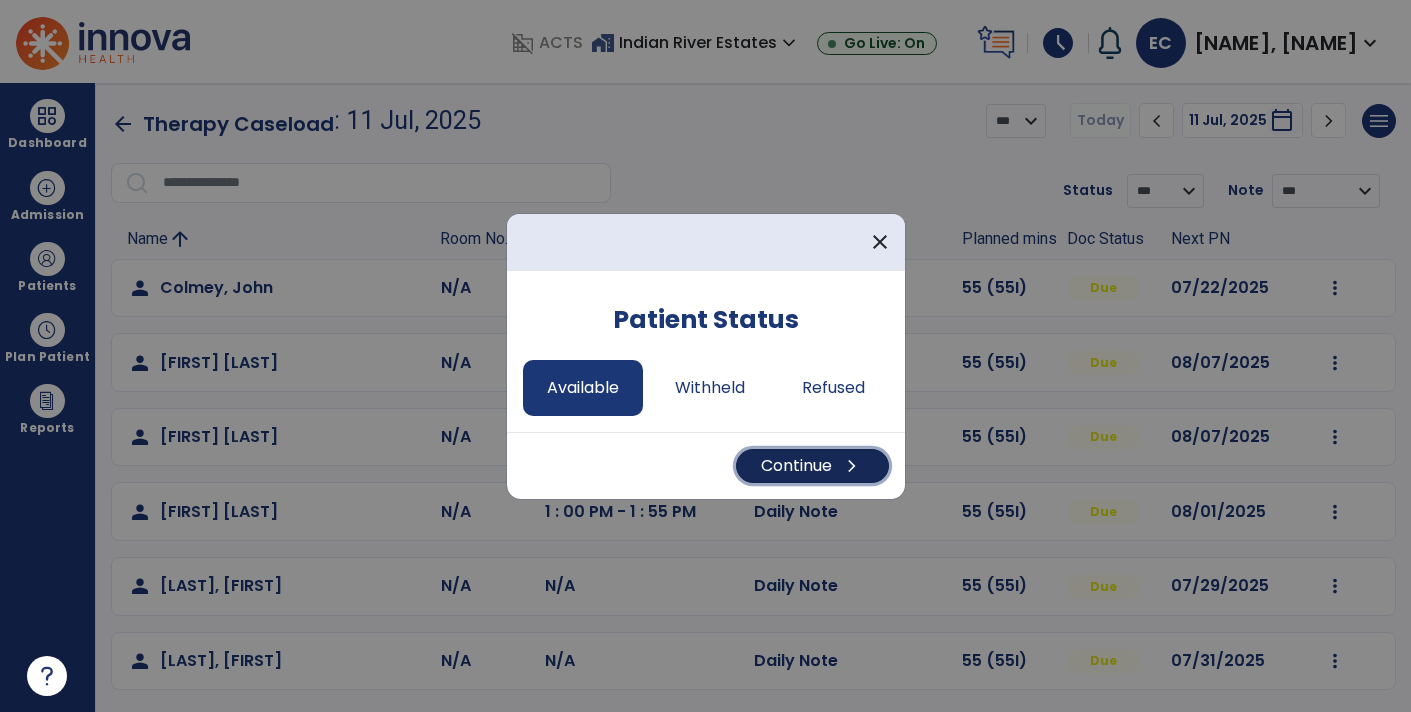 click on "Continue   chevron_right" at bounding box center [812, 466] 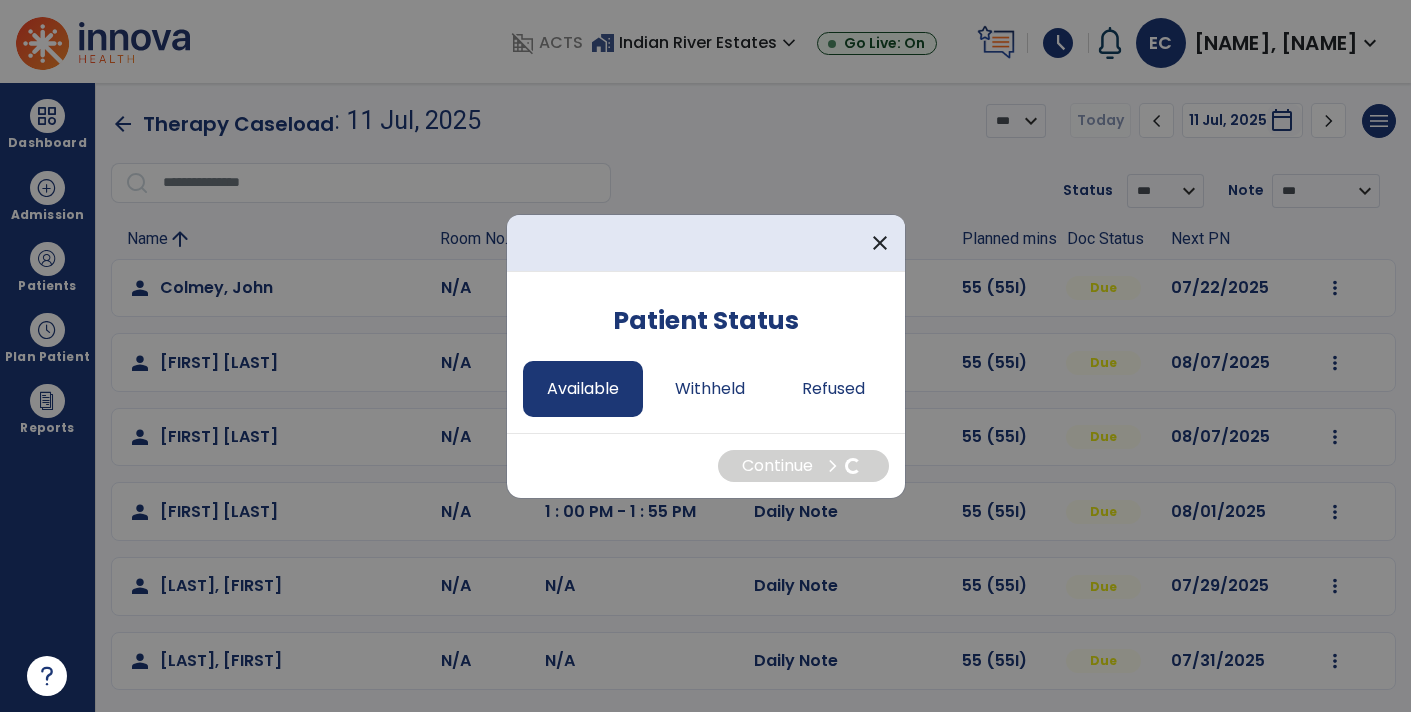 select on "*" 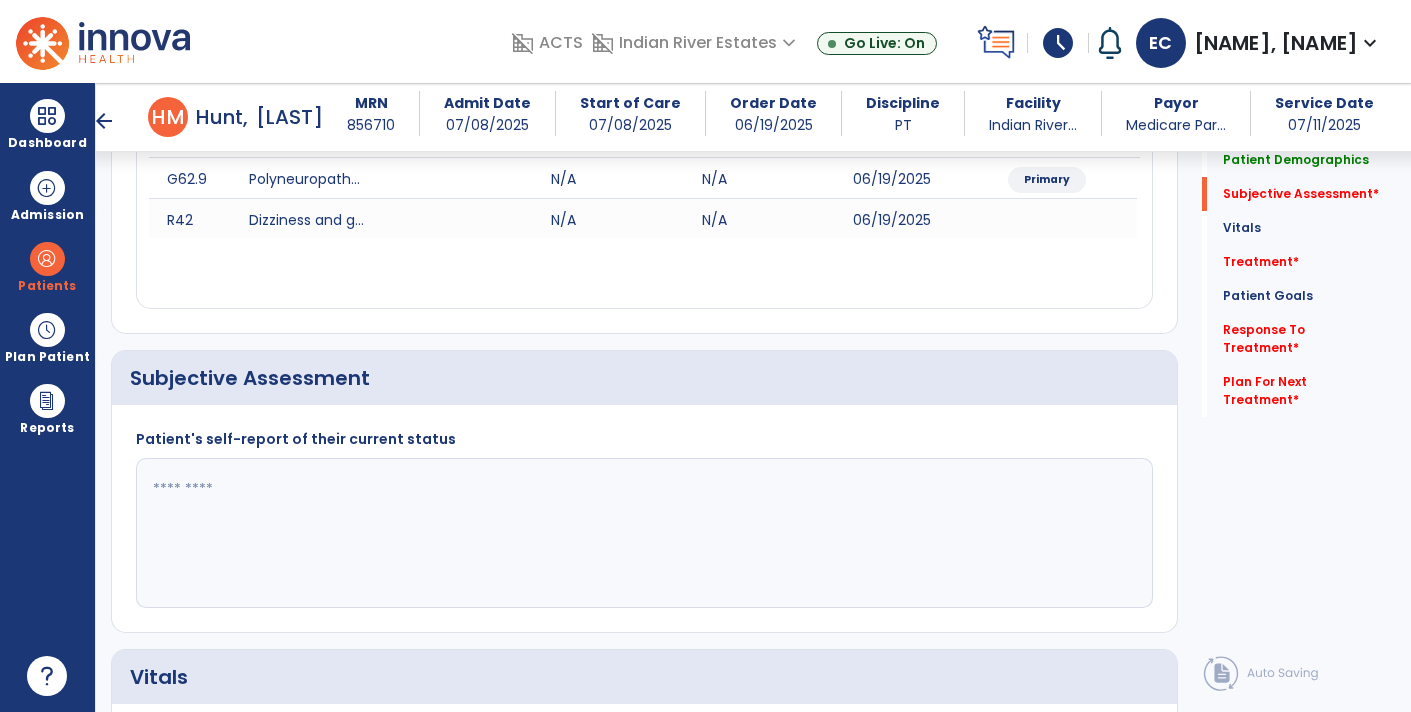 scroll, scrollTop: 354, scrollLeft: 0, axis: vertical 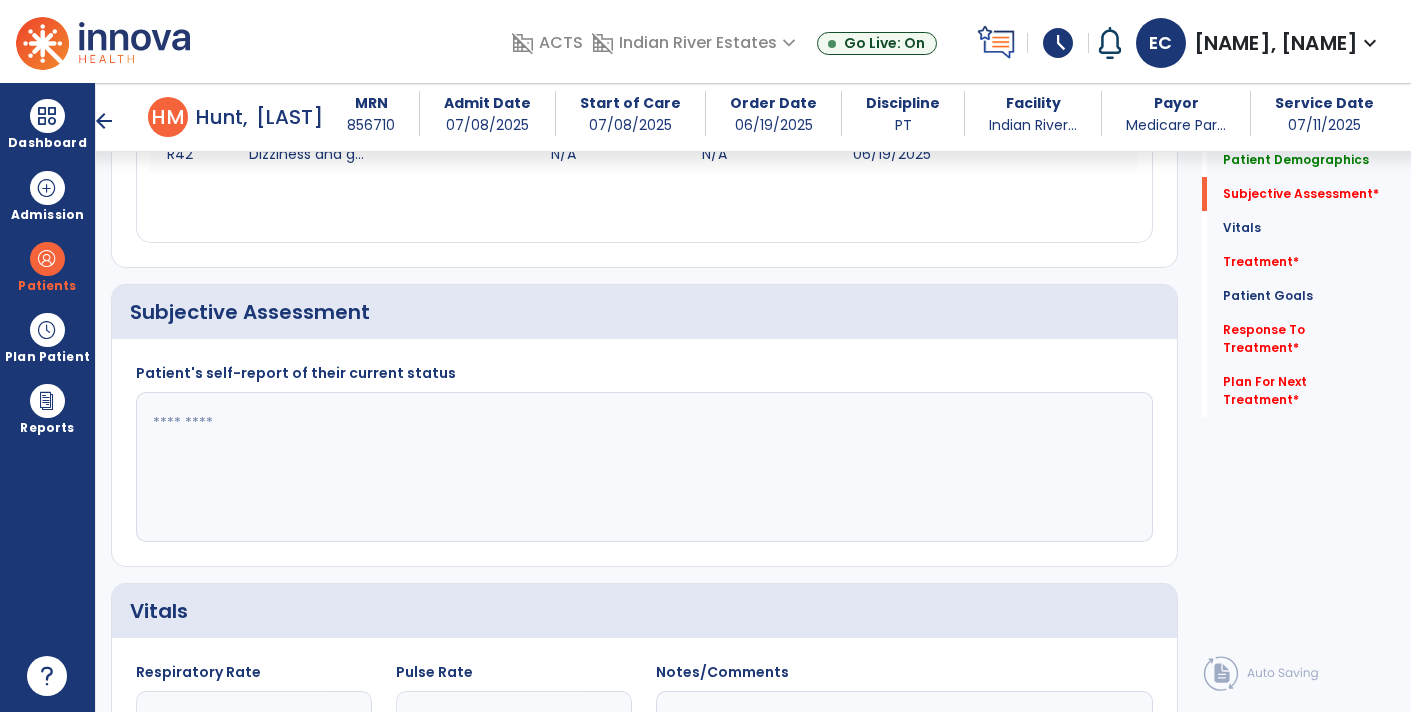 click 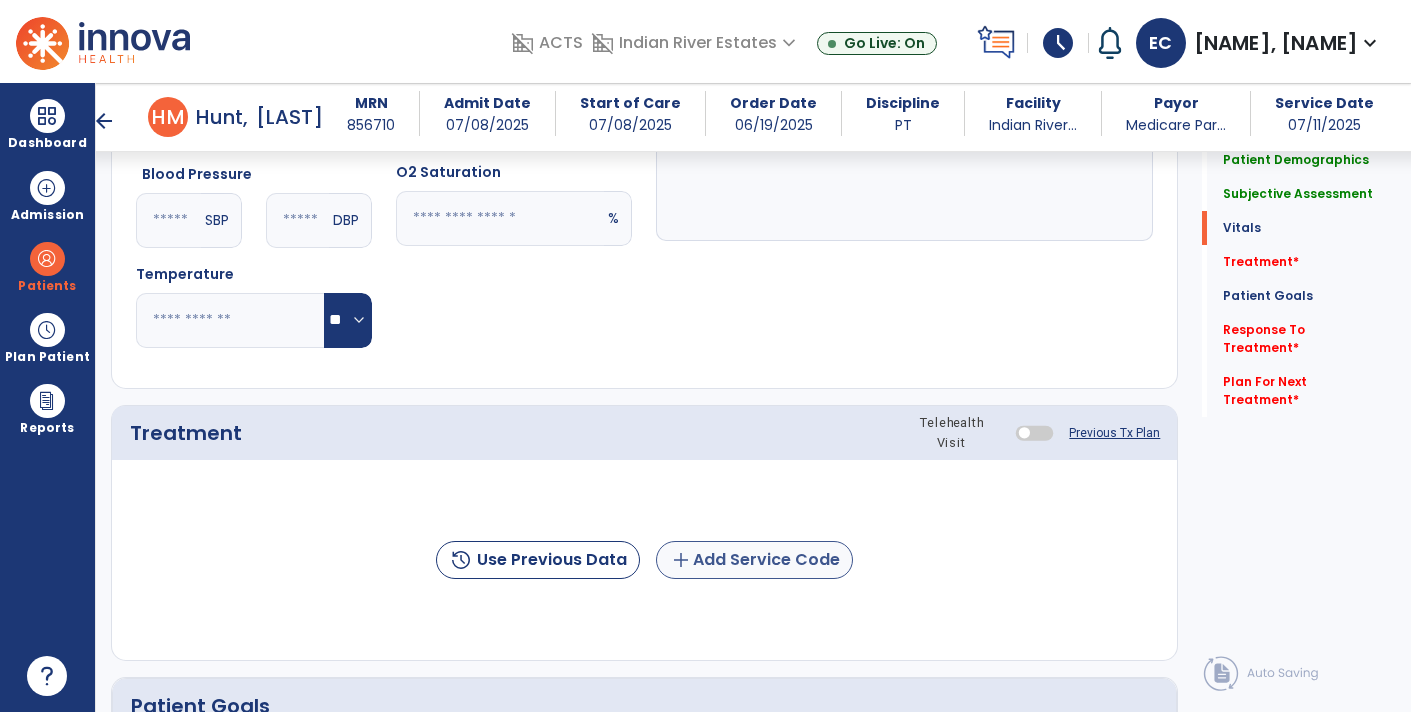 type on "**********" 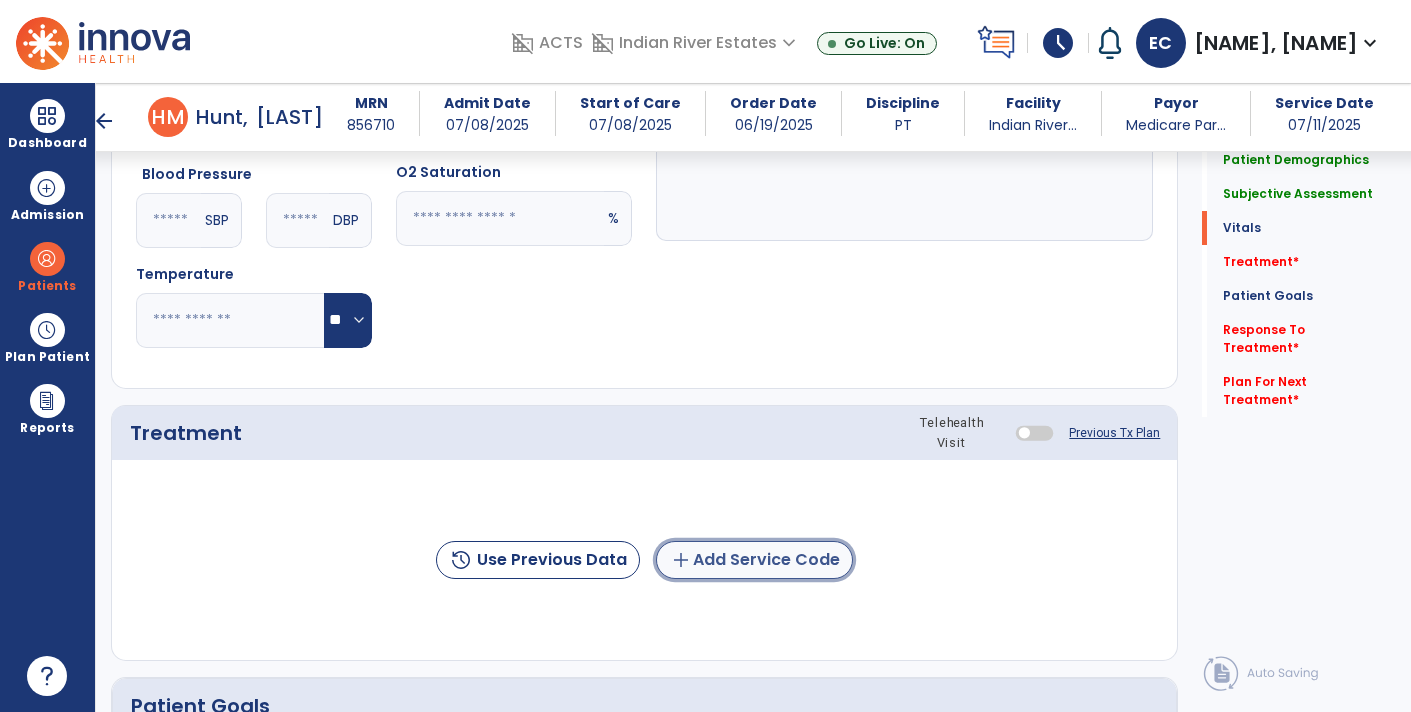 click on "add  Add Service Code" 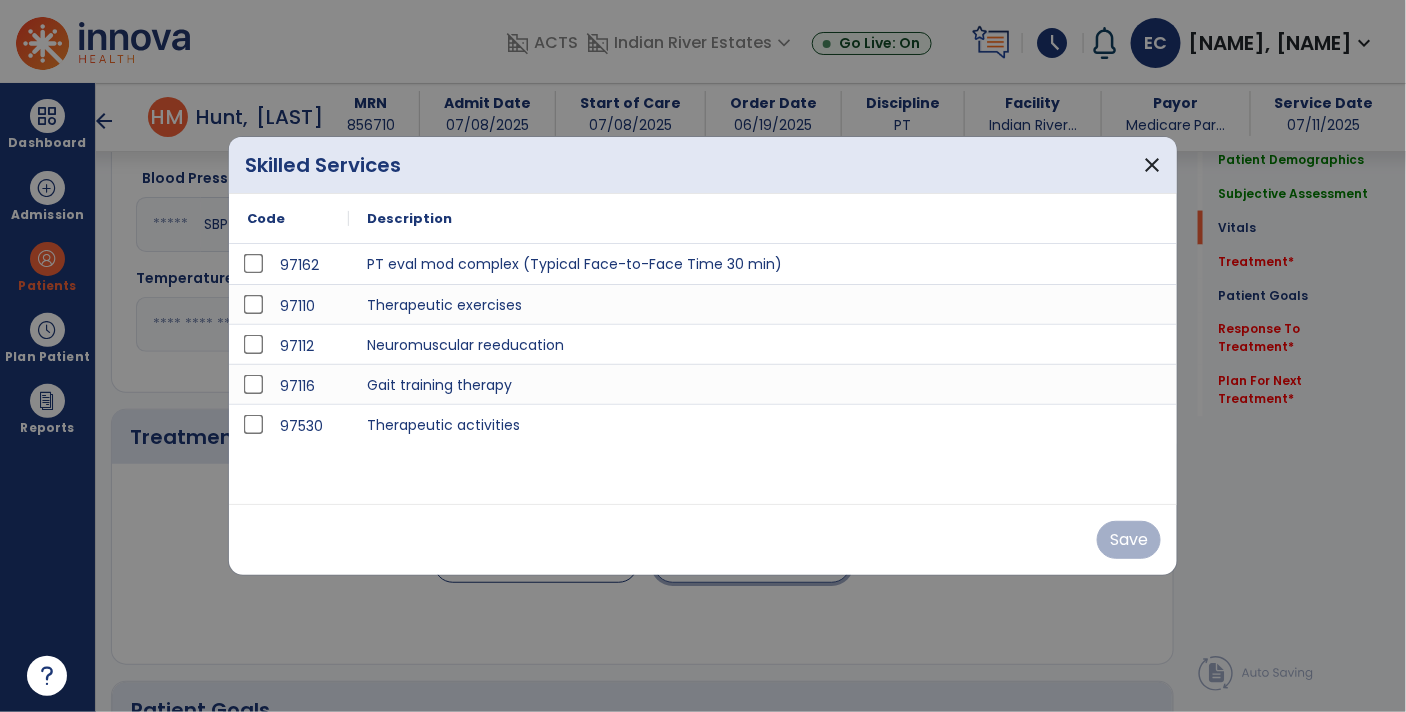 scroll, scrollTop: 954, scrollLeft: 0, axis: vertical 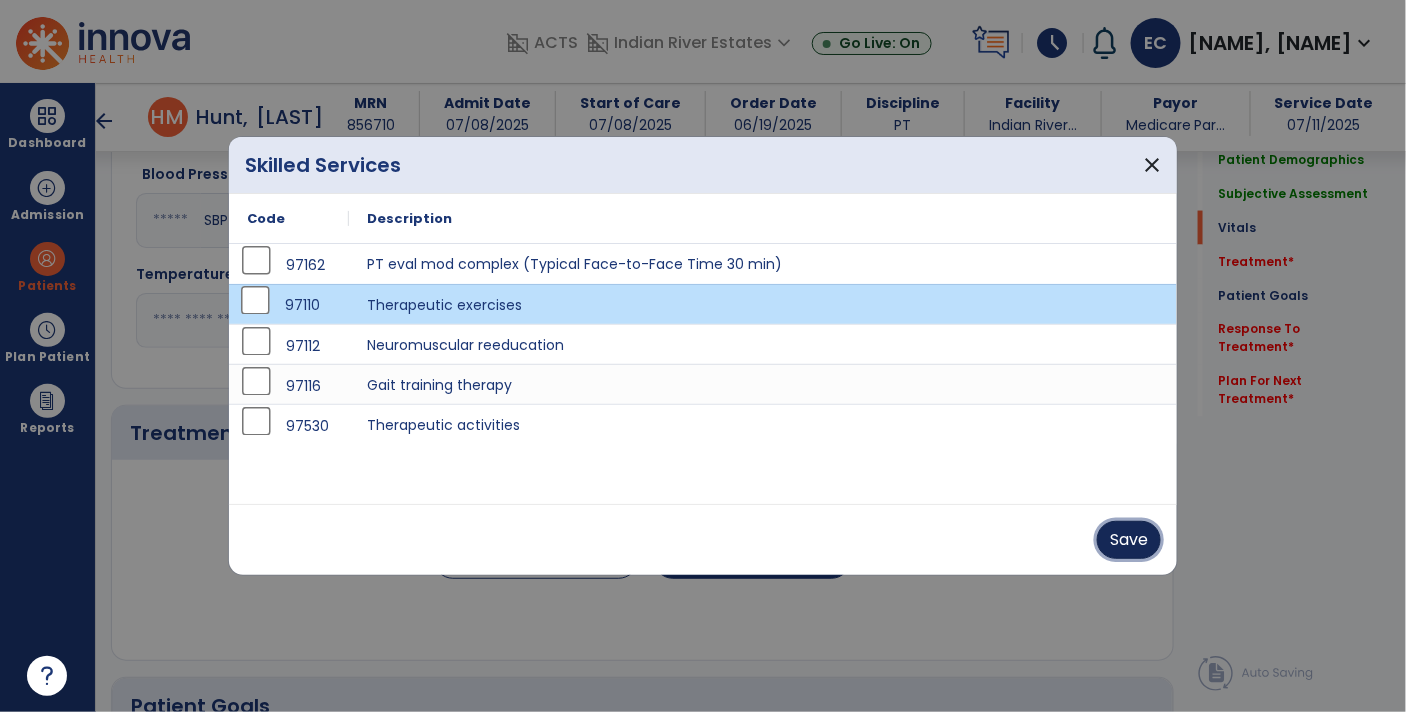 click on "Save" at bounding box center [1129, 540] 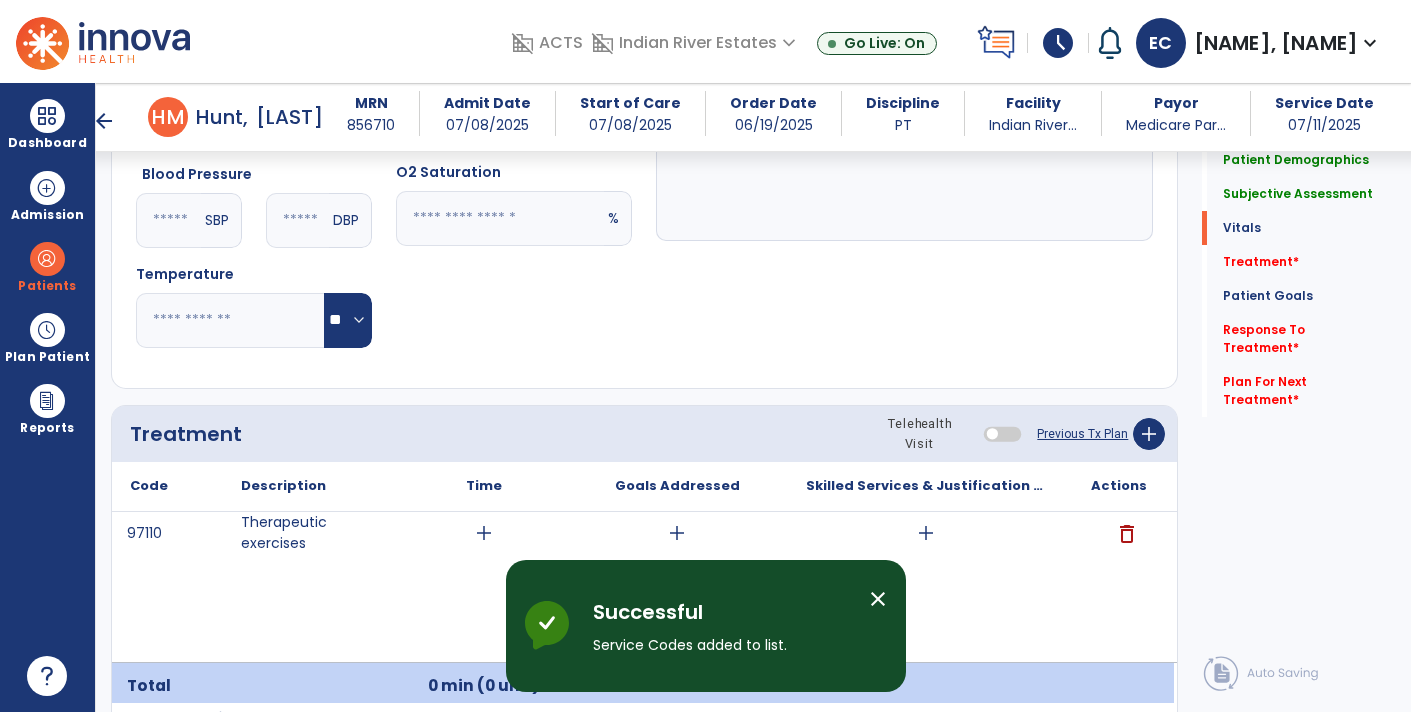 click on "add" at bounding box center (926, 533) 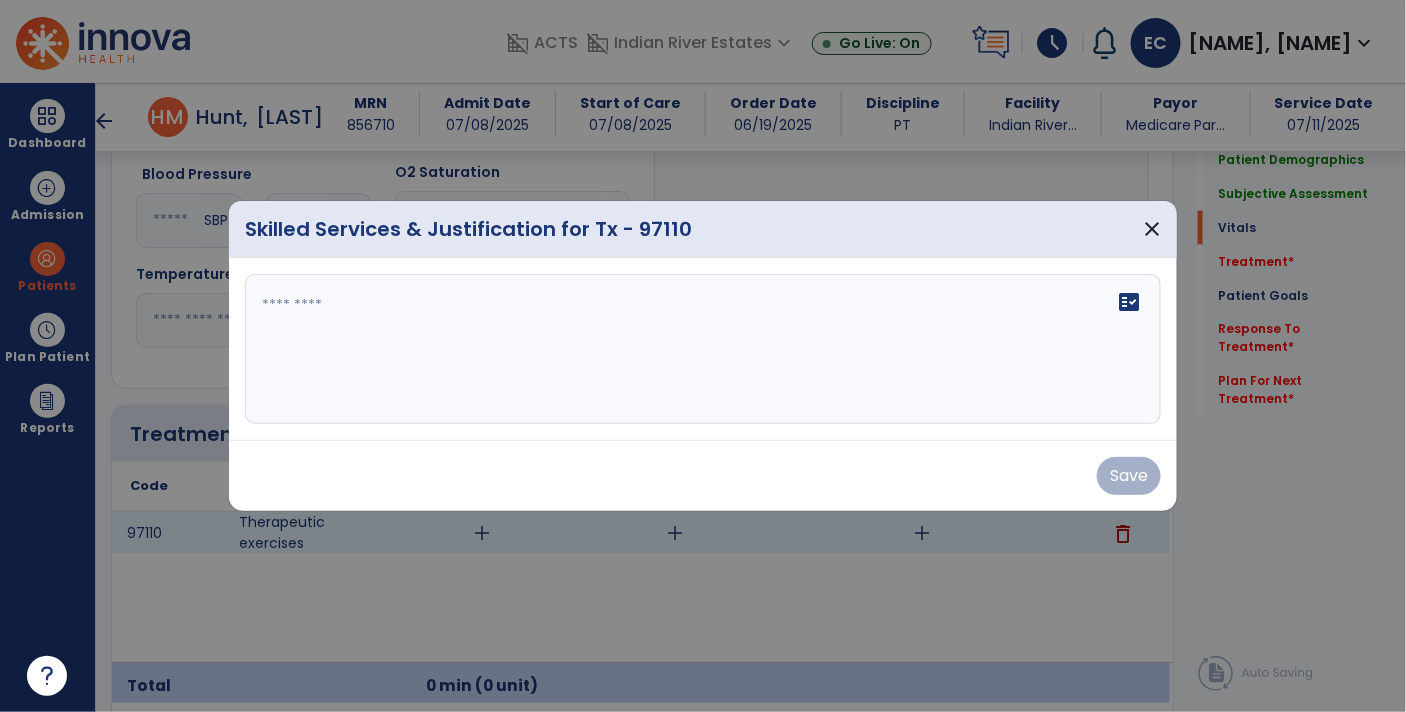 scroll, scrollTop: 954, scrollLeft: 0, axis: vertical 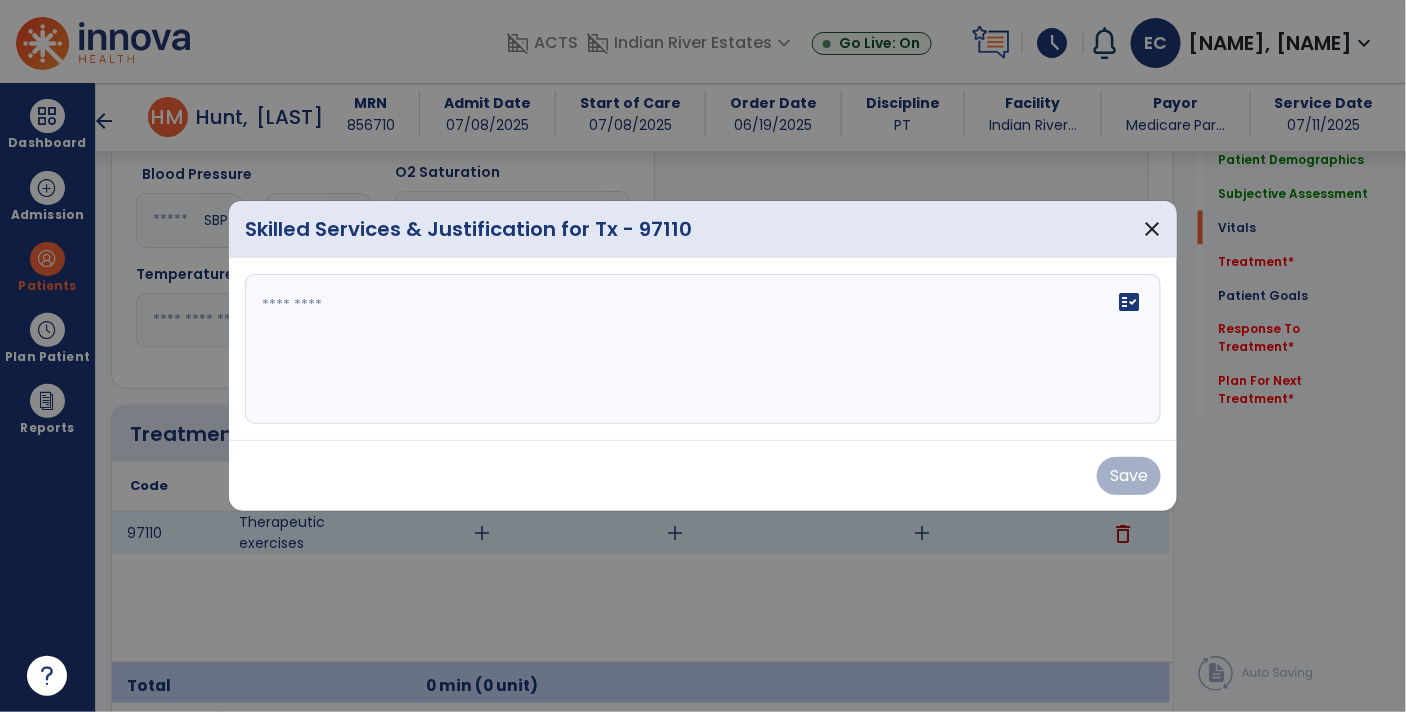 click on "fact_check" at bounding box center [703, 349] 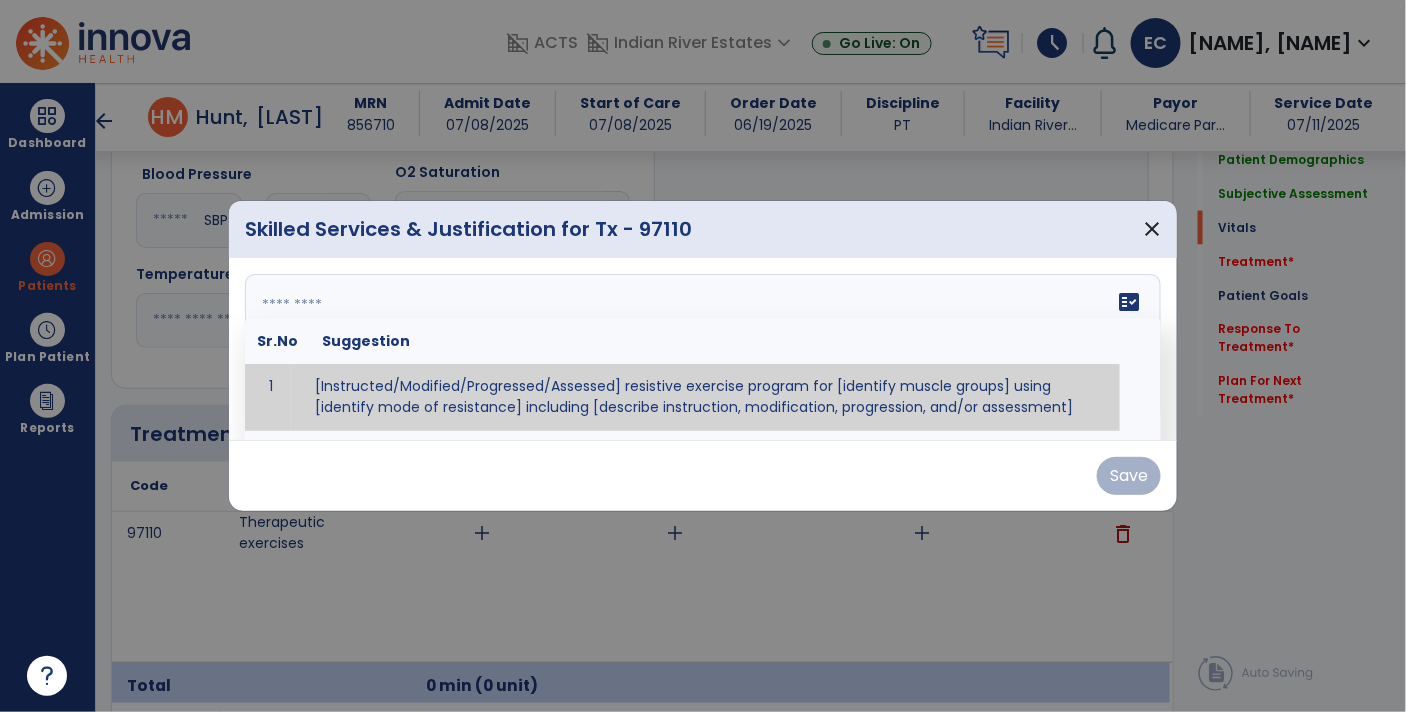 click on "fact_check  Sr.No Suggestion 1 [Instructed/Modified/Progressed/Assessed] resistive exercise program for [identify muscle groups] using [identify mode of resistance] including [describe instruction, modification, progression, and/or assessment] 2 [Instructed/Modified/Progressed/Assessed] aerobic exercise program using [identify equipment/mode] including [describe instruction, modification,progression, and/or assessment] 3 [Instructed/Modified/Progressed/Assessed] [PROM/A/AROM/AROM] program for [identify joint movements] using [contract-relax, over-pressure, inhibitory techniques, other] 4 [Assessed/Tested] aerobic capacity with administration of [aerobic capacity test]" at bounding box center (703, 349) 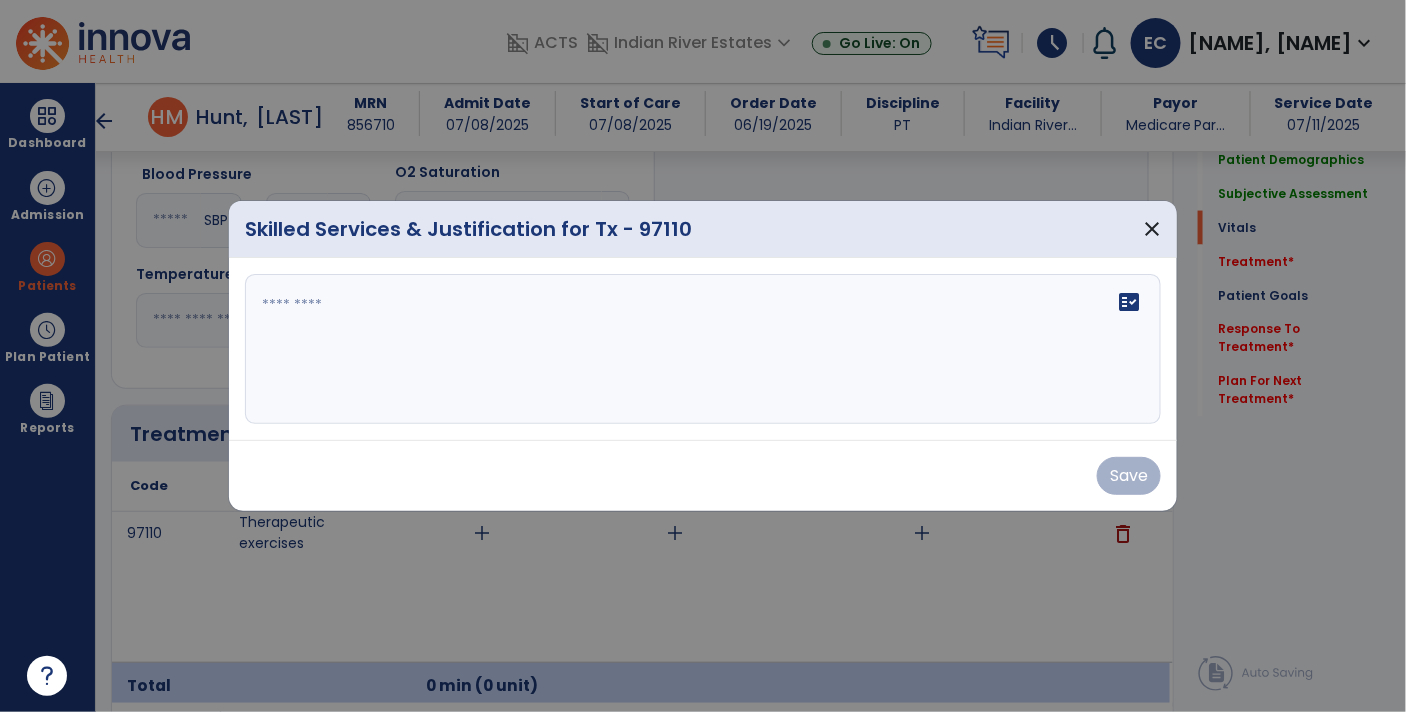 click 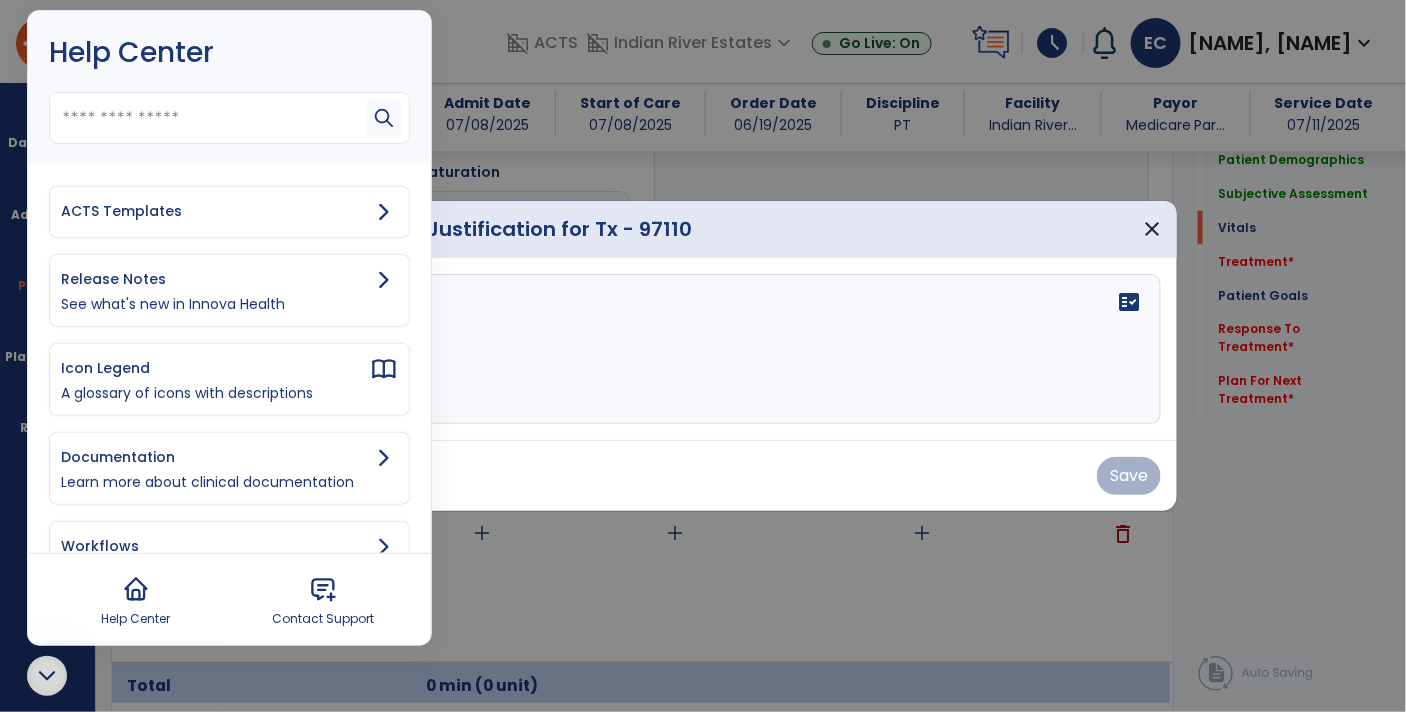 click on "ACTS Templates" at bounding box center [215, 211] 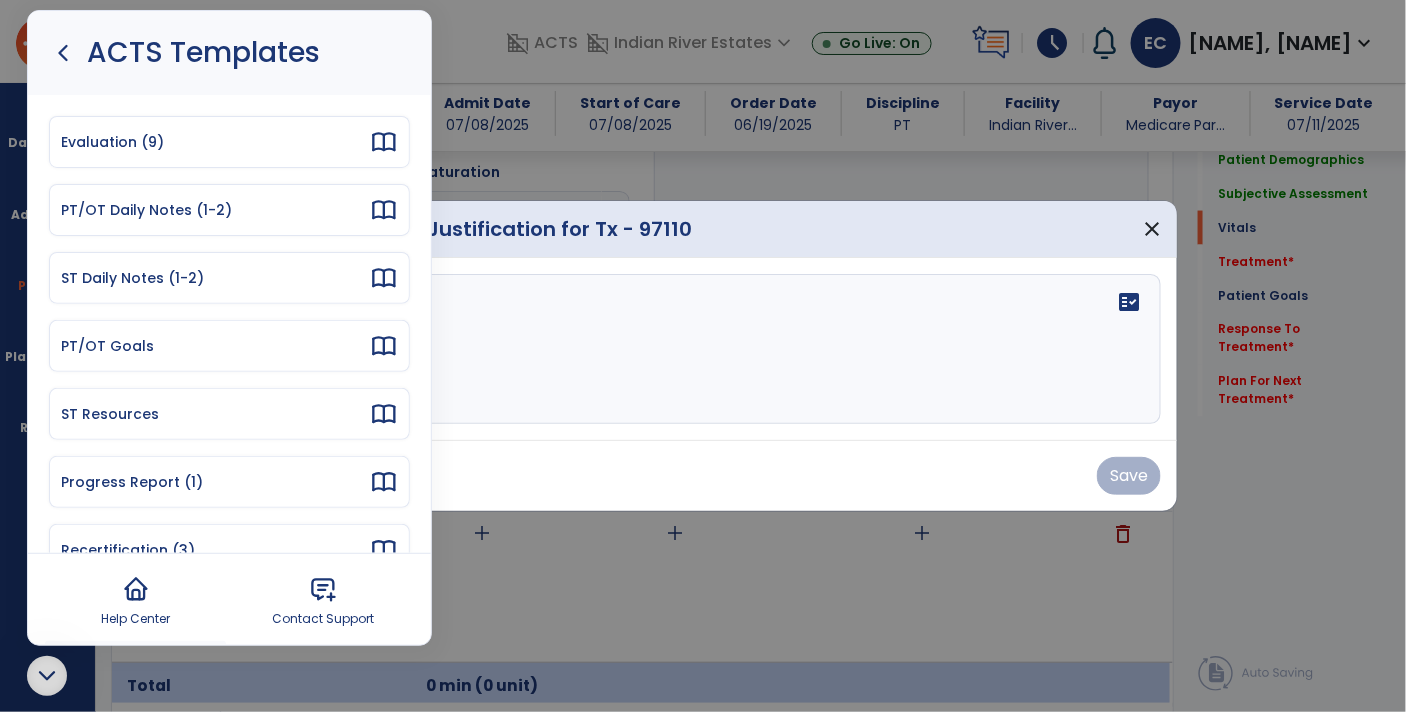click on "PT/OT Daily Notes (1-2)" at bounding box center (215, 210) 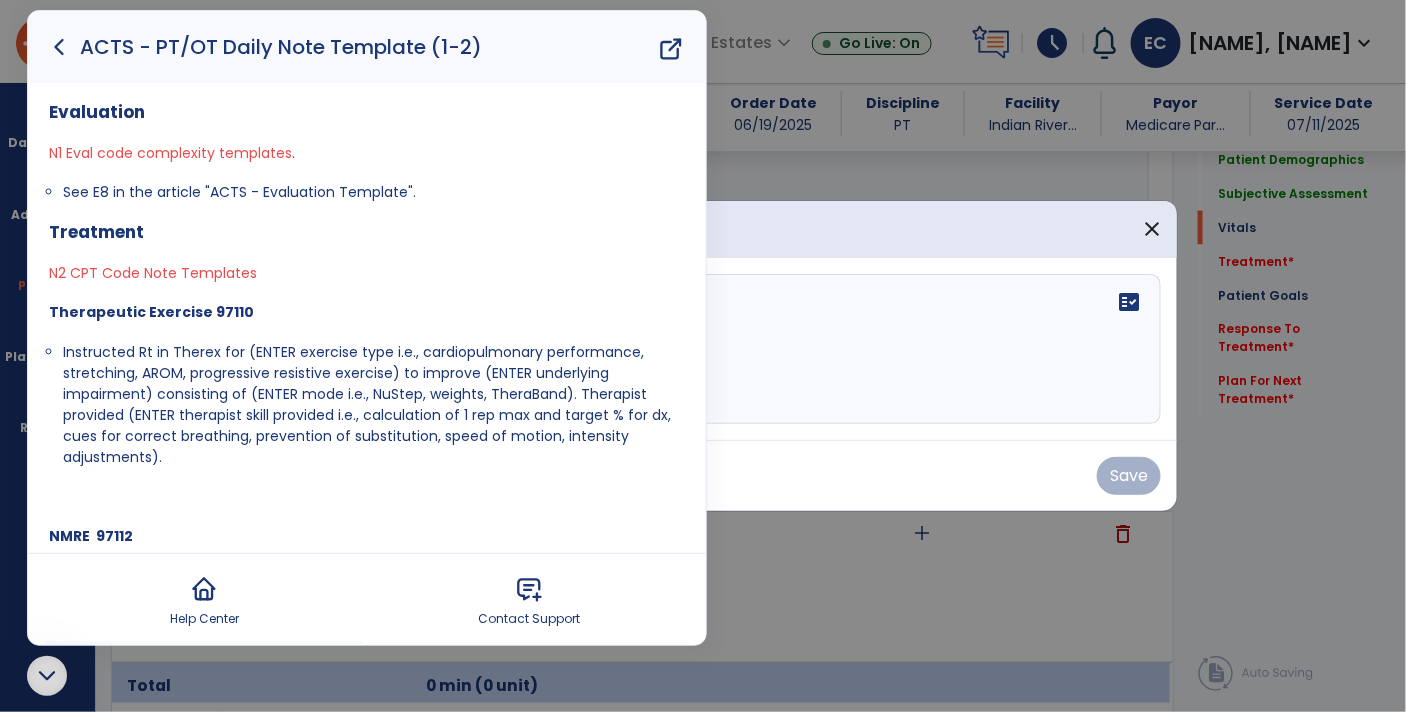 click 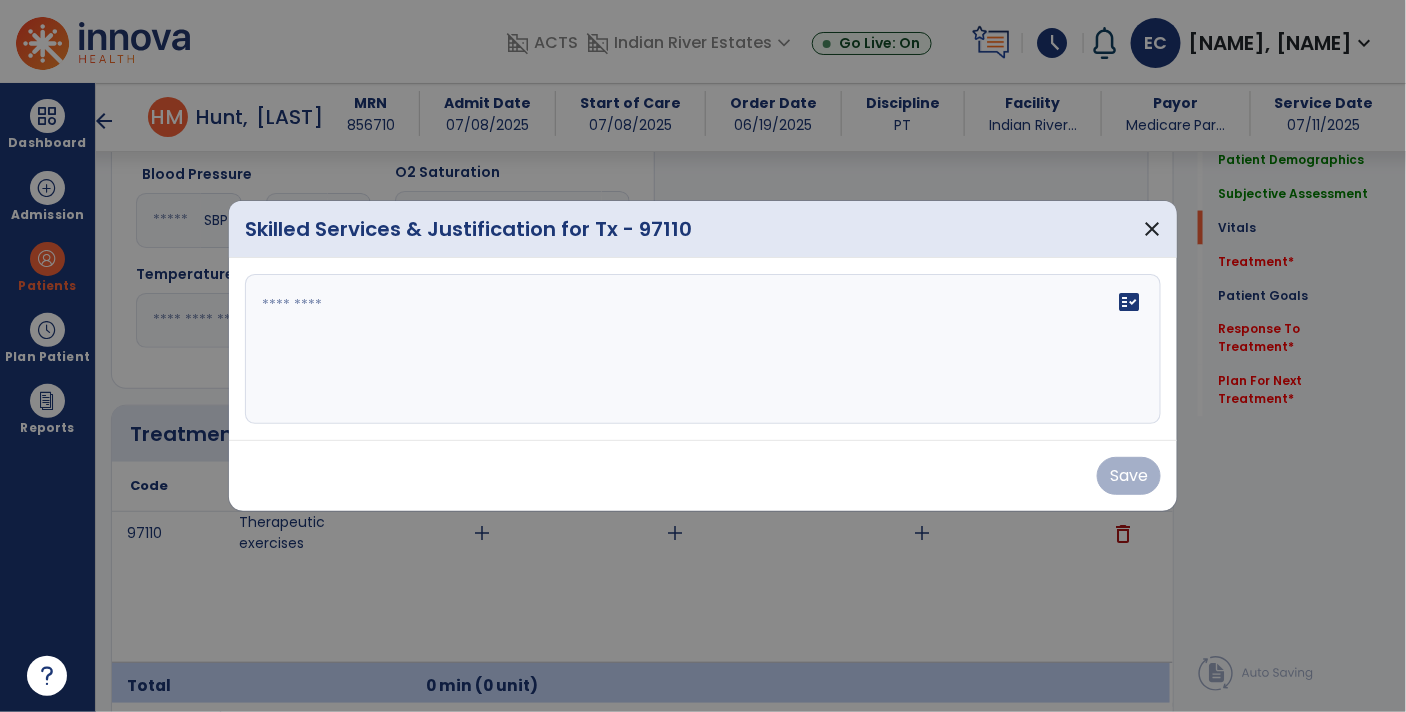 click at bounding box center [703, 349] 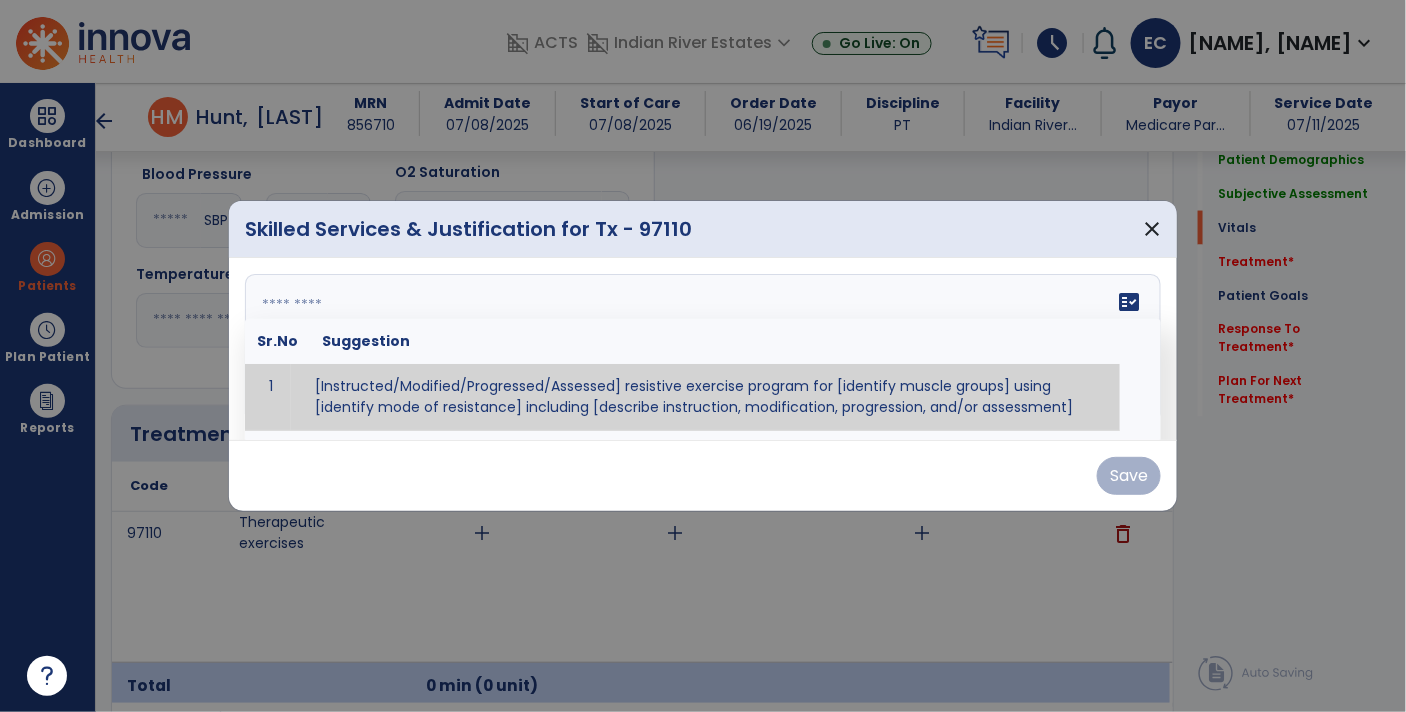 click at bounding box center (701, 349) 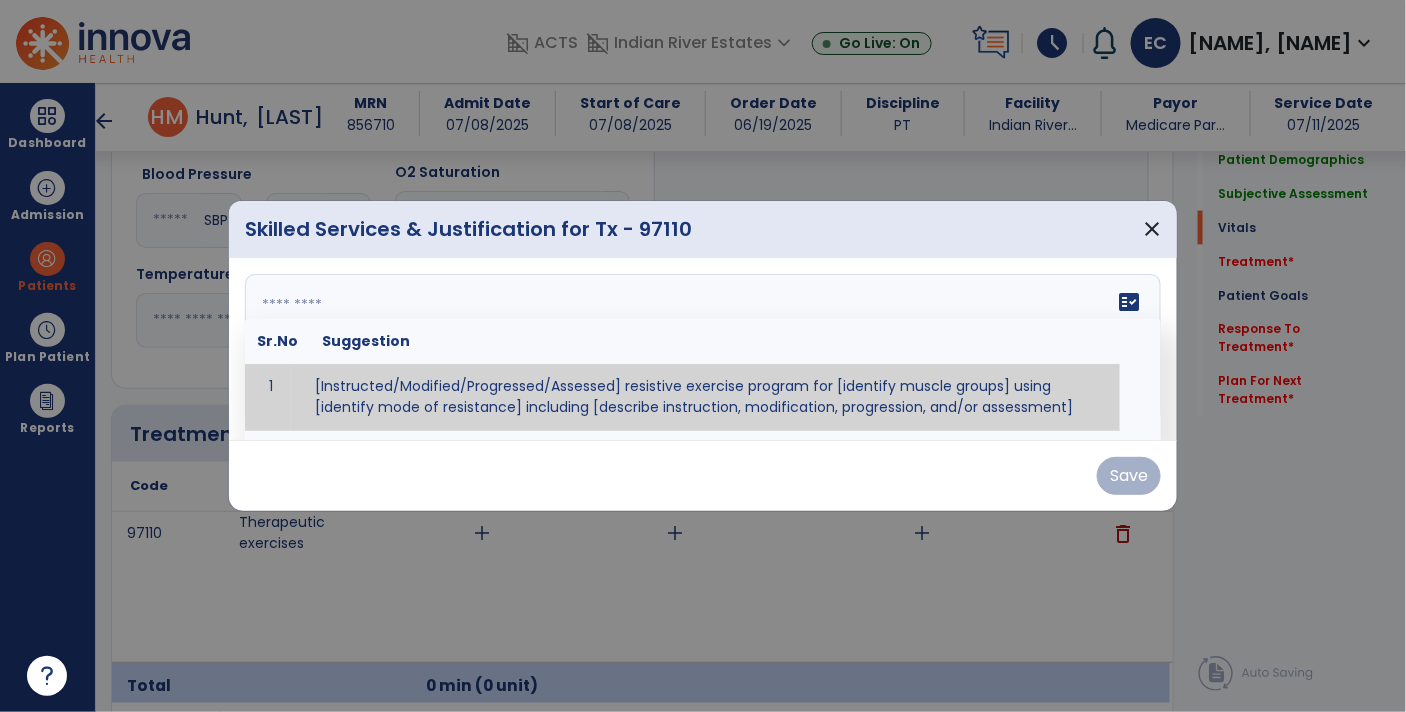 paste on "**********" 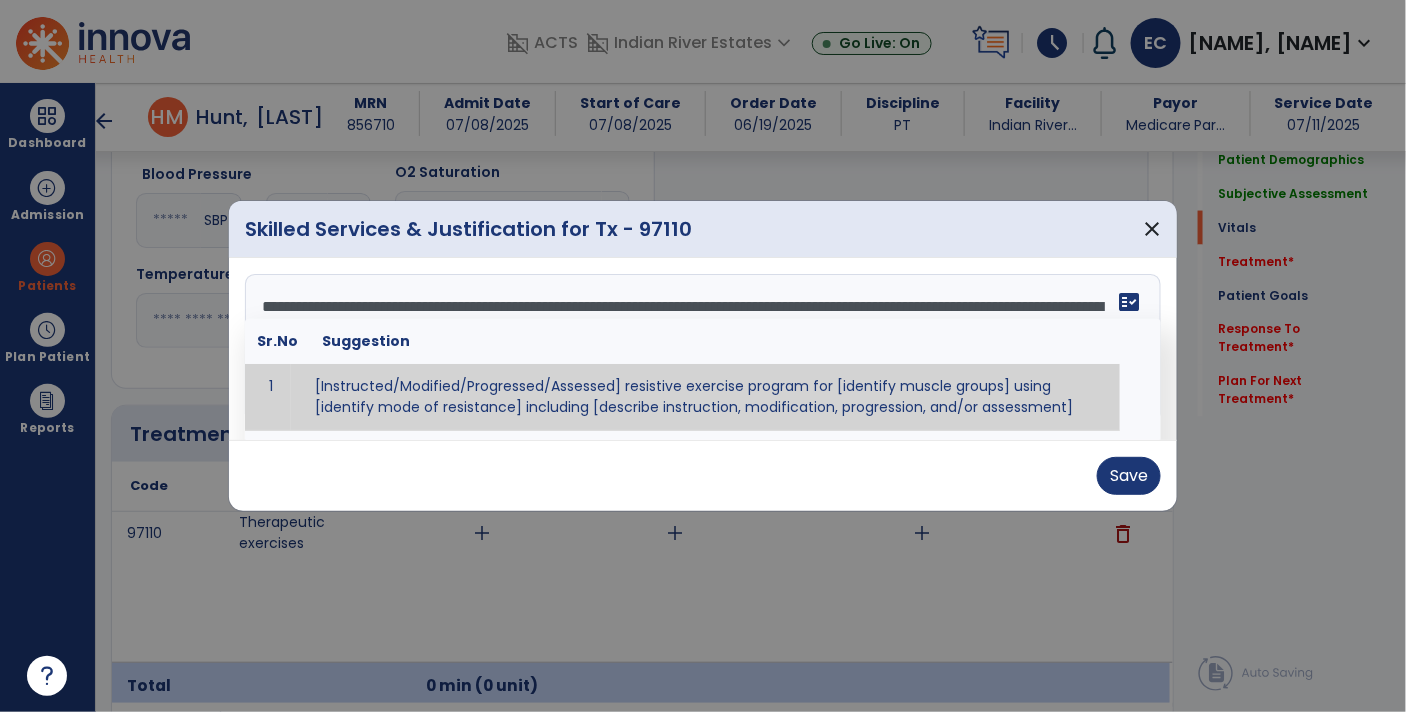 click on "fact_check" at bounding box center (1129, 302) 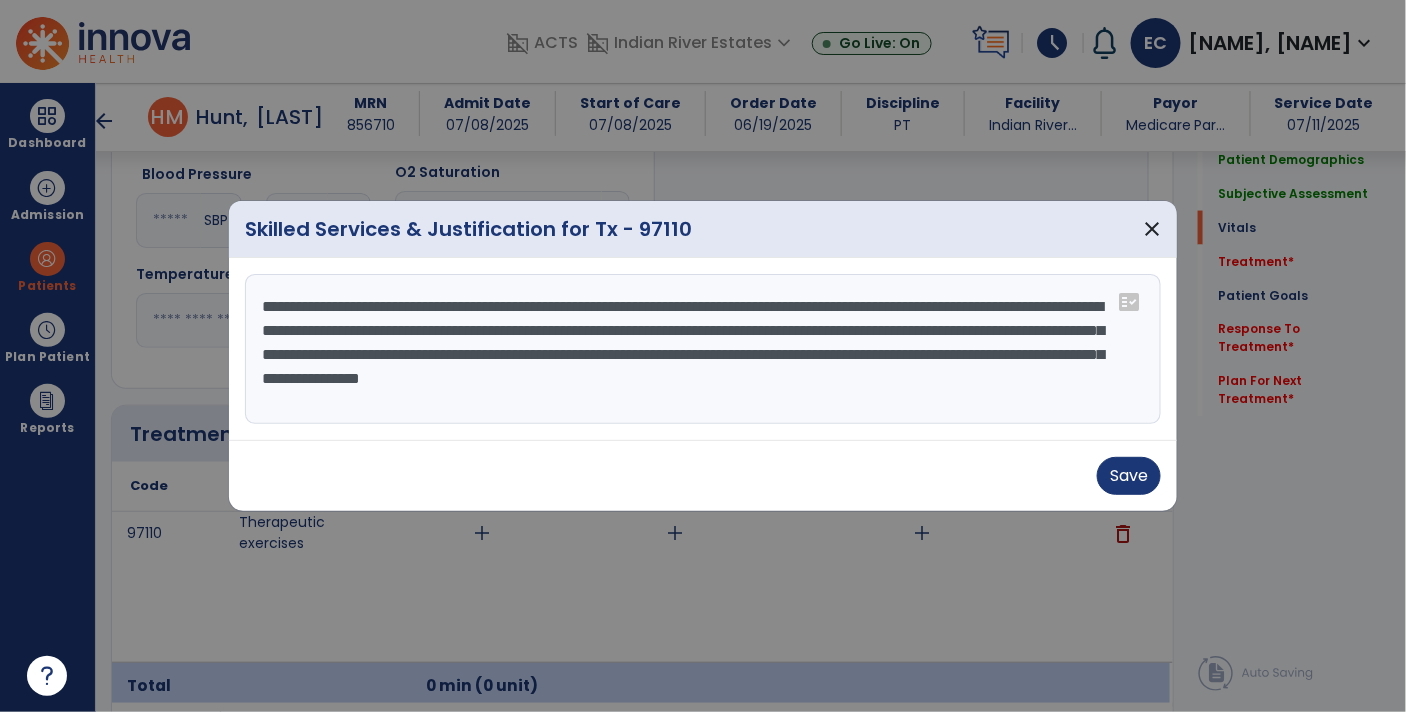 click on "**********" at bounding box center (703, 349) 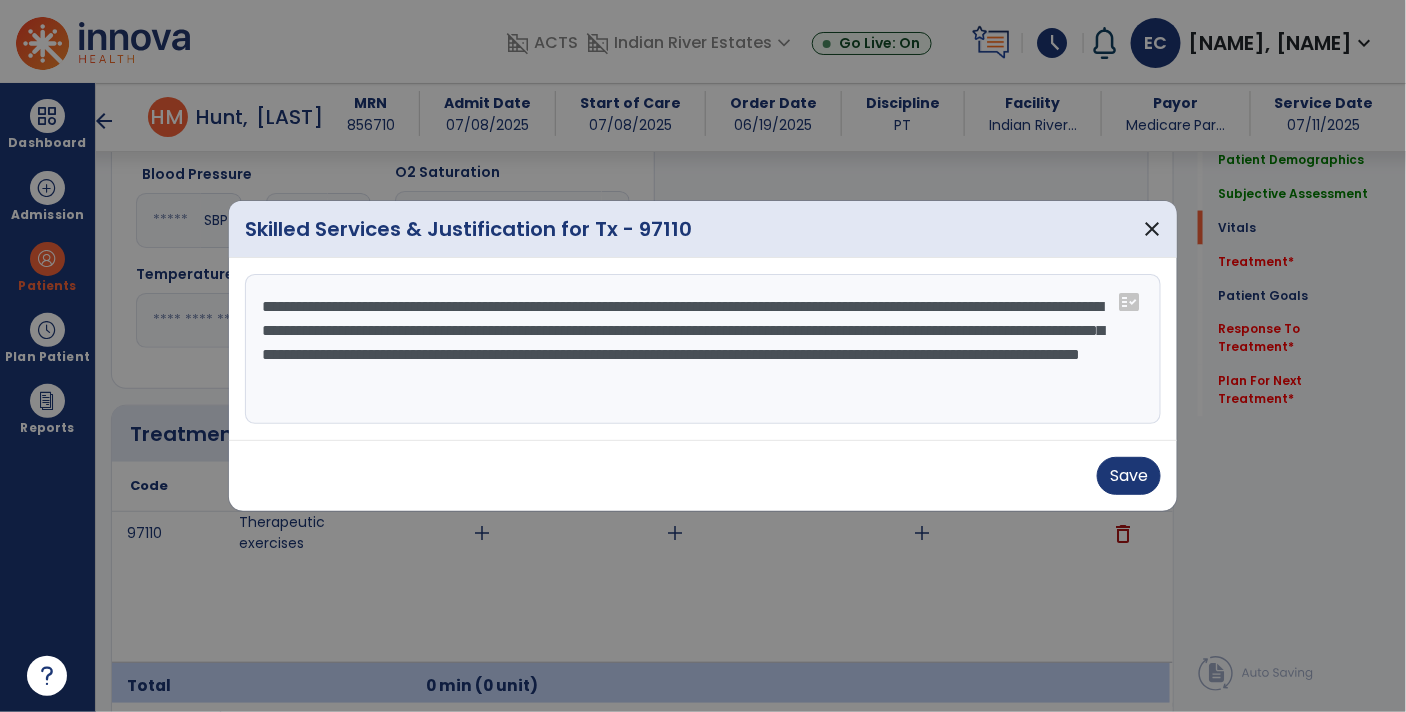 click on "**********" at bounding box center [703, 349] 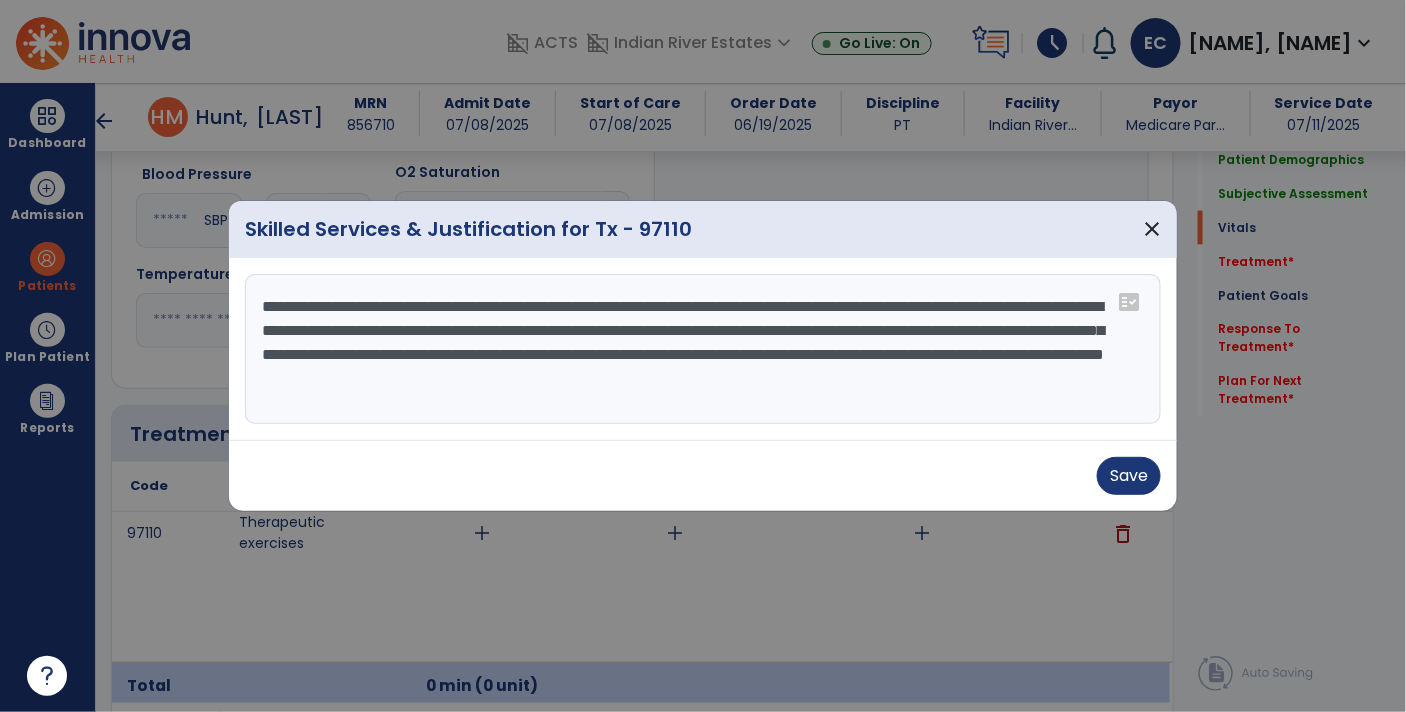 click on "**********" at bounding box center (703, 349) 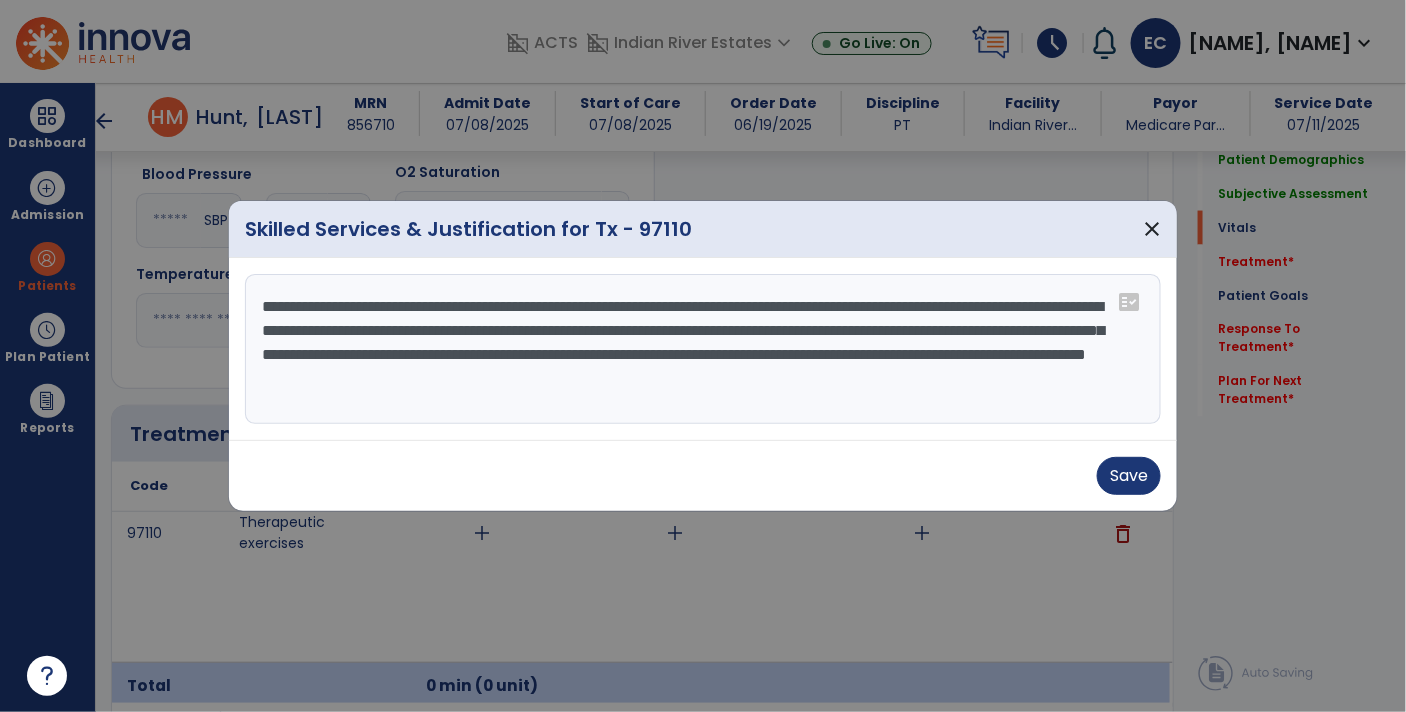 click on "**********" at bounding box center (703, 349) 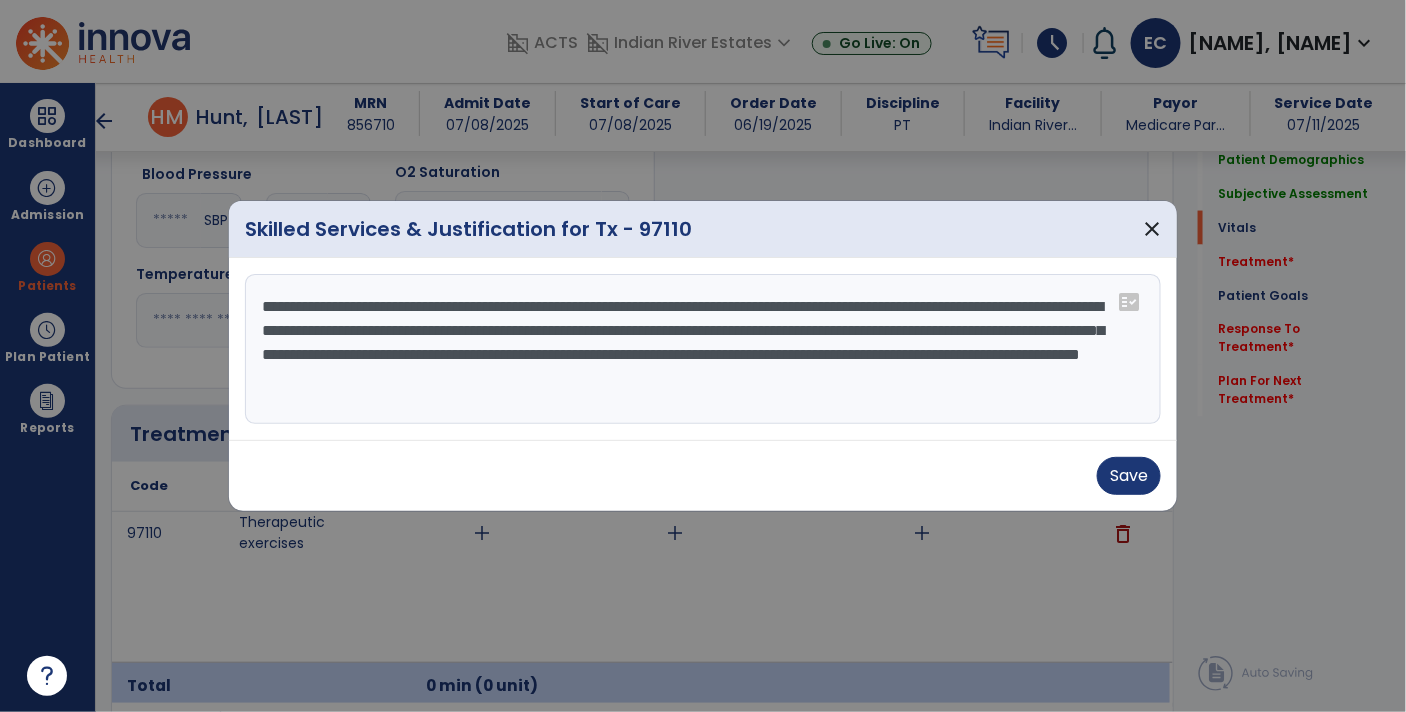 click on "**********" at bounding box center [703, 349] 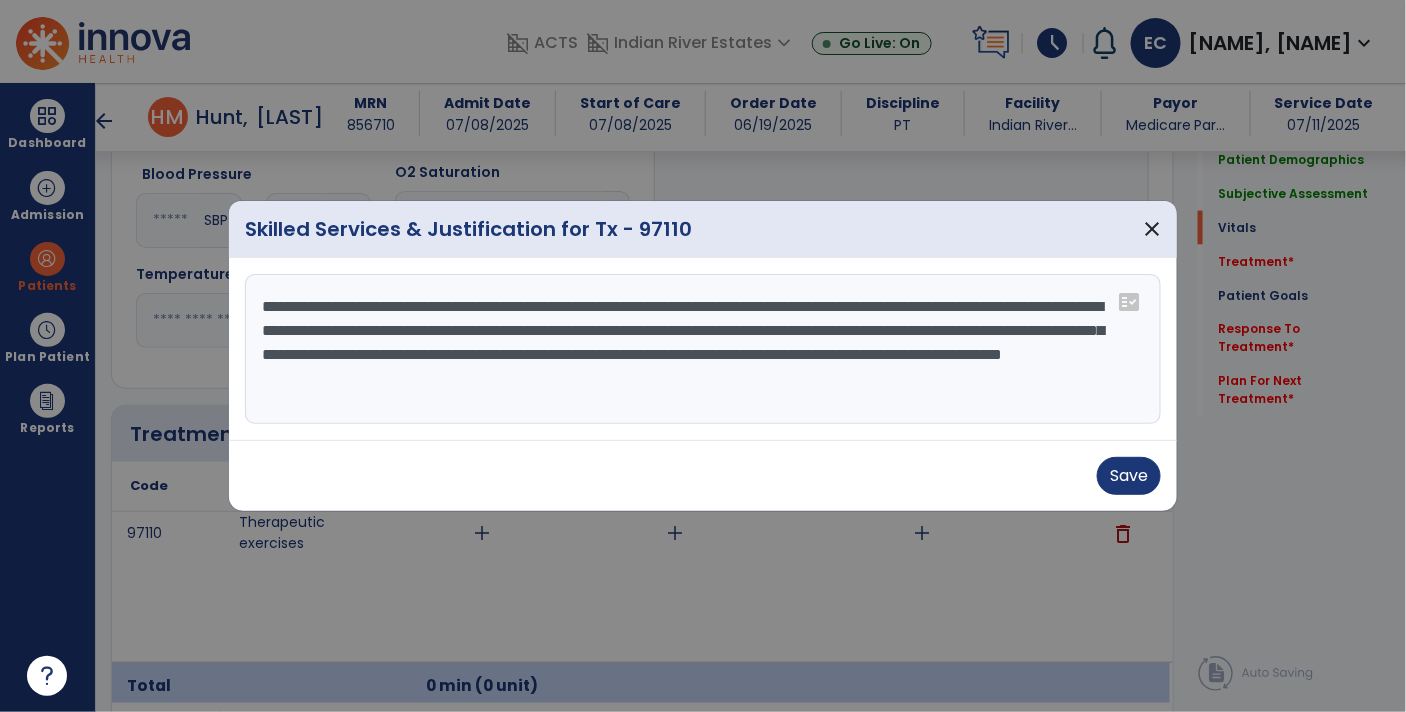 click on "**********" at bounding box center [703, 349] 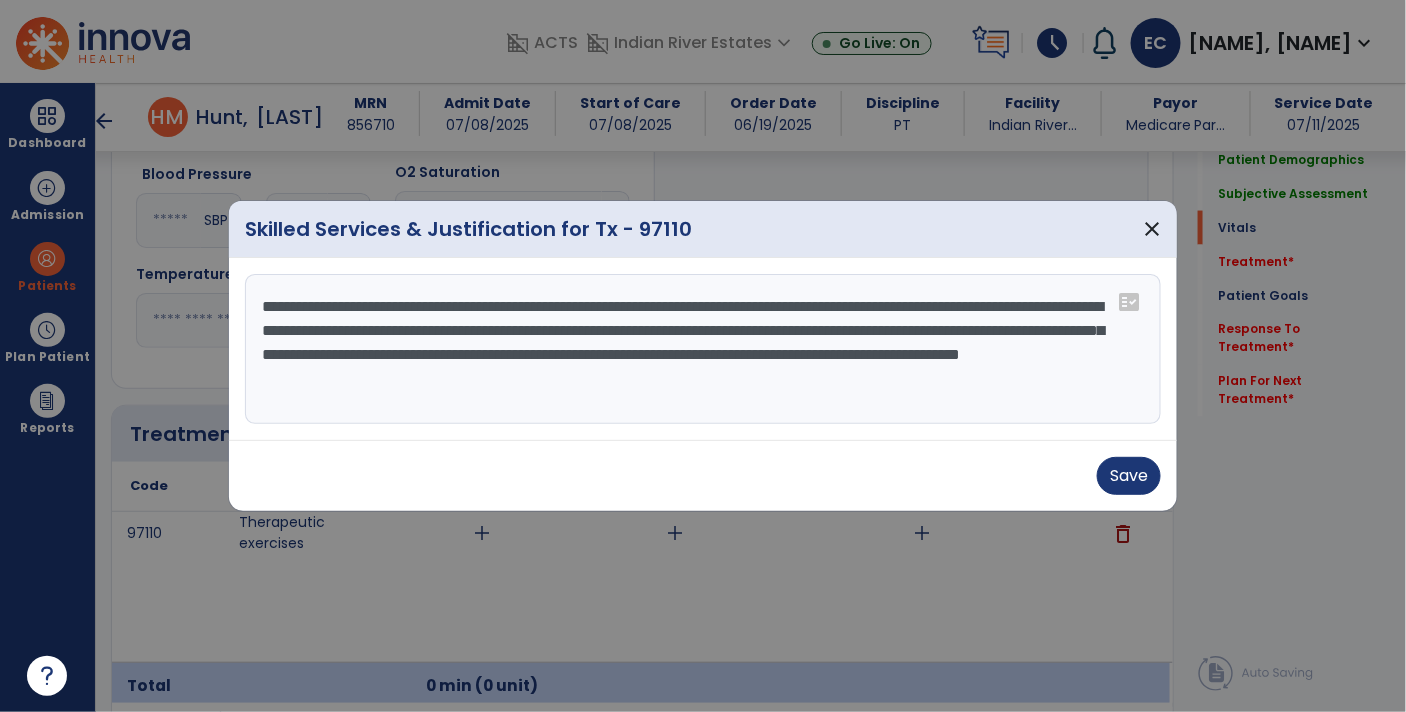 click on "**********" at bounding box center [703, 349] 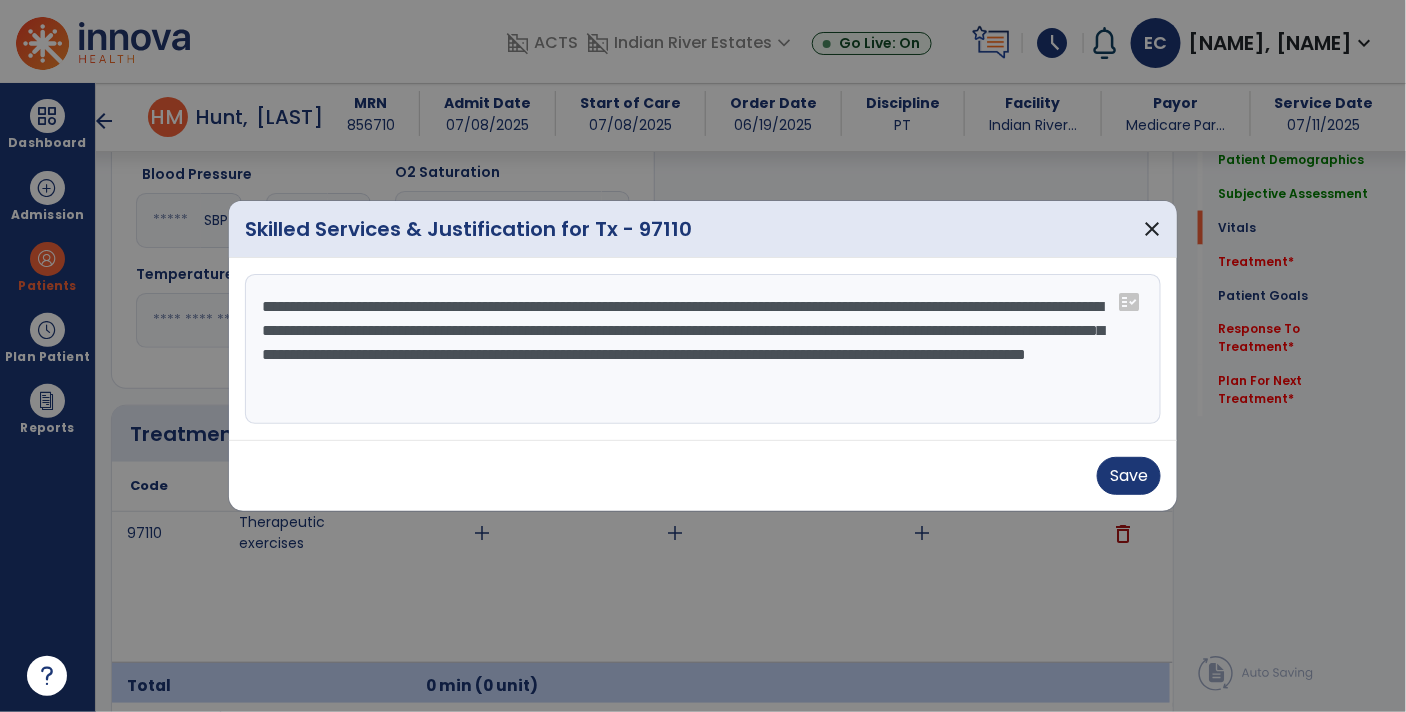 click on "**********" at bounding box center [703, 349] 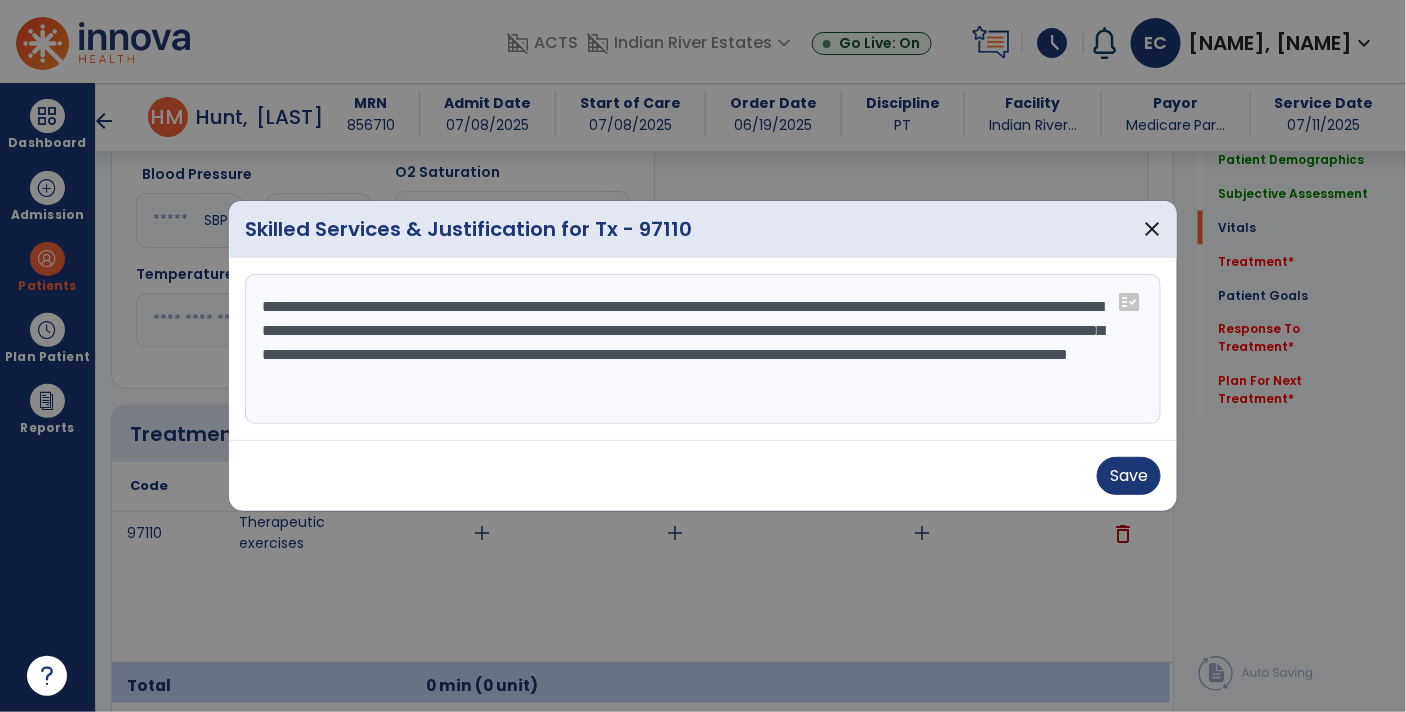 click on "**********" at bounding box center [703, 349] 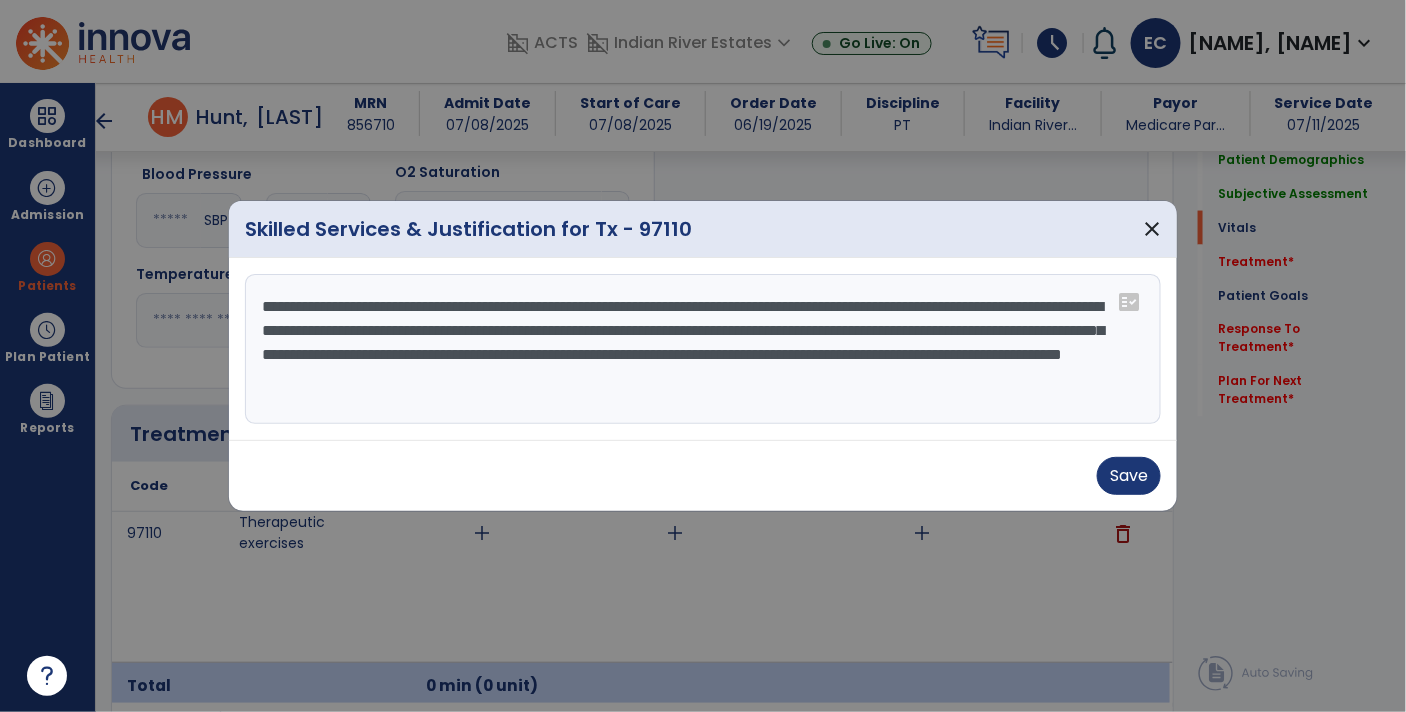 click on "**********" at bounding box center [703, 349] 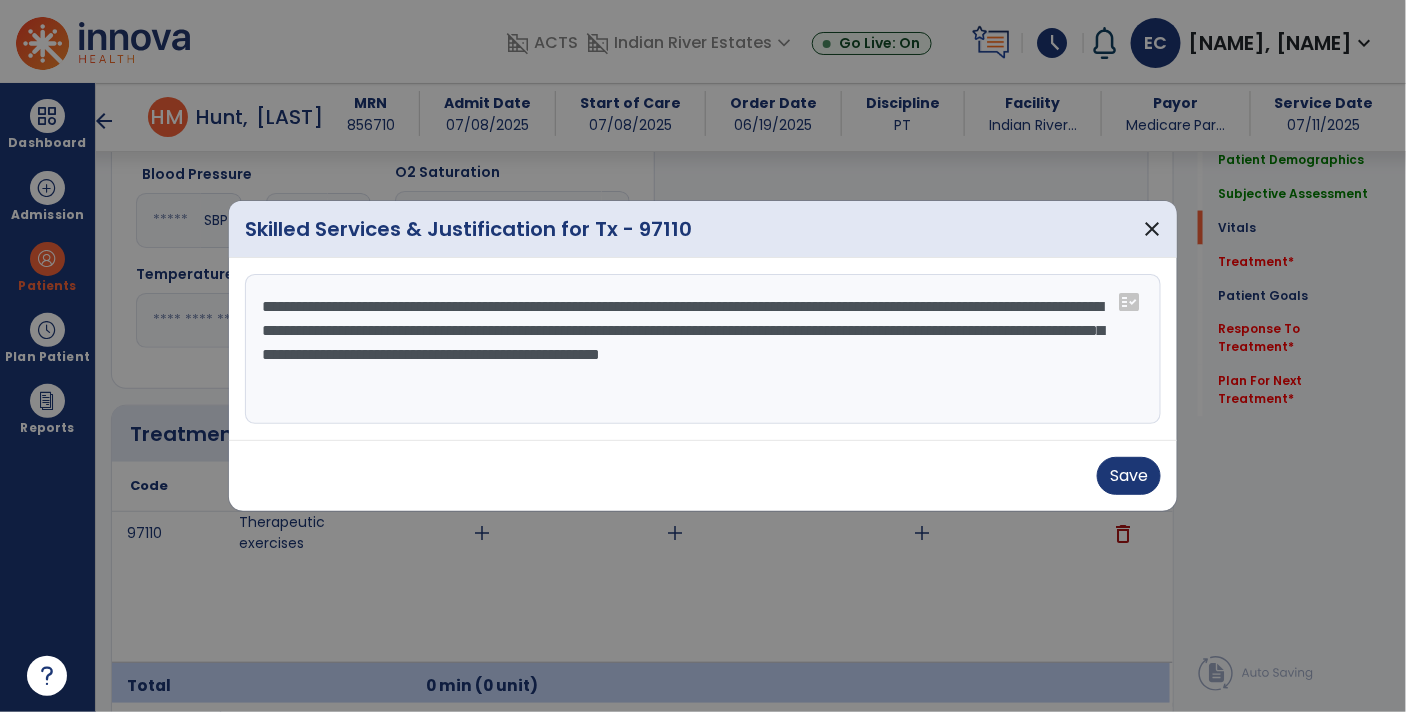 click on "**********" at bounding box center (703, 349) 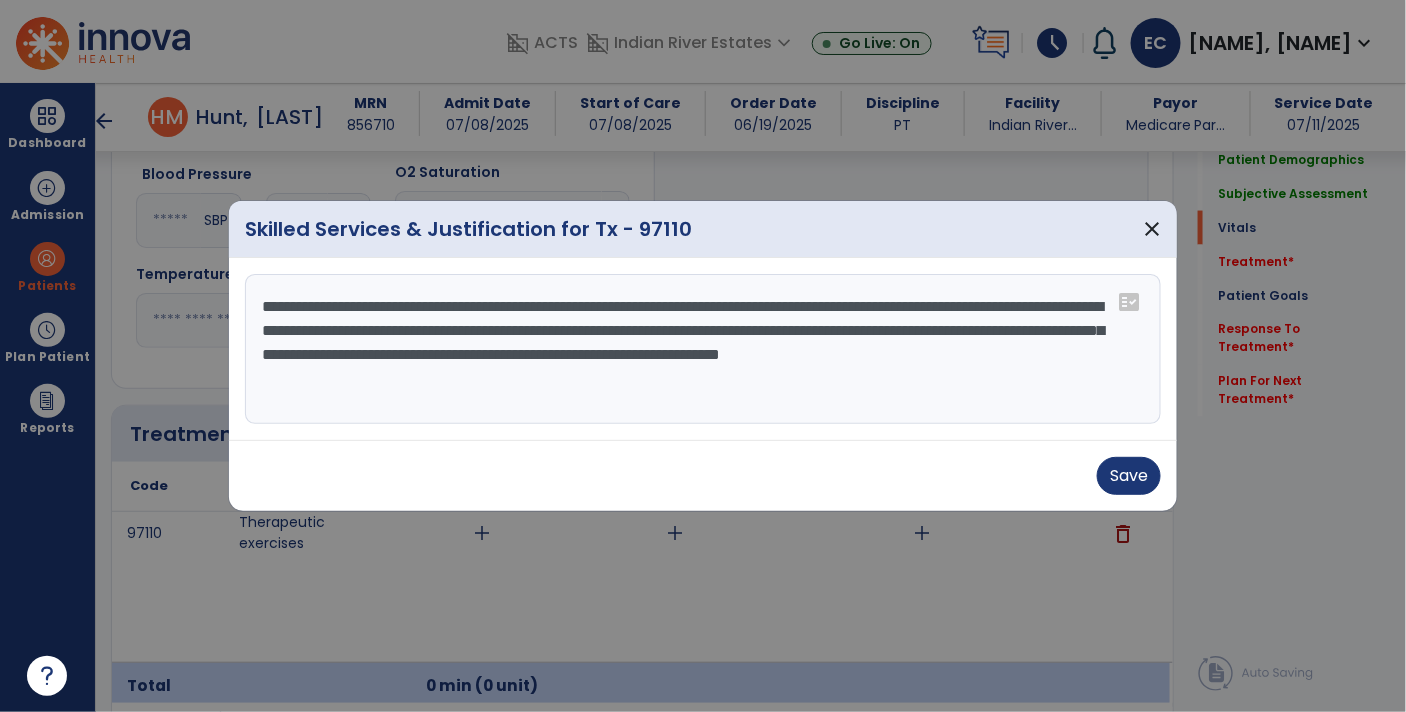 click on "**********" at bounding box center [703, 349] 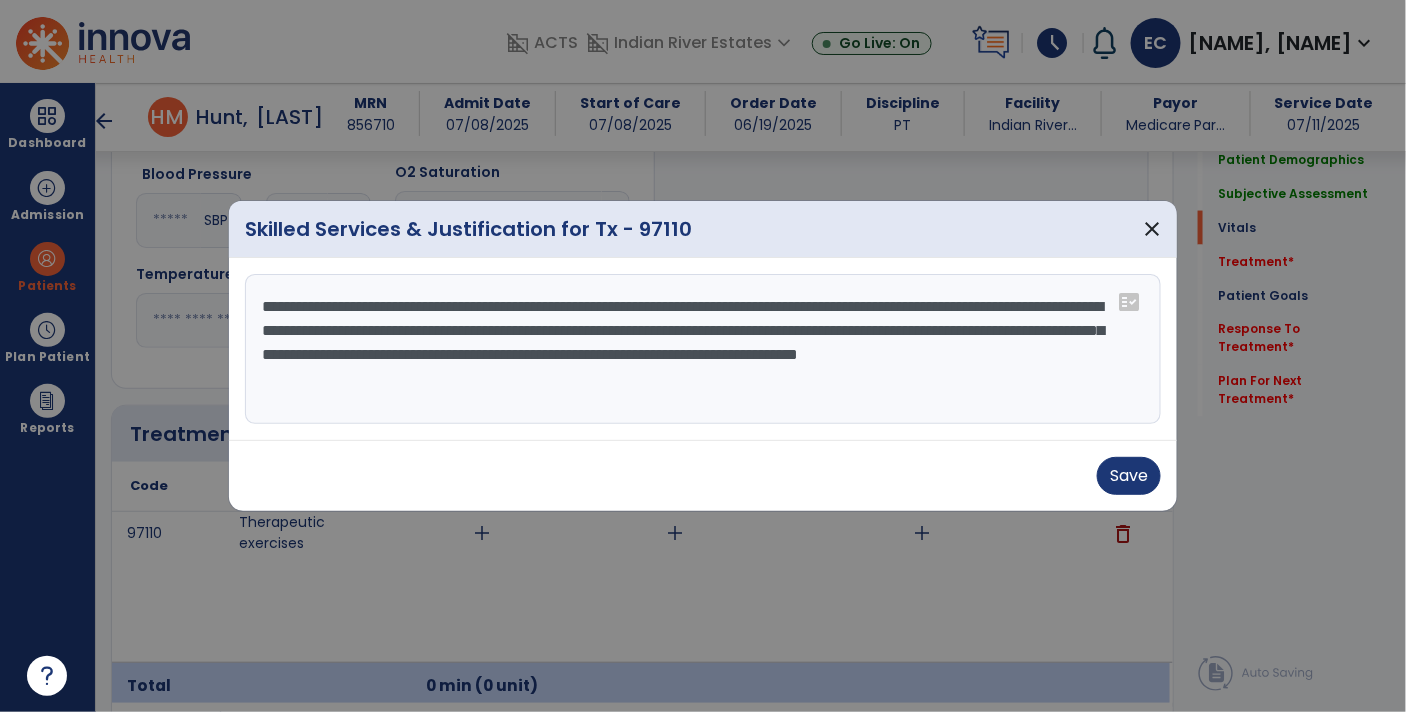 click on "**********" at bounding box center [703, 349] 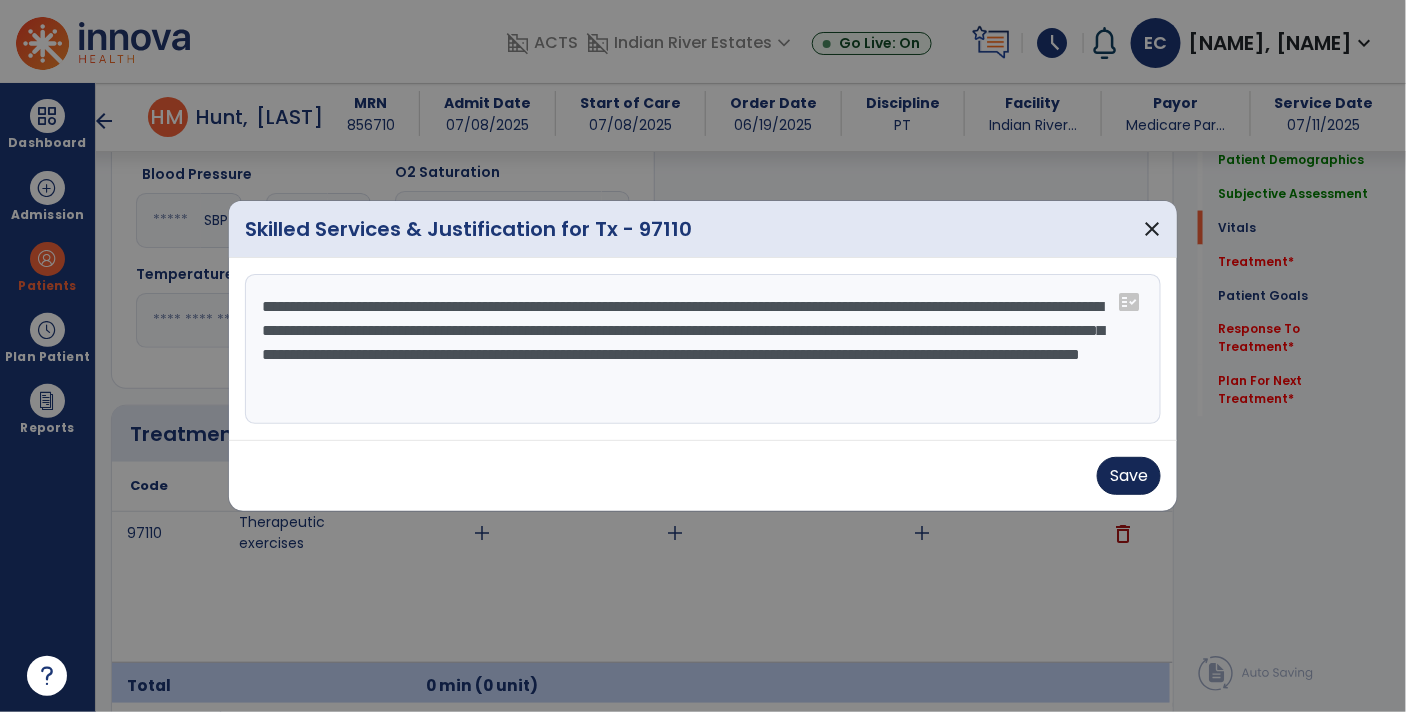 type on "**********" 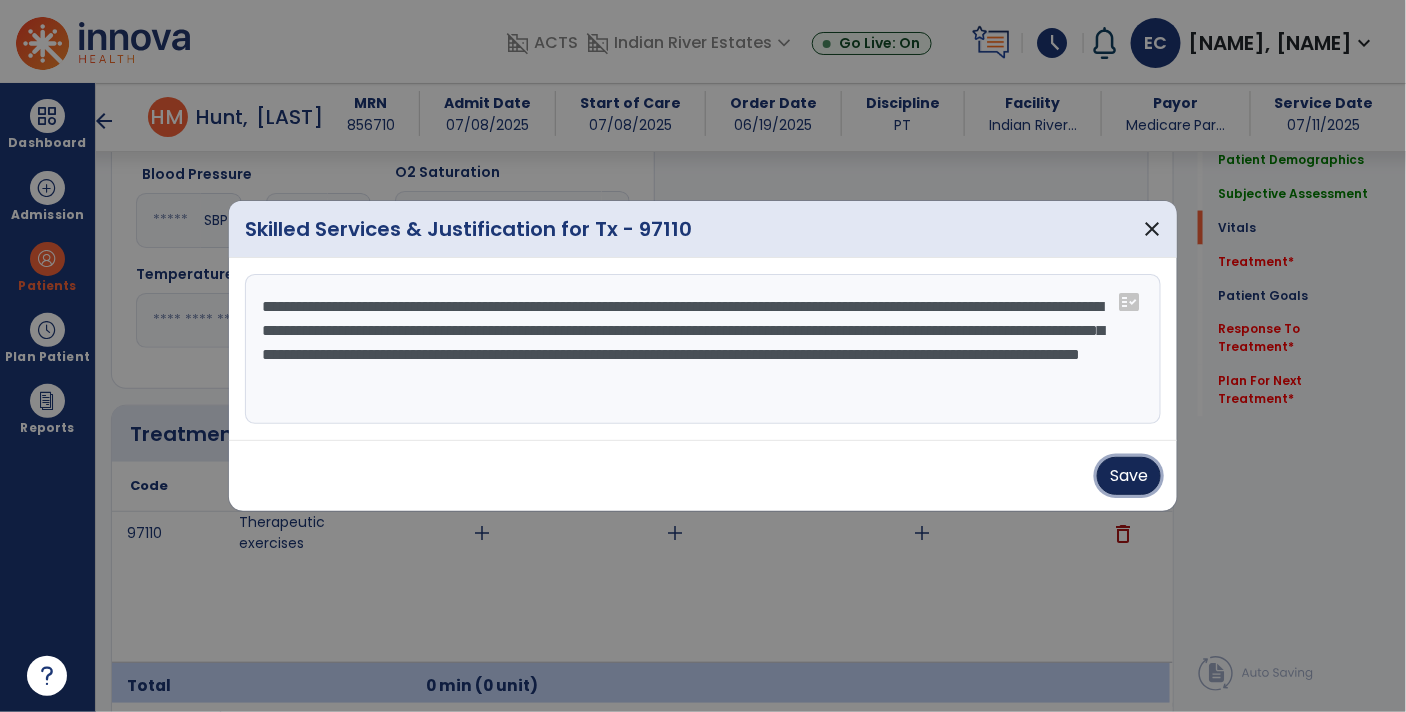click on "Save" at bounding box center [1129, 476] 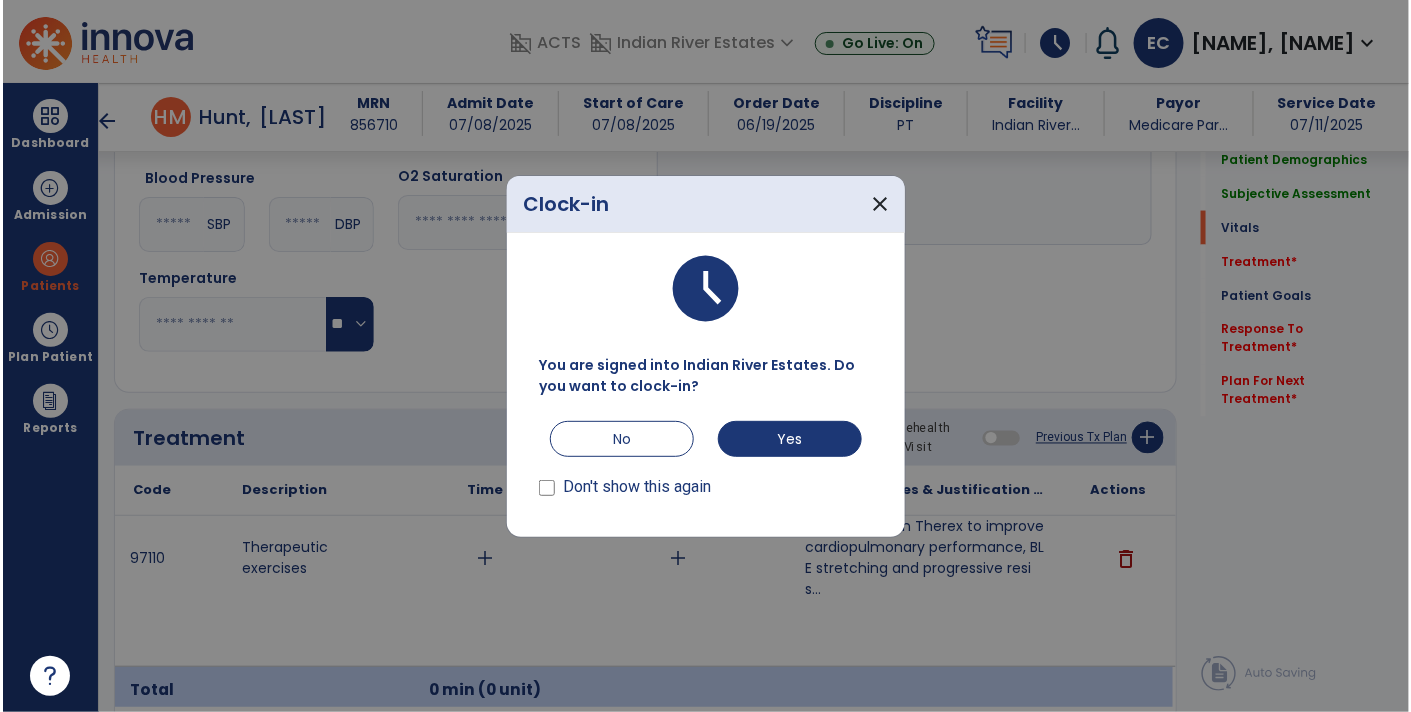 scroll, scrollTop: 954, scrollLeft: 0, axis: vertical 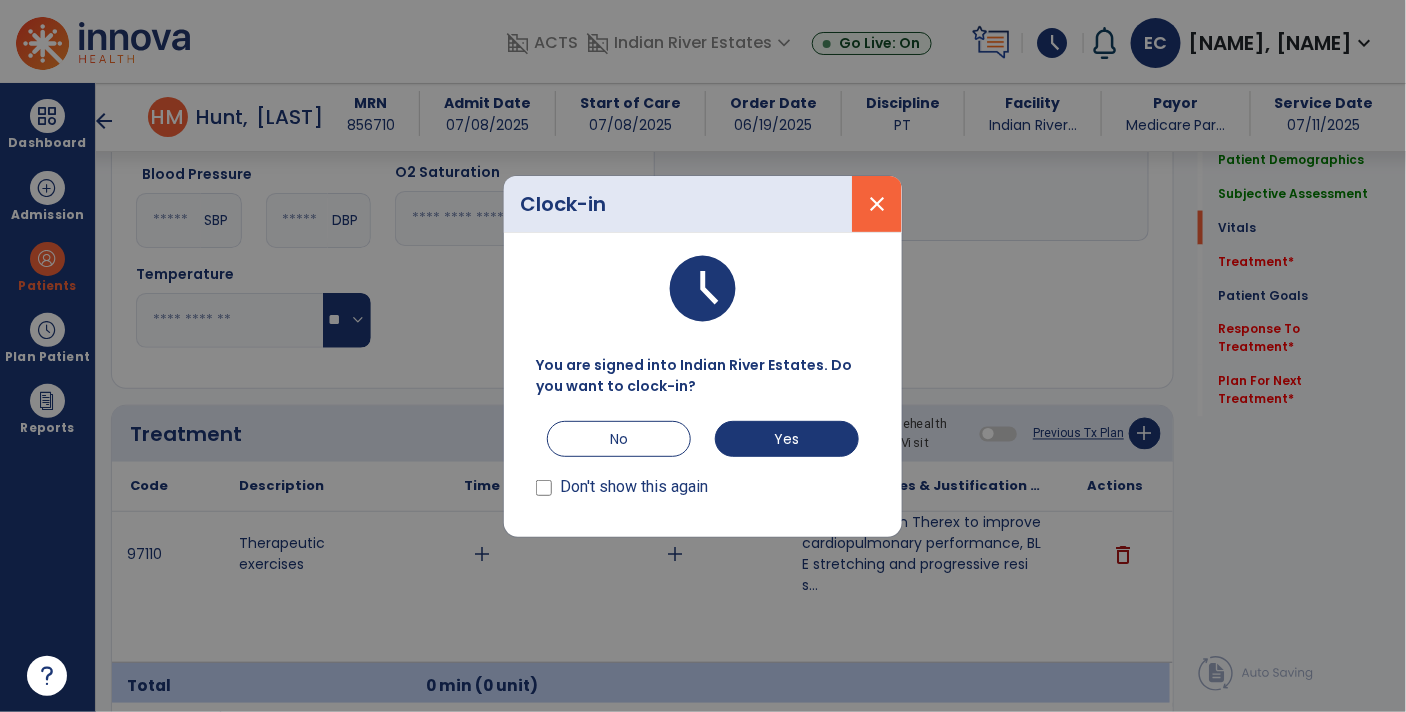click on "close" at bounding box center (877, 204) 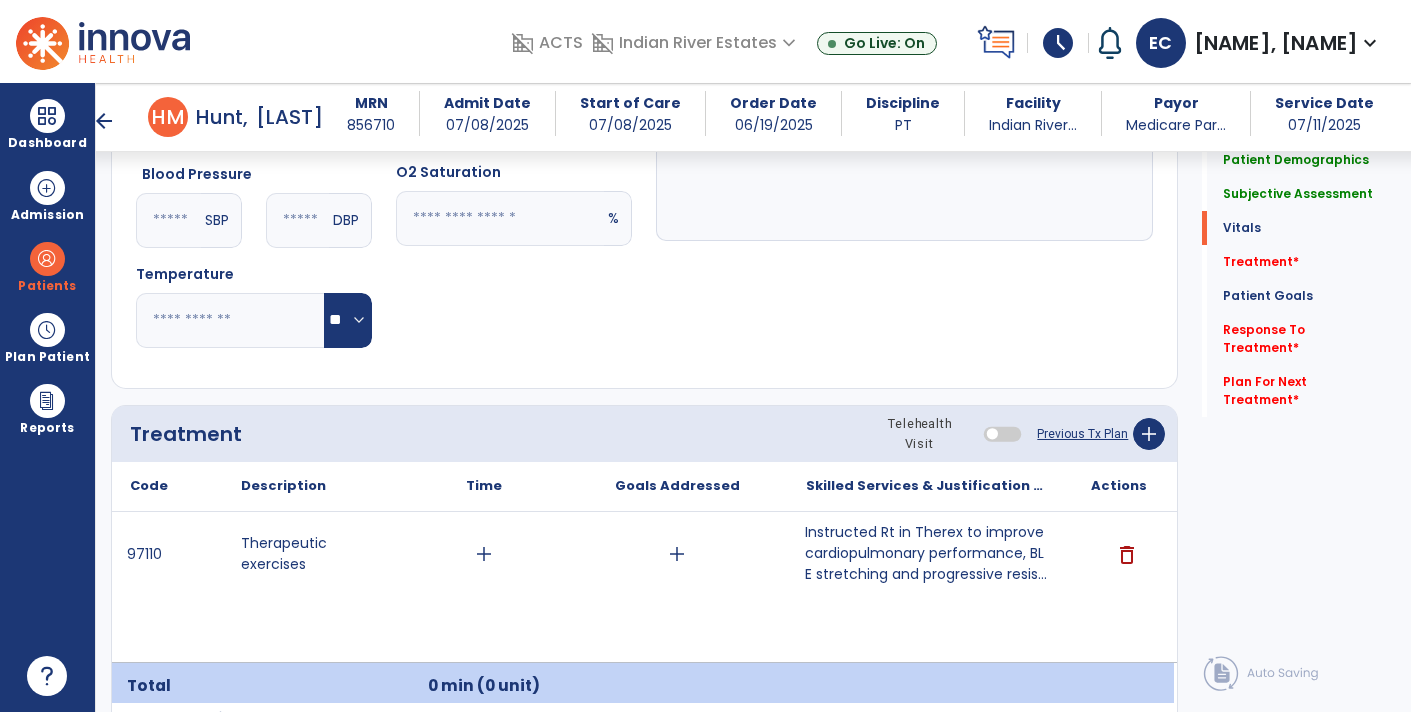 click 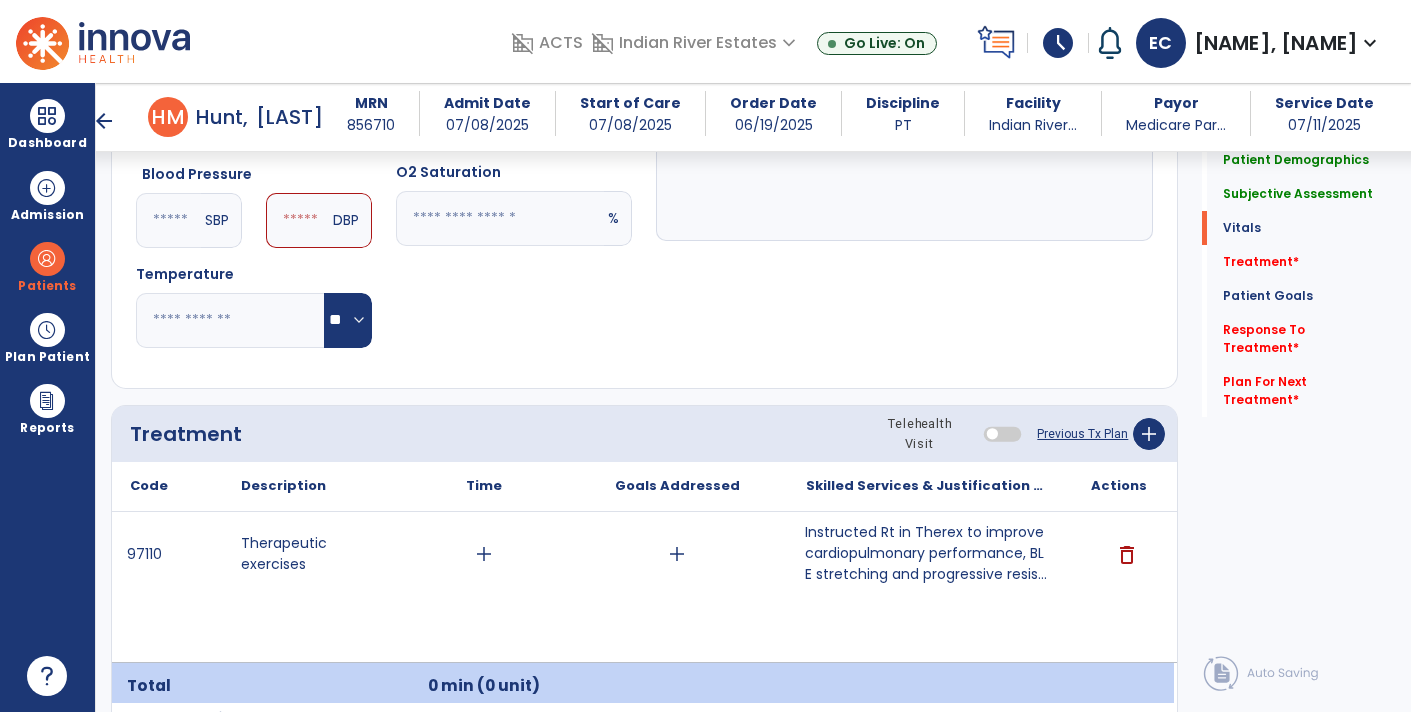 type on "***" 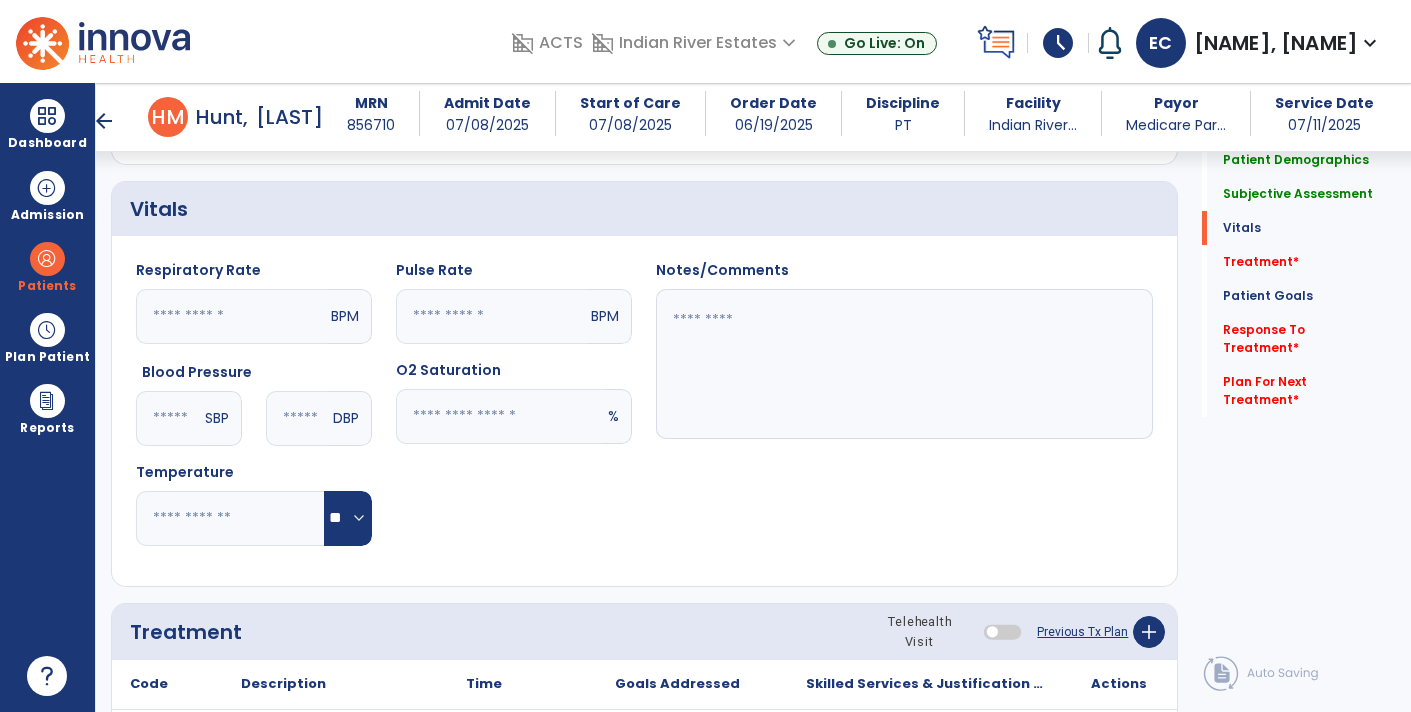 scroll, scrollTop: 763, scrollLeft: 0, axis: vertical 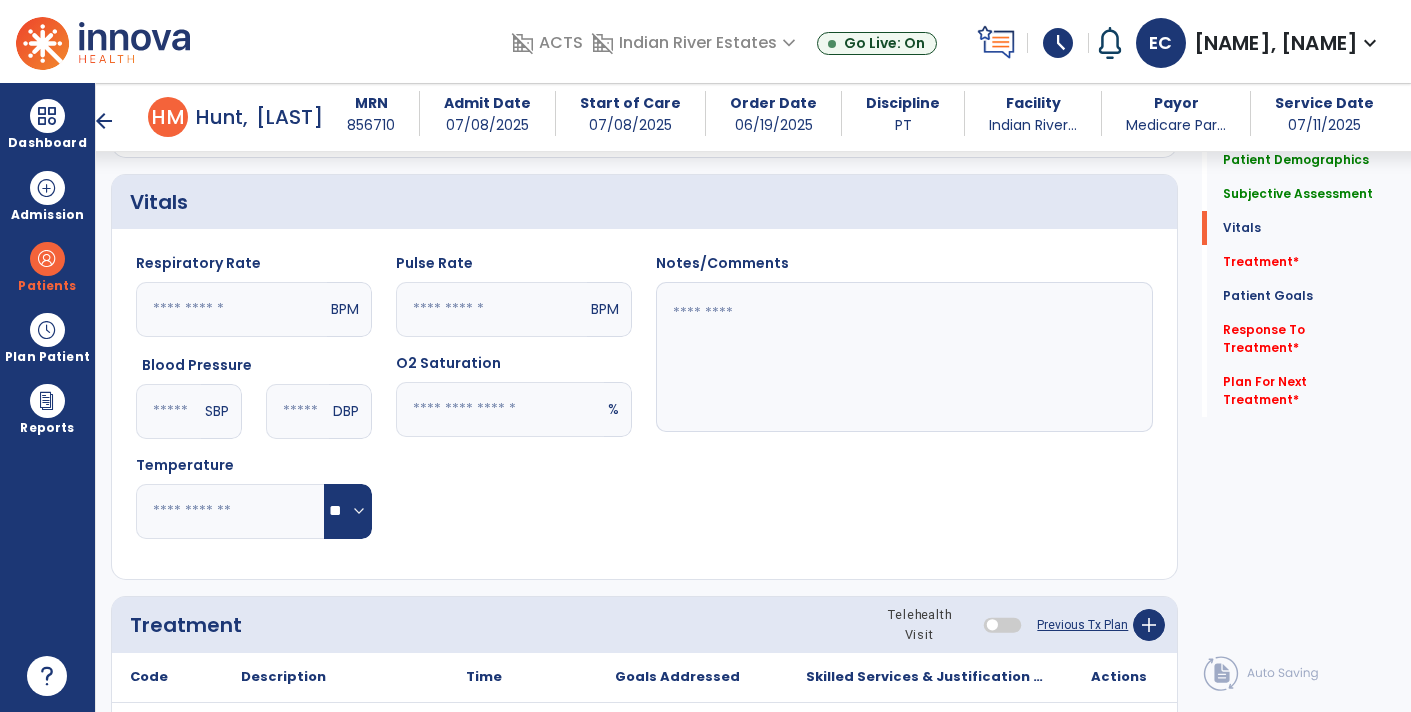 type on "**" 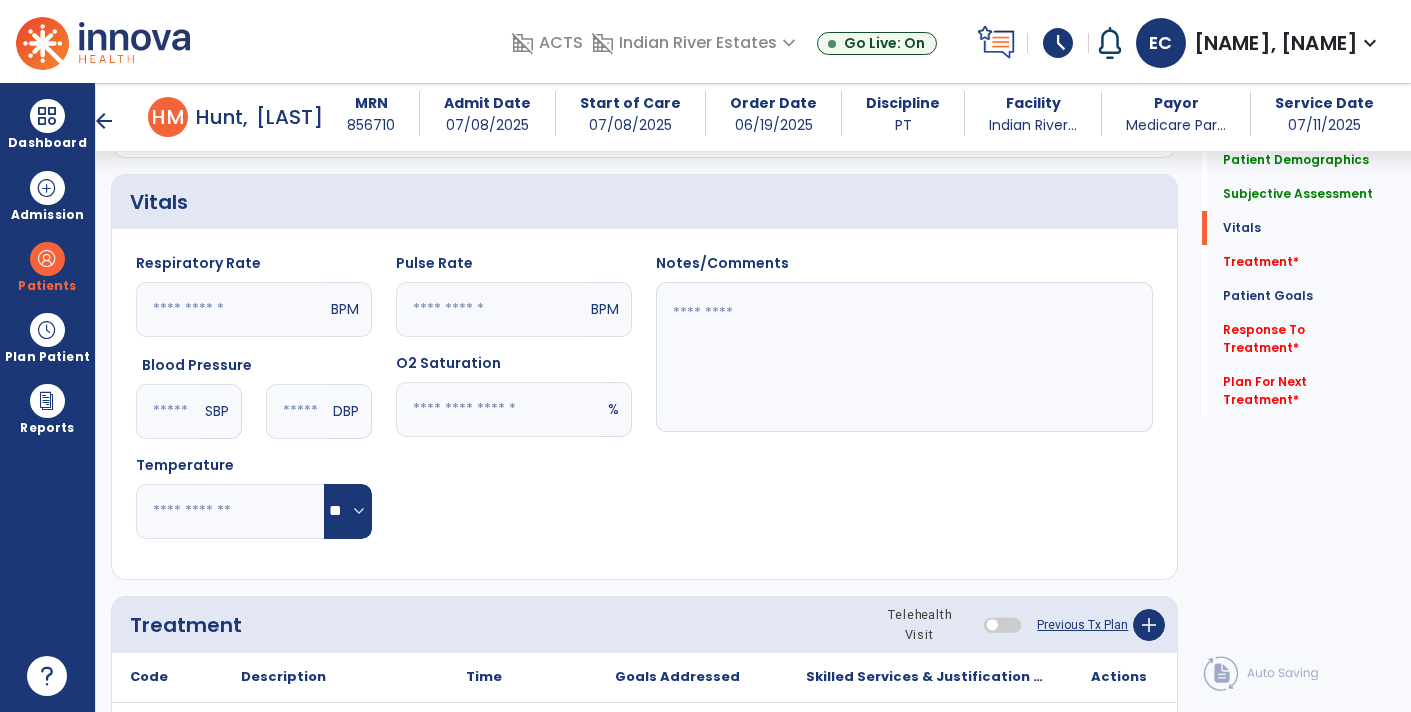 click 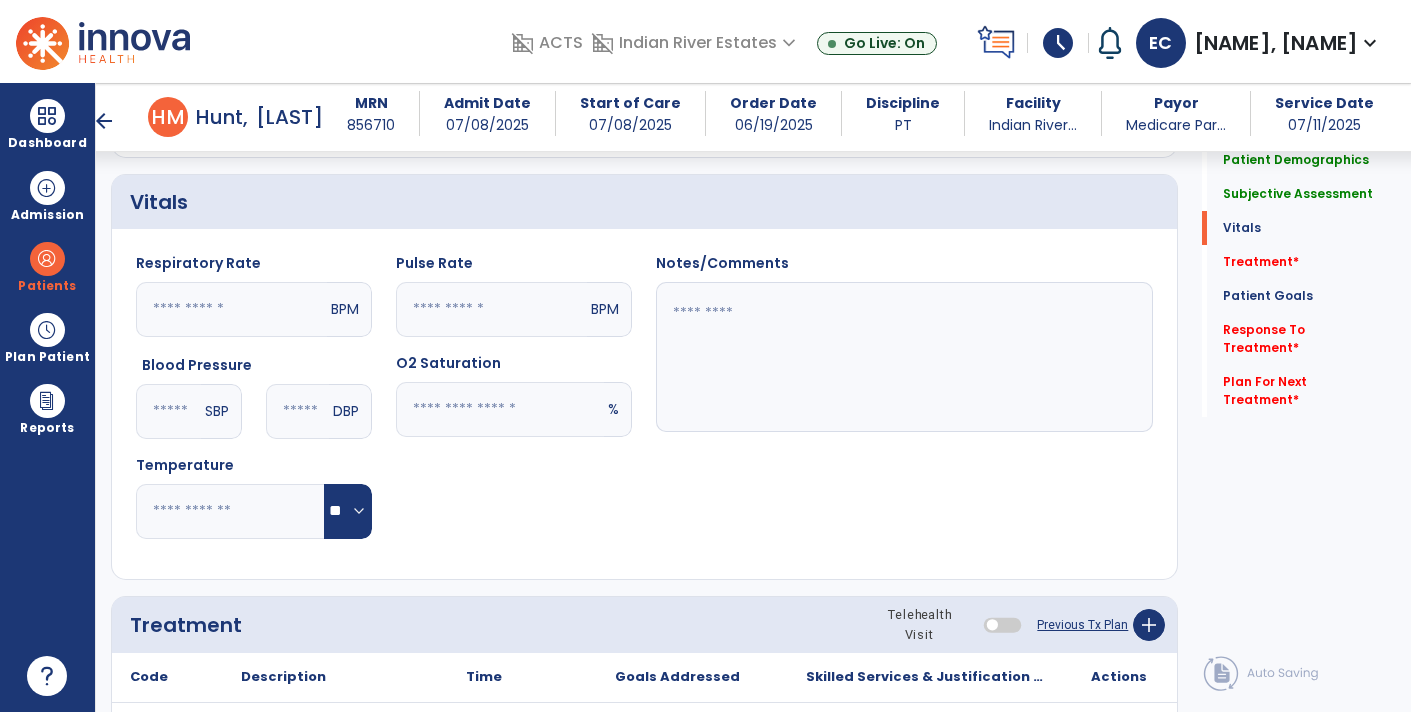 type on "**" 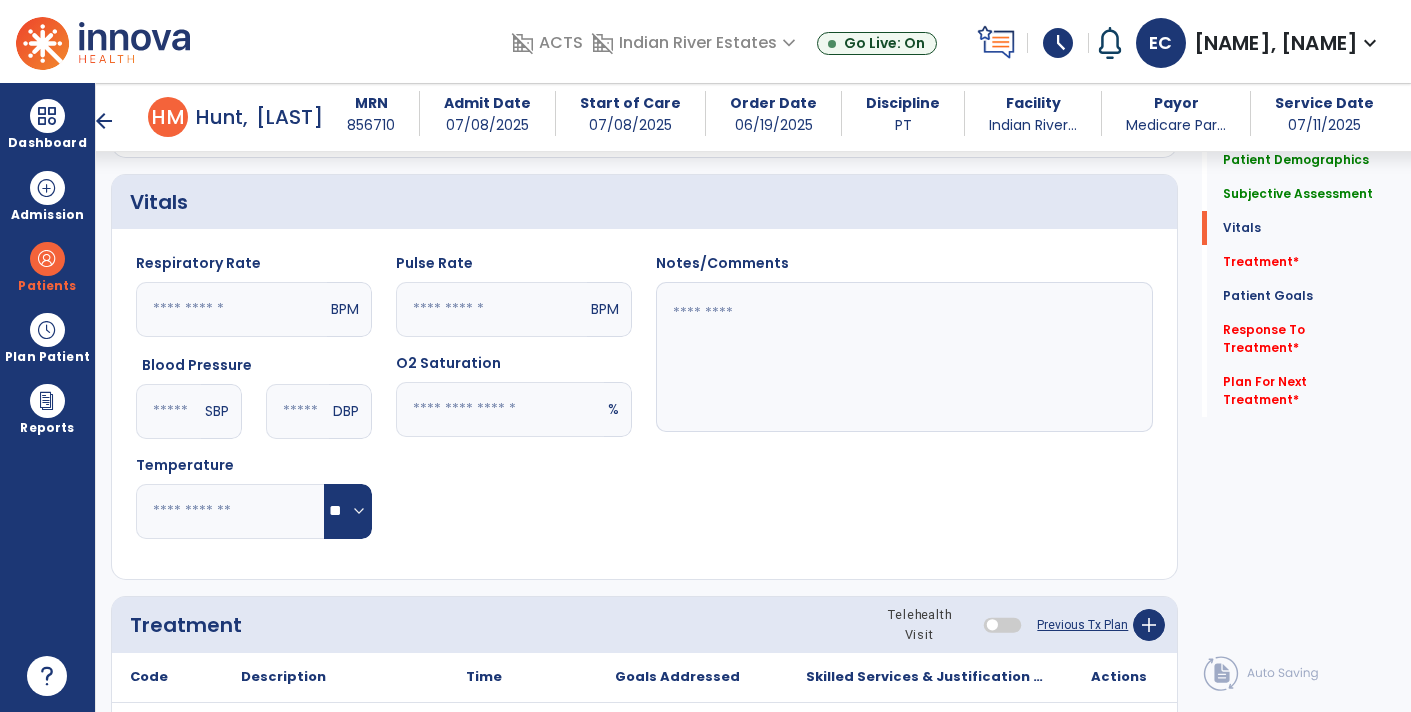 click 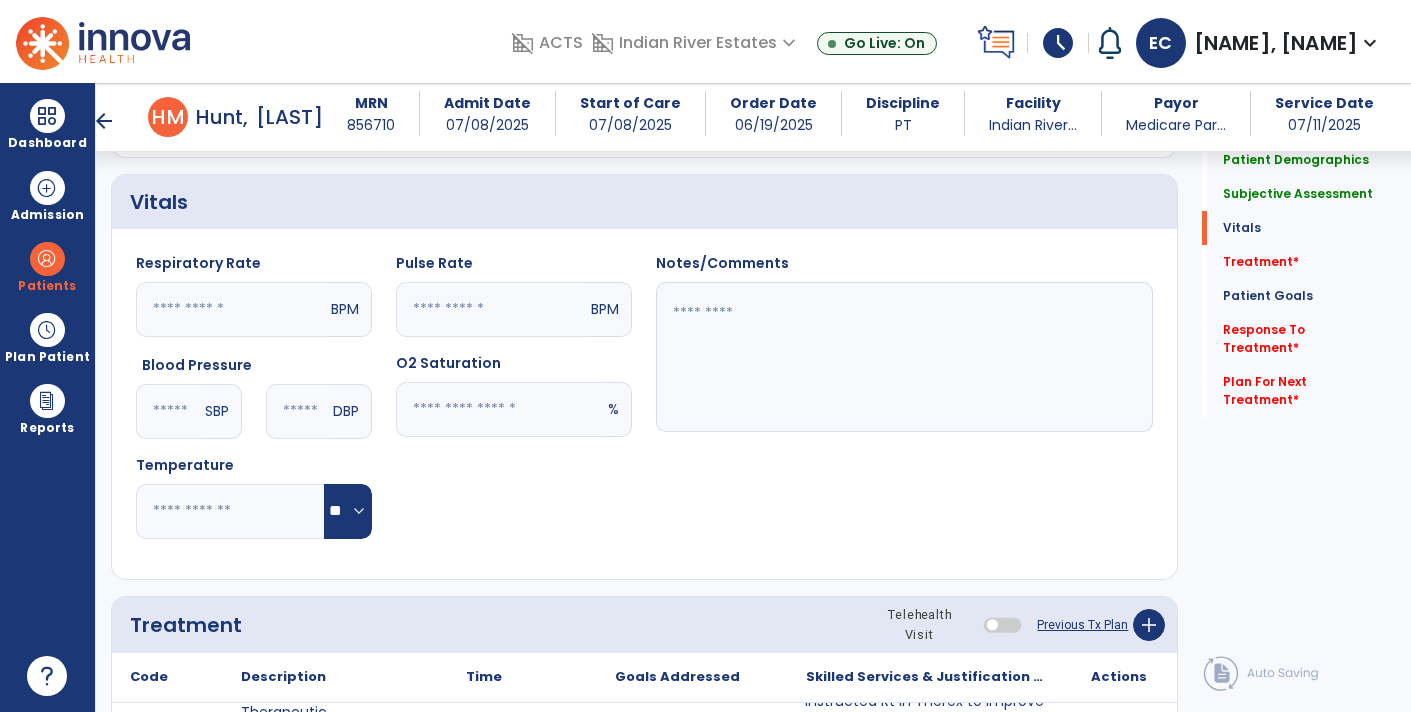 click 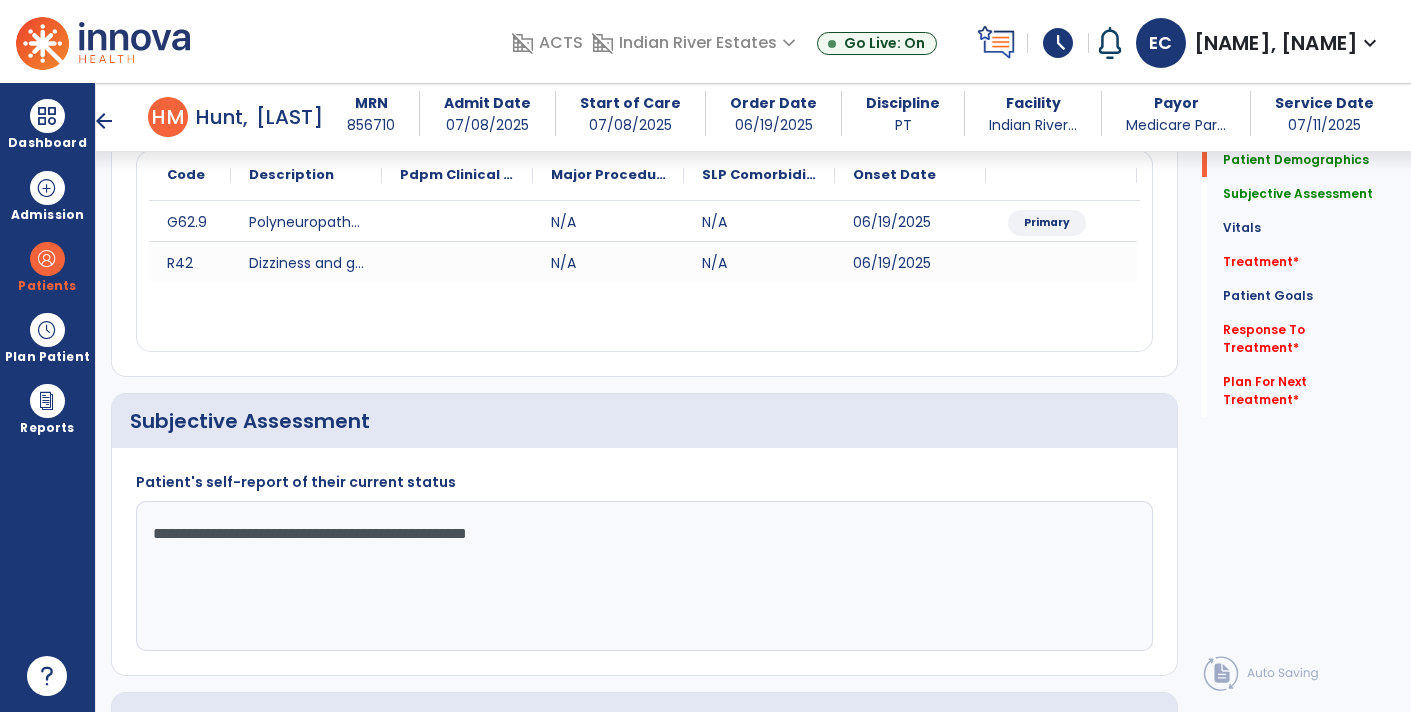 scroll, scrollTop: 334, scrollLeft: 0, axis: vertical 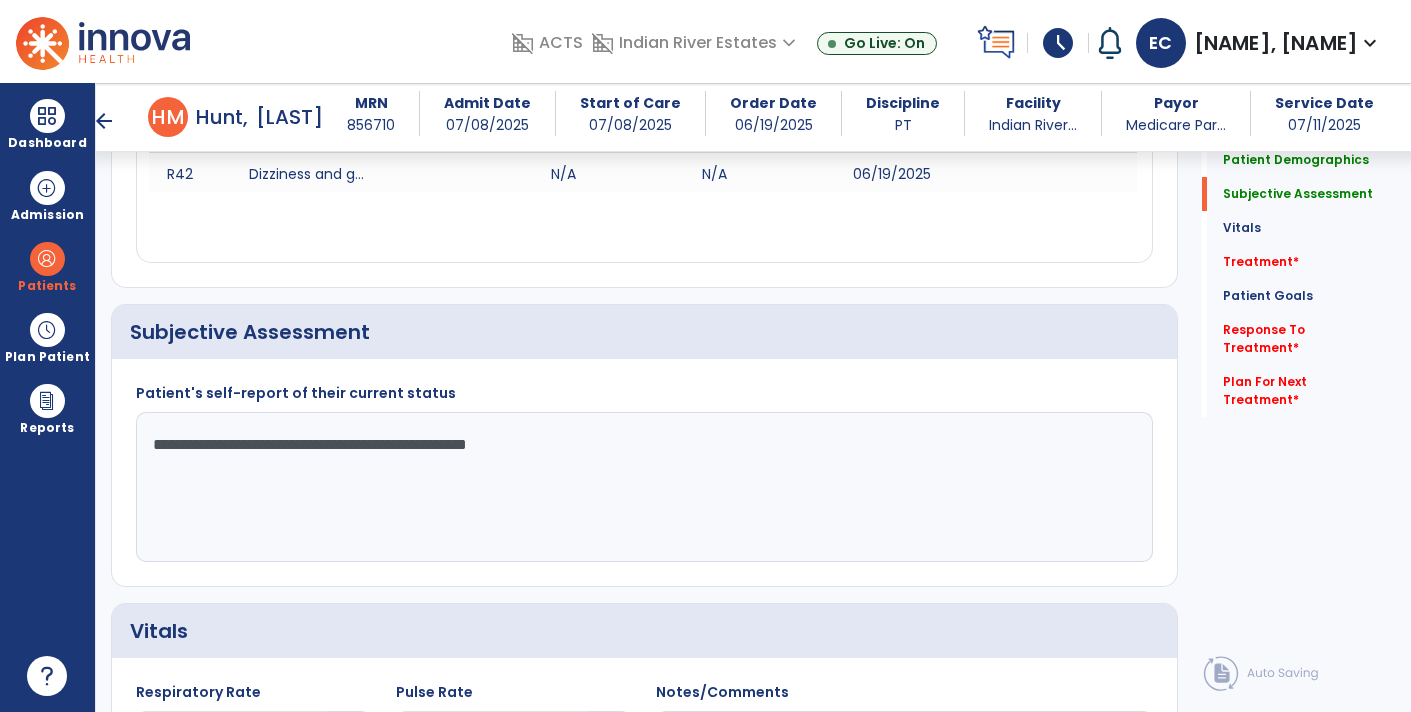 click on "**********" 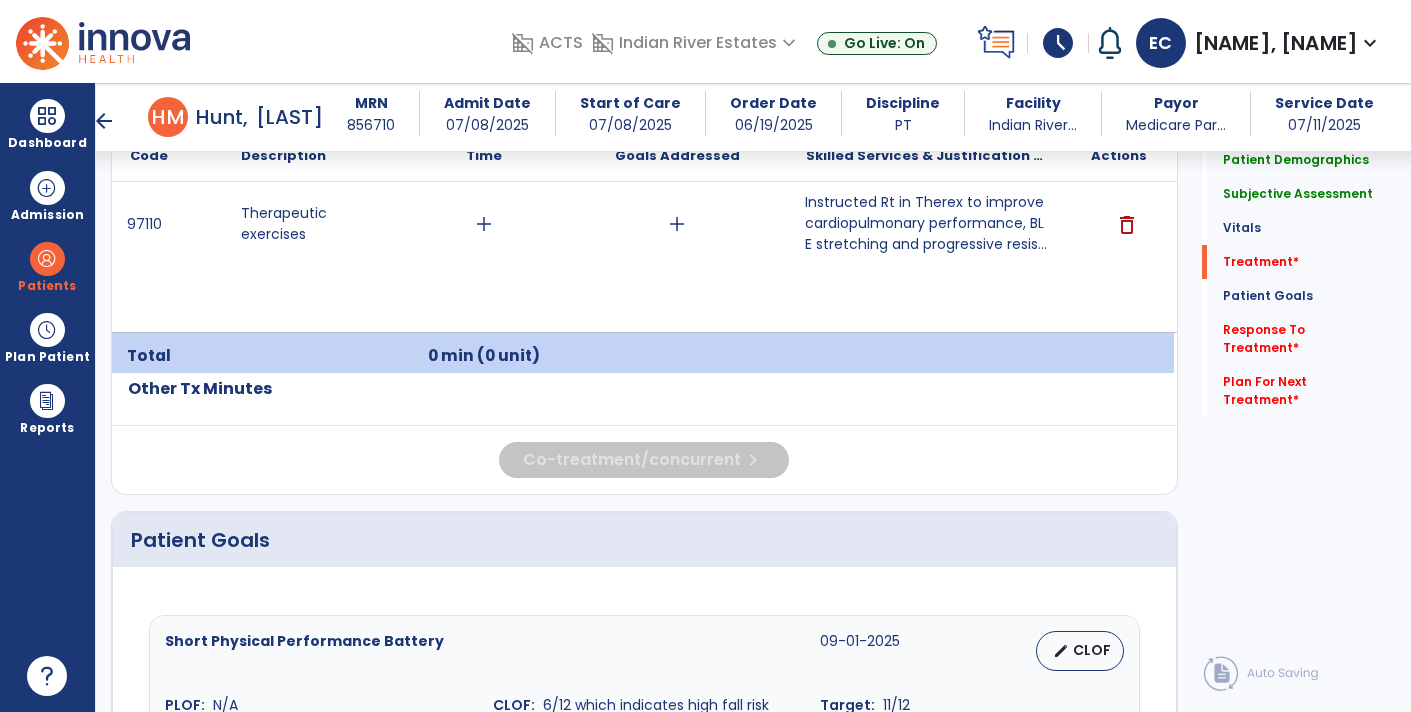 type on "**********" 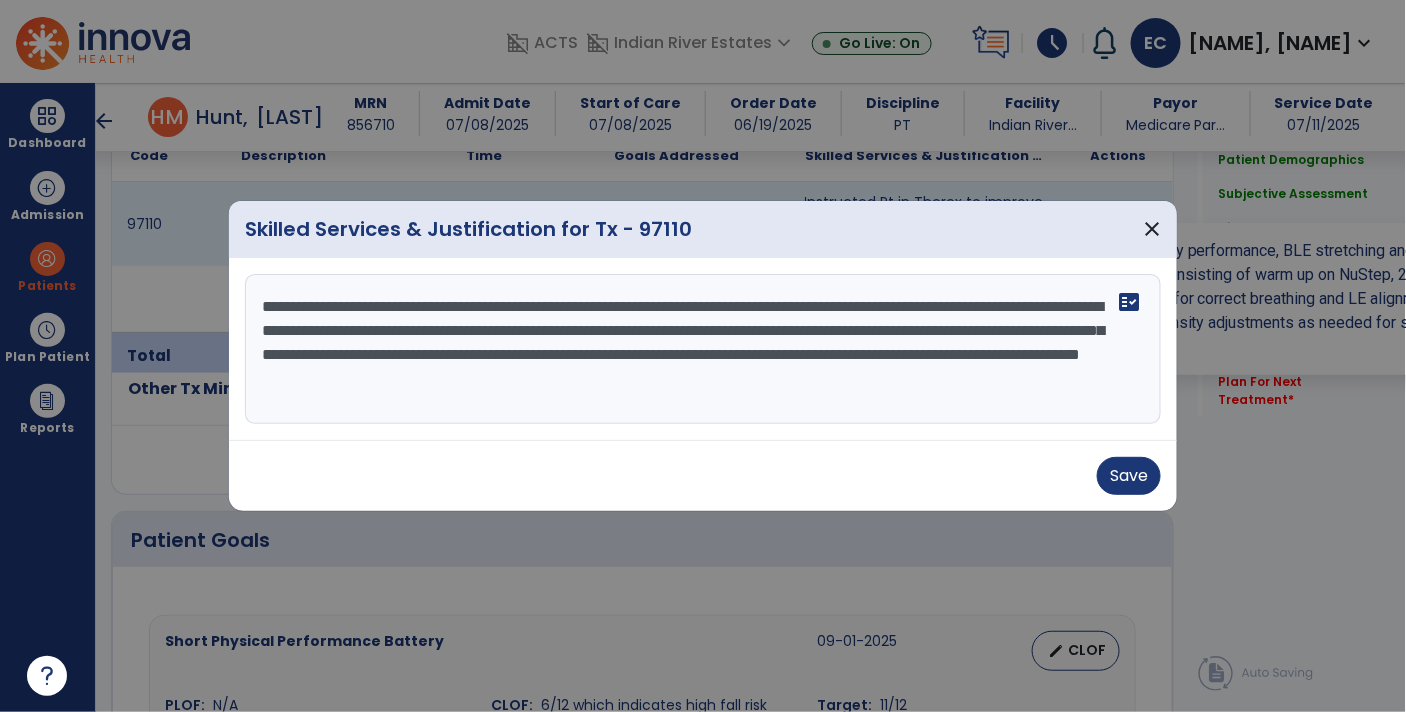 scroll, scrollTop: 1284, scrollLeft: 0, axis: vertical 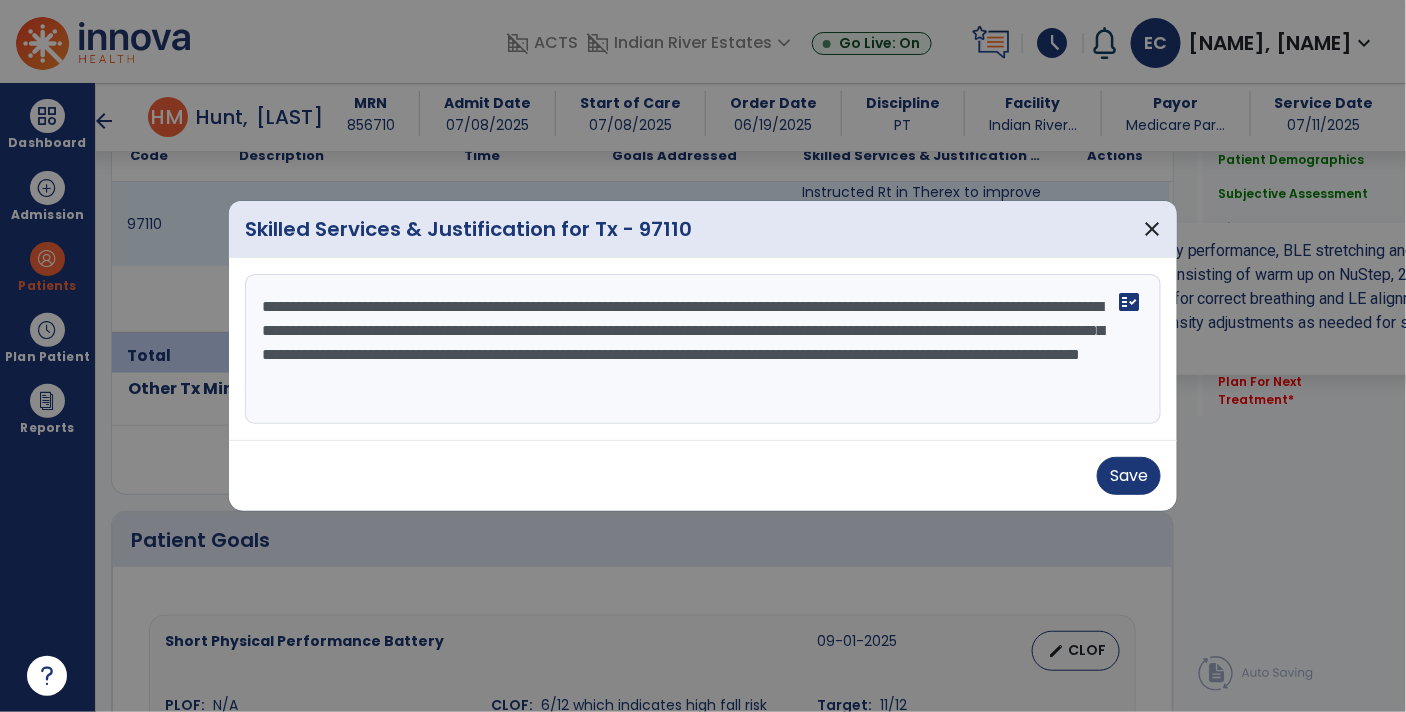 click on "**********" at bounding box center (703, 349) 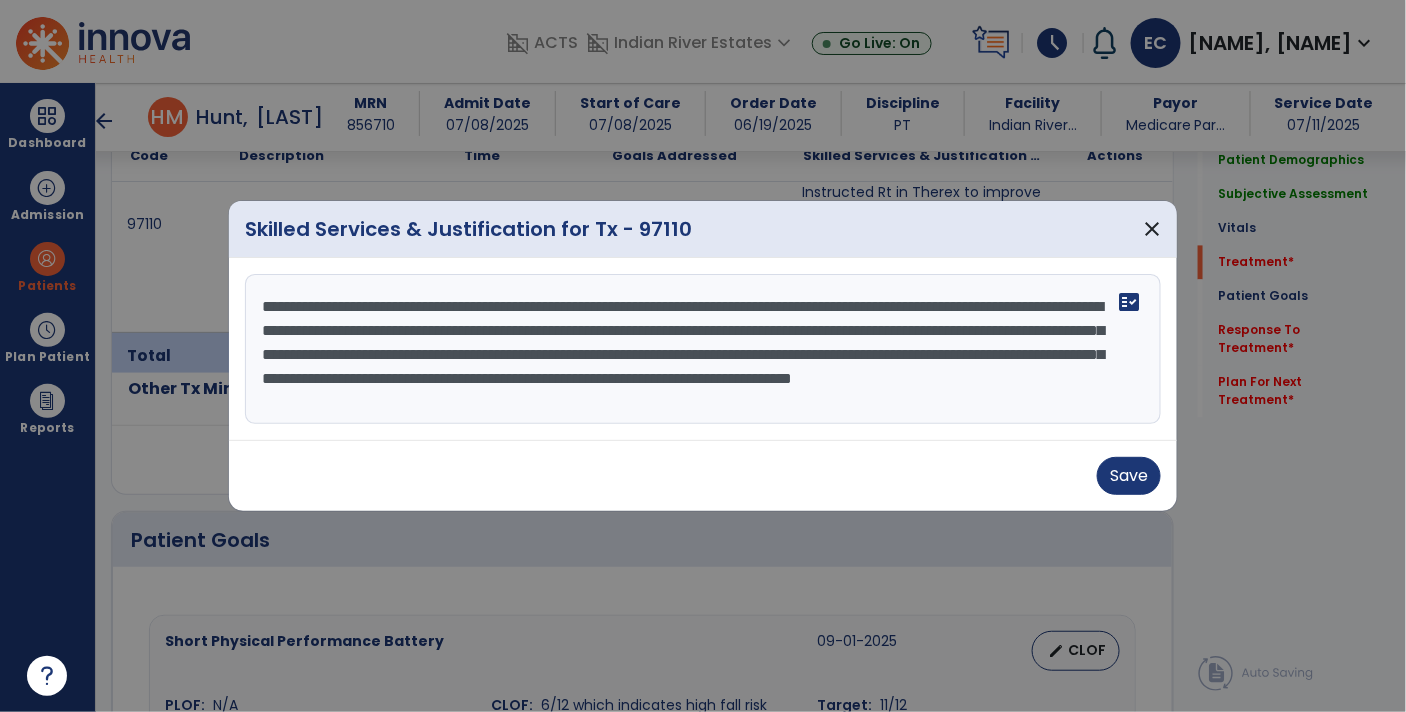 click on "**********" at bounding box center (703, 349) 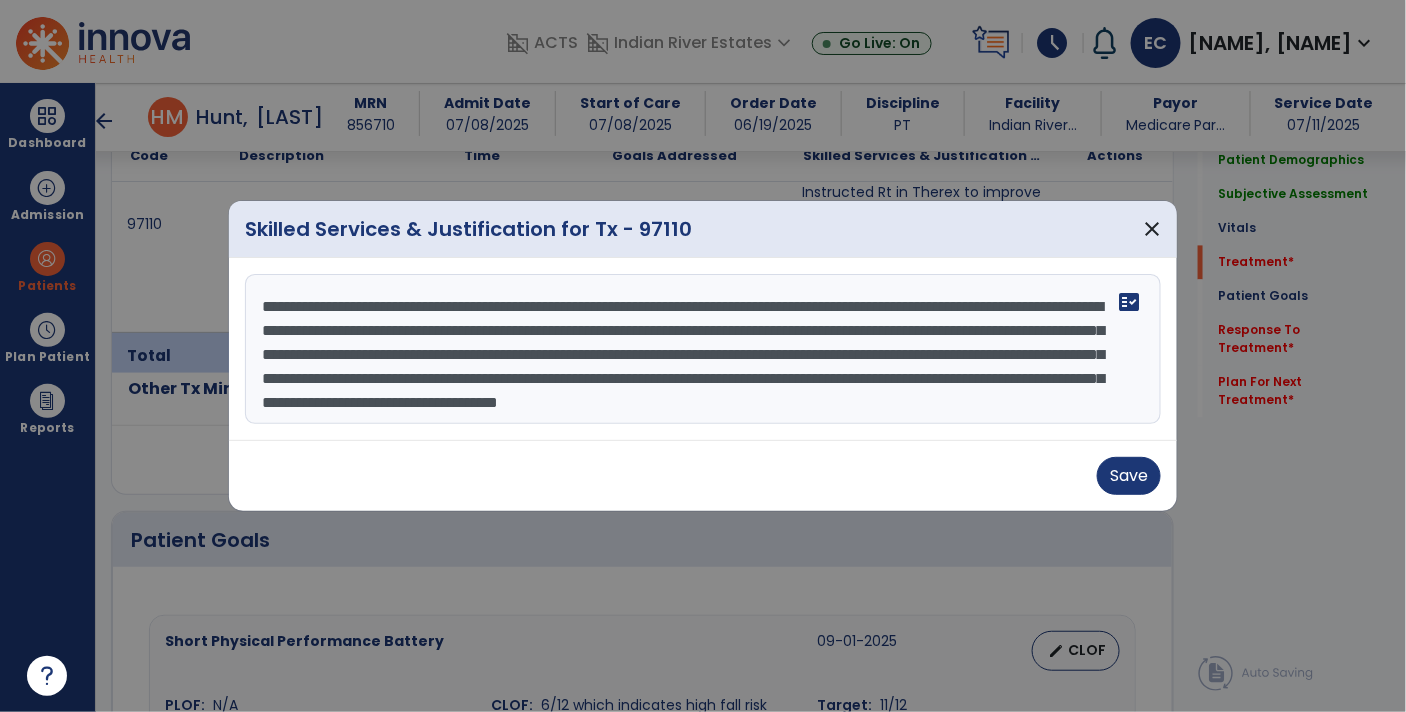 click on "**********" at bounding box center [703, 349] 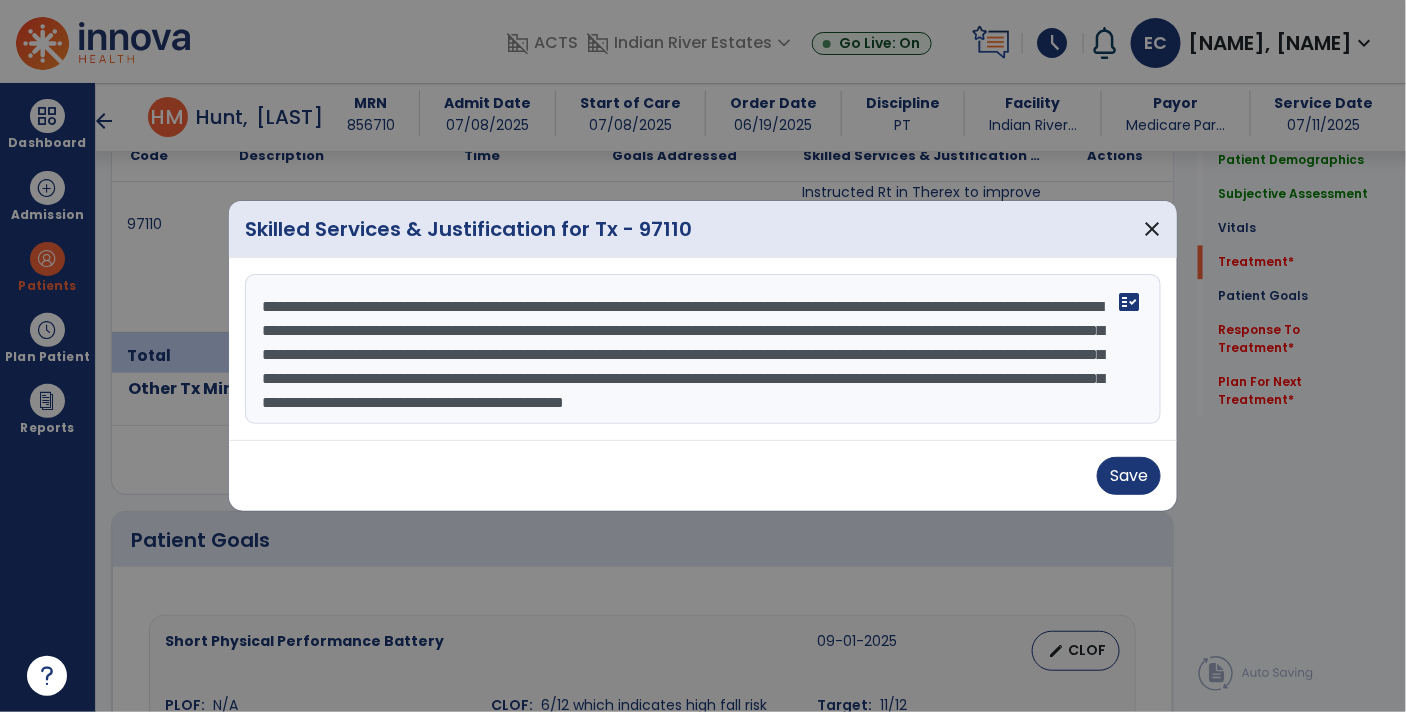 click on "**********" at bounding box center (703, 349) 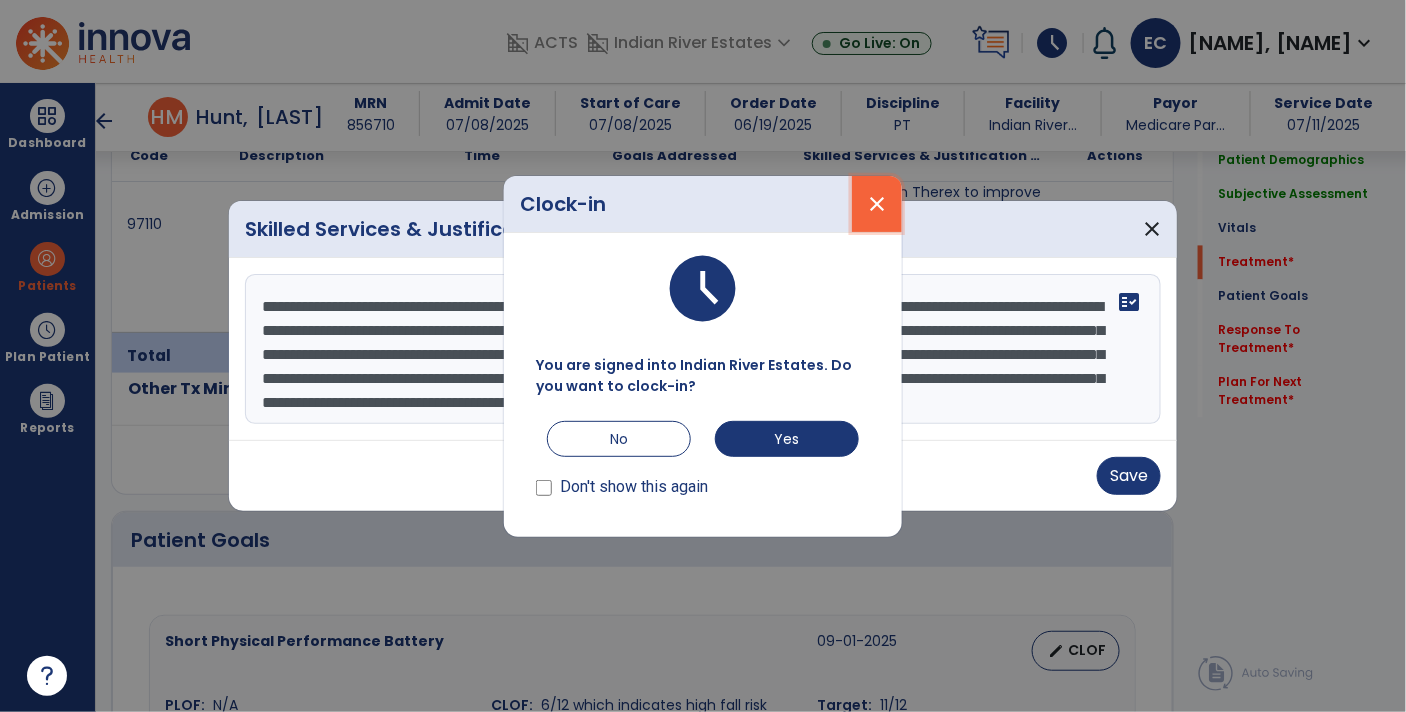 click on "close" at bounding box center [877, 204] 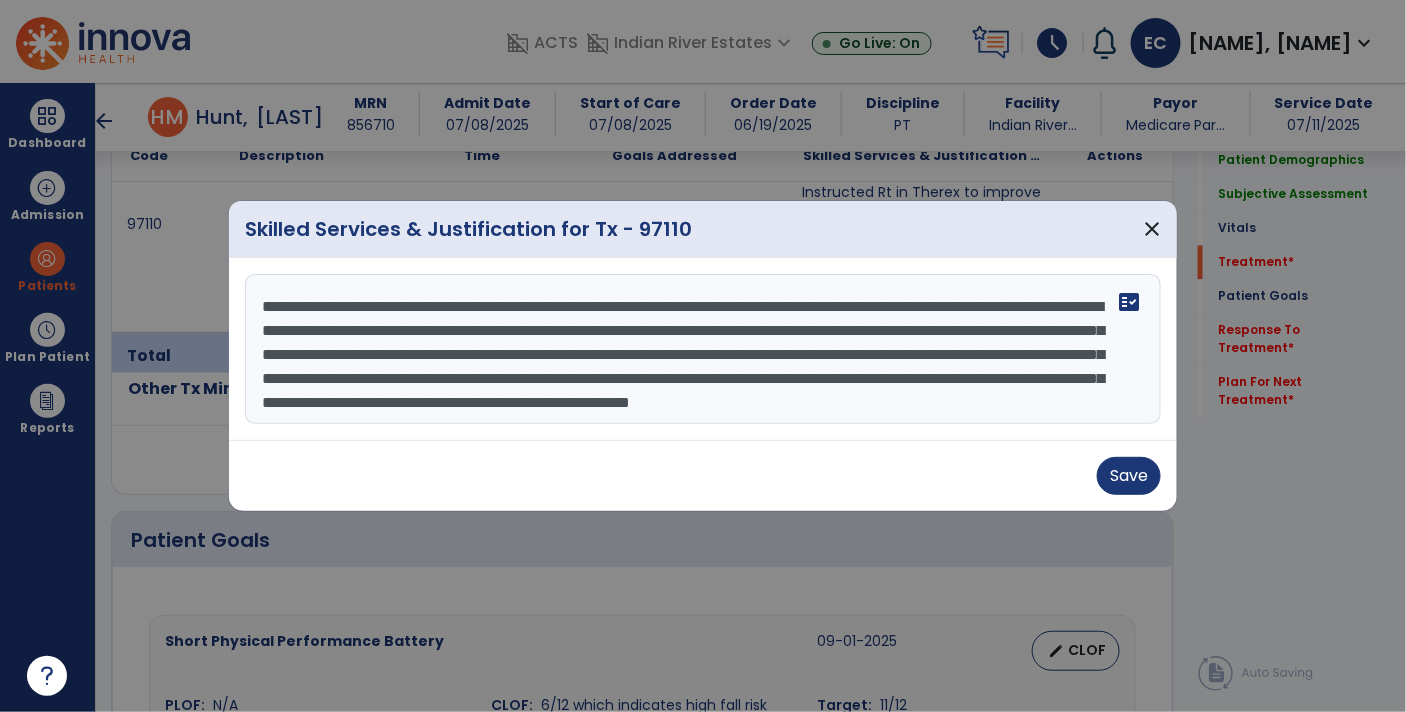 click on "**********" at bounding box center [703, 349] 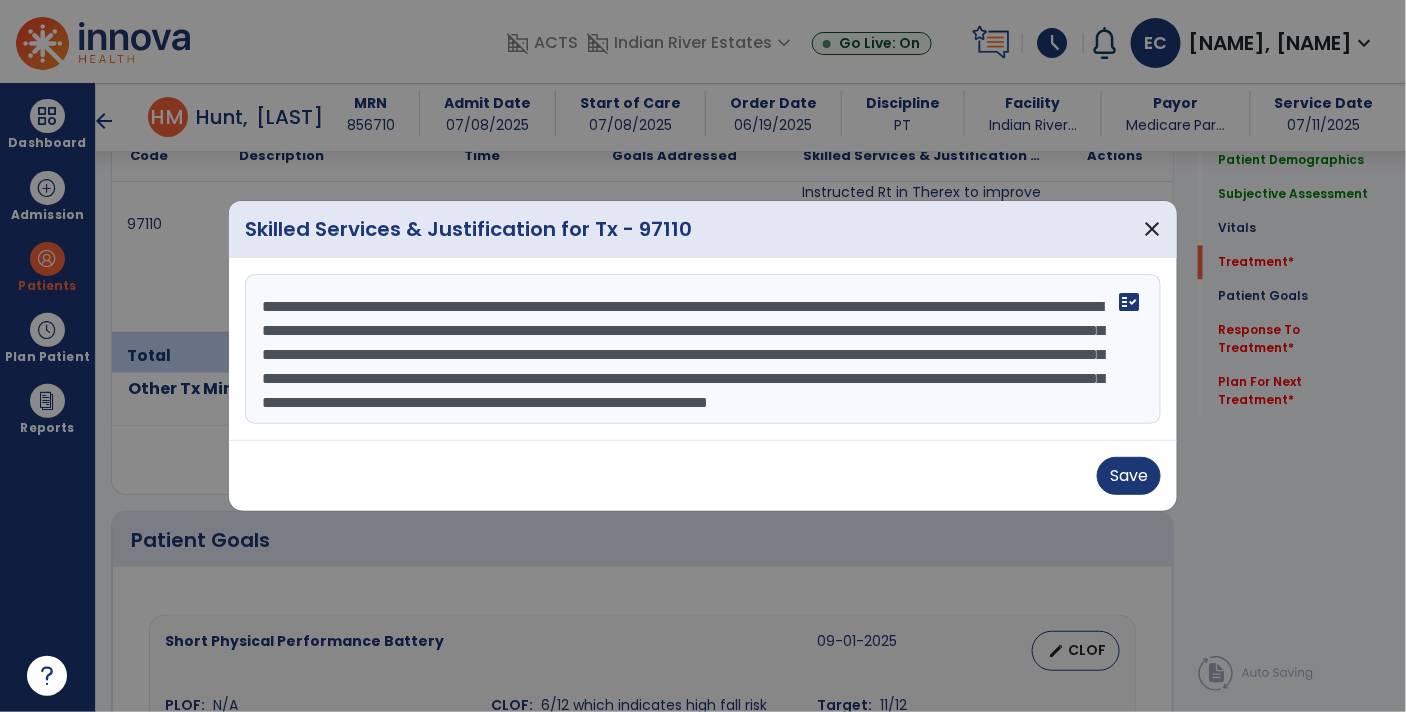 scroll, scrollTop: 38, scrollLeft: 0, axis: vertical 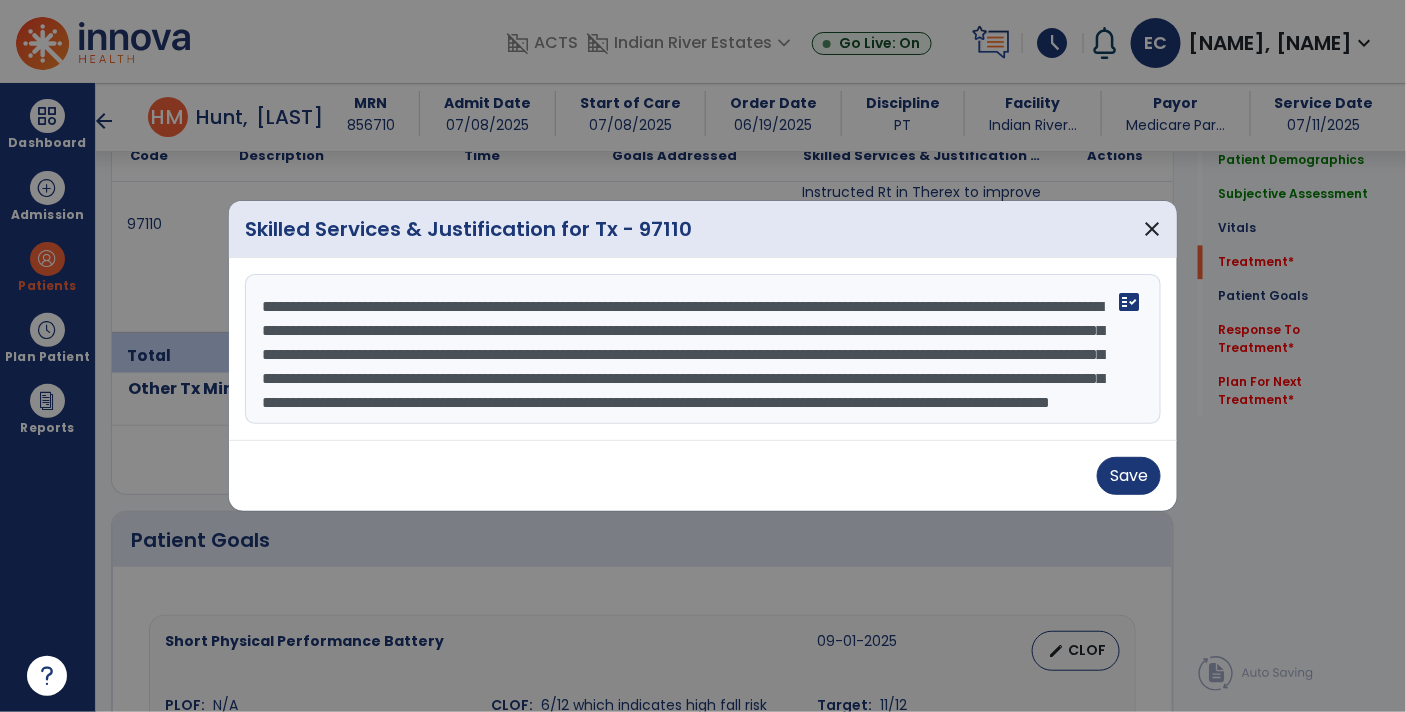 type on "**********" 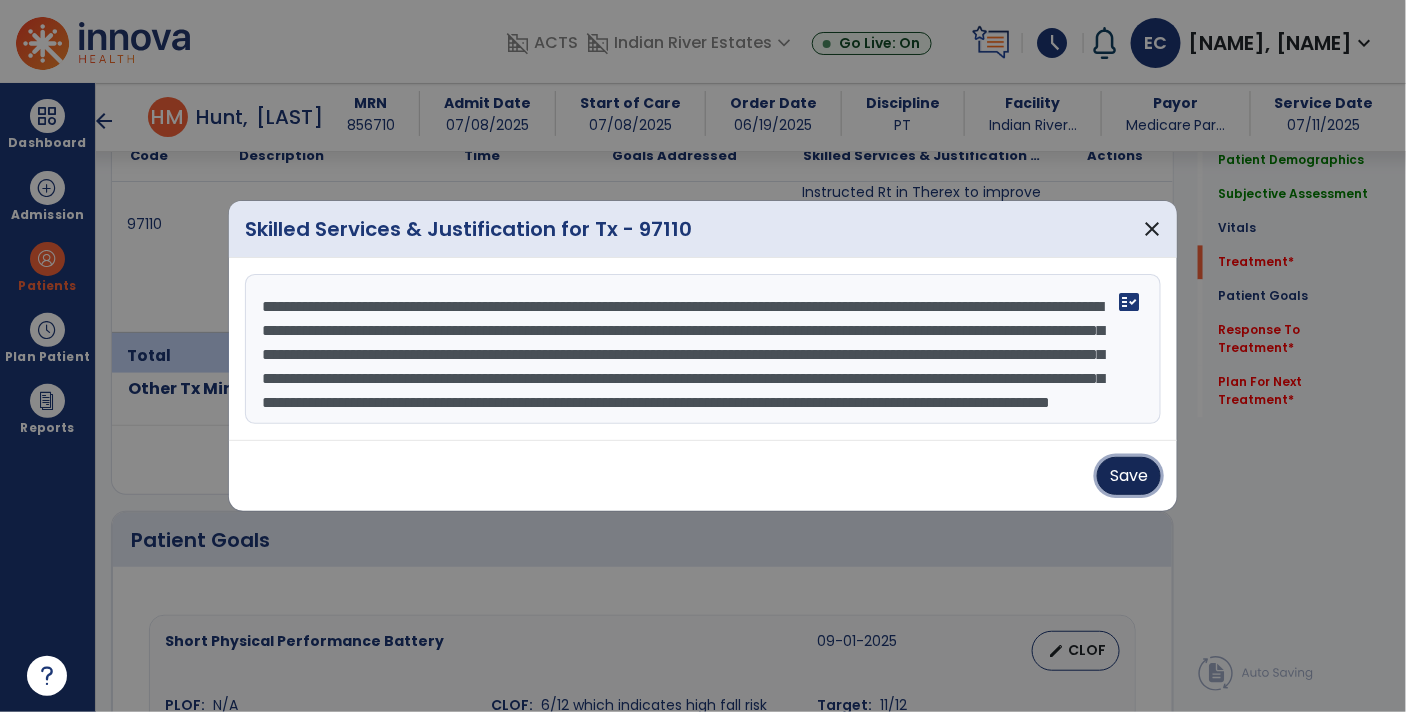 click on "Save" at bounding box center [1129, 476] 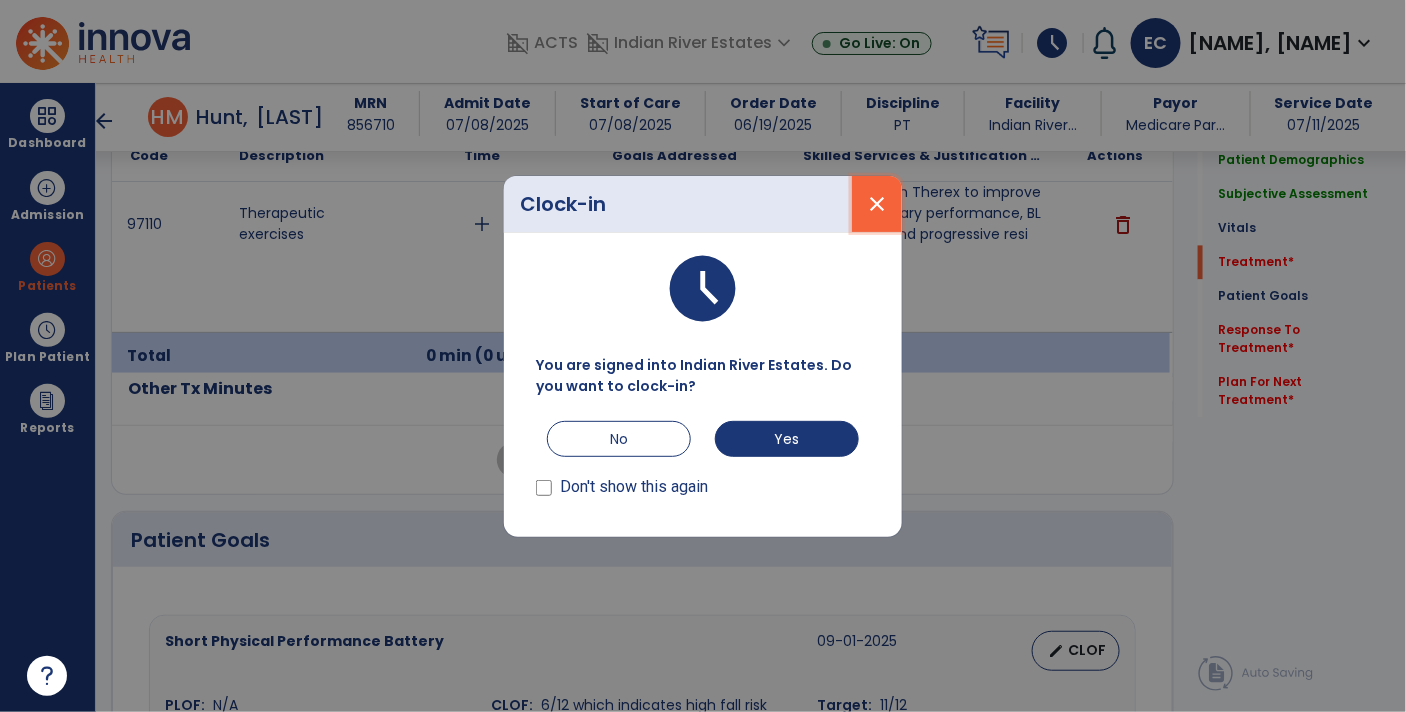 click on "close" at bounding box center (877, 204) 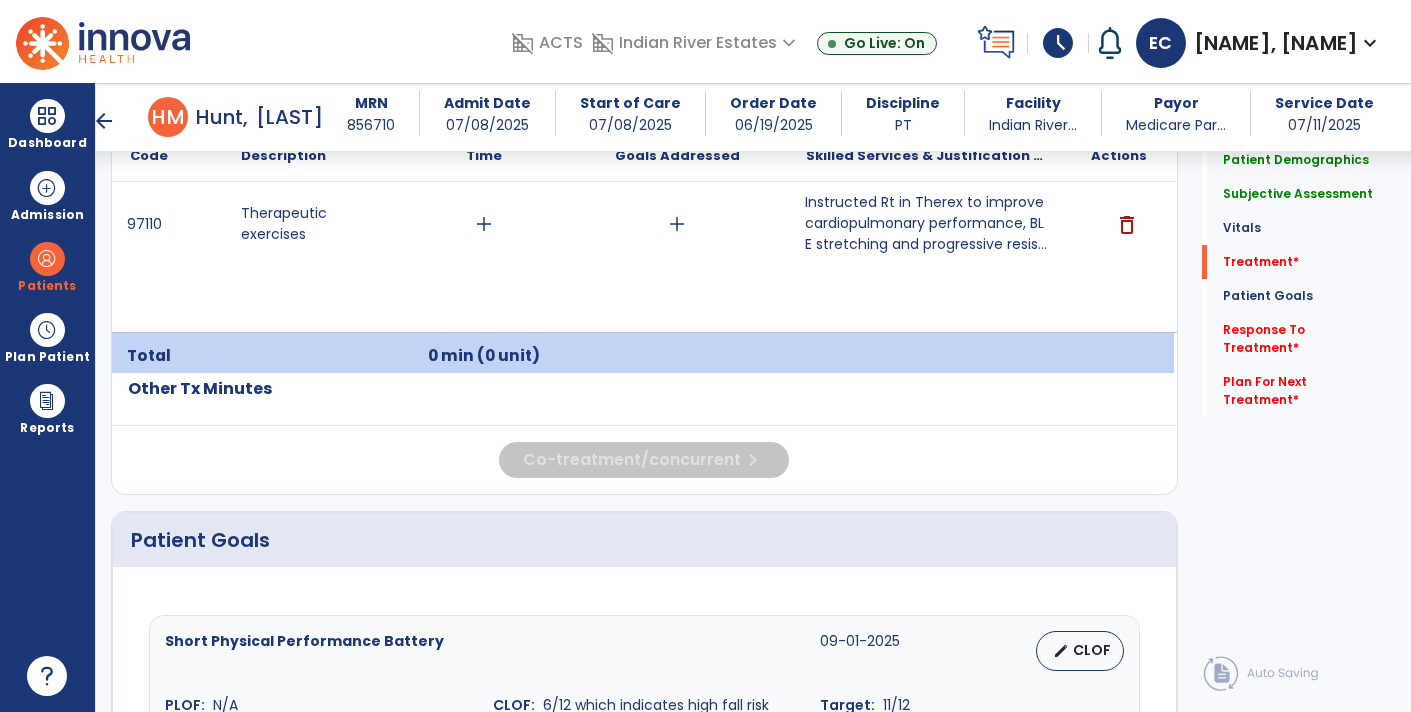 click on "Instructed Rt in Therex to improve cardiopulmonary performance, BLE stretching and progressive resis..." at bounding box center [926, 223] 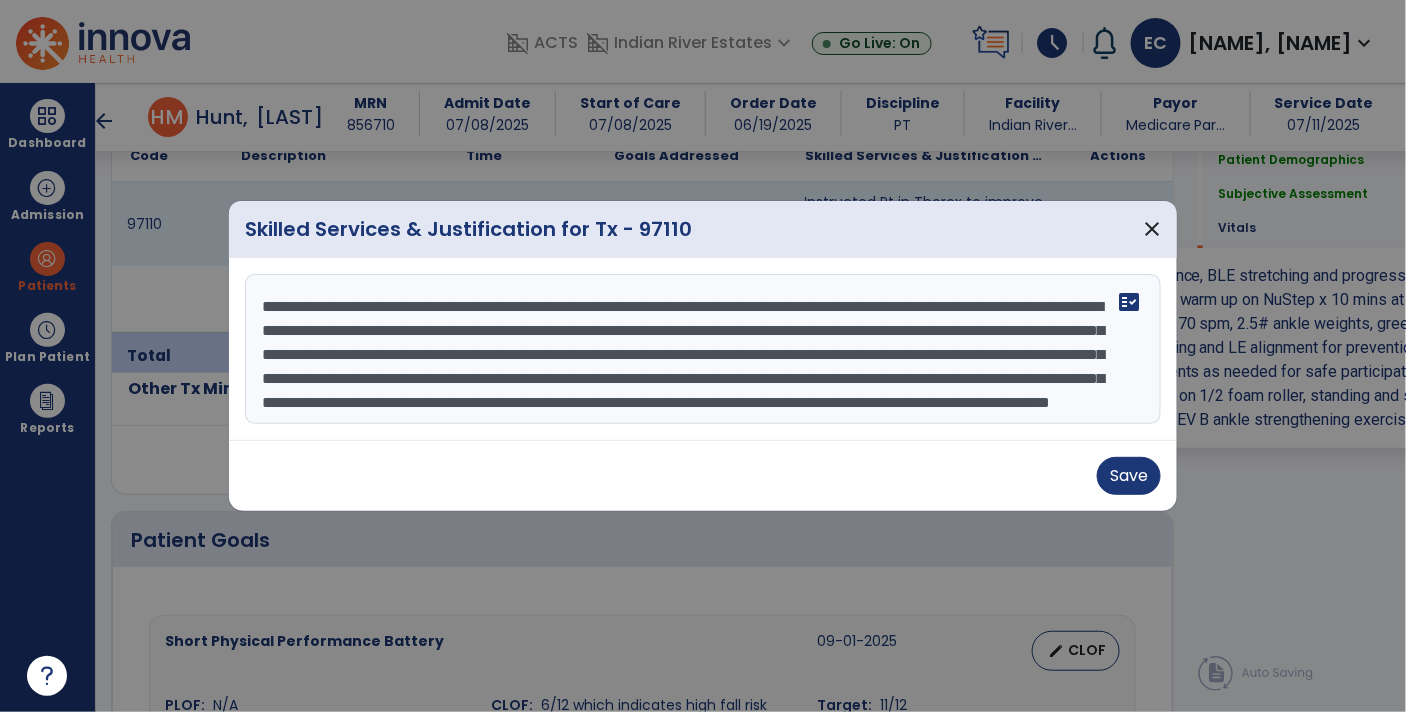scroll, scrollTop: 1284, scrollLeft: 0, axis: vertical 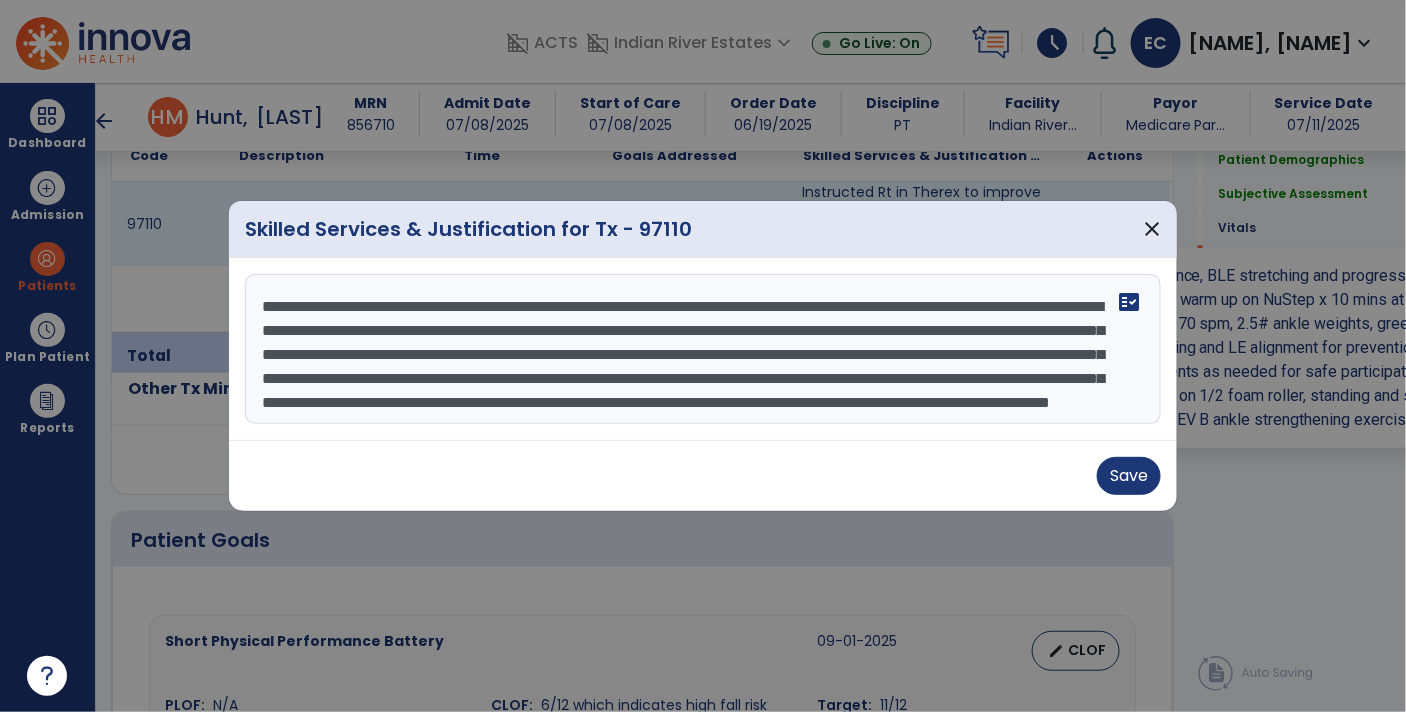 click on "**********" at bounding box center (703, 349) 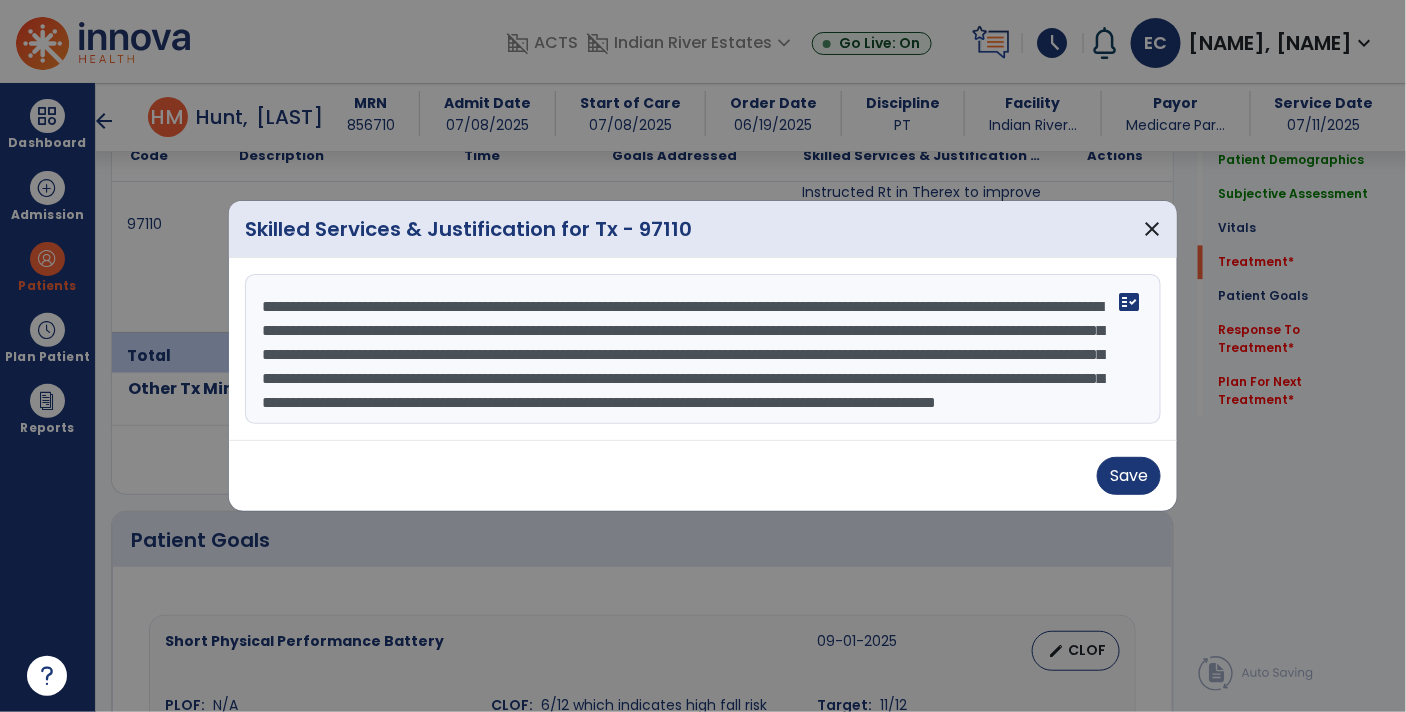 click on "**********" at bounding box center (703, 349) 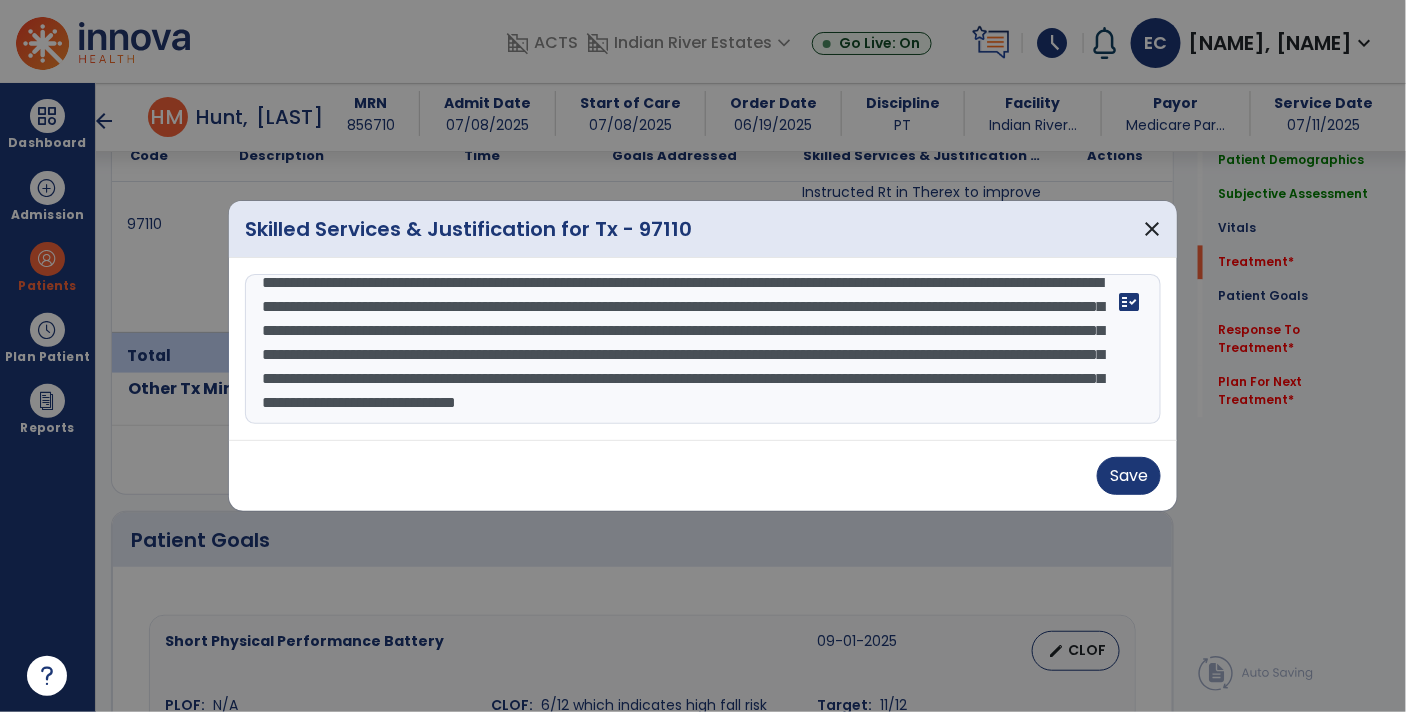 scroll, scrollTop: 63, scrollLeft: 0, axis: vertical 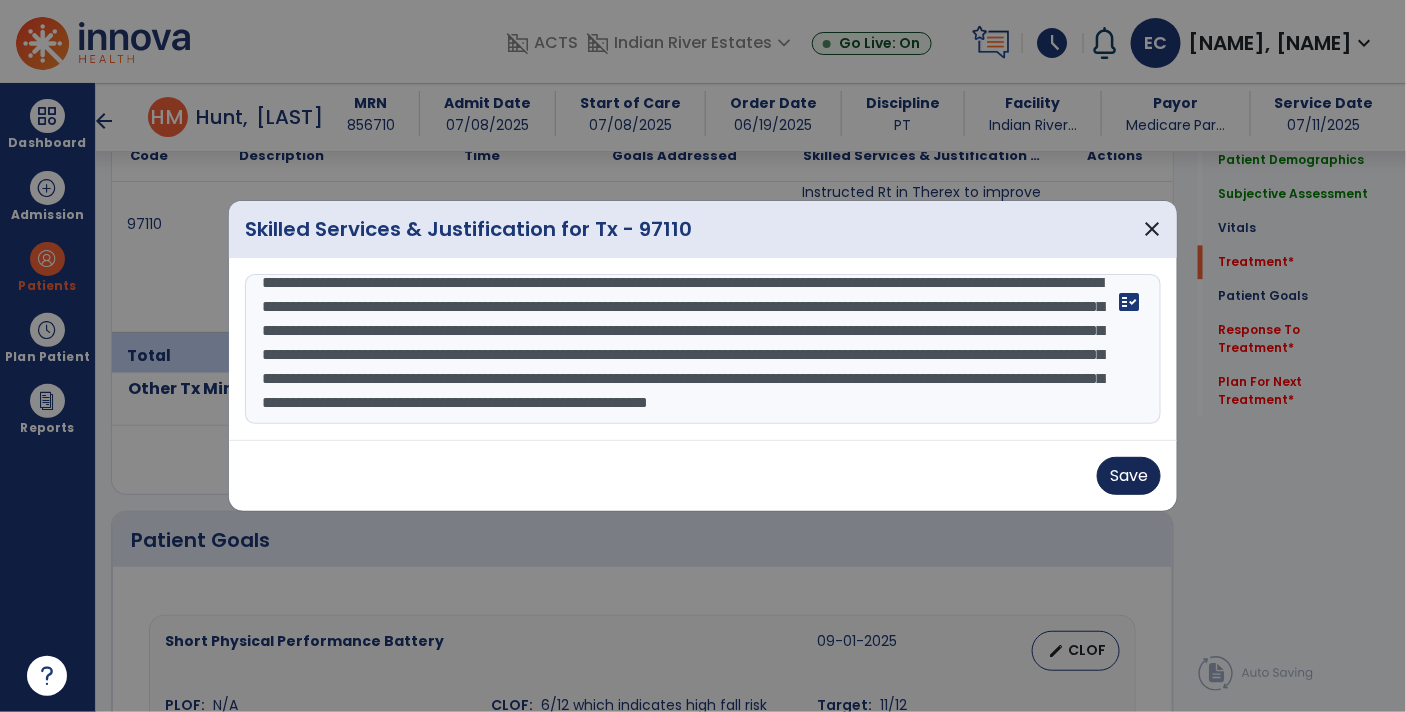 type on "**********" 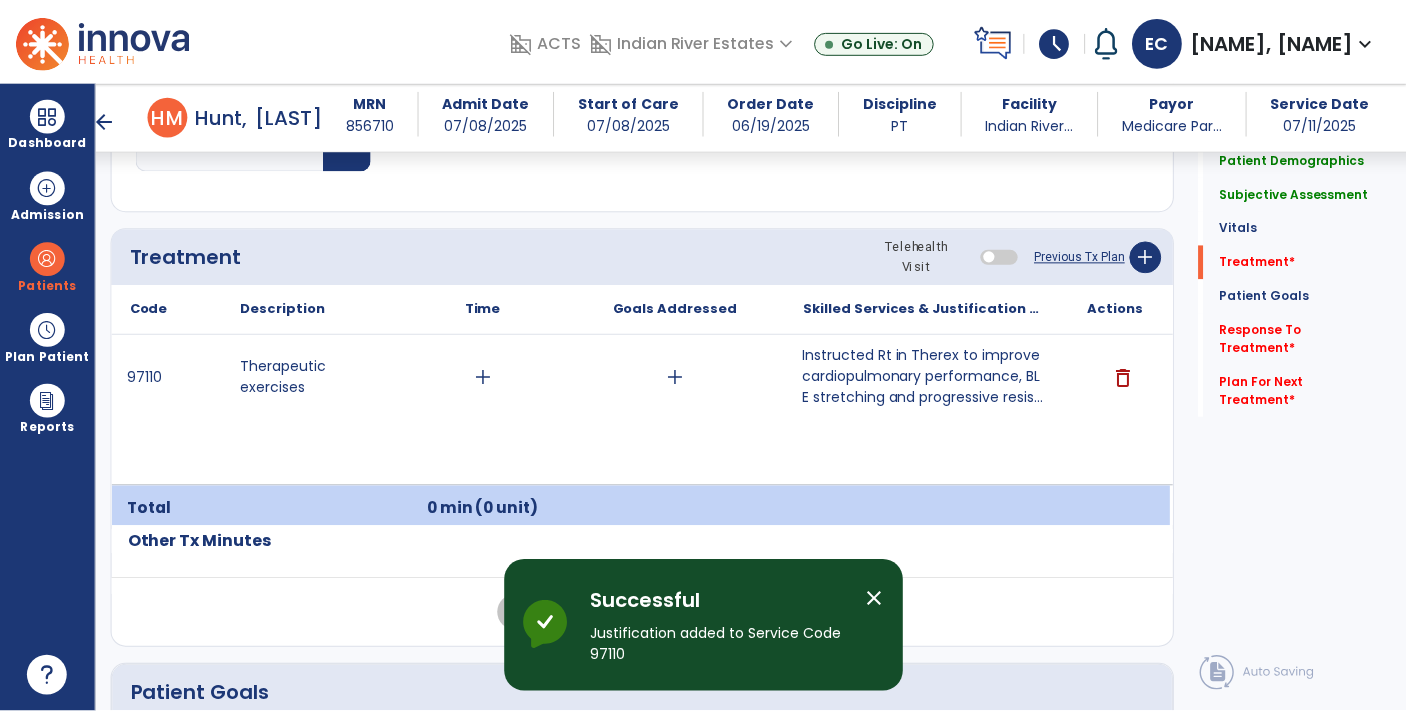 scroll, scrollTop: 1130, scrollLeft: 0, axis: vertical 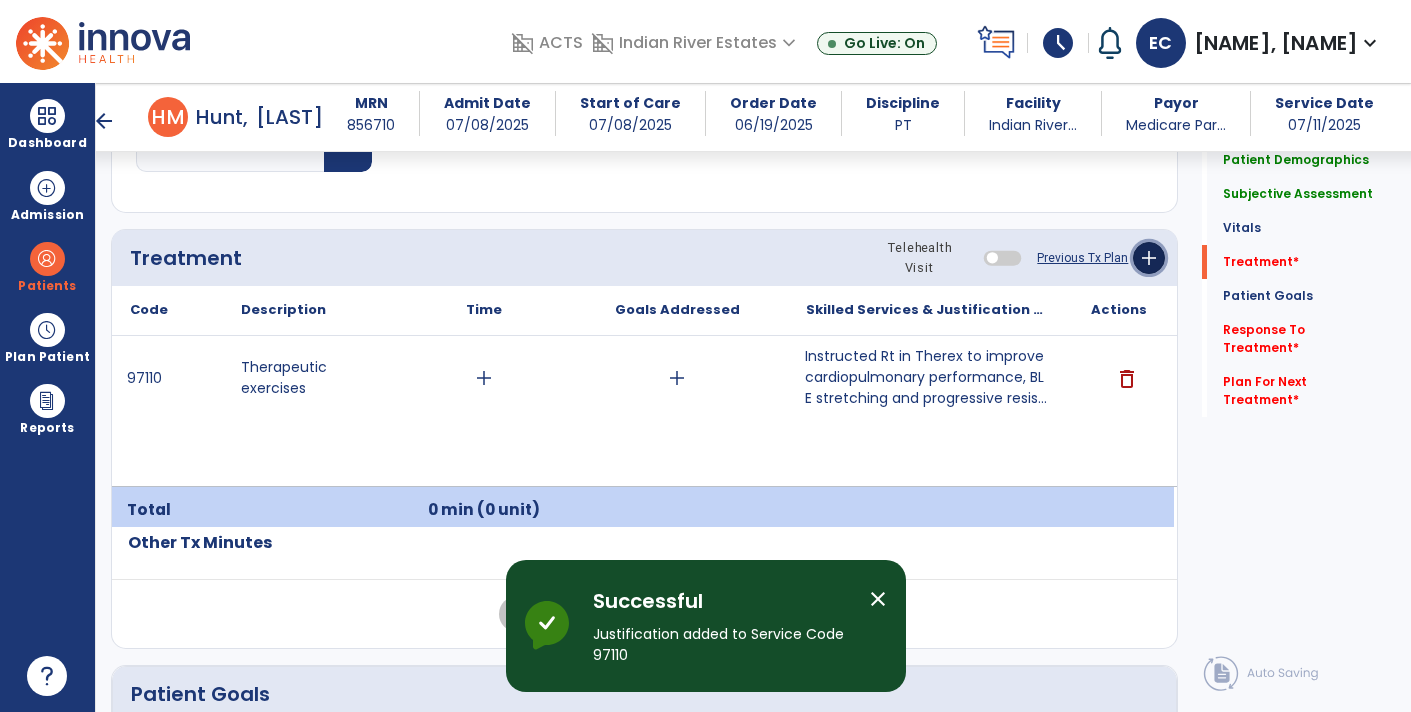 click on "add" 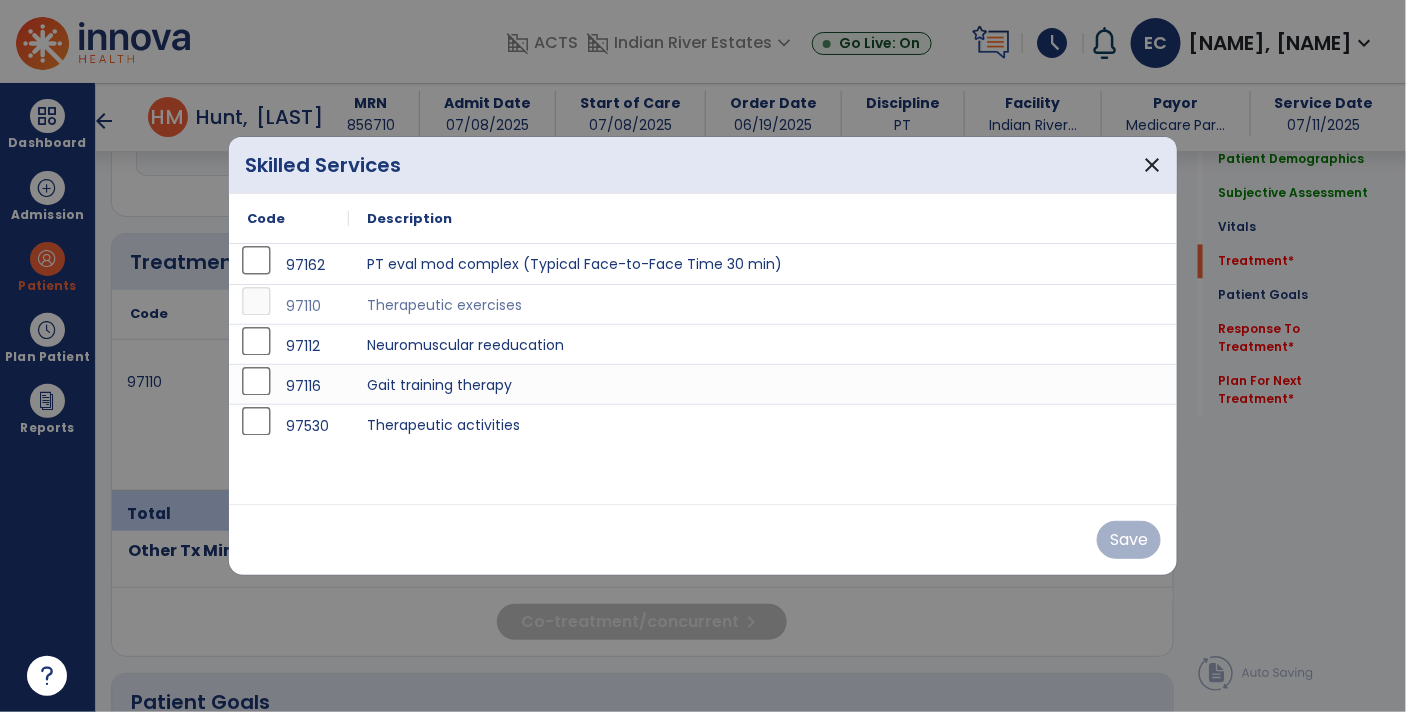 scroll, scrollTop: 1130, scrollLeft: 0, axis: vertical 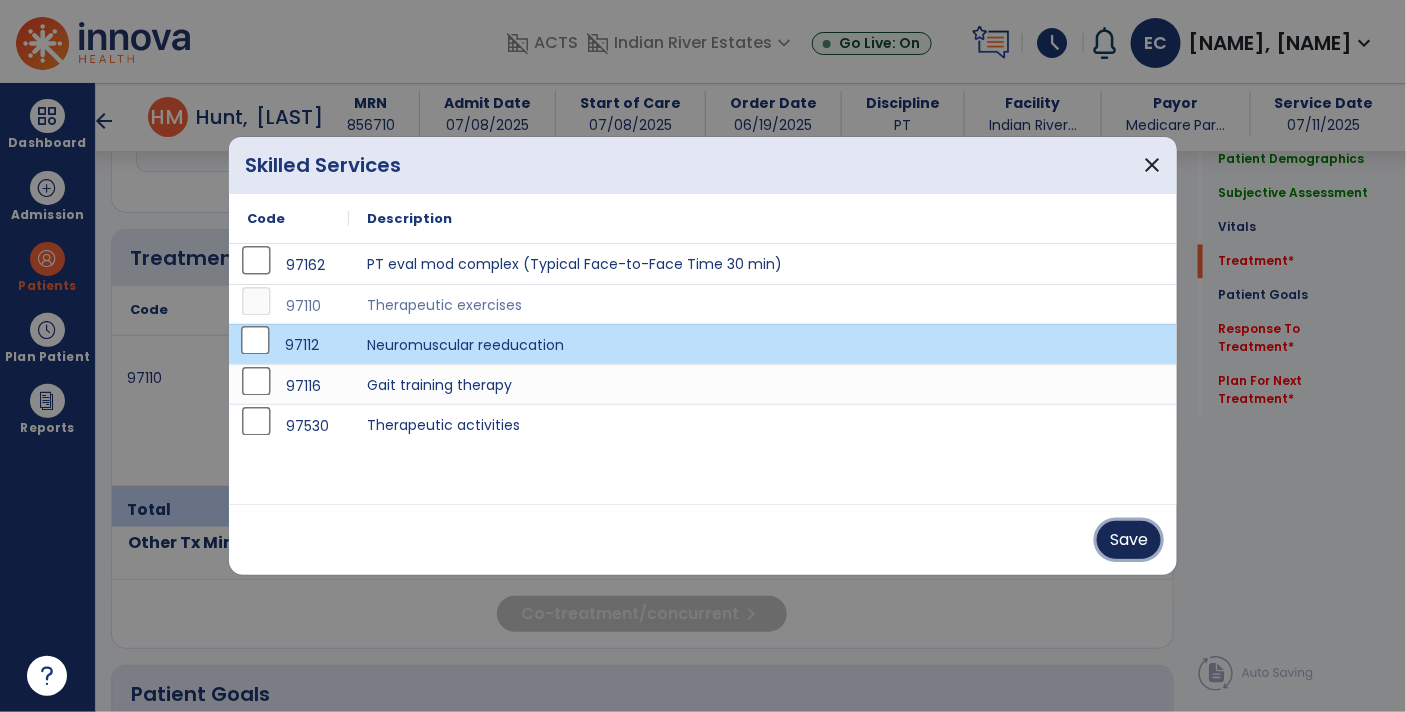 click on "Save" at bounding box center [1129, 540] 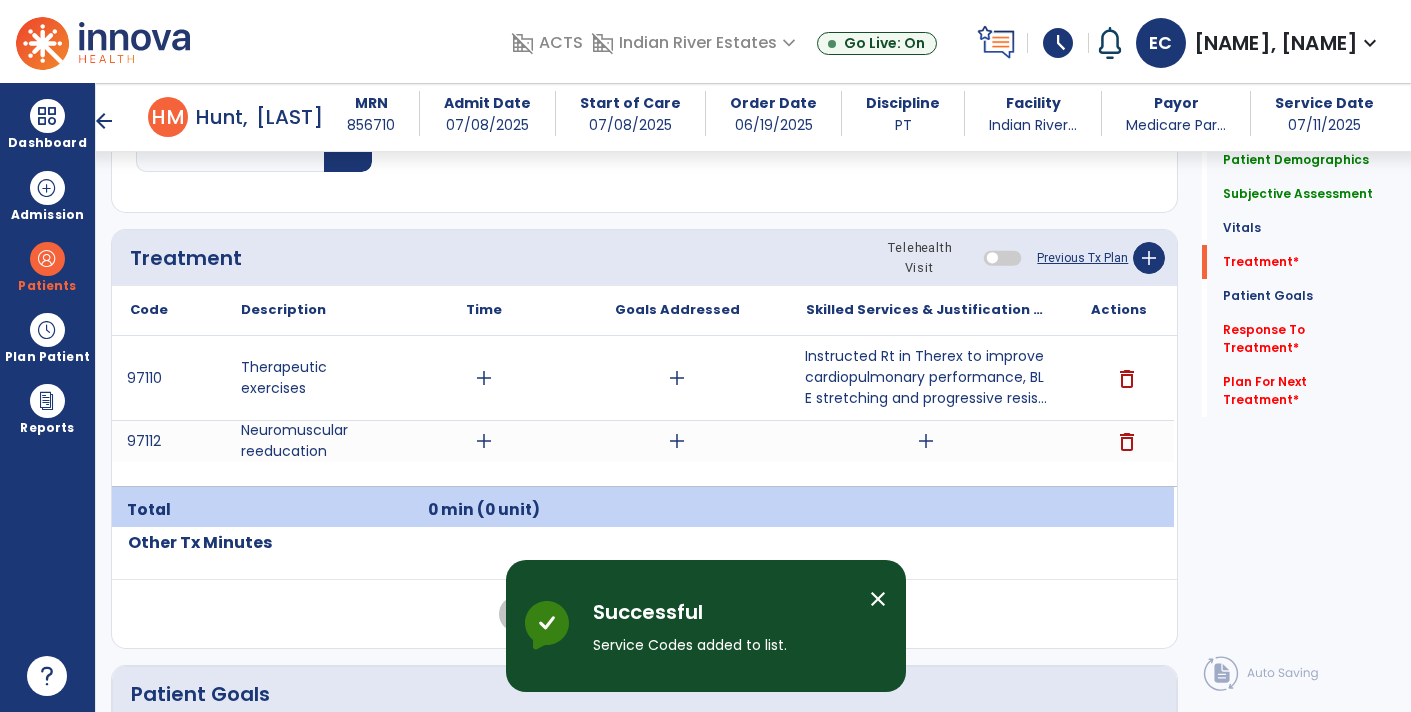 click on "add" at bounding box center (926, 441) 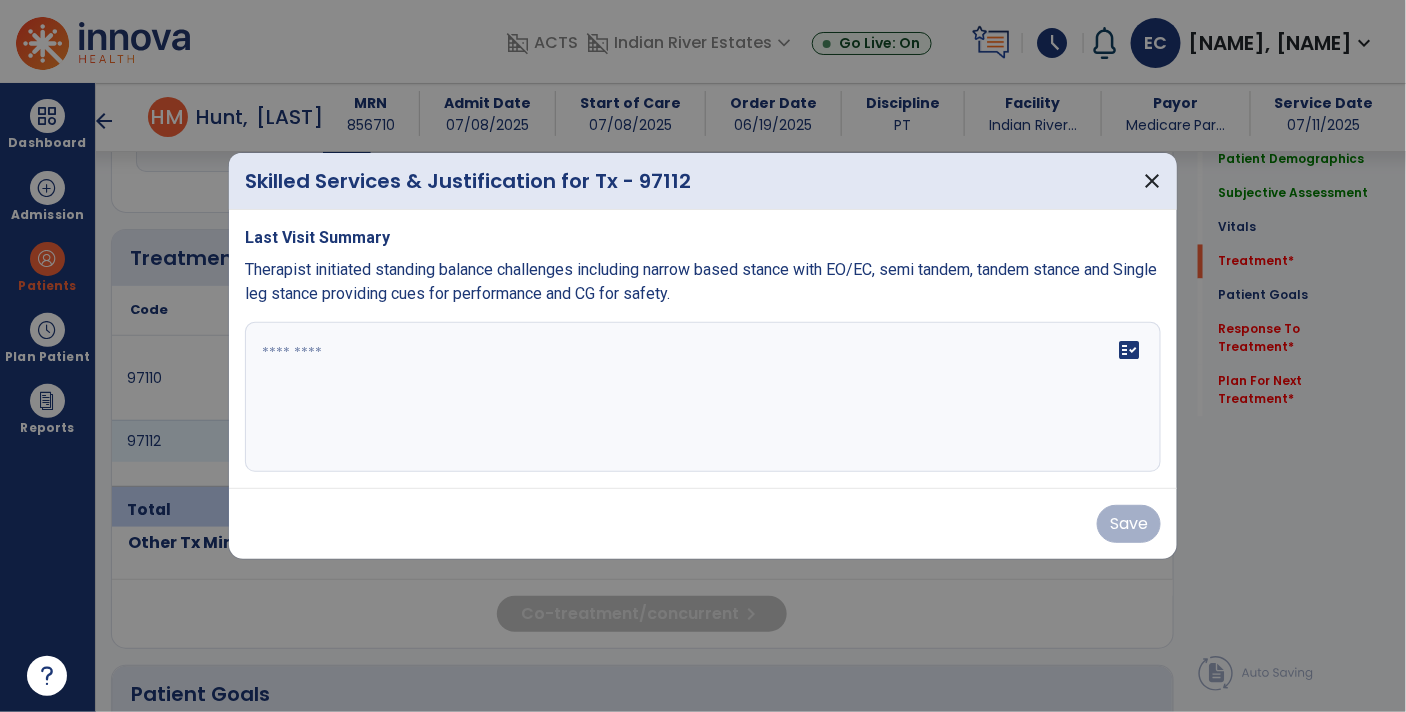 scroll, scrollTop: 1130, scrollLeft: 0, axis: vertical 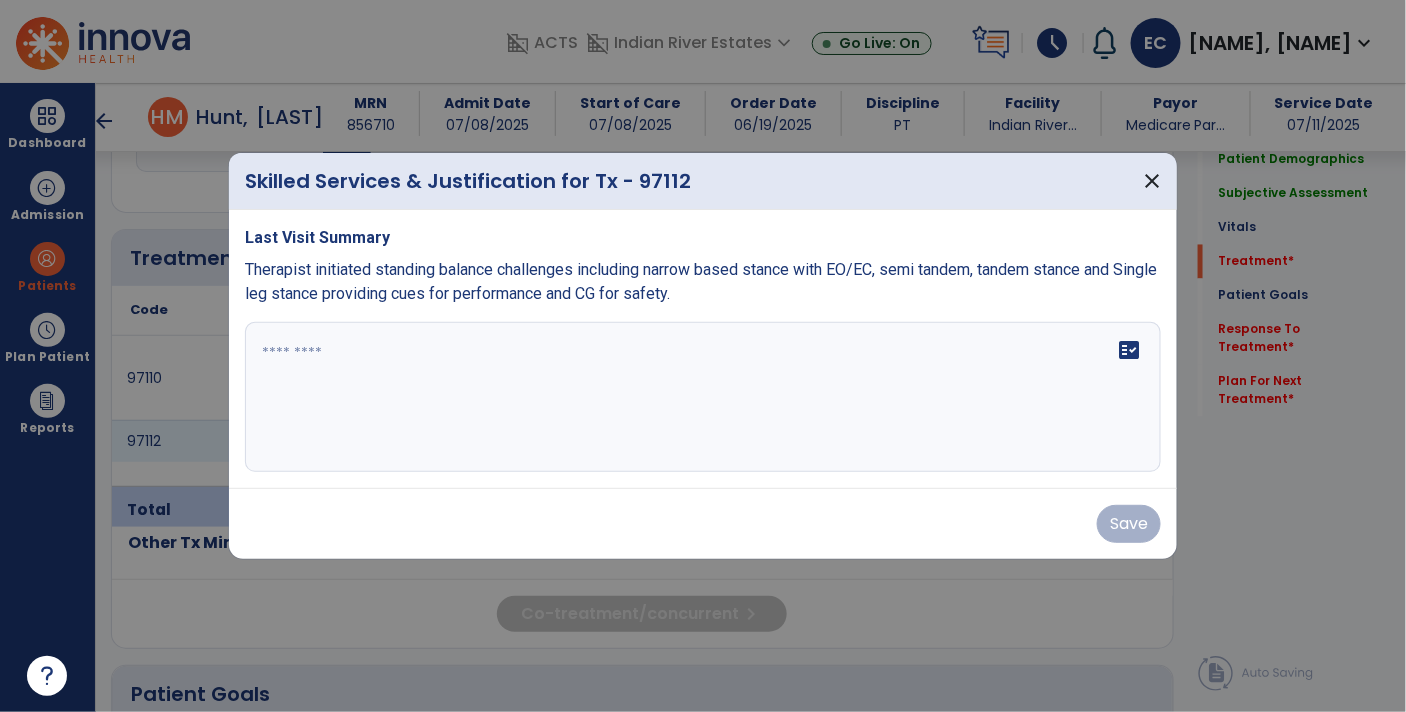 click on "fact_check" at bounding box center [703, 397] 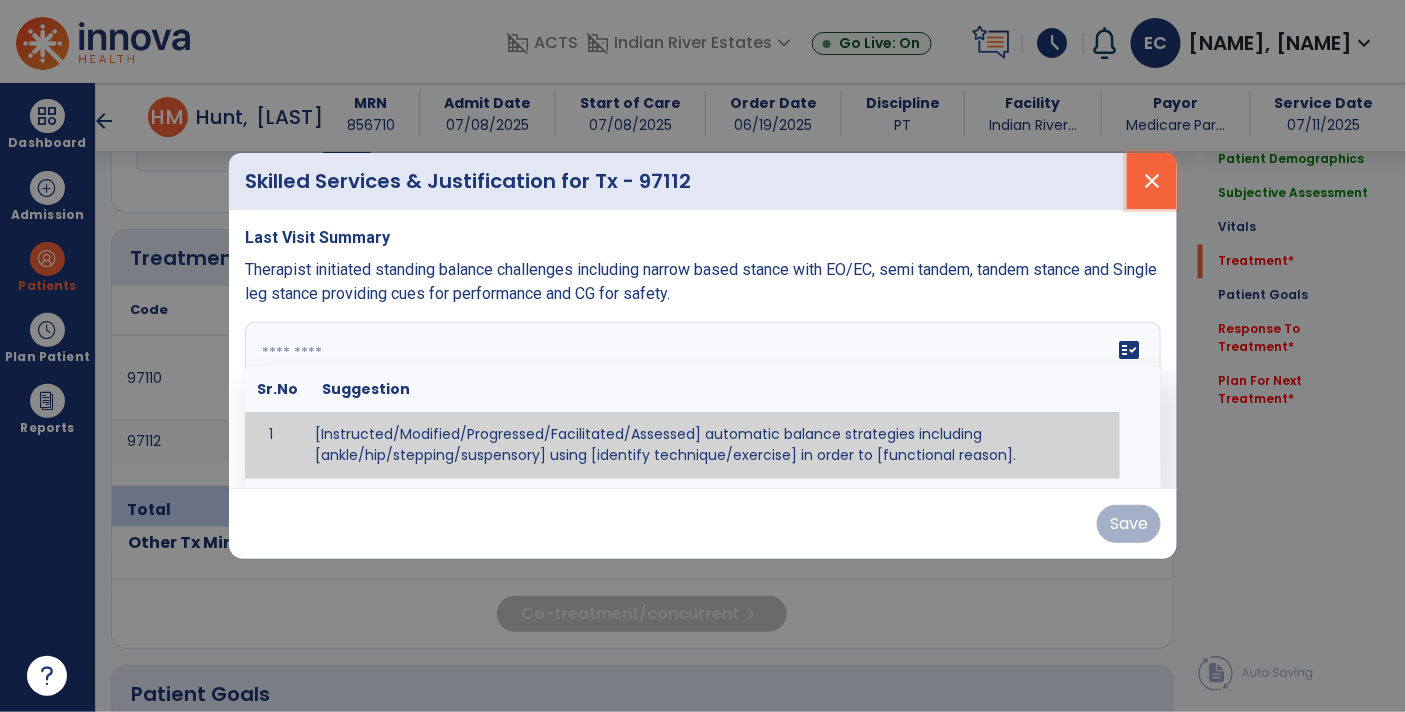 click on "close" at bounding box center (1152, 181) 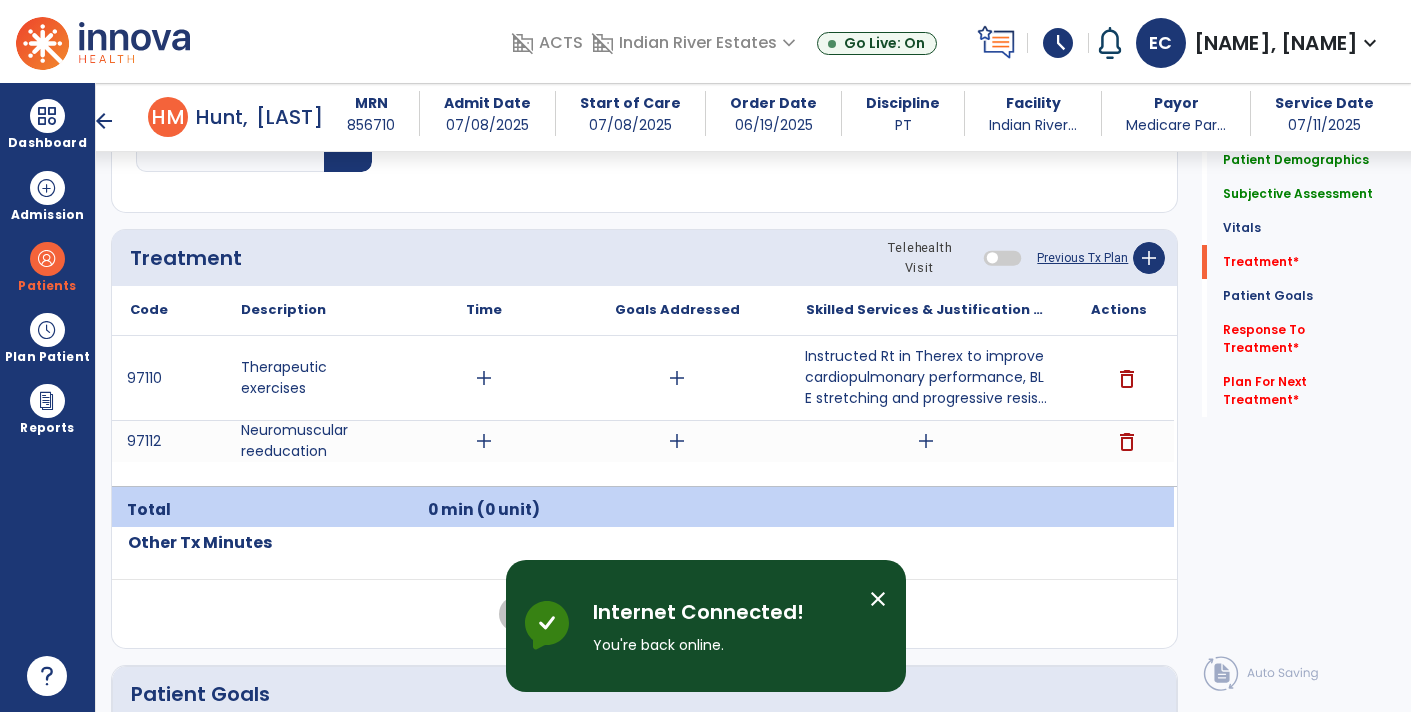 click on "Instructed Rt in Therex to improve cardiopulmonary performance, BLE stretching and progressive resis..." at bounding box center (926, 377) 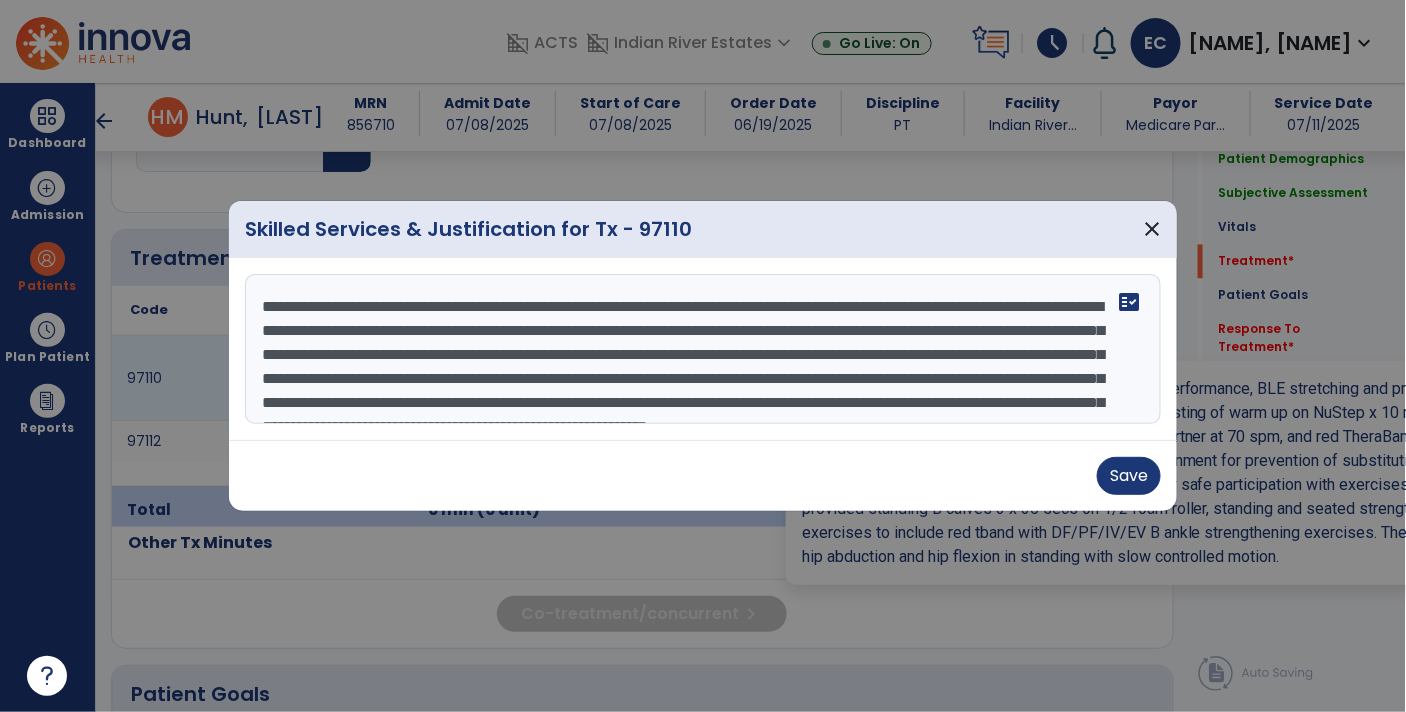 scroll, scrollTop: 1130, scrollLeft: 0, axis: vertical 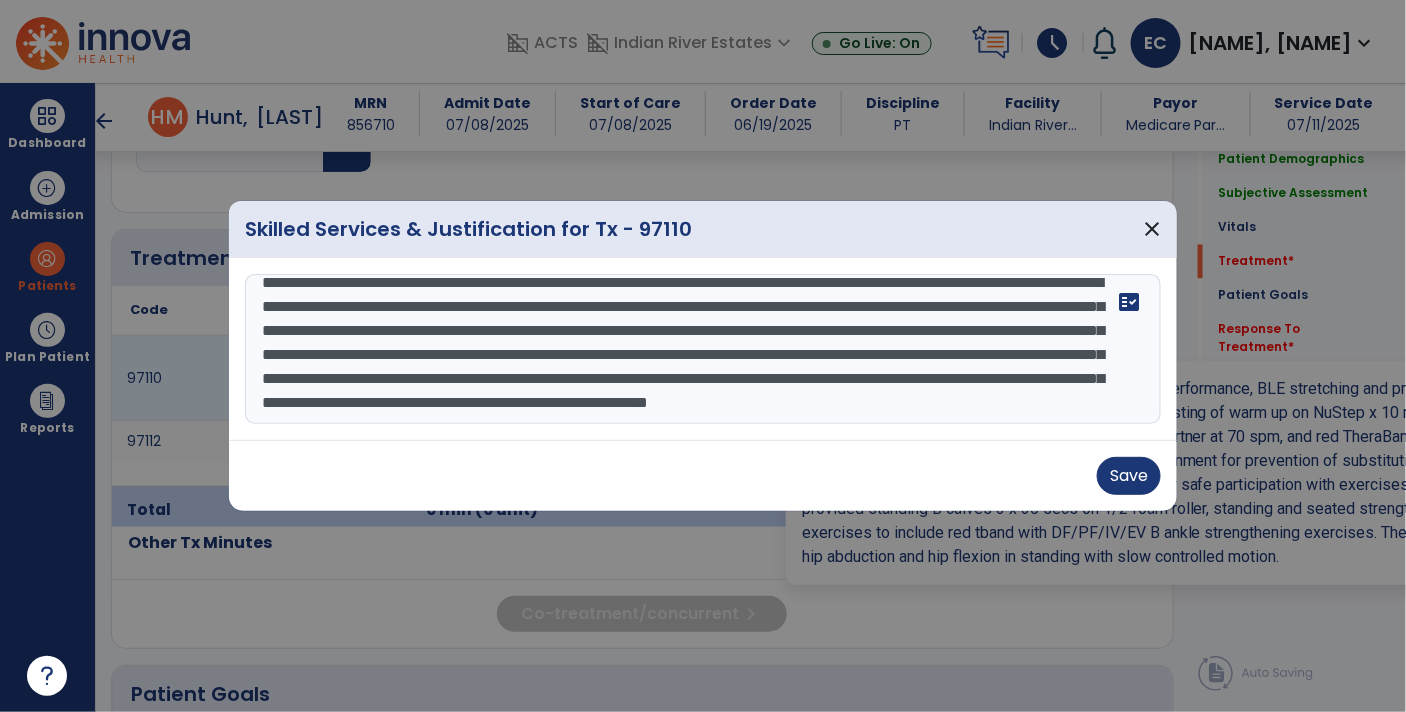 click on "**********" at bounding box center (703, 349) 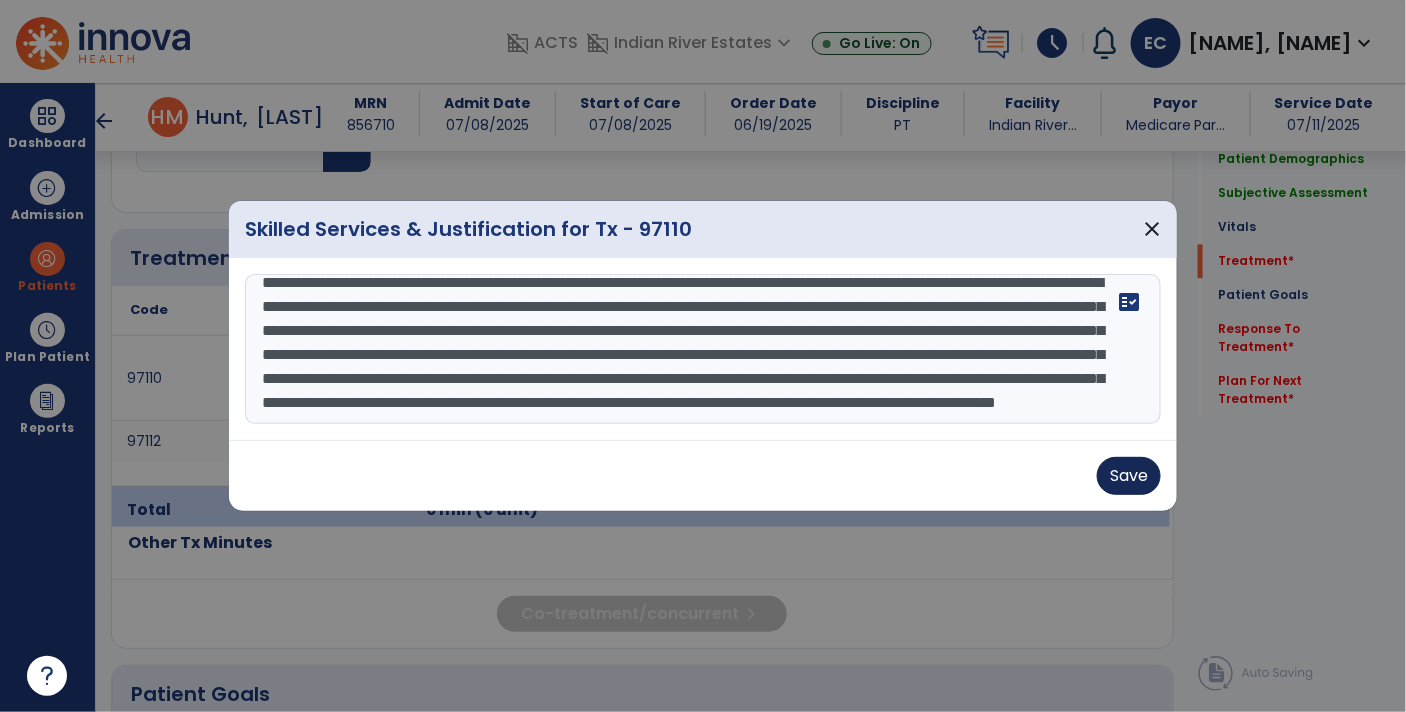 type on "**********" 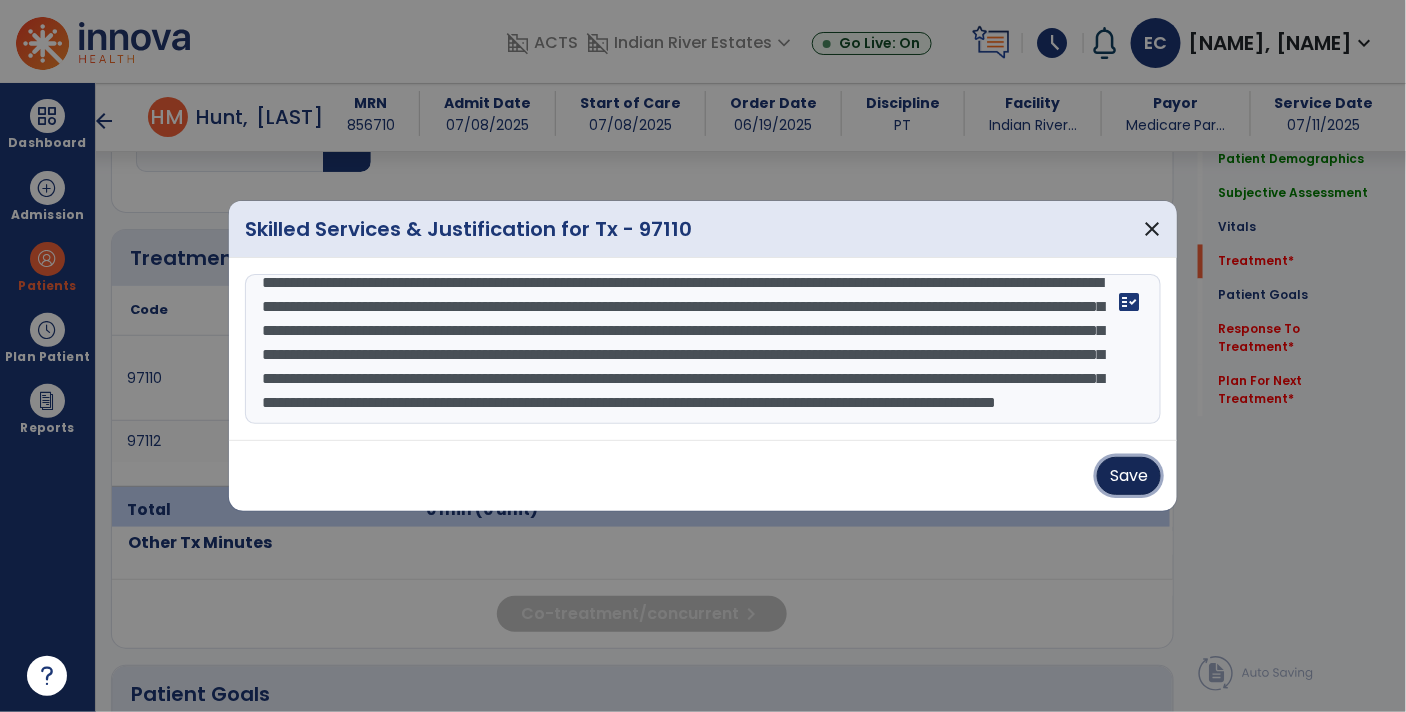 click on "Save" at bounding box center (1129, 476) 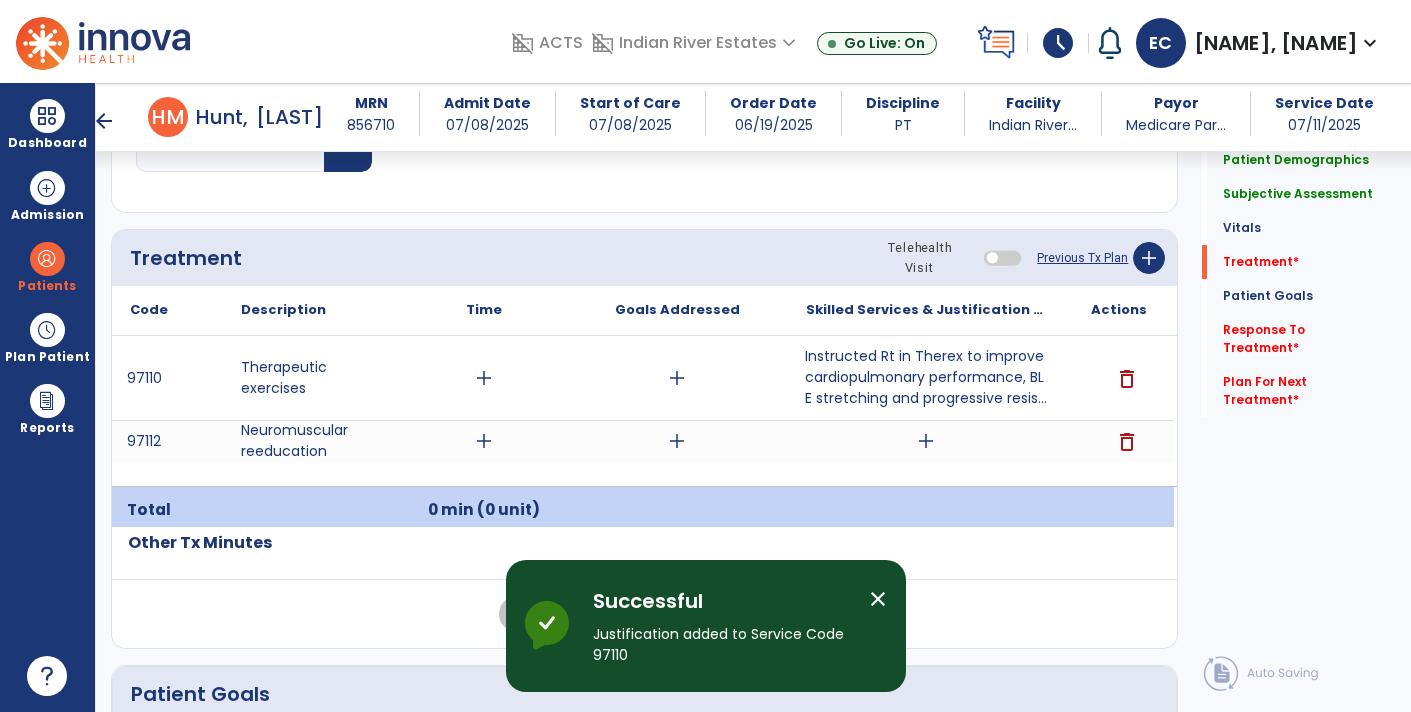 click on "add" at bounding box center (926, 441) 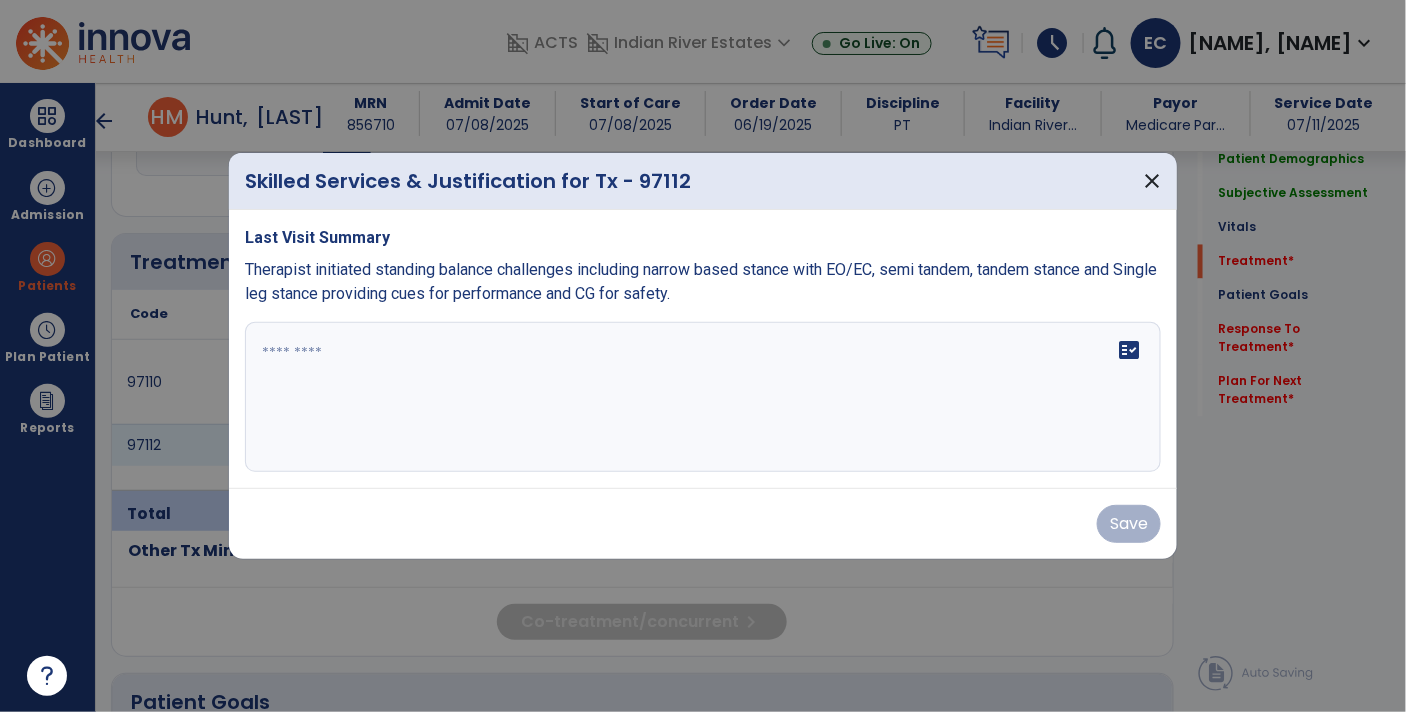 scroll, scrollTop: 1130, scrollLeft: 0, axis: vertical 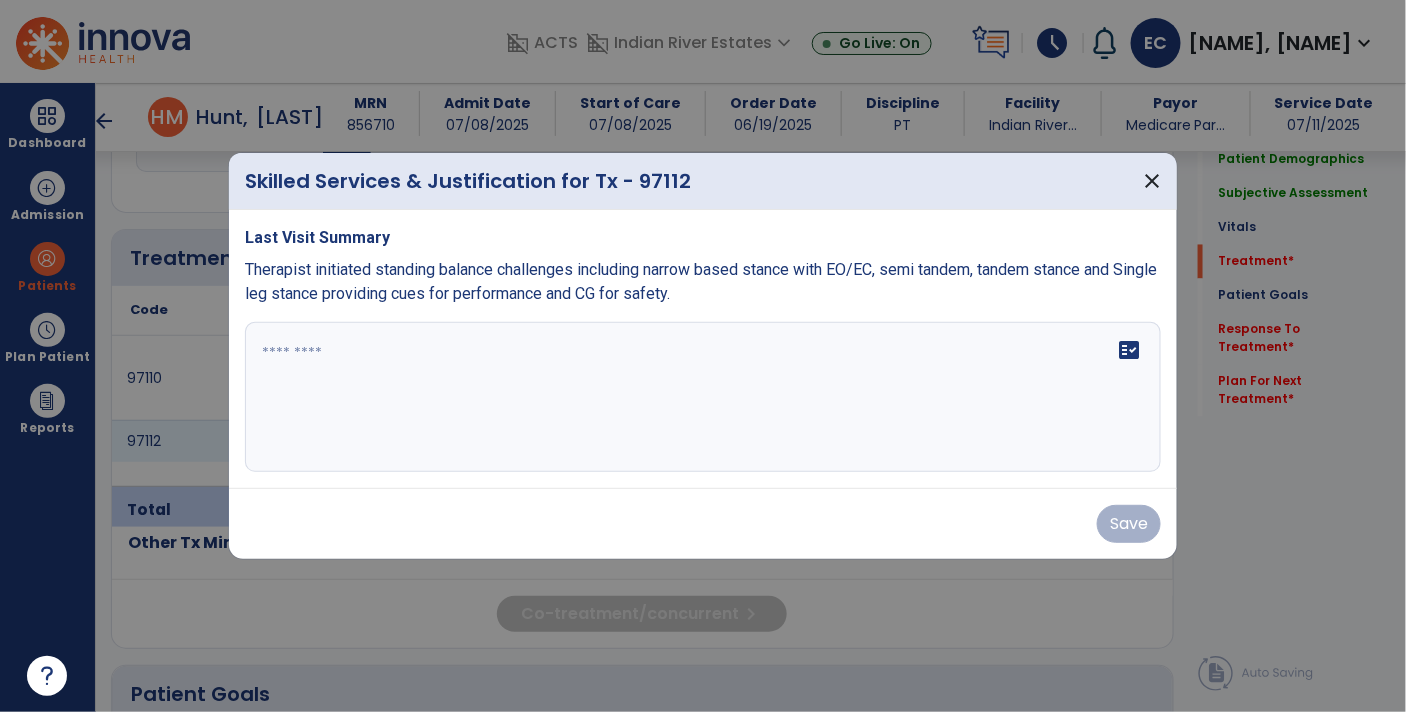 click on "fact_check" at bounding box center [703, 397] 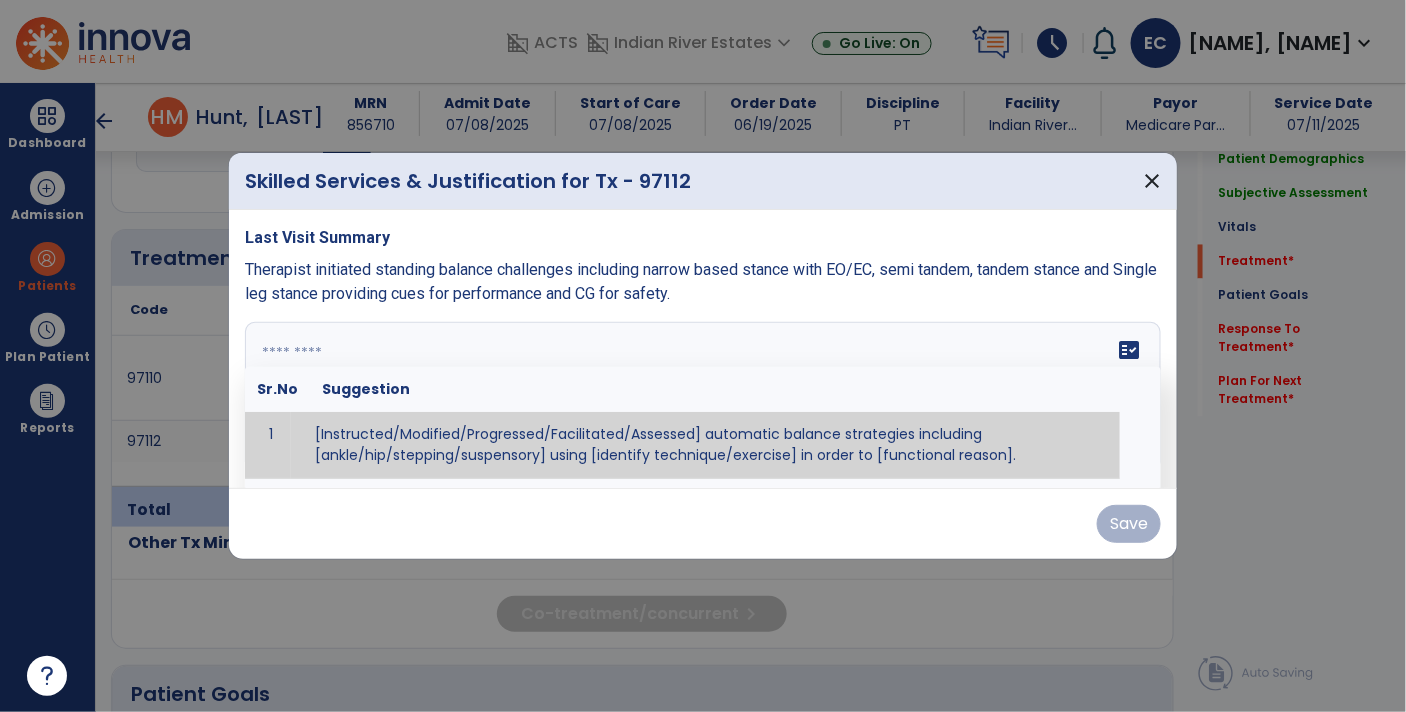 click 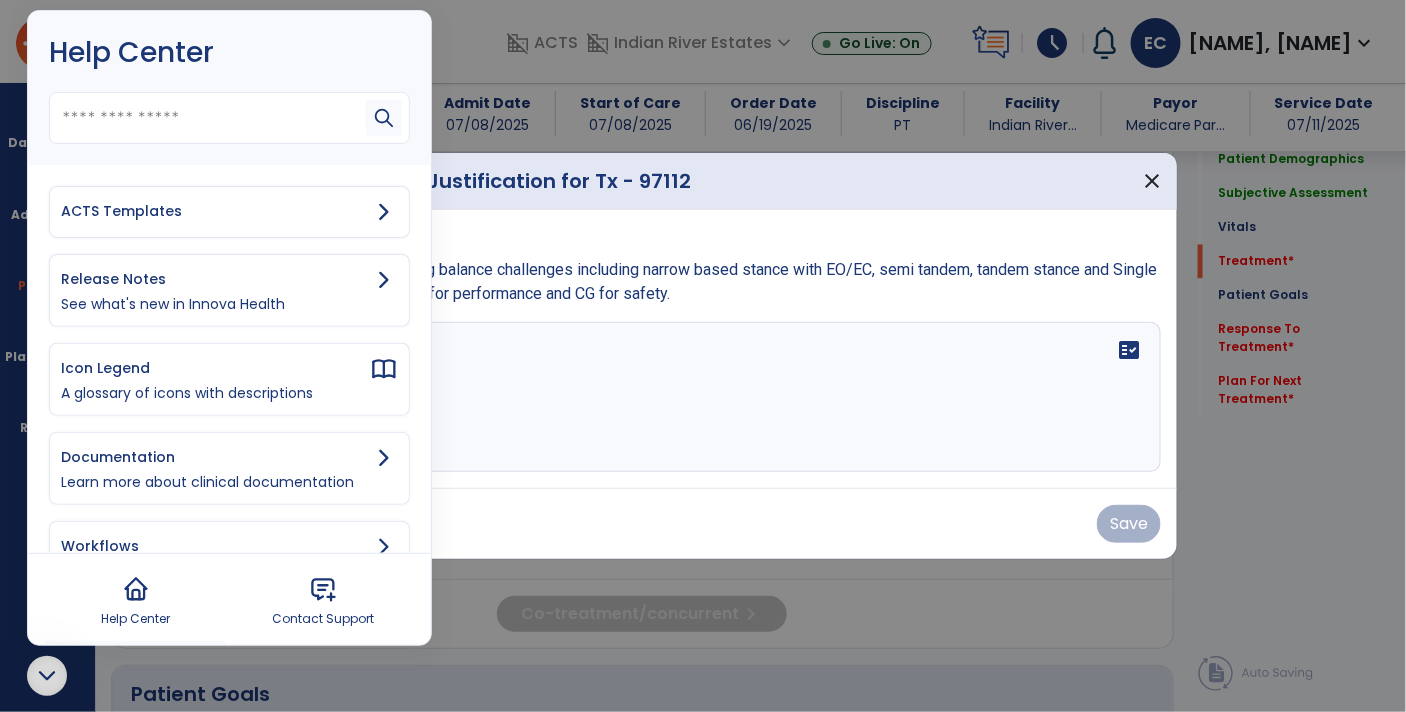click on "ACTS Templates" at bounding box center (215, 211) 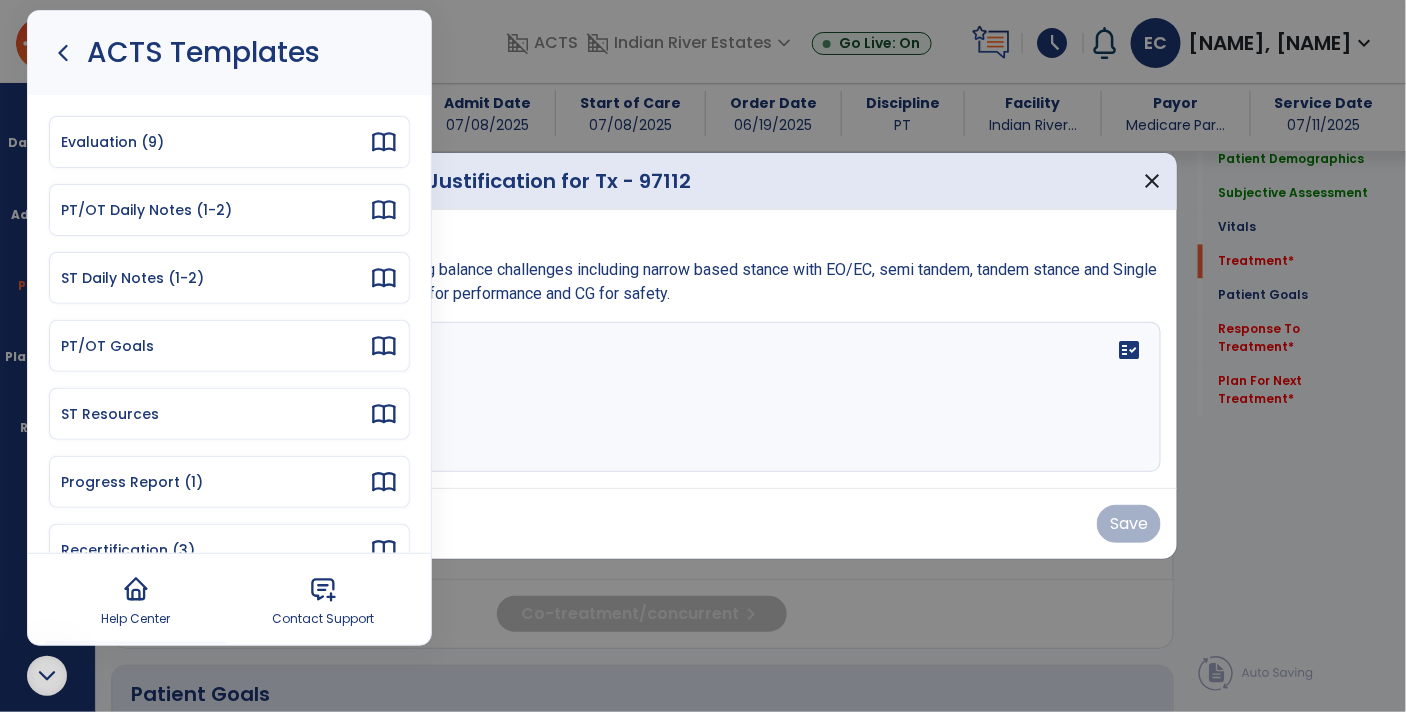 click on "PT/OT Daily Notes (1-2)" at bounding box center [215, 210] 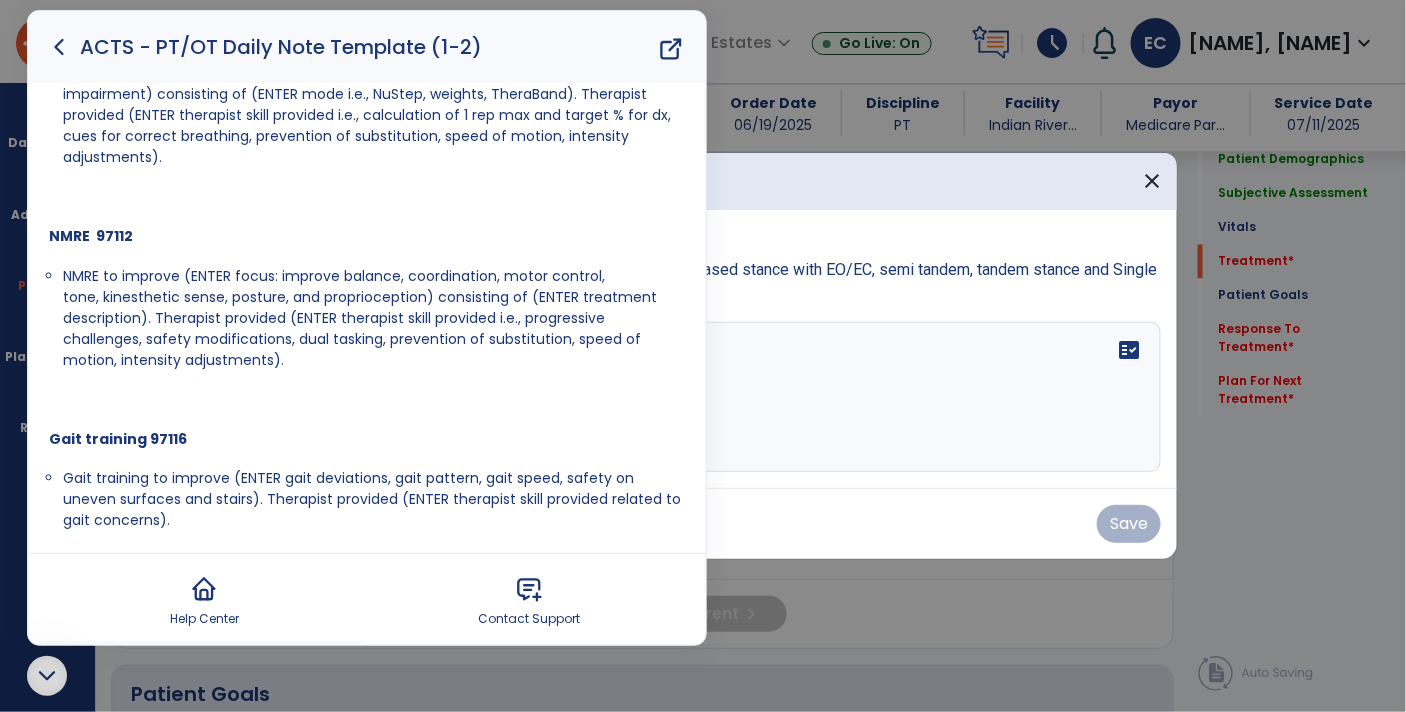 scroll, scrollTop: 300, scrollLeft: 0, axis: vertical 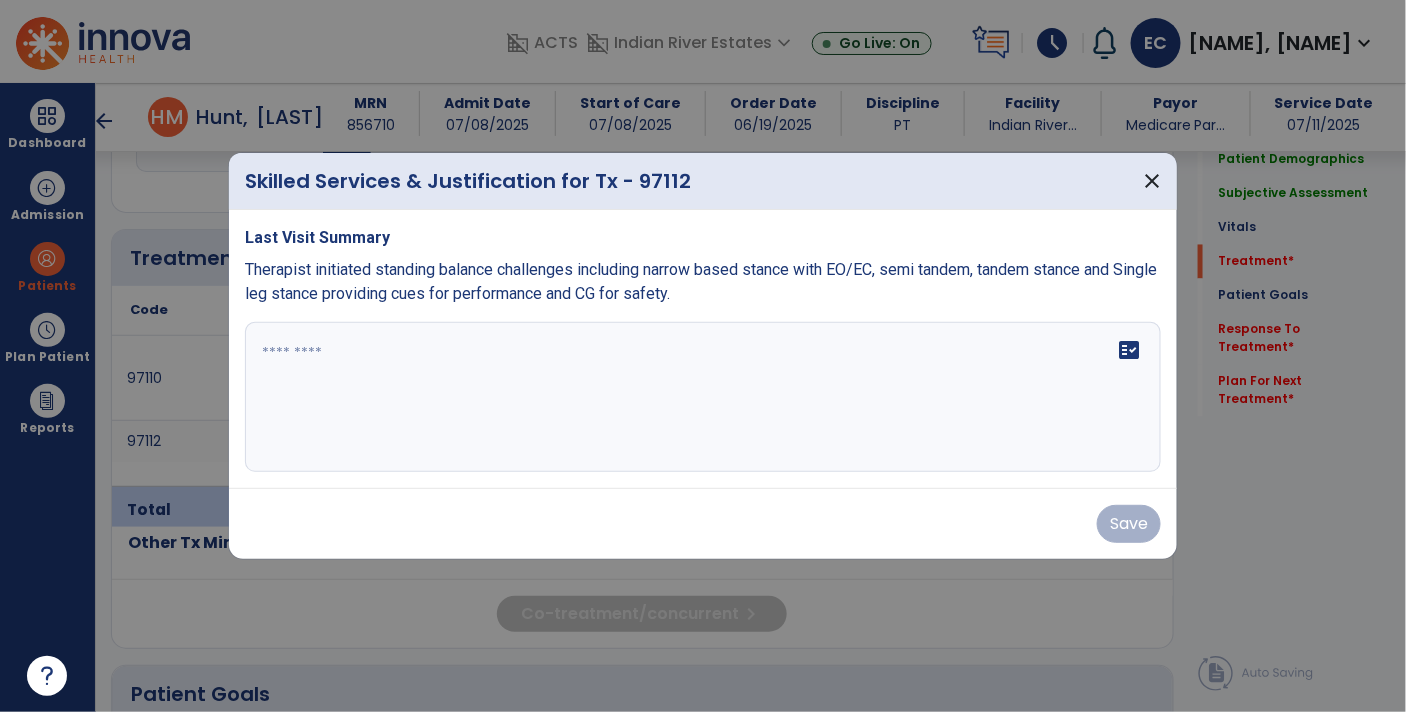 click at bounding box center (703, 397) 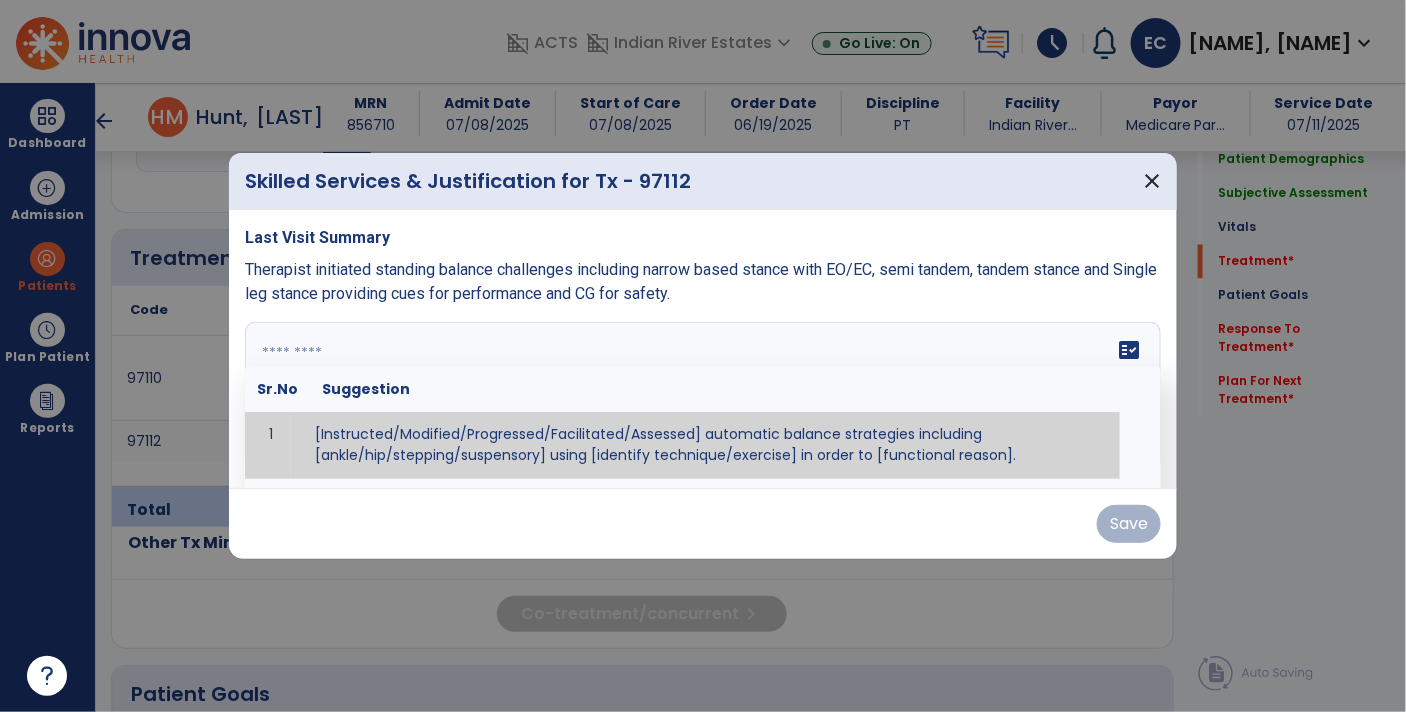 click at bounding box center (701, 397) 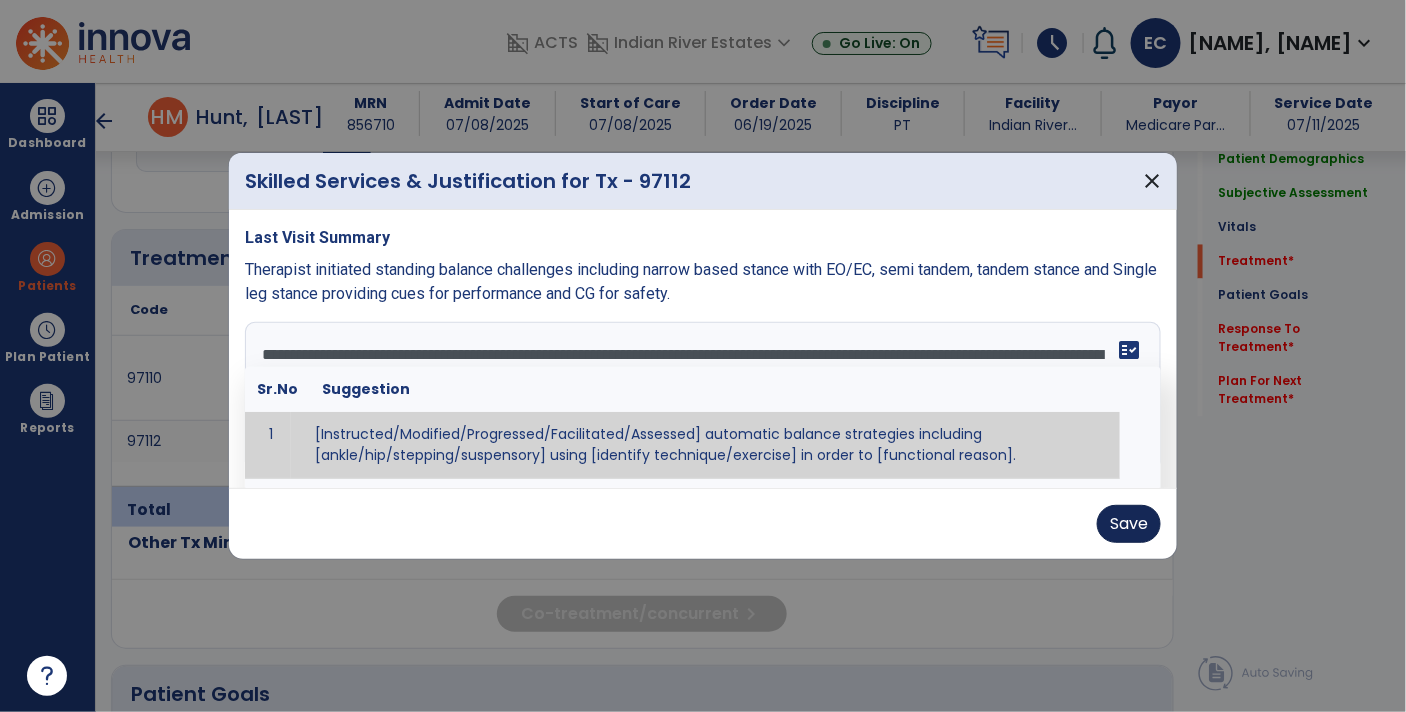 type on "**********" 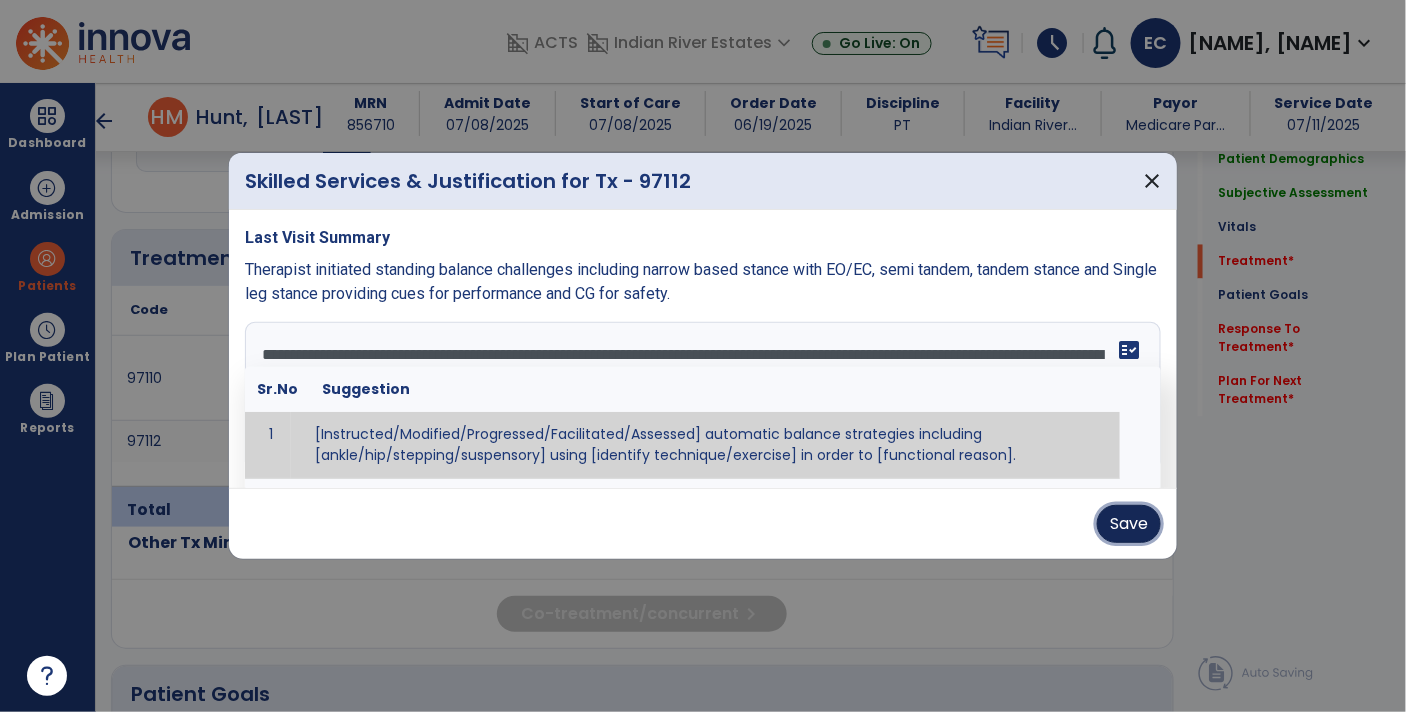 click on "Save" at bounding box center [1129, 524] 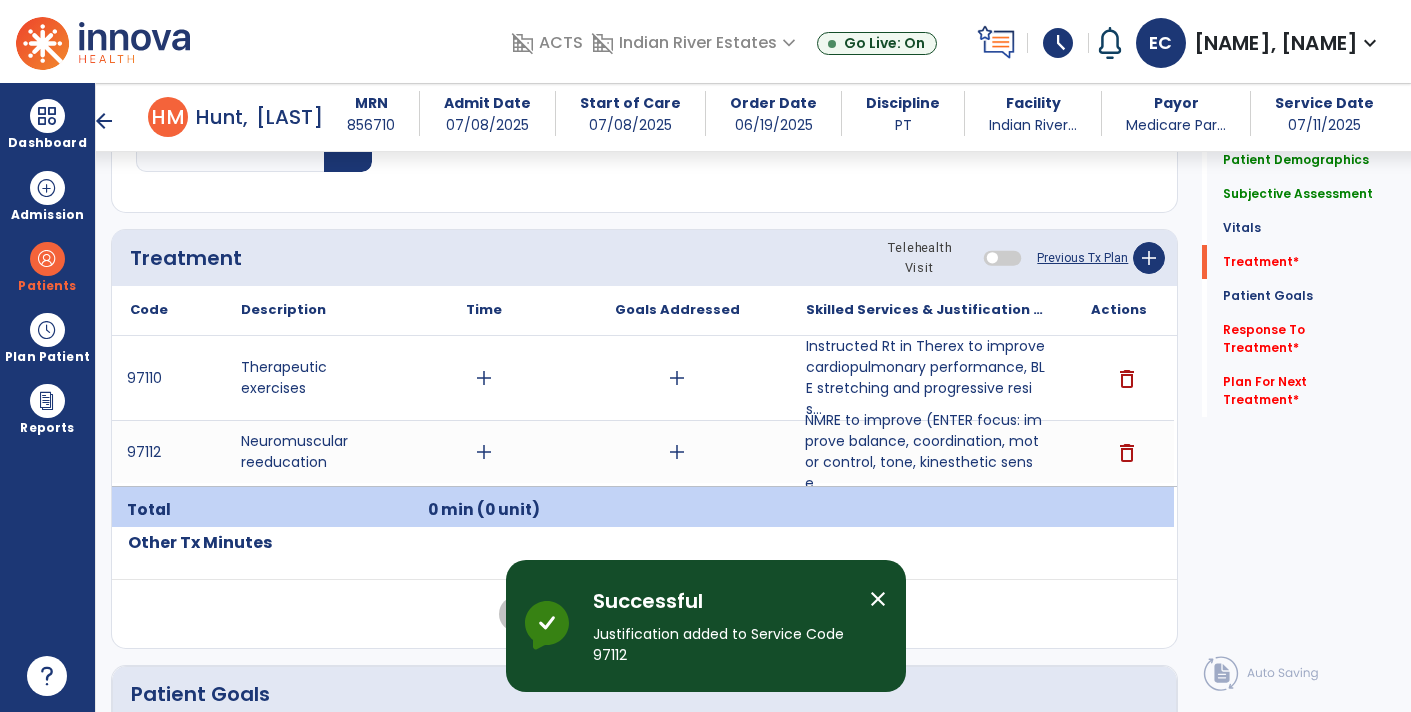 click on "arrow_back" at bounding box center [104, 121] 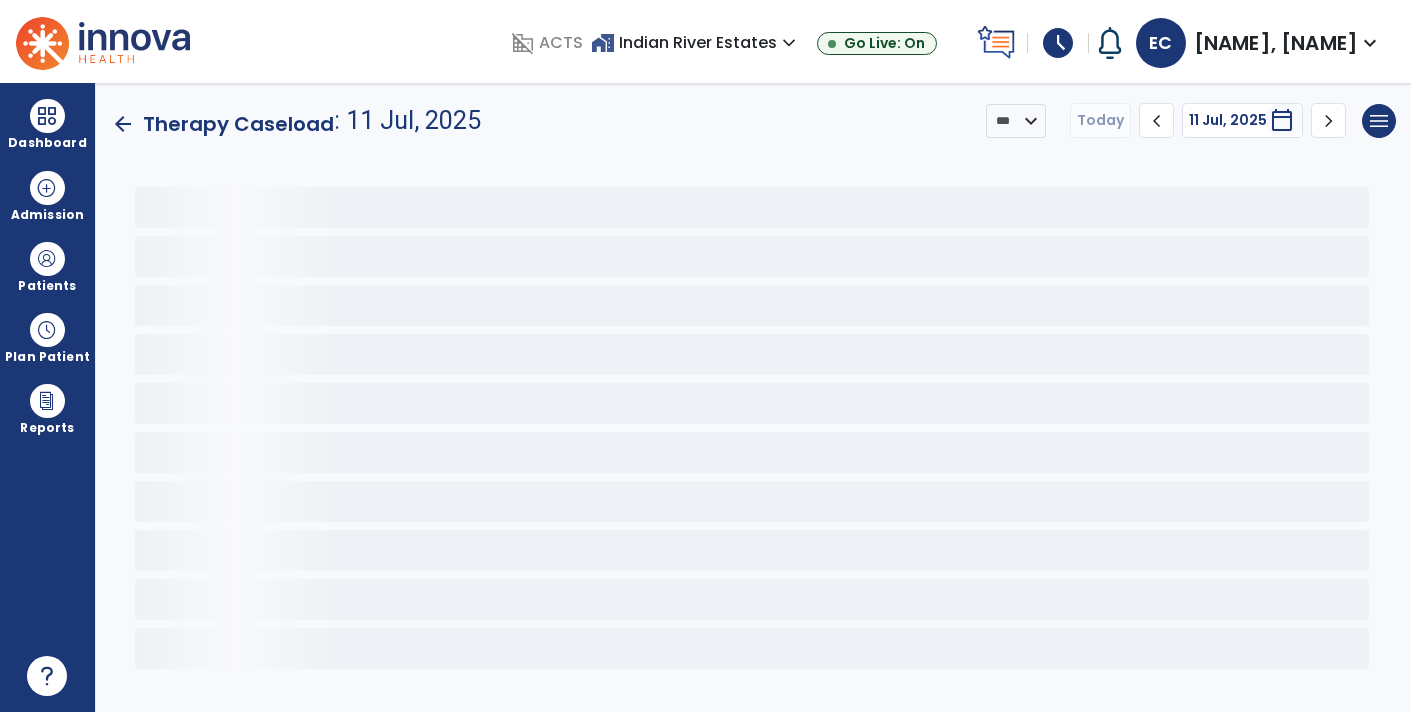 scroll, scrollTop: 0, scrollLeft: 0, axis: both 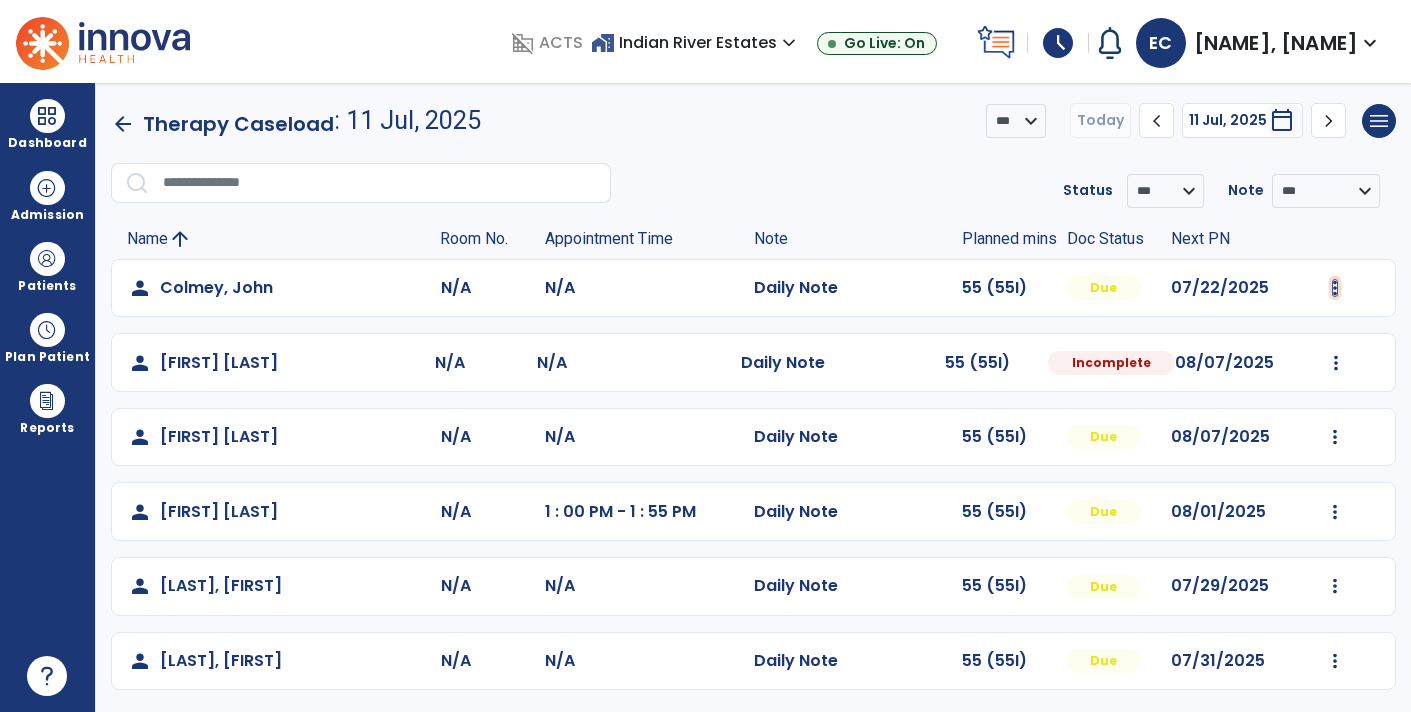 click at bounding box center (1335, 288) 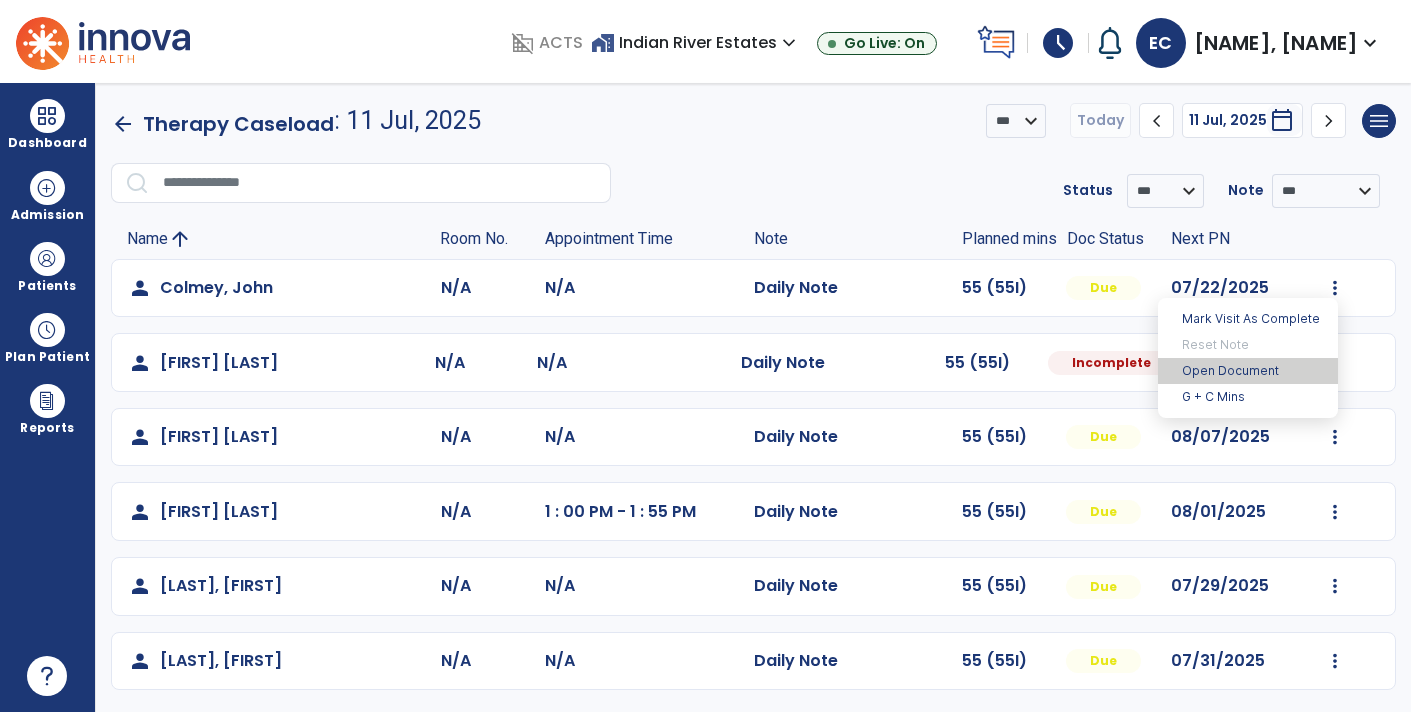 click on "Open Document" at bounding box center (1248, 371) 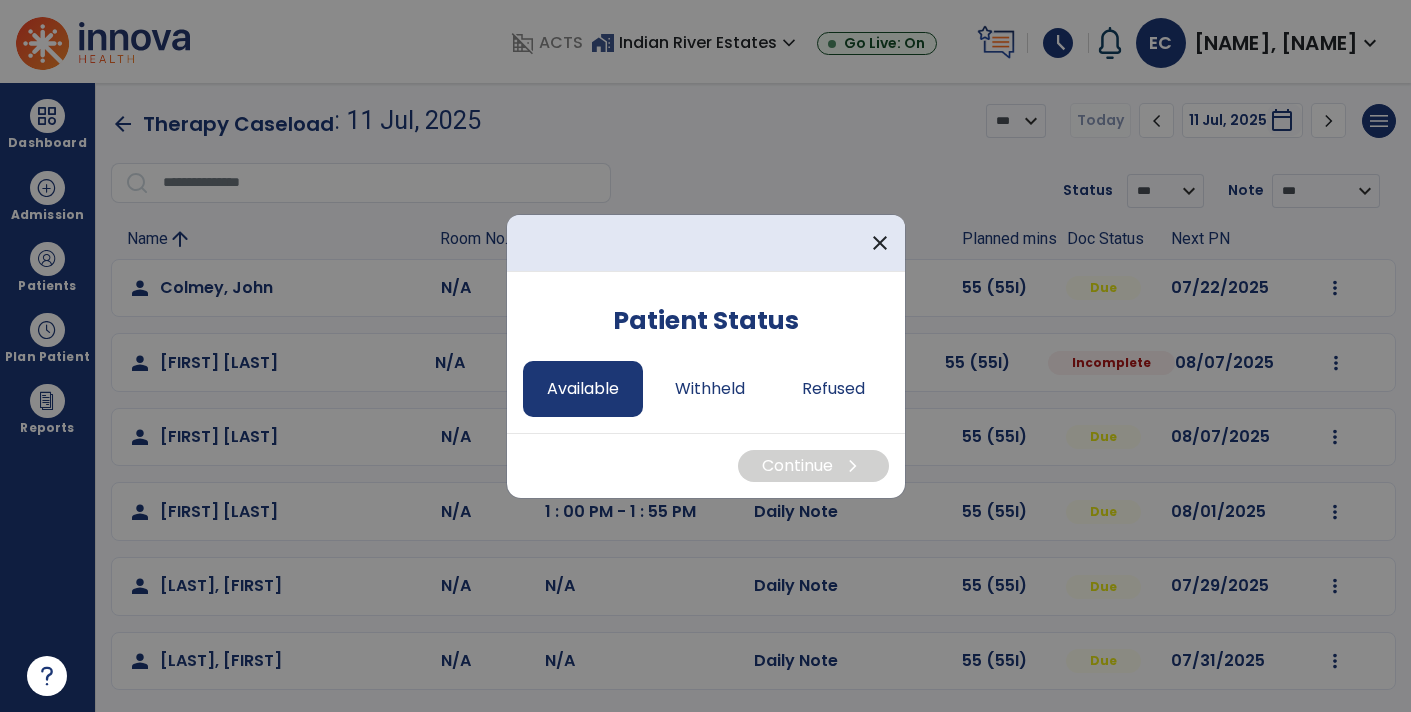 click on "Available" at bounding box center (583, 389) 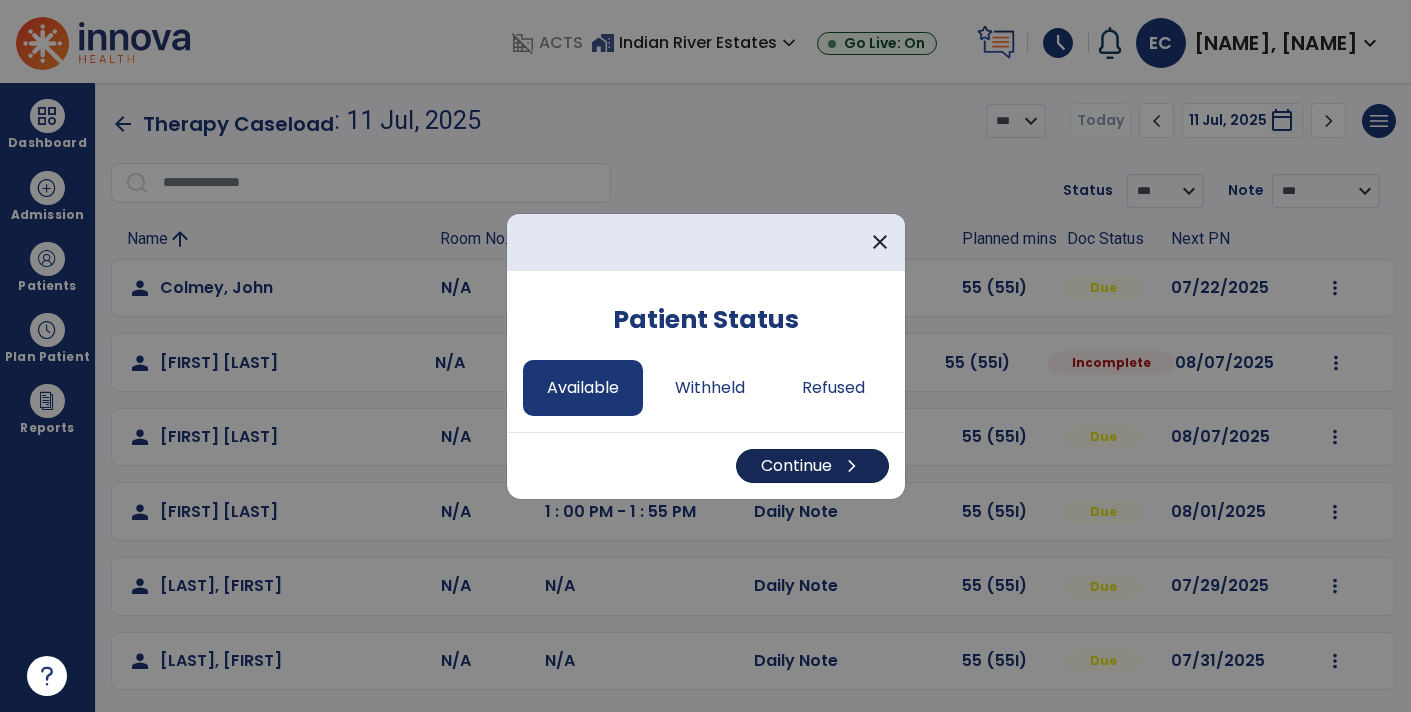 click on "Continue   chevron_right" at bounding box center [812, 466] 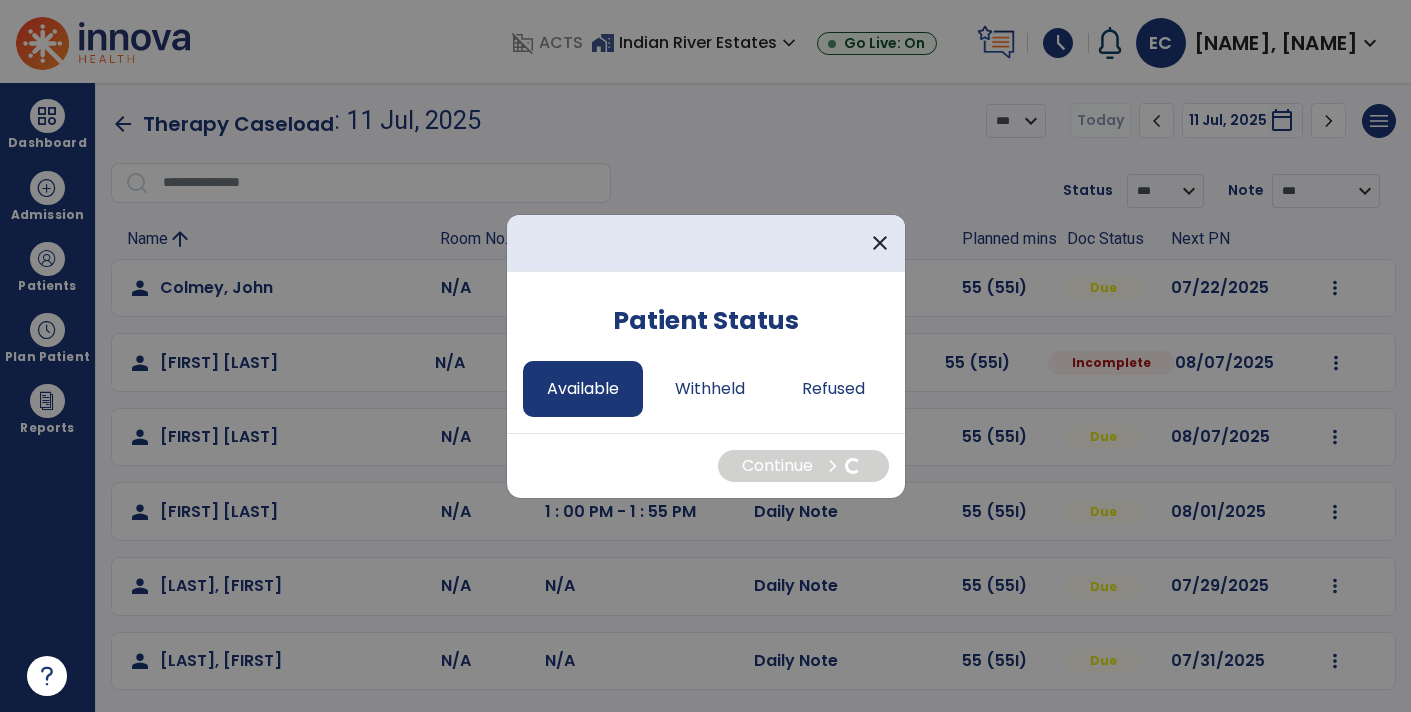 select on "*" 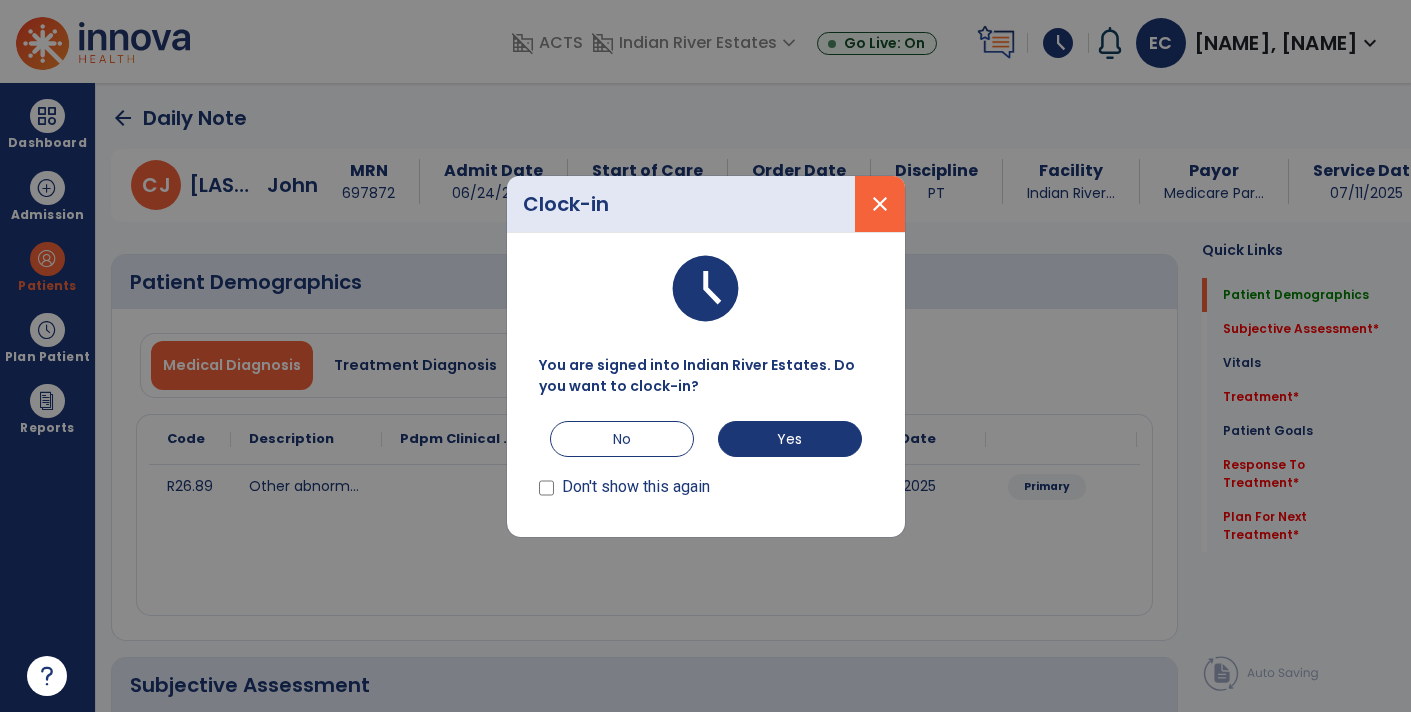 click on "close" at bounding box center (880, 204) 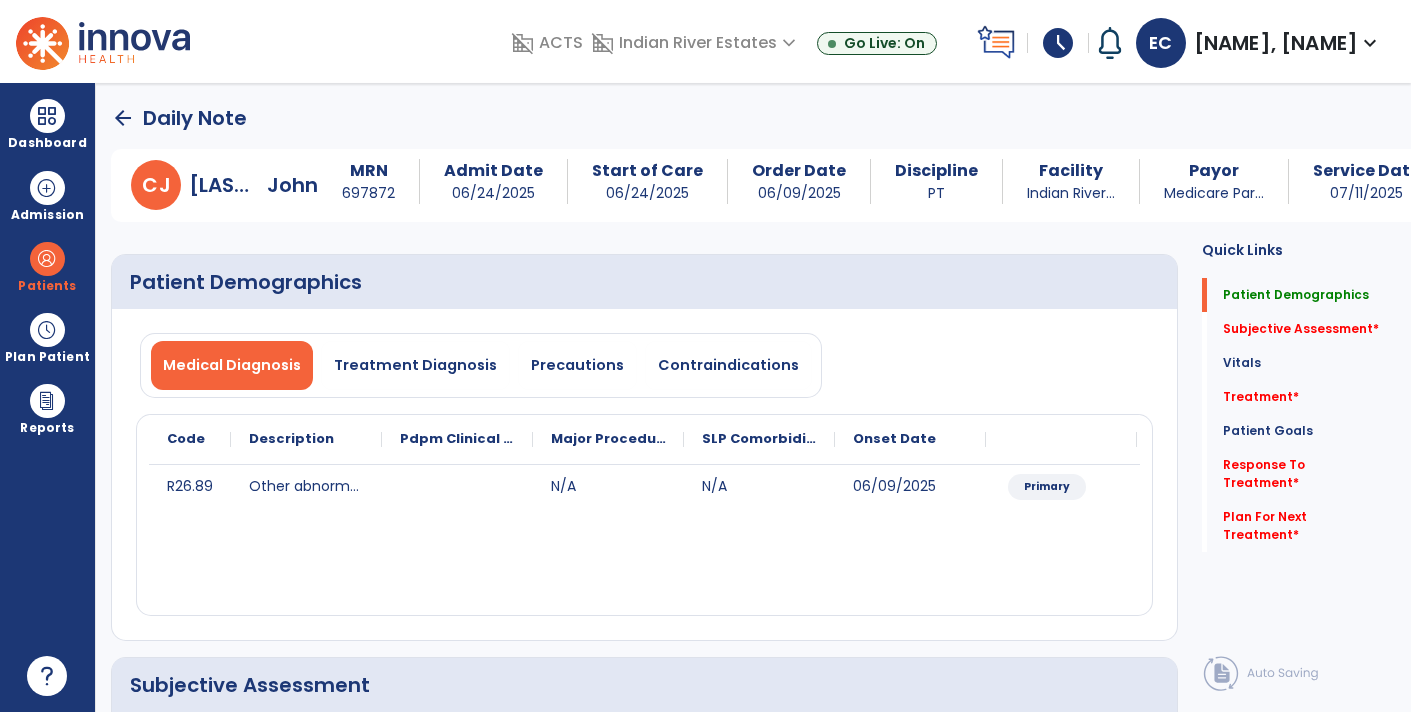 click on "schedule" at bounding box center (1058, 43) 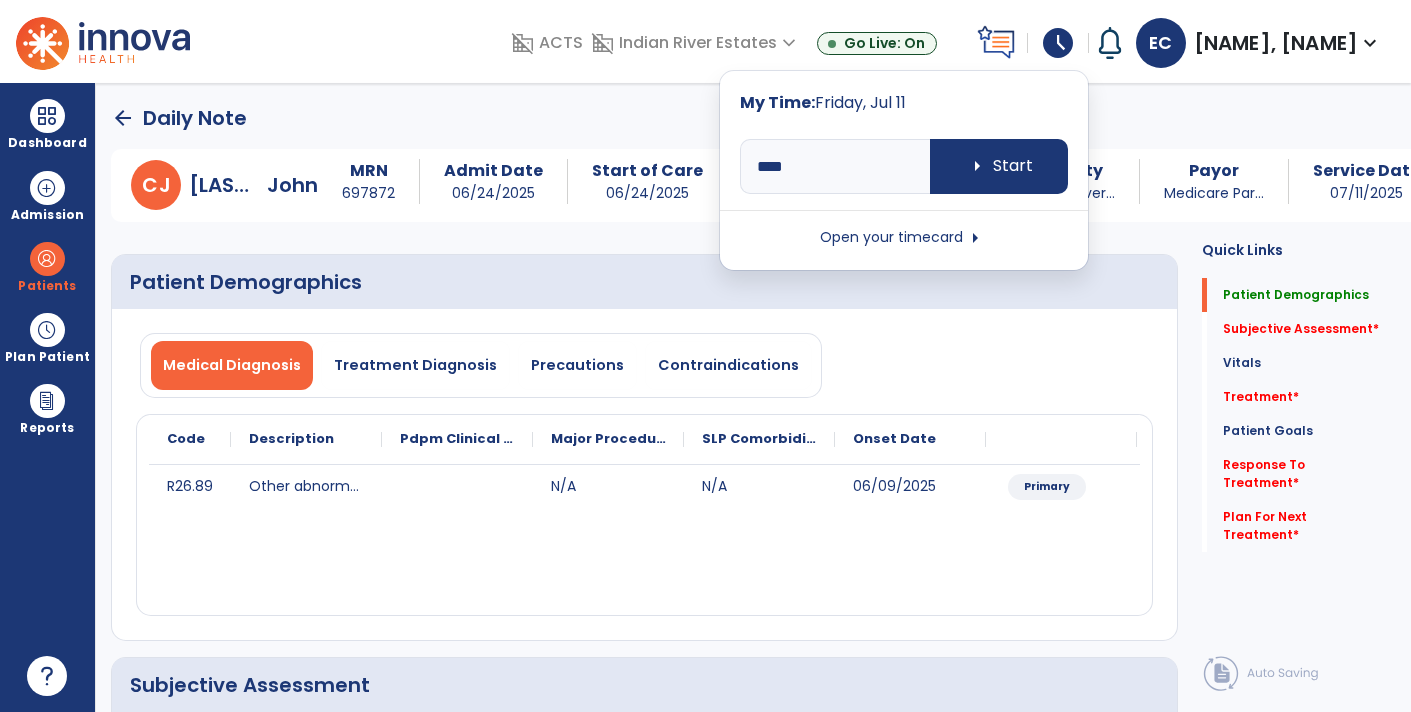 click on "arrow_right" at bounding box center (975, 238) 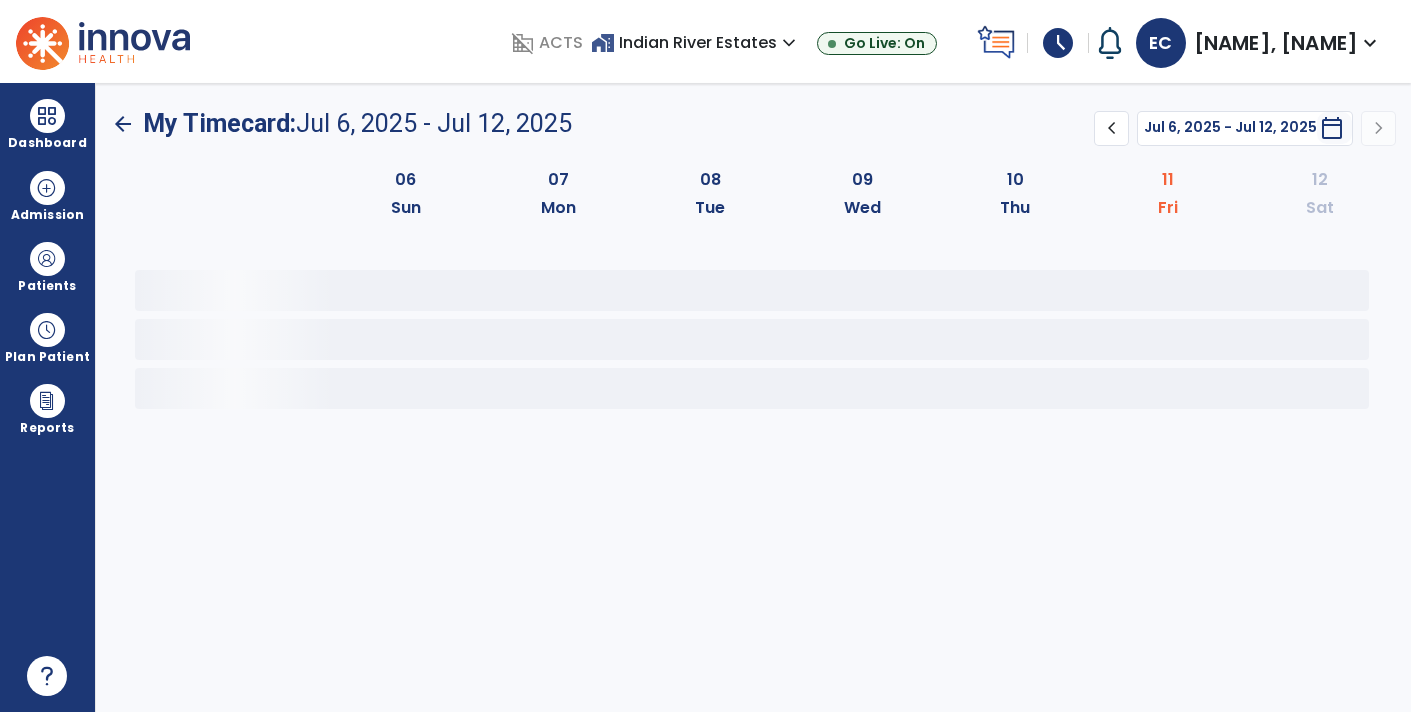 click on "06 Sun 07 Mon 08 Tue 09 Wed 10 Thu 11 Fri 12 Sat" 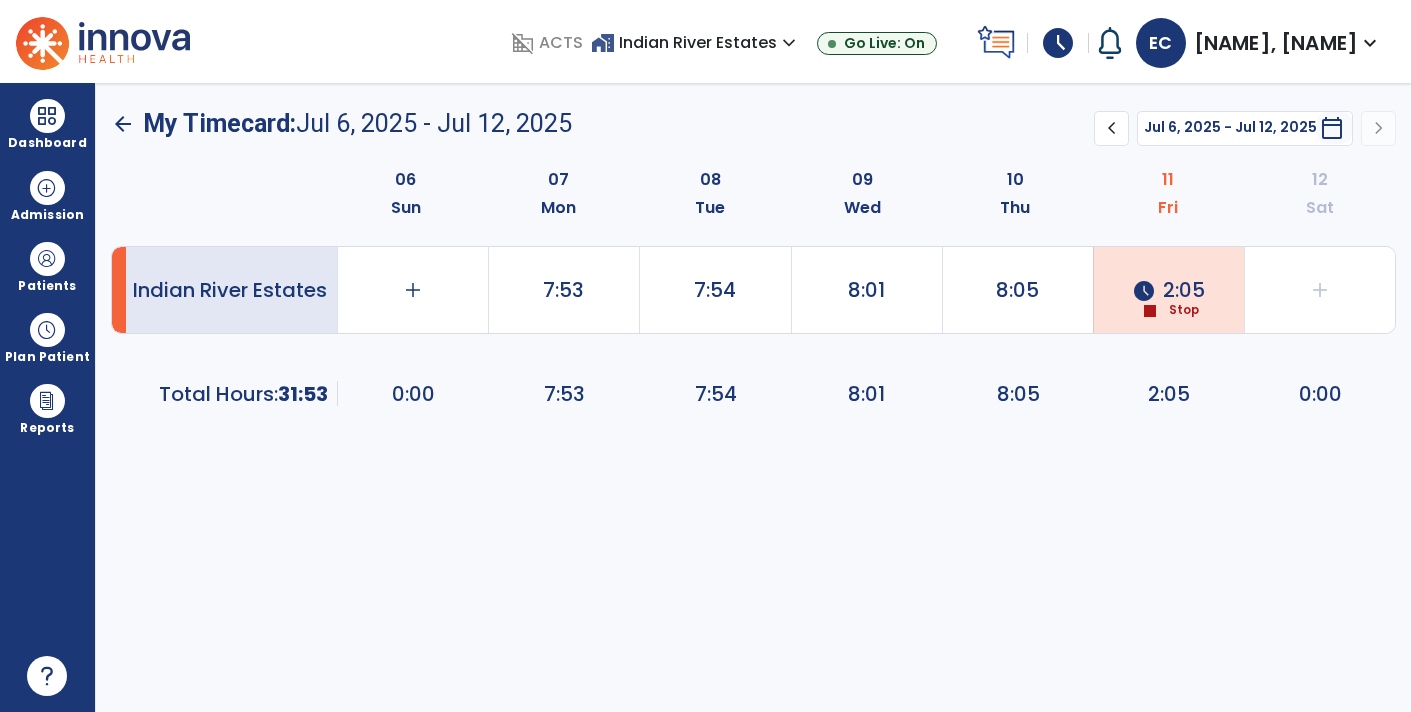 click on "Stop" 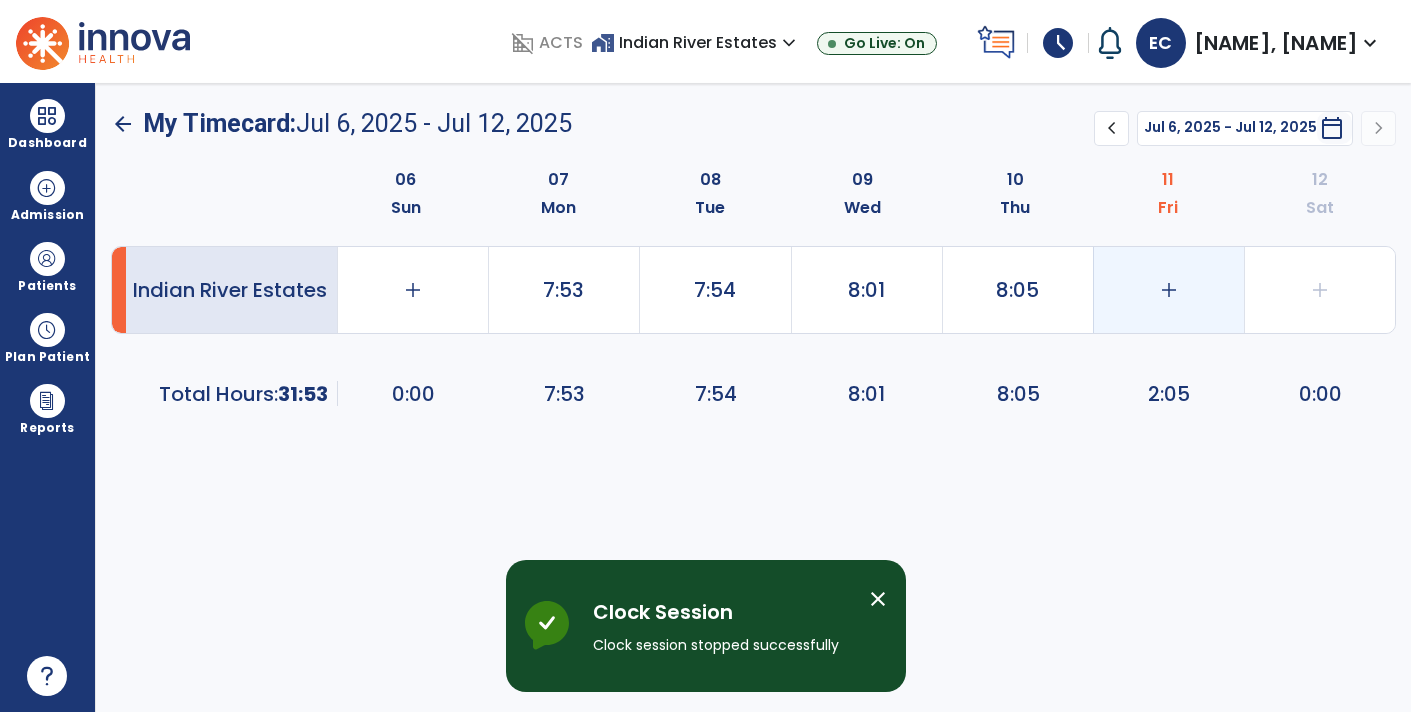 click on "add" 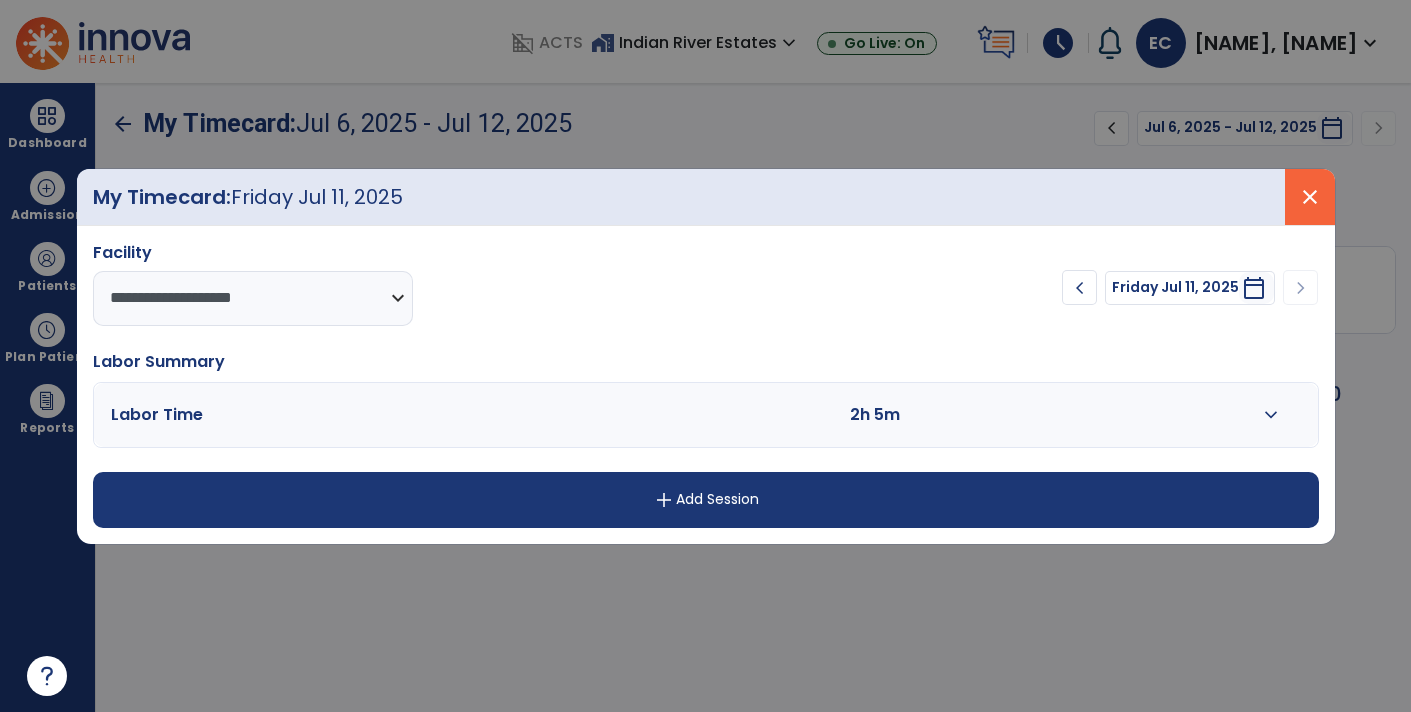 click on "close" at bounding box center [1310, 197] 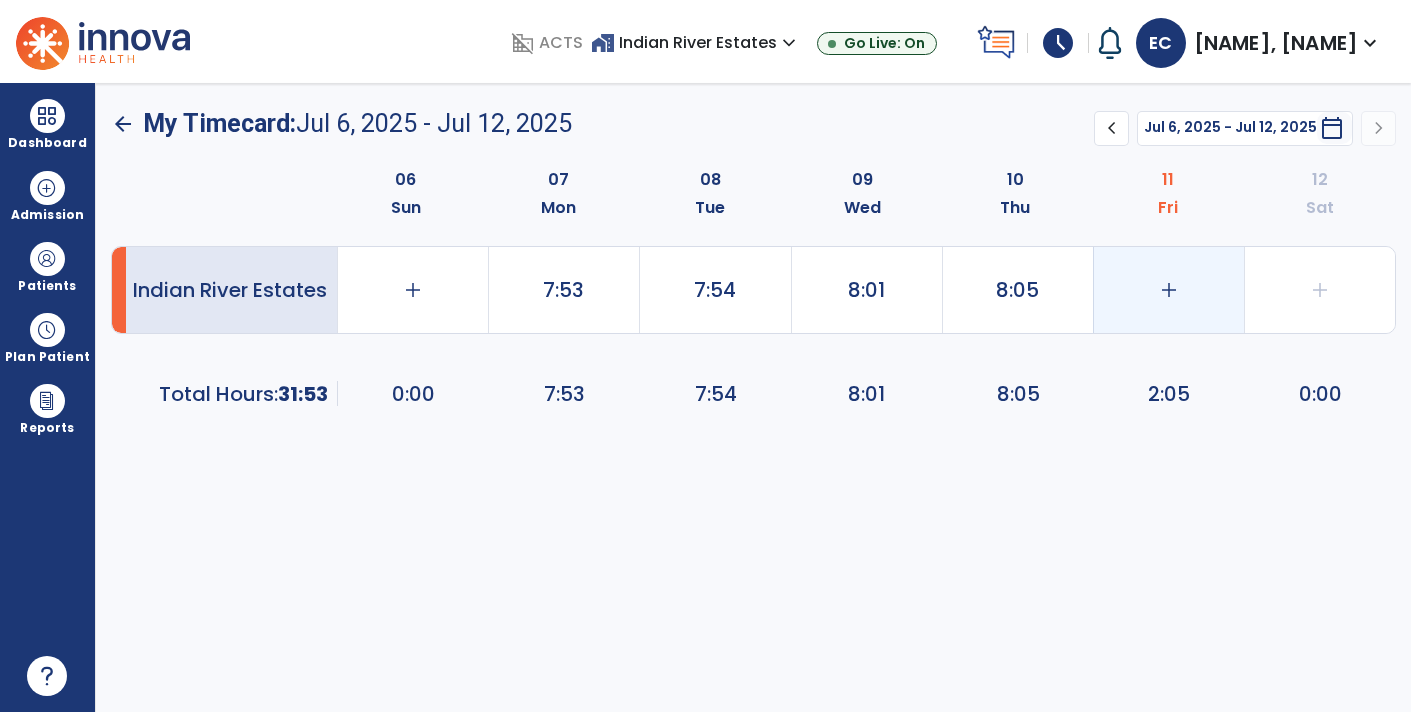 click on "add" 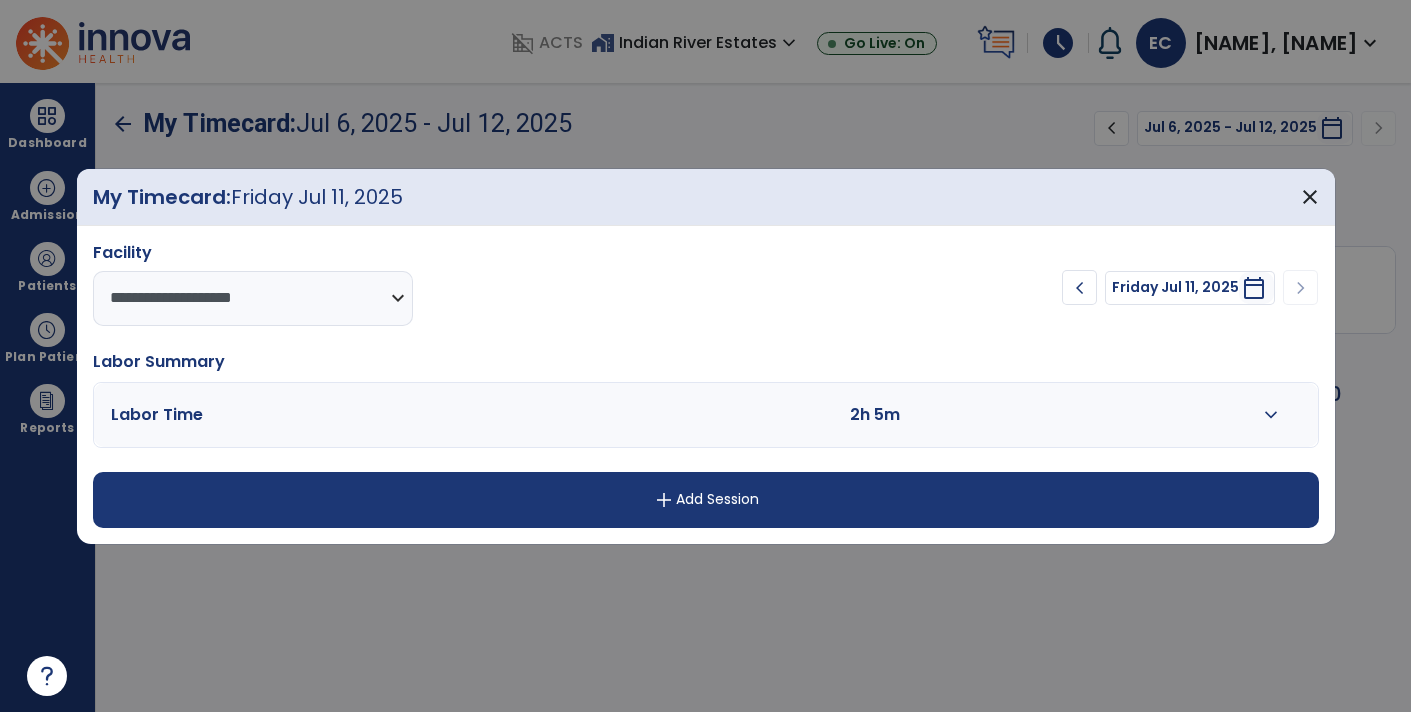 click on "expand_more" at bounding box center (1271, 415) 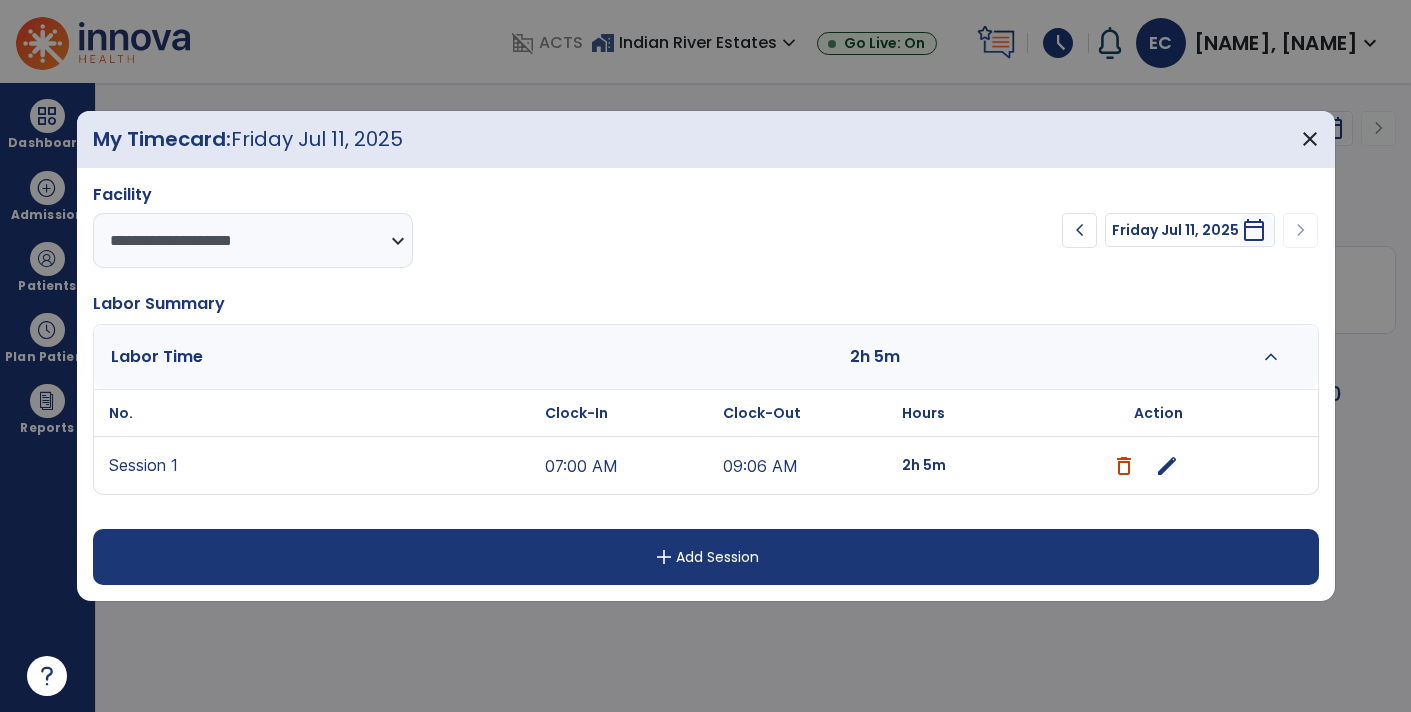click on "09:06 AM" at bounding box center (807, 465) 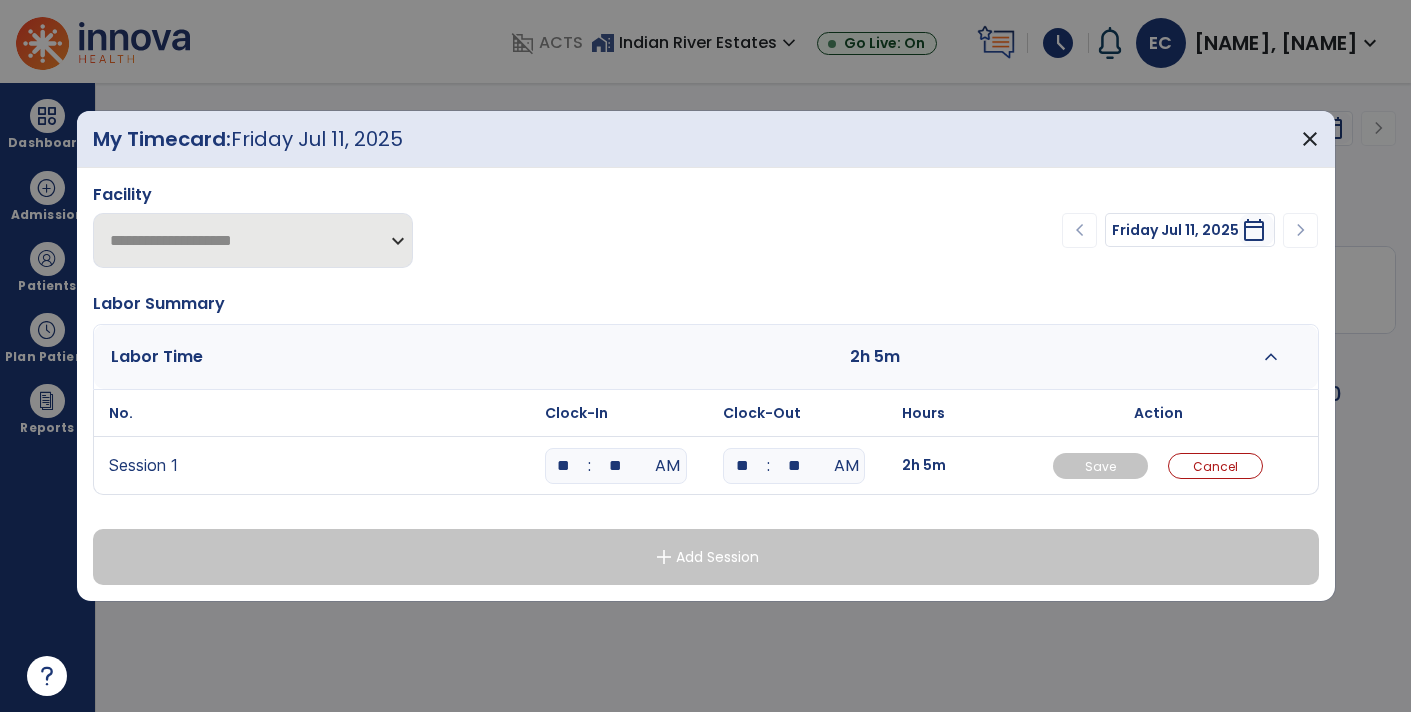click on "**" at bounding box center (794, 466) 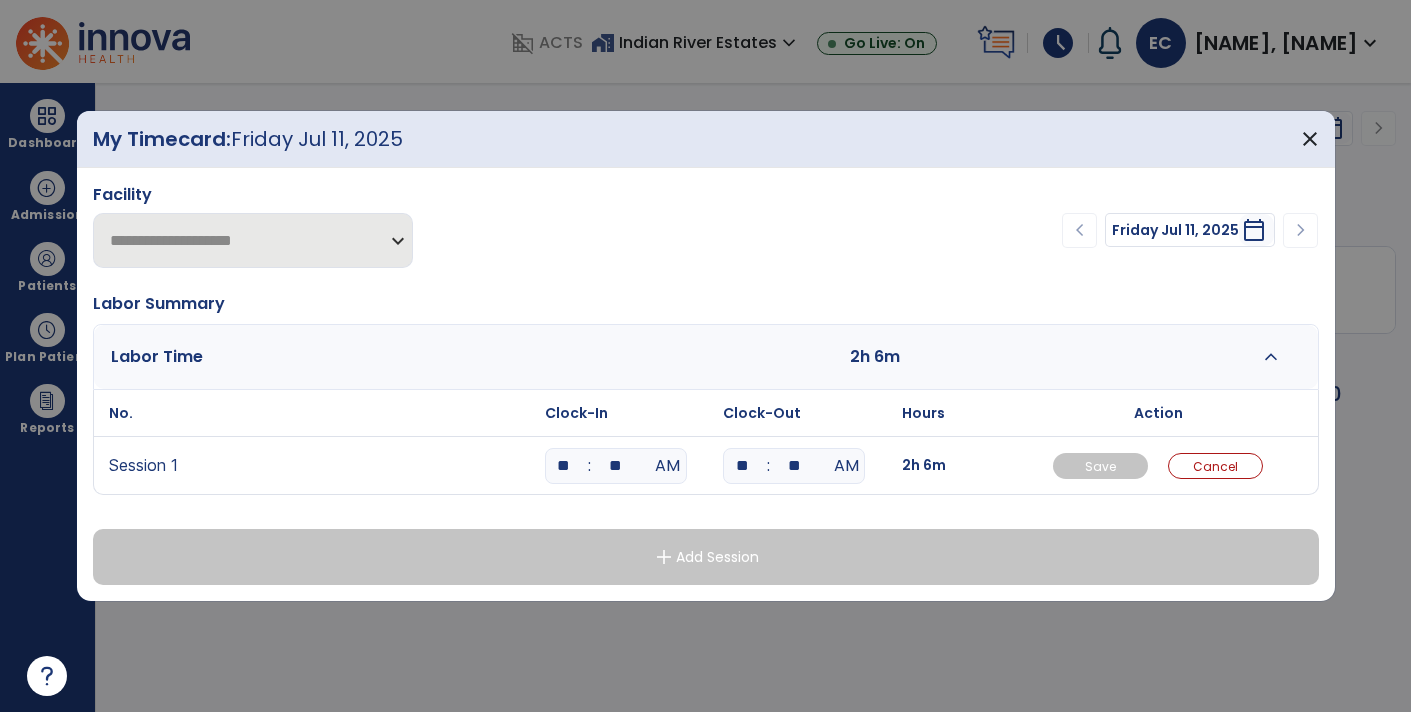 type on "*" 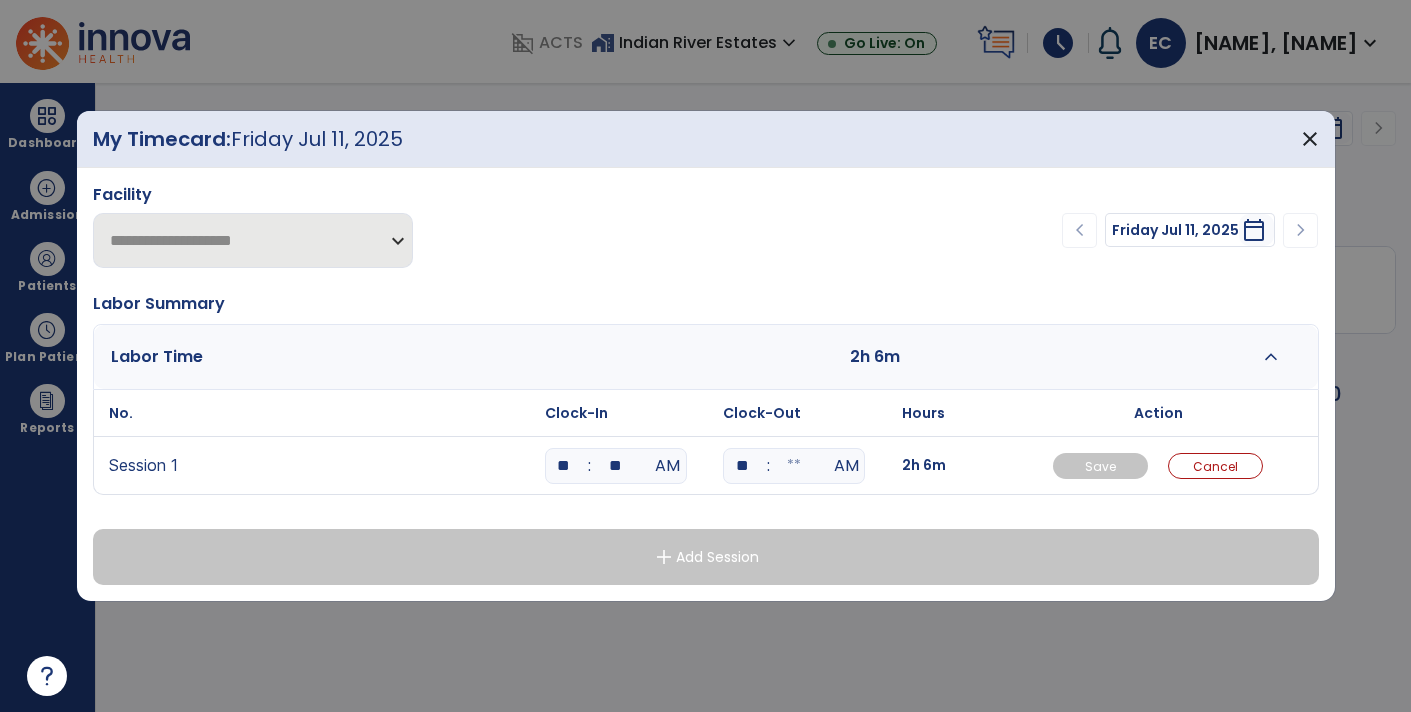 type 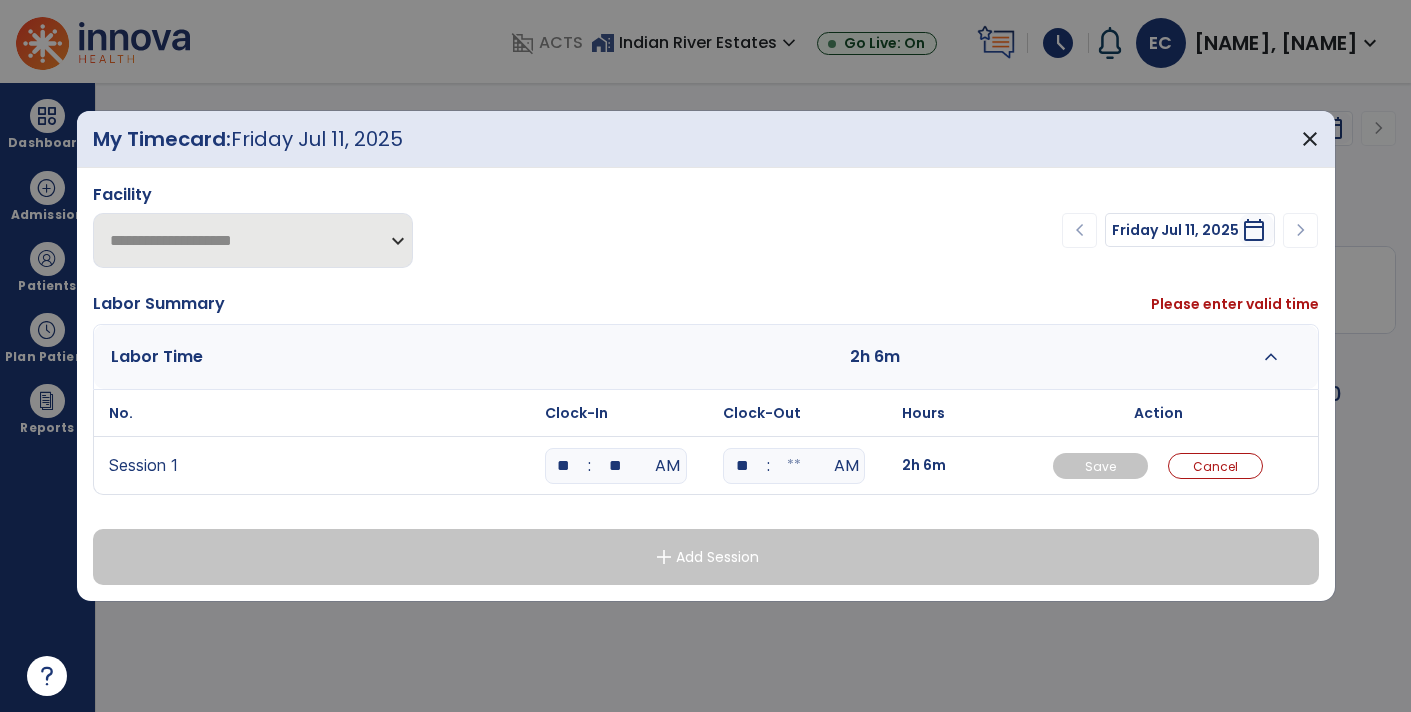 type on "*" 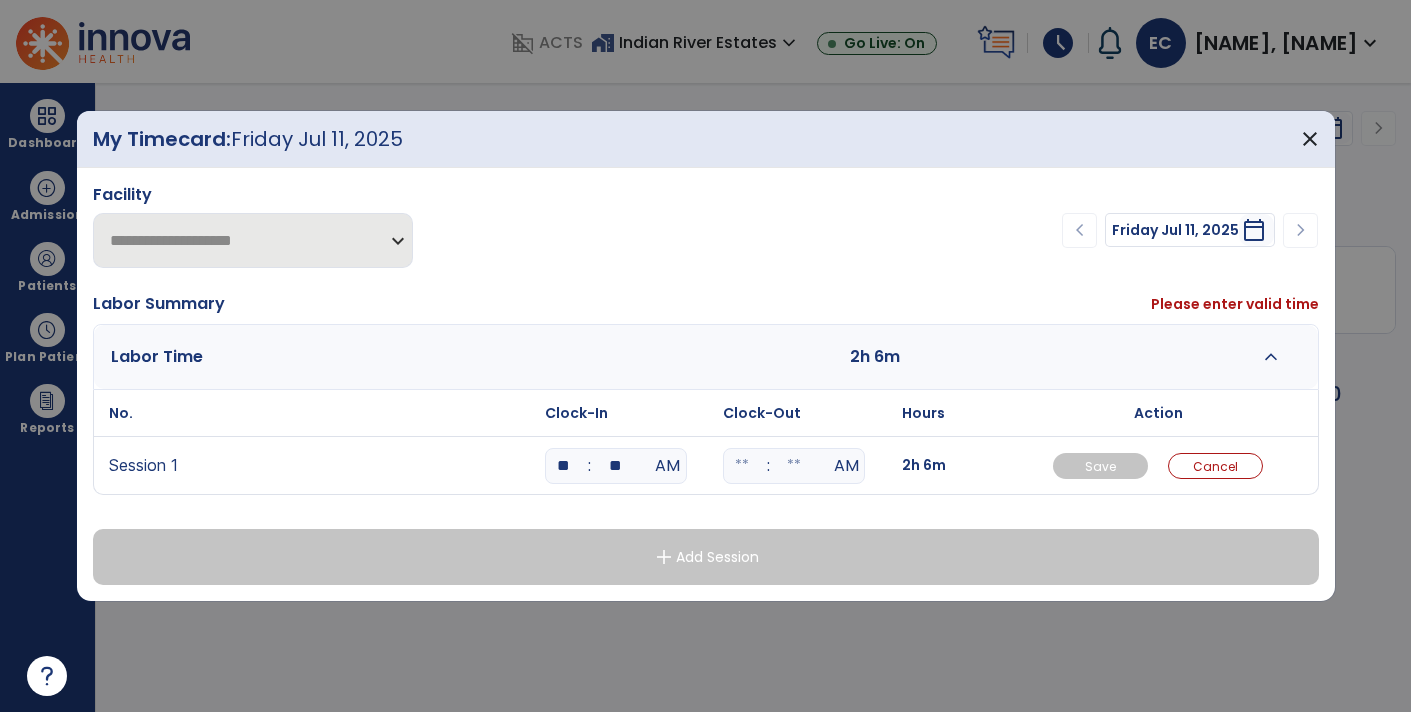 type 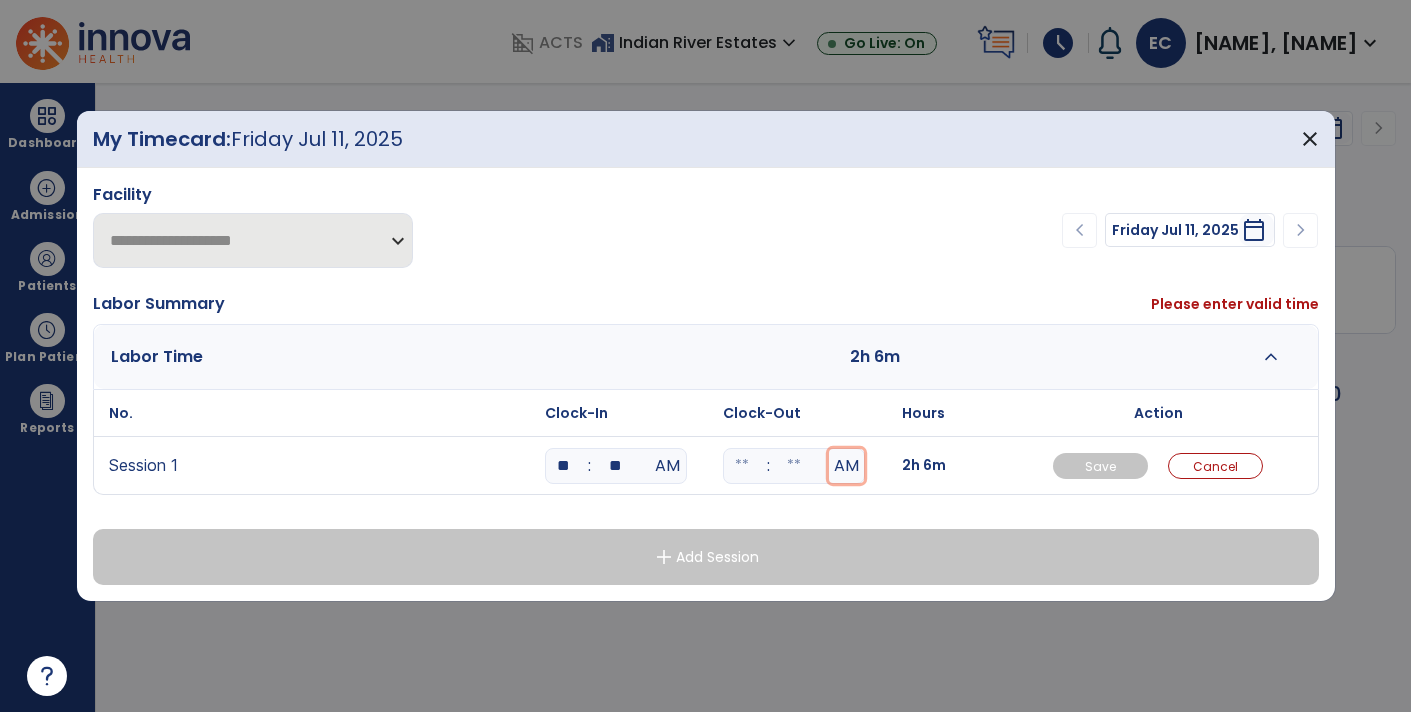 type 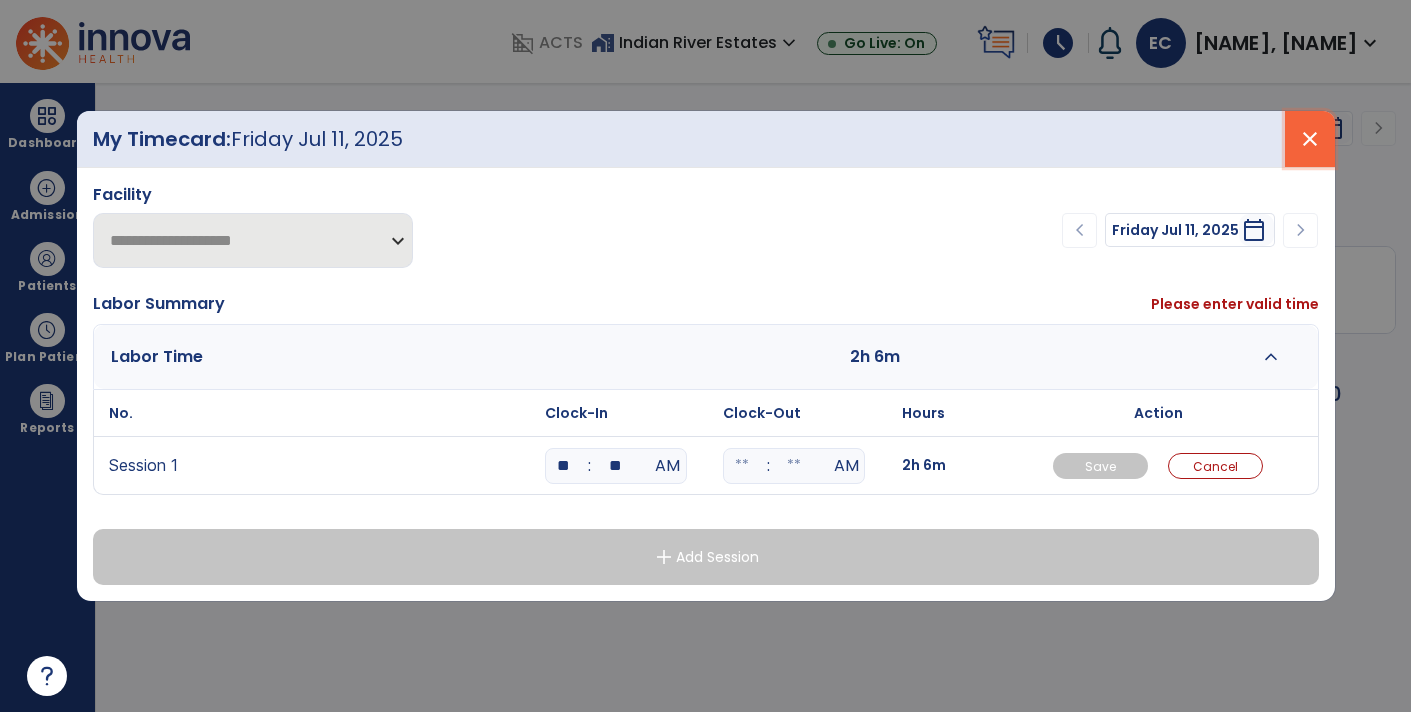 click on "close" at bounding box center [1310, 139] 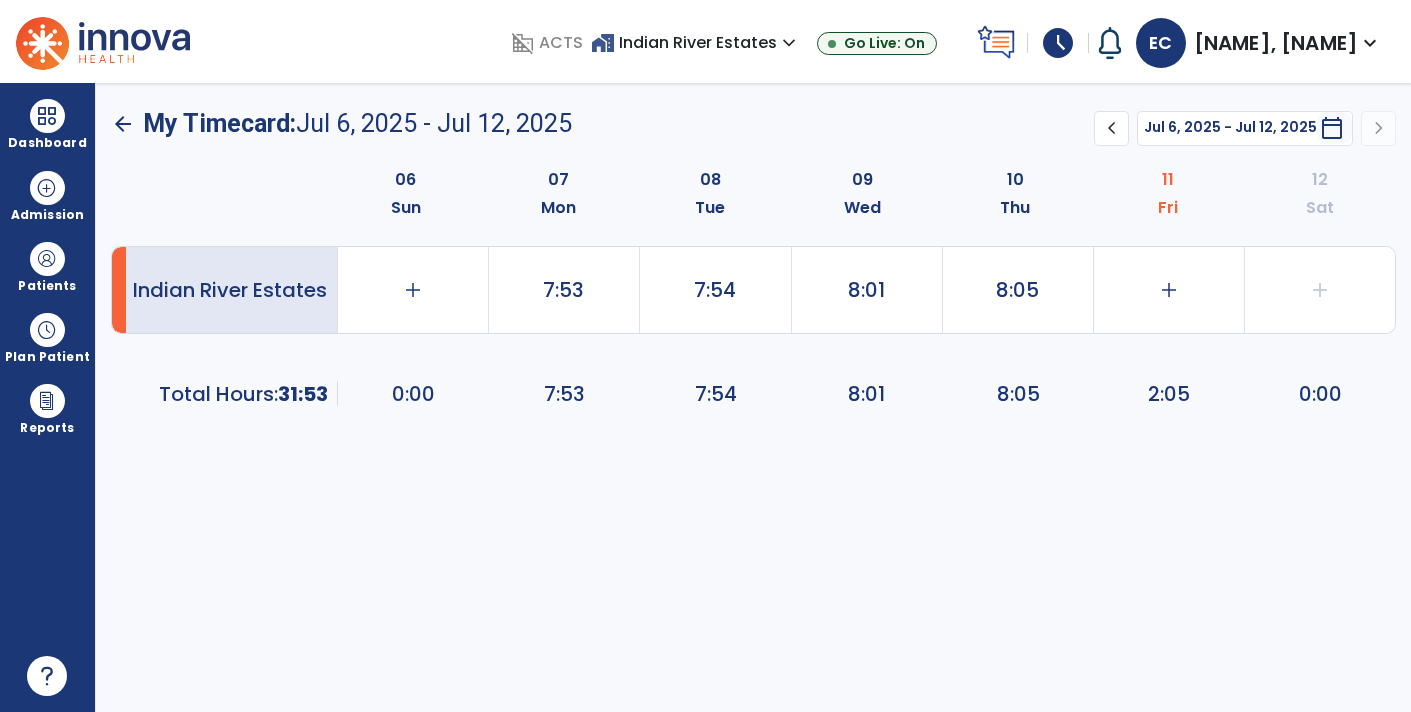 click on "schedule" at bounding box center [1058, 43] 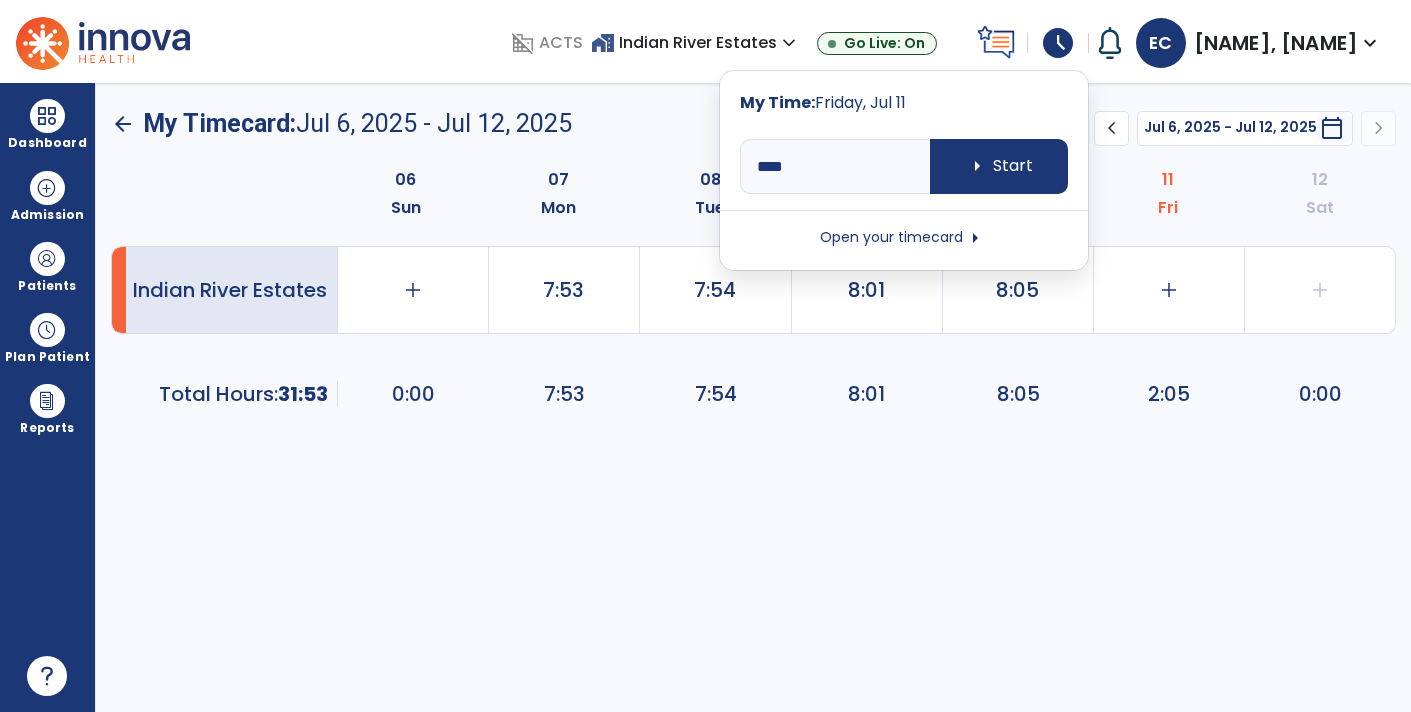 click on "Open your timecard  arrow_right" at bounding box center (904, 238) 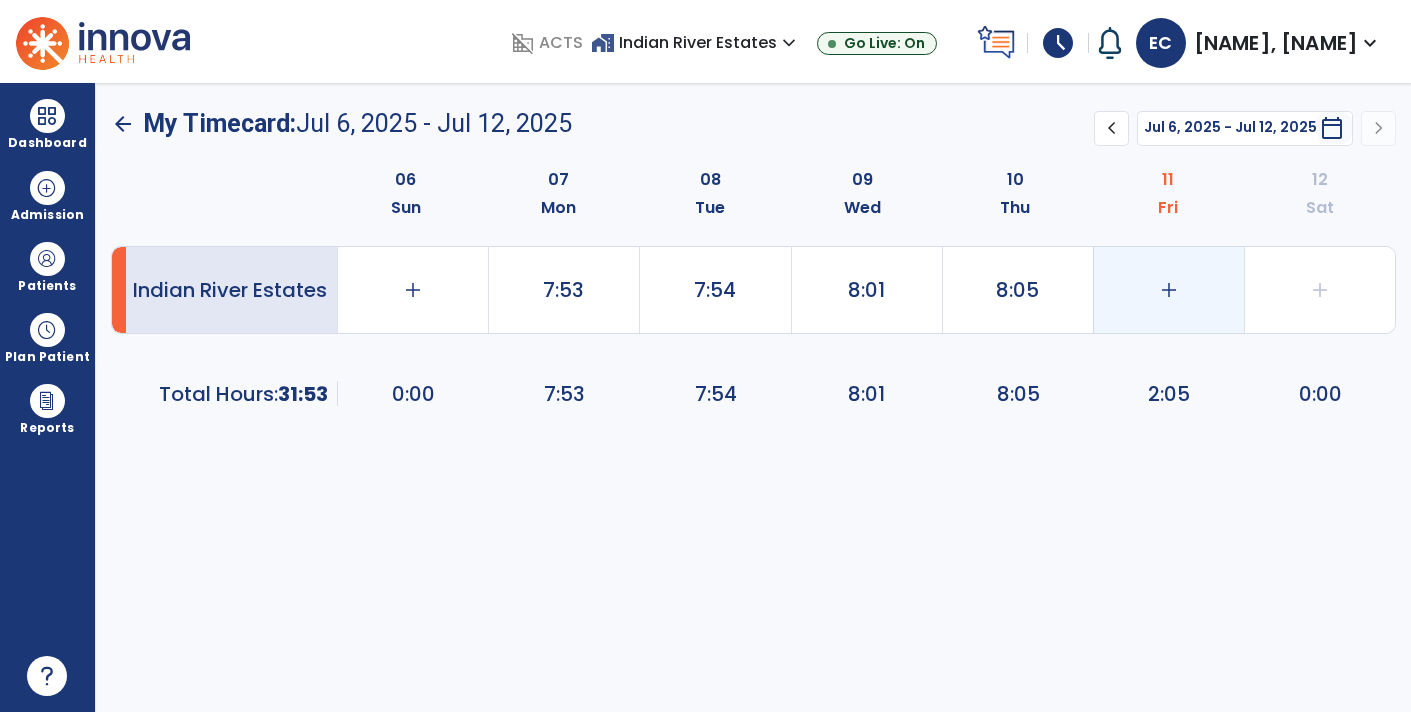 click on "add   0:00" 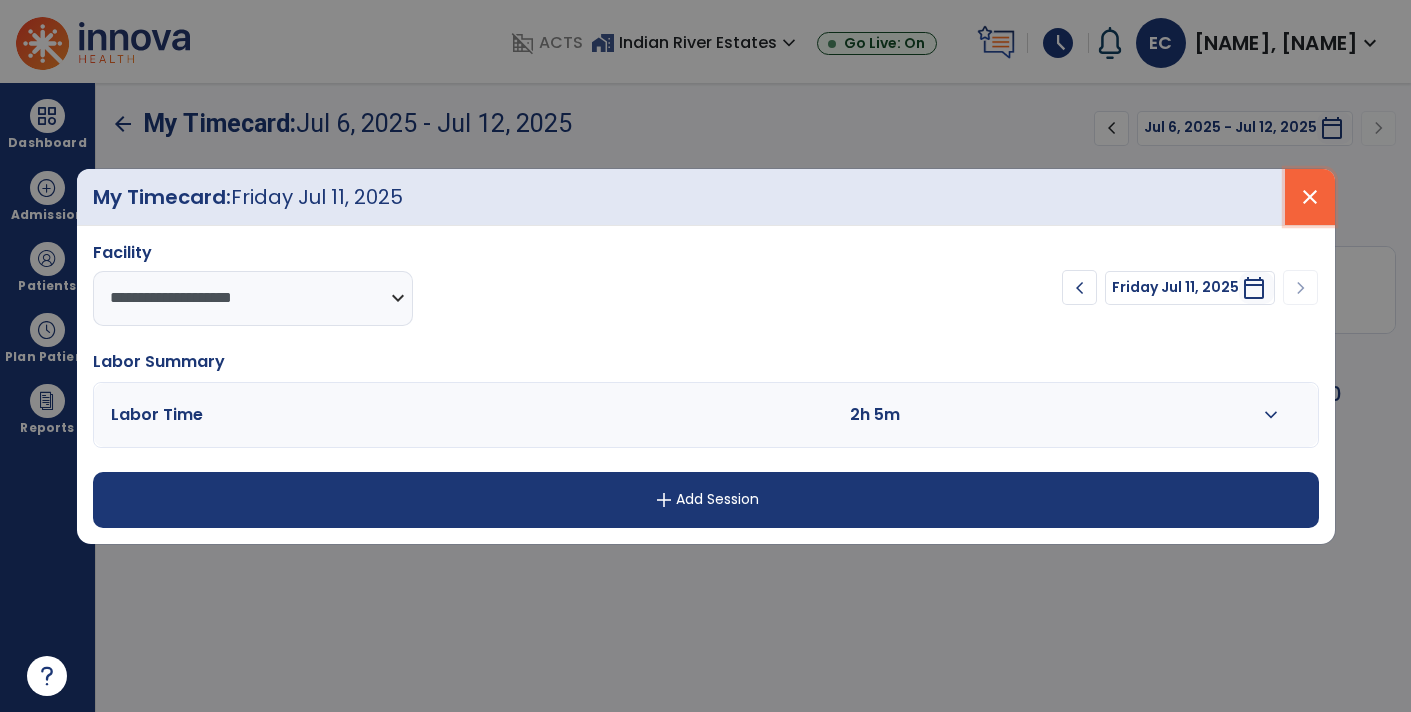 click on "close" at bounding box center [1310, 197] 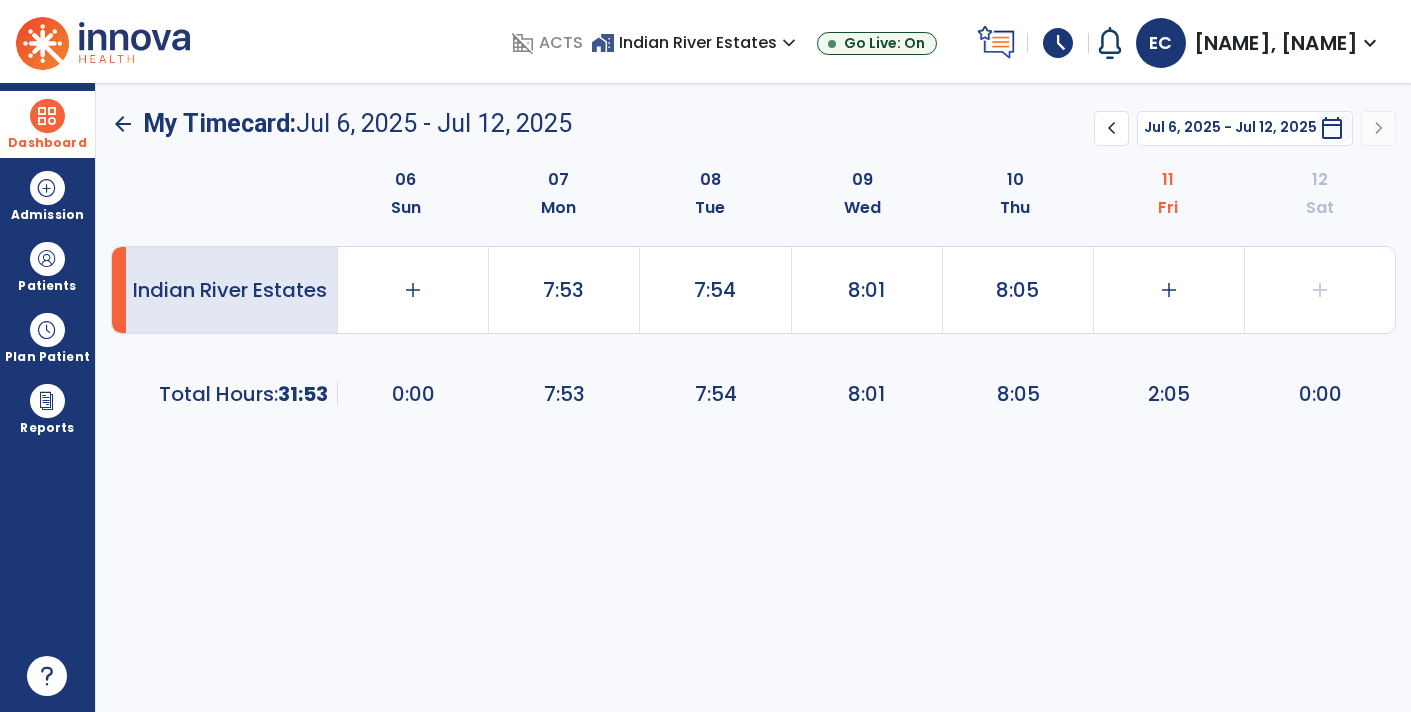 click at bounding box center [47, 116] 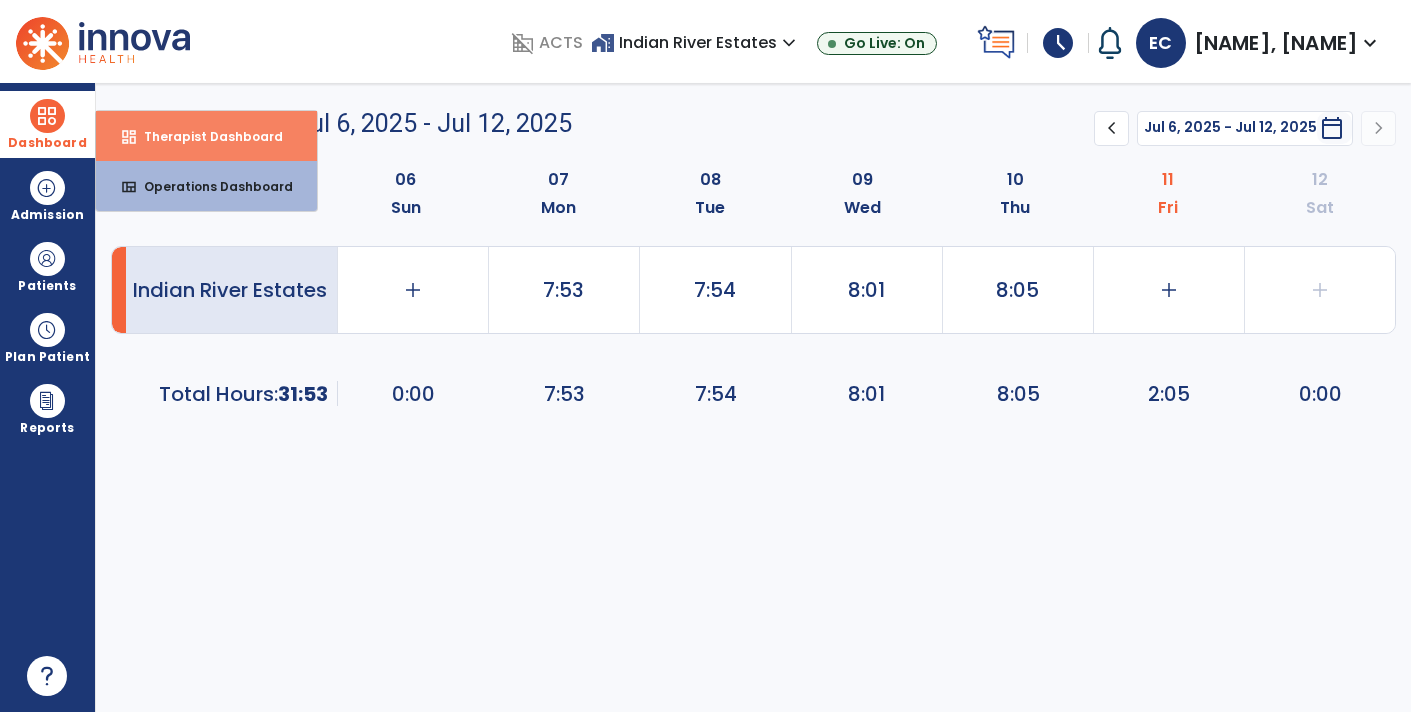 click on "dashboard  Therapist Dashboard" at bounding box center [206, 136] 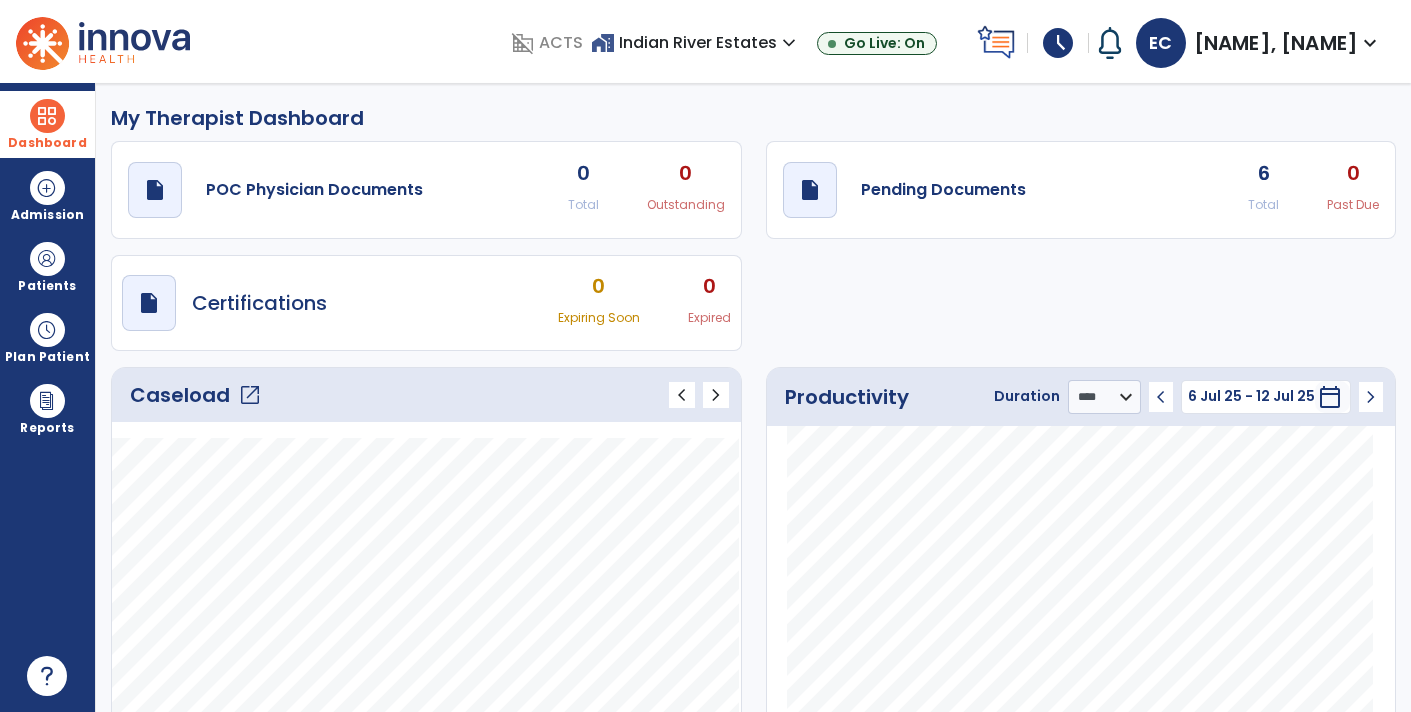 click on "open_in_new" 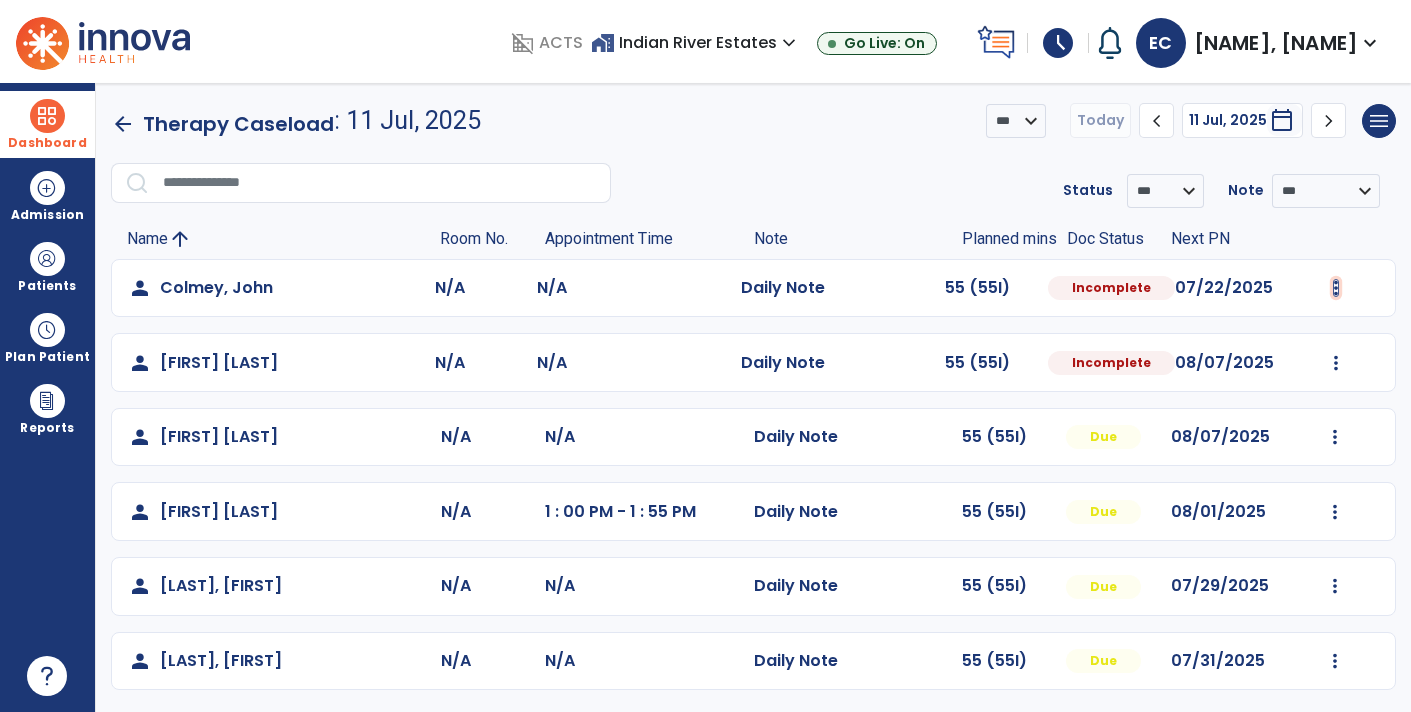 click at bounding box center (1336, 288) 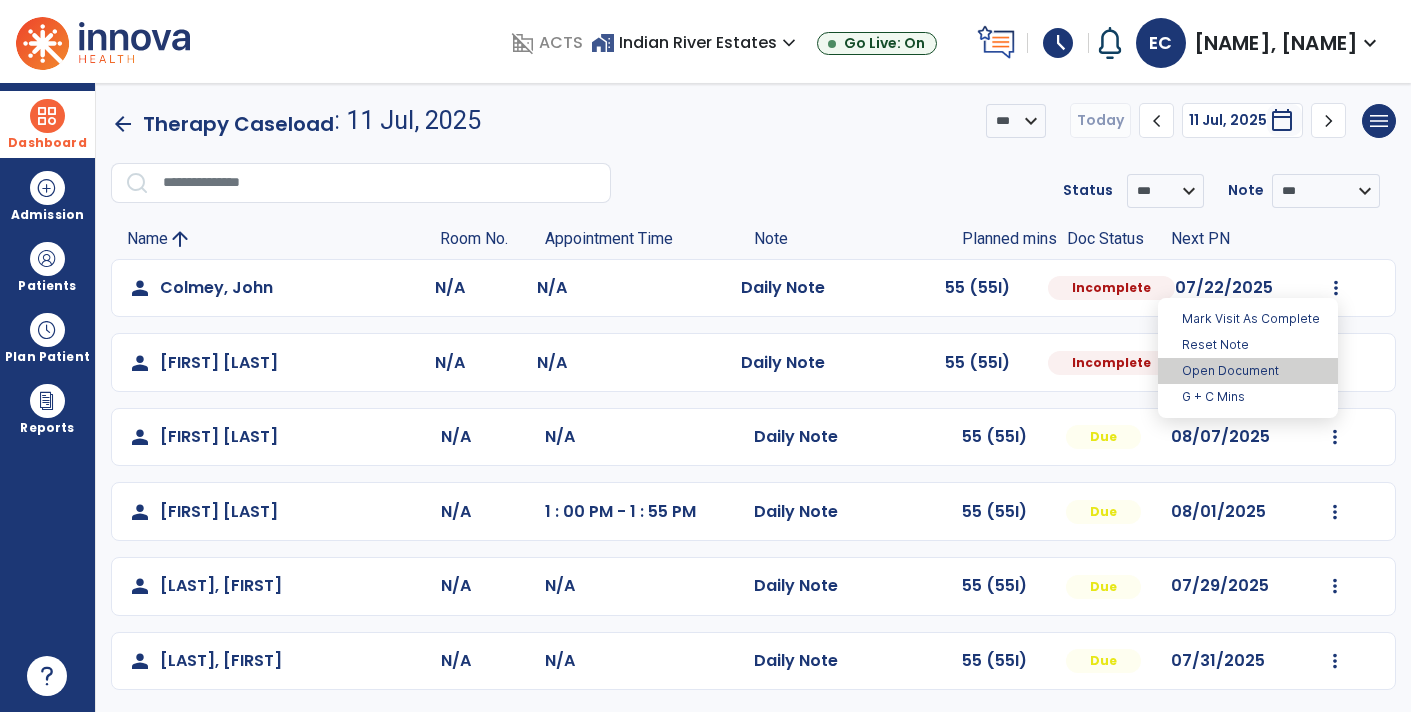 click on "Open Document" at bounding box center (1248, 371) 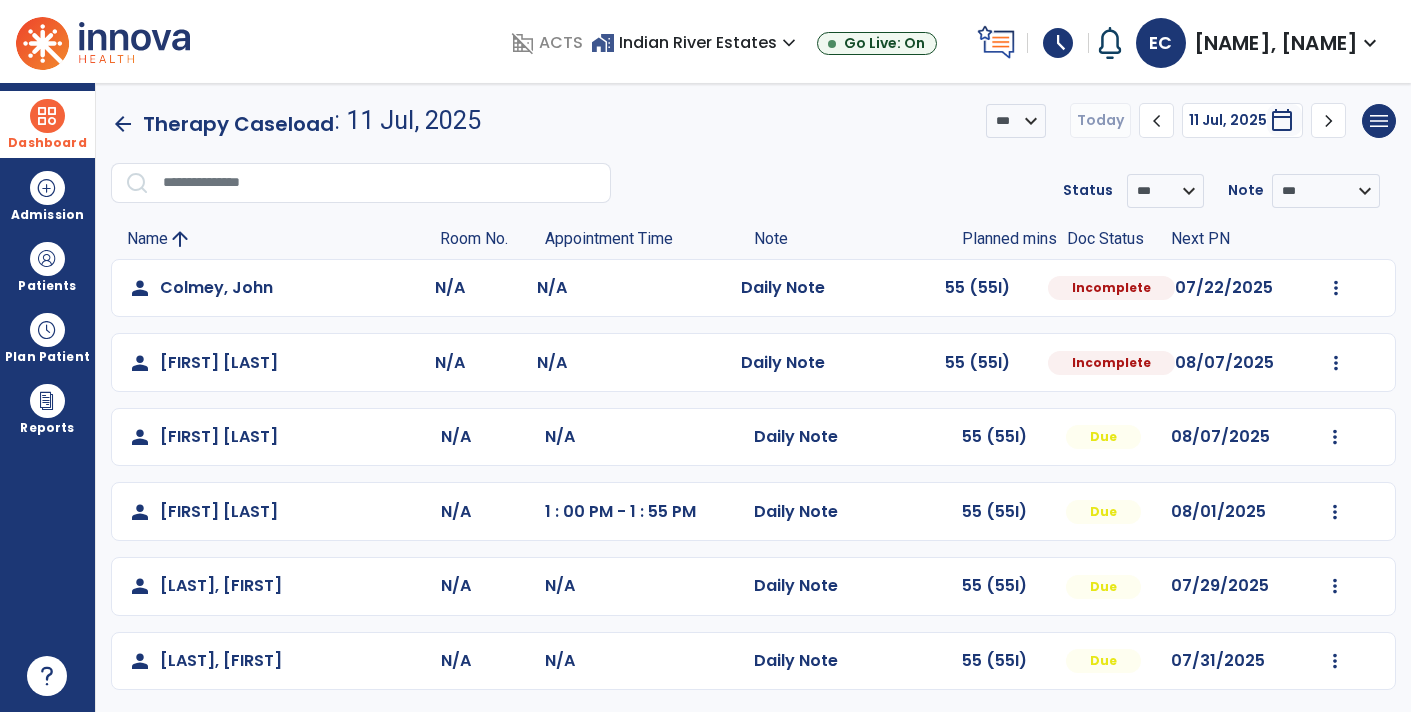 select on "*" 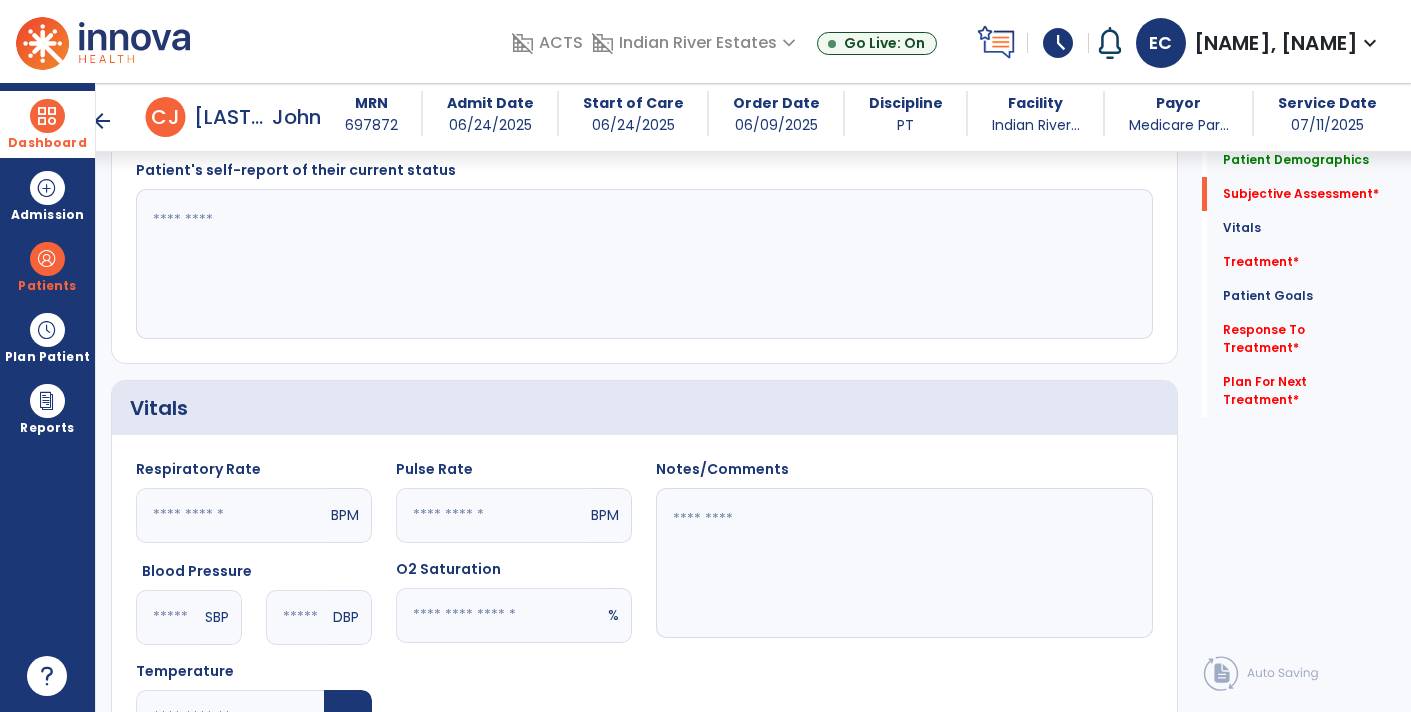 scroll, scrollTop: 558, scrollLeft: 0, axis: vertical 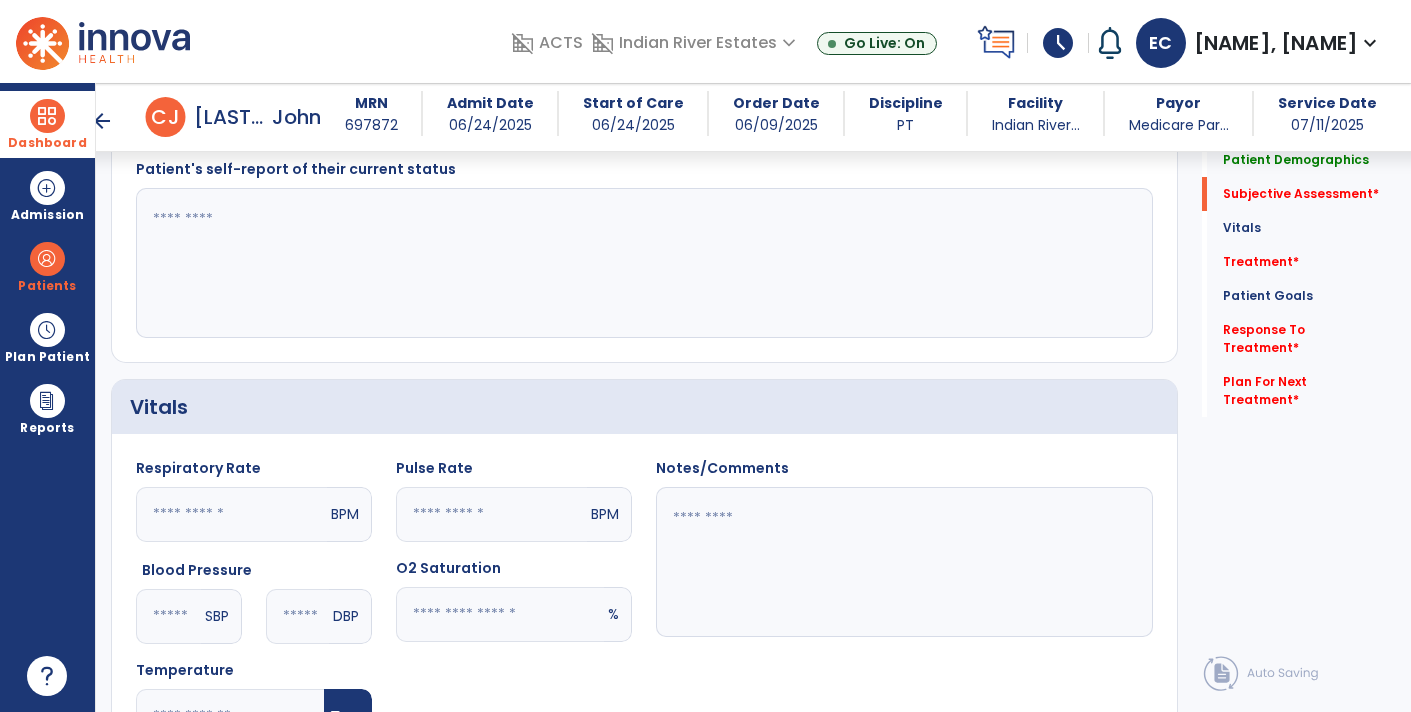click 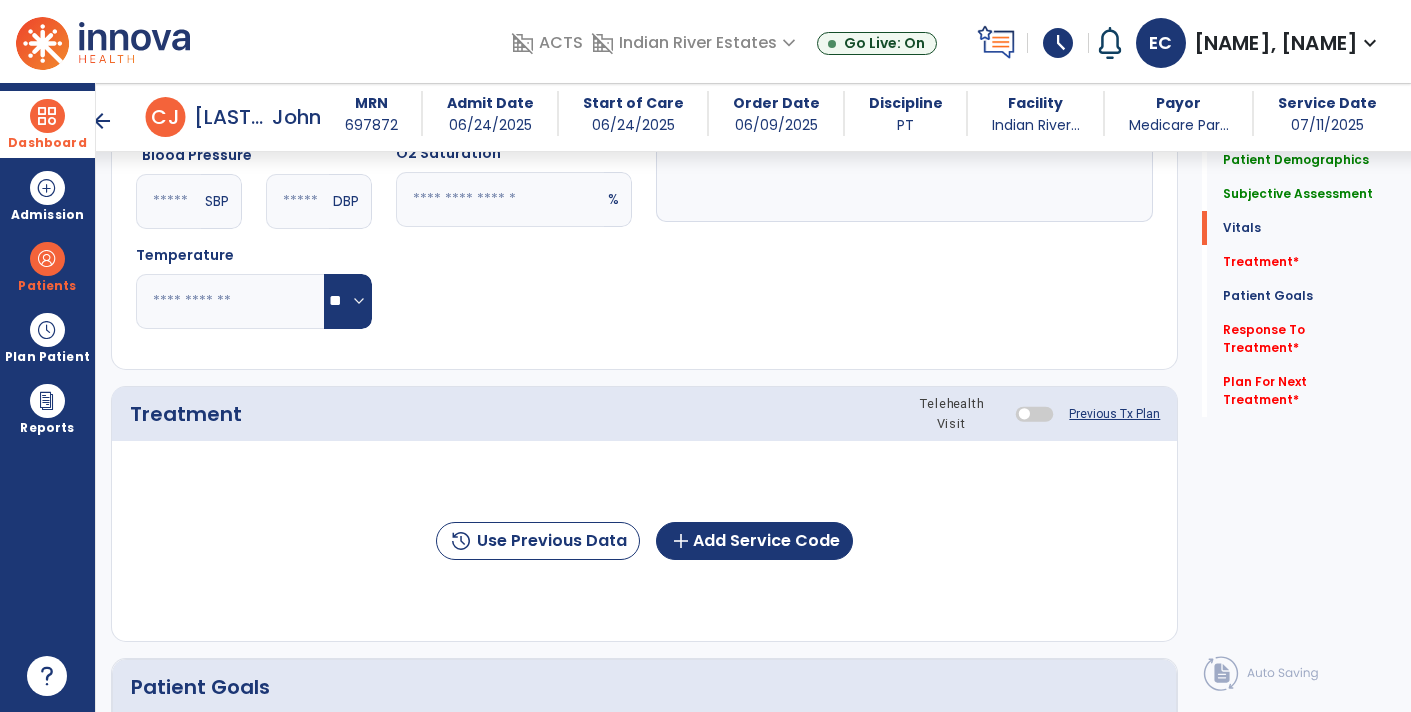 scroll, scrollTop: 970, scrollLeft: 0, axis: vertical 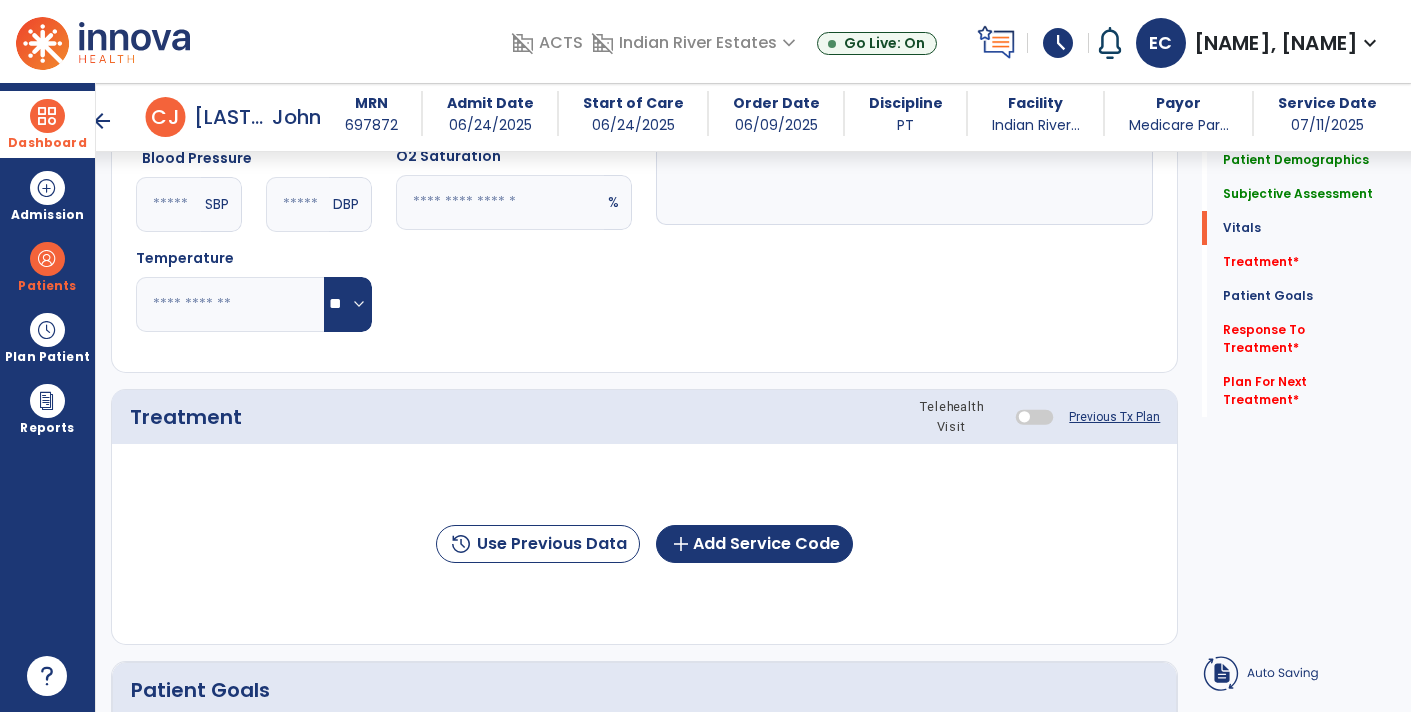 type on "**********" 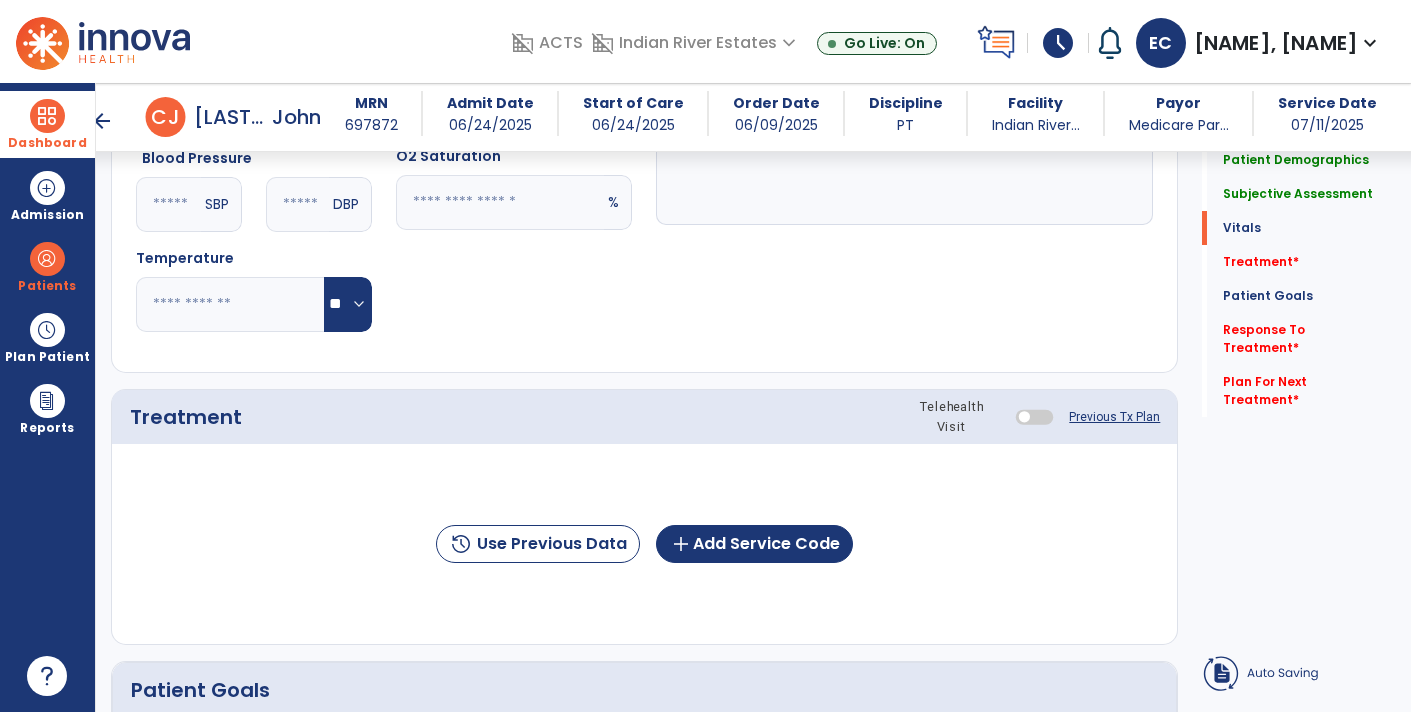 click 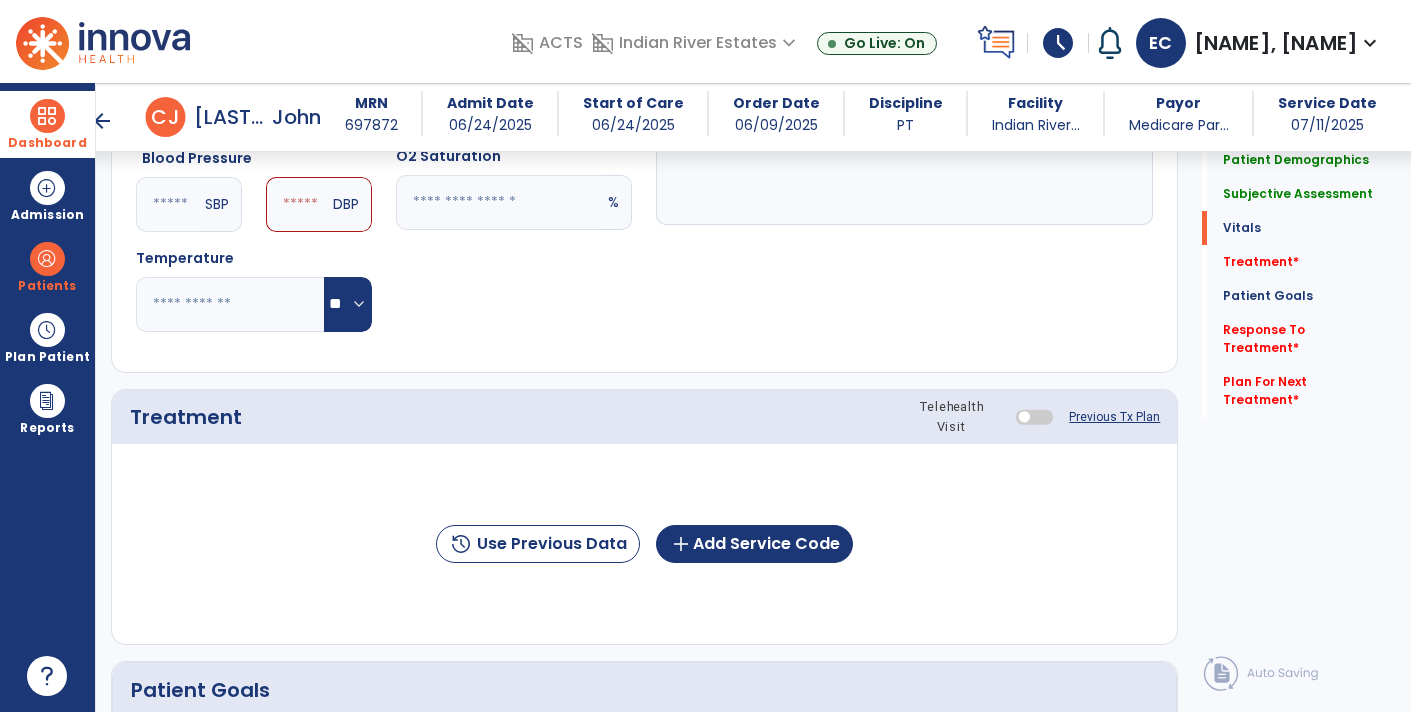 type on "***" 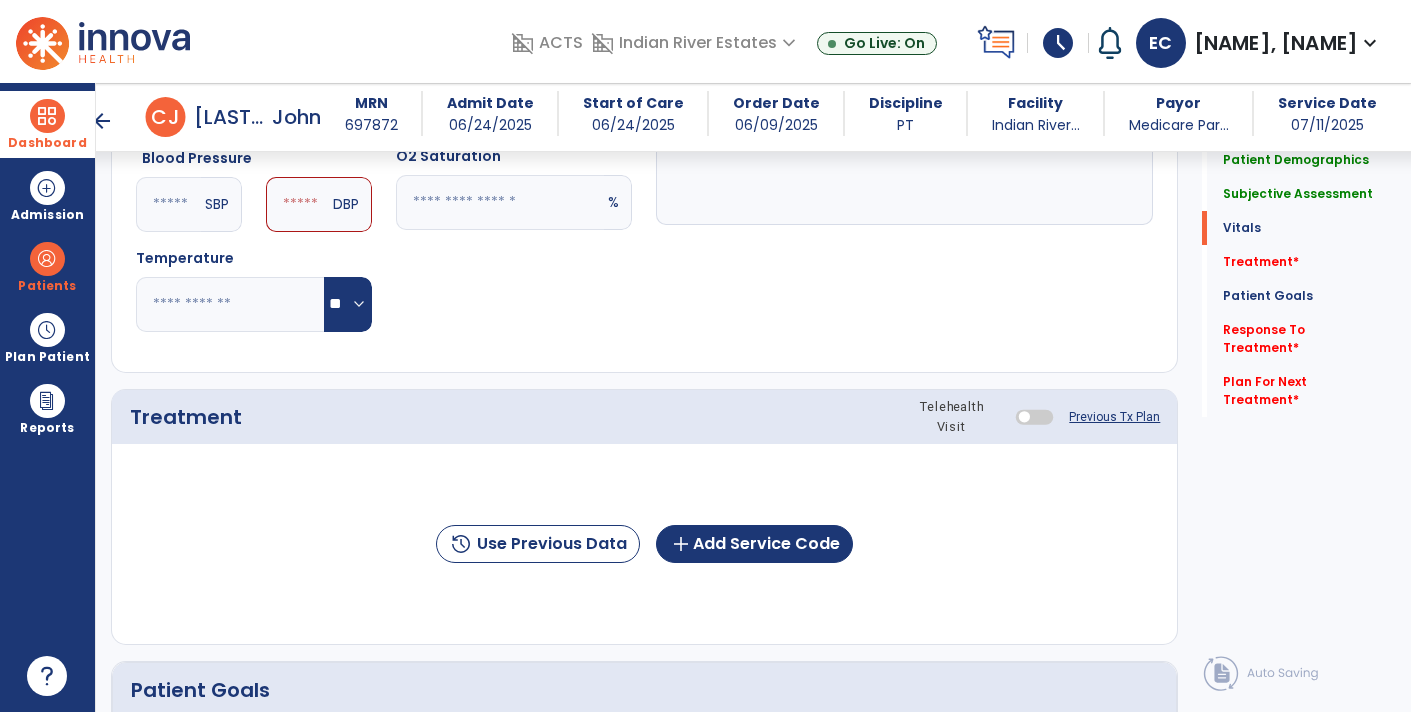 click 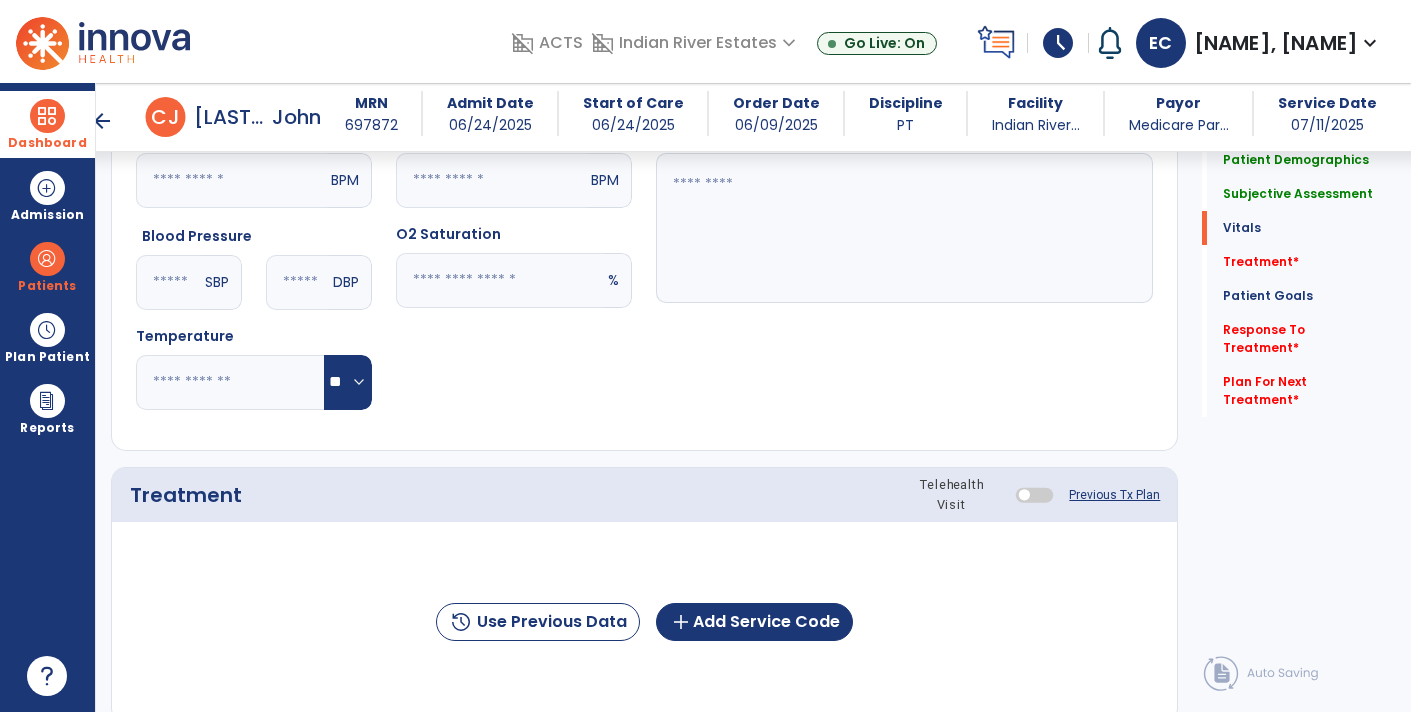 scroll, scrollTop: 856, scrollLeft: 0, axis: vertical 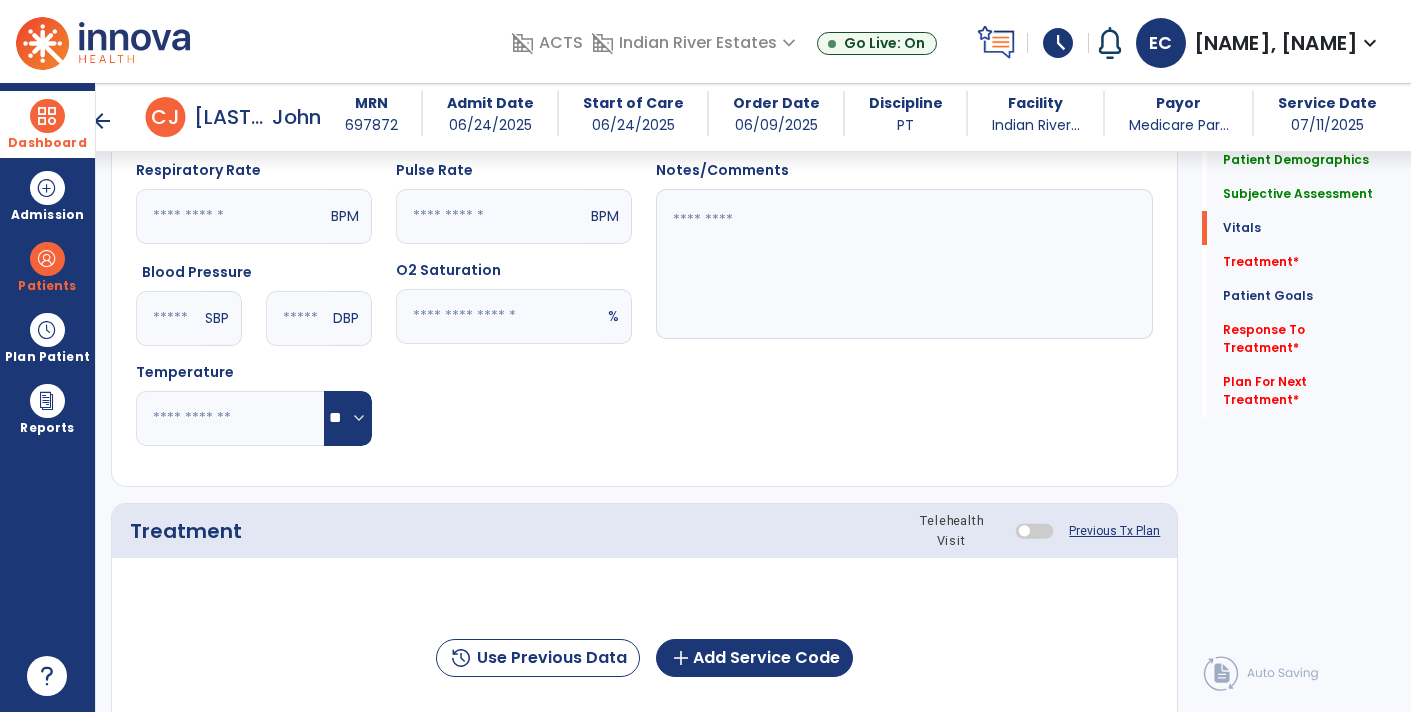 type on "**" 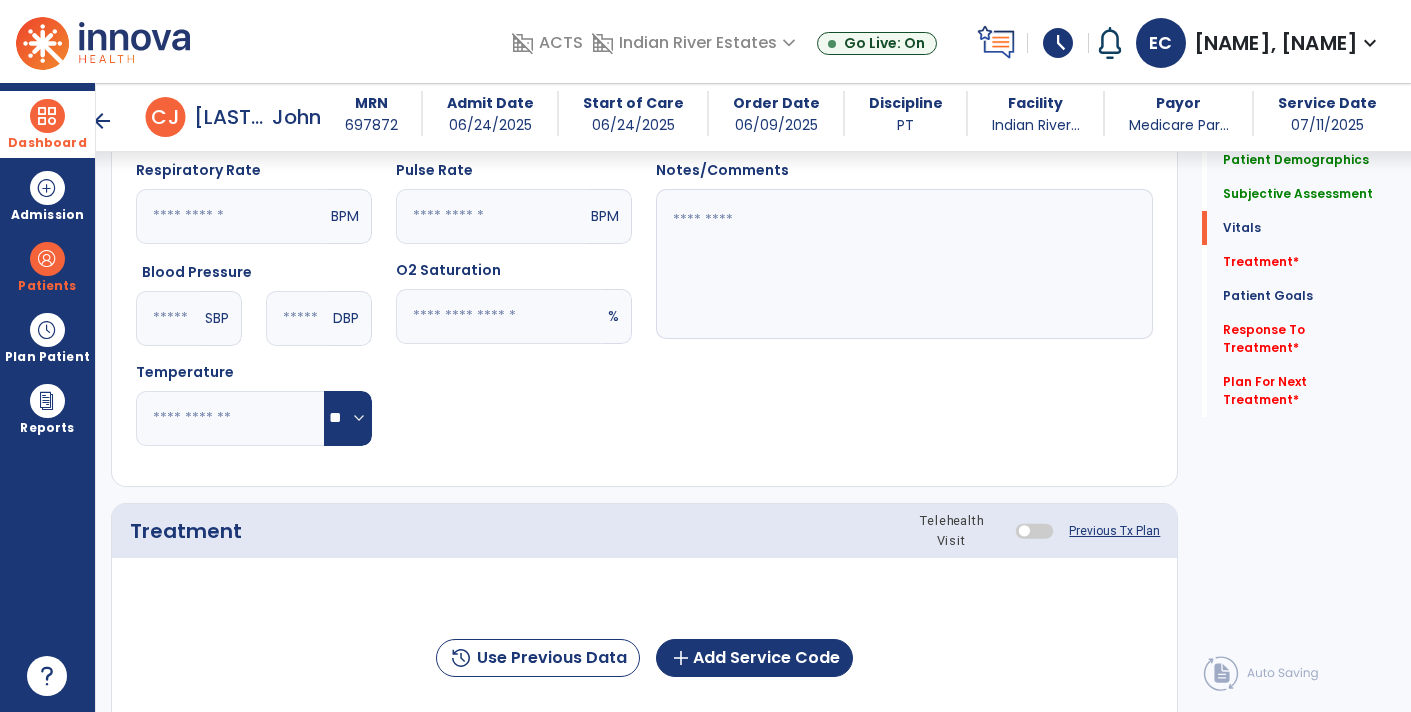 click 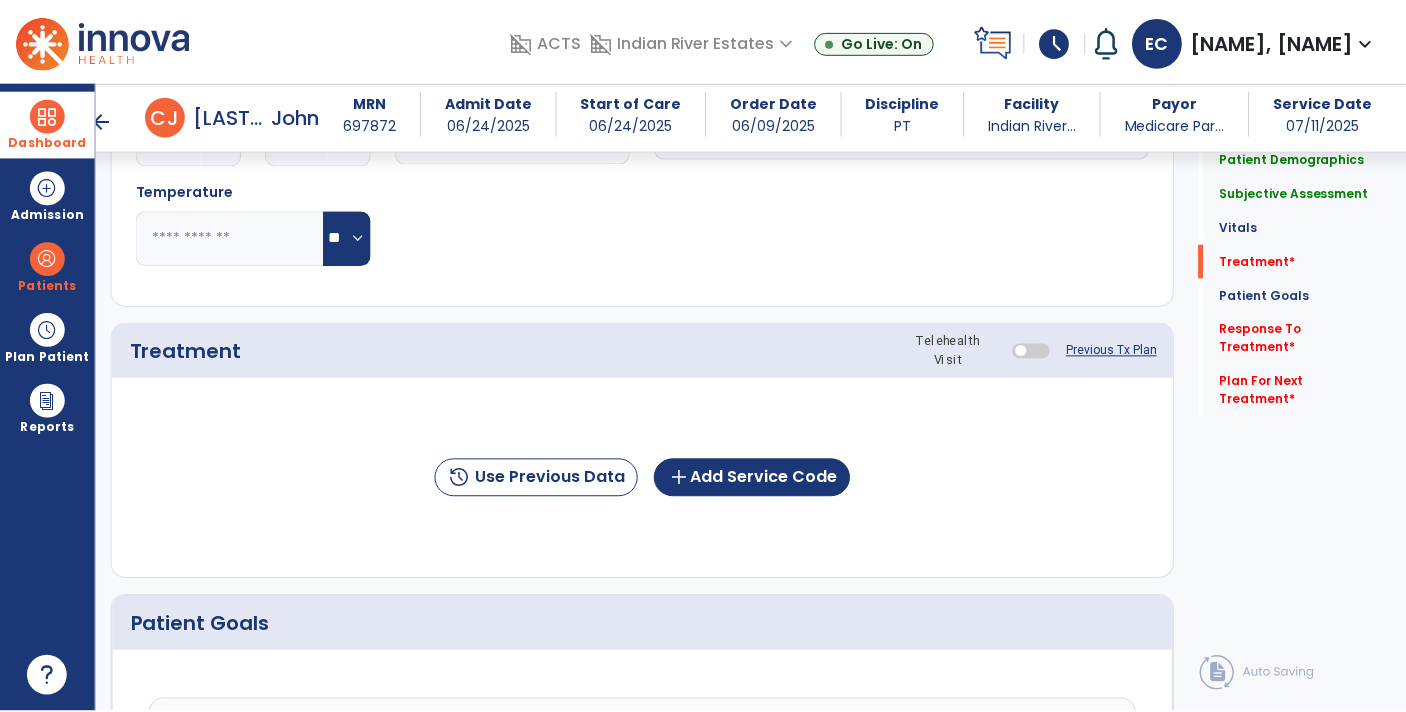 scroll, scrollTop: 1031, scrollLeft: 0, axis: vertical 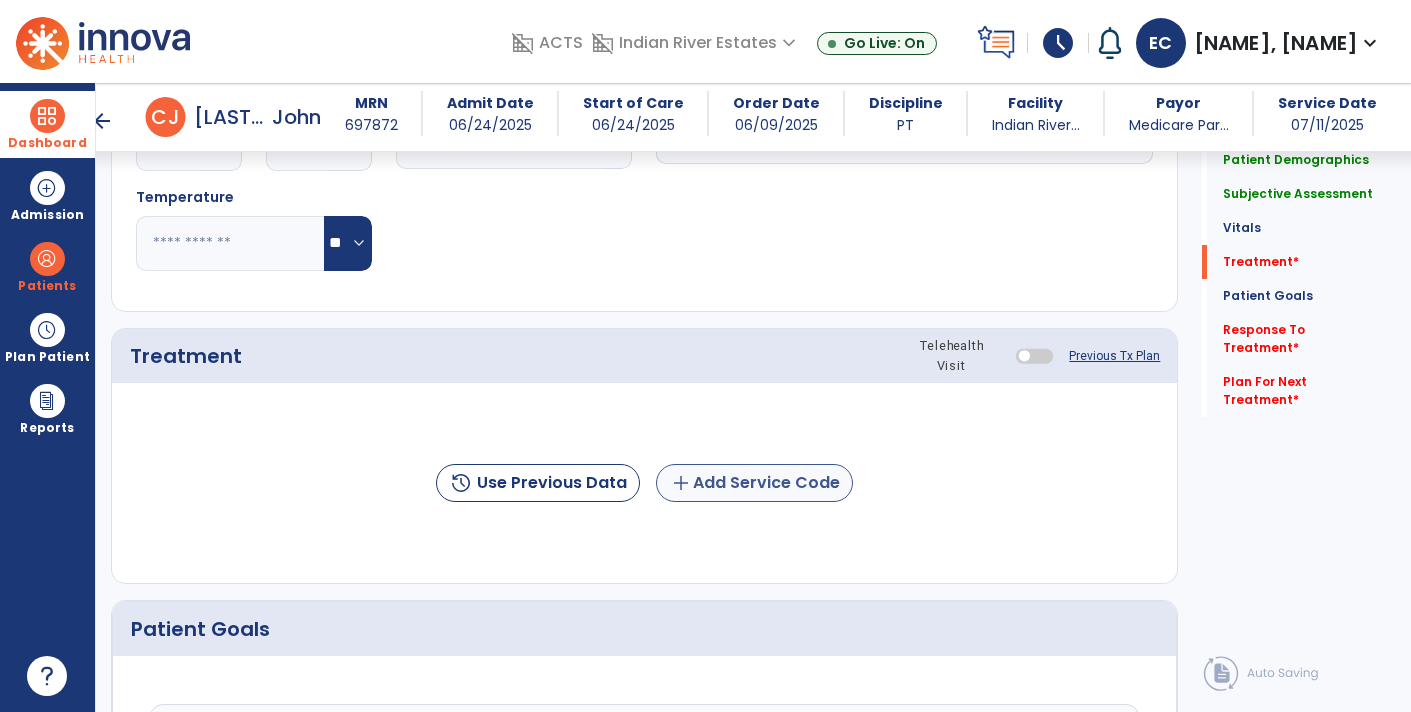 type on "**" 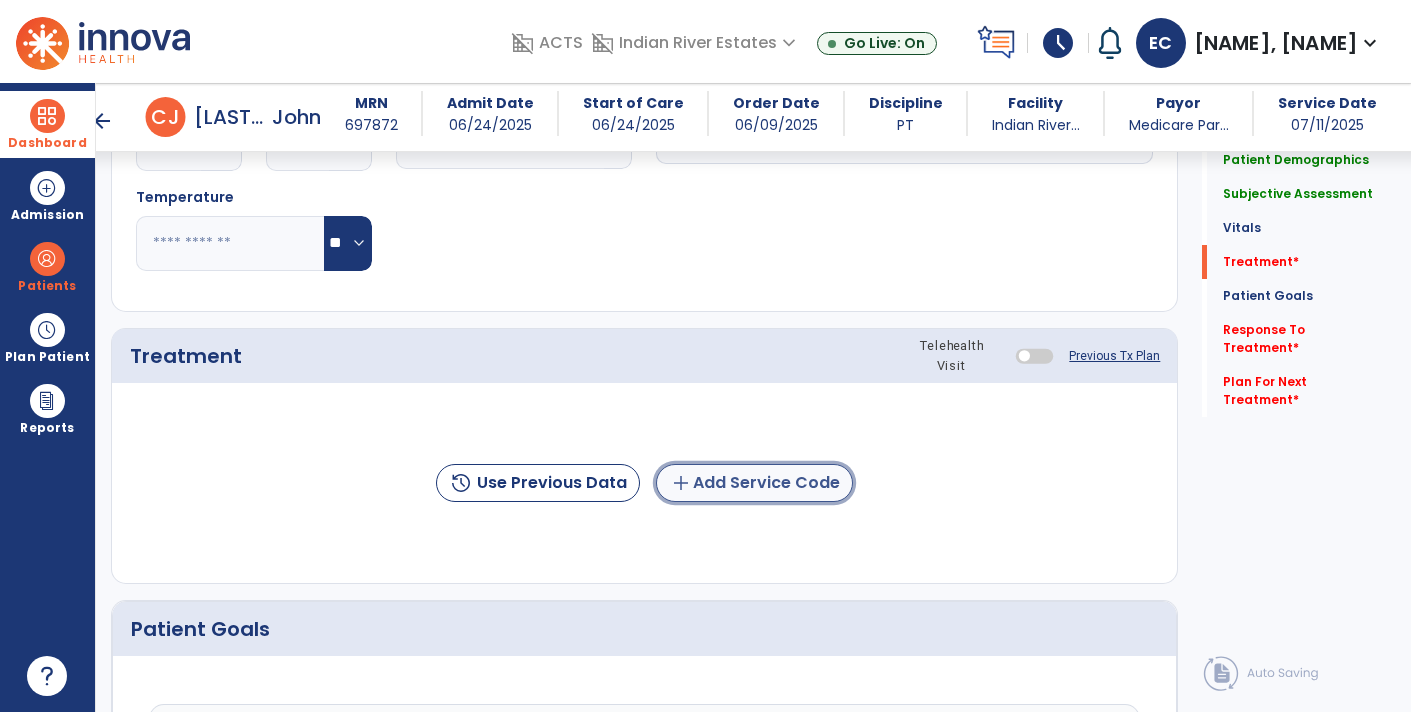 click on "add  Add Service Code" 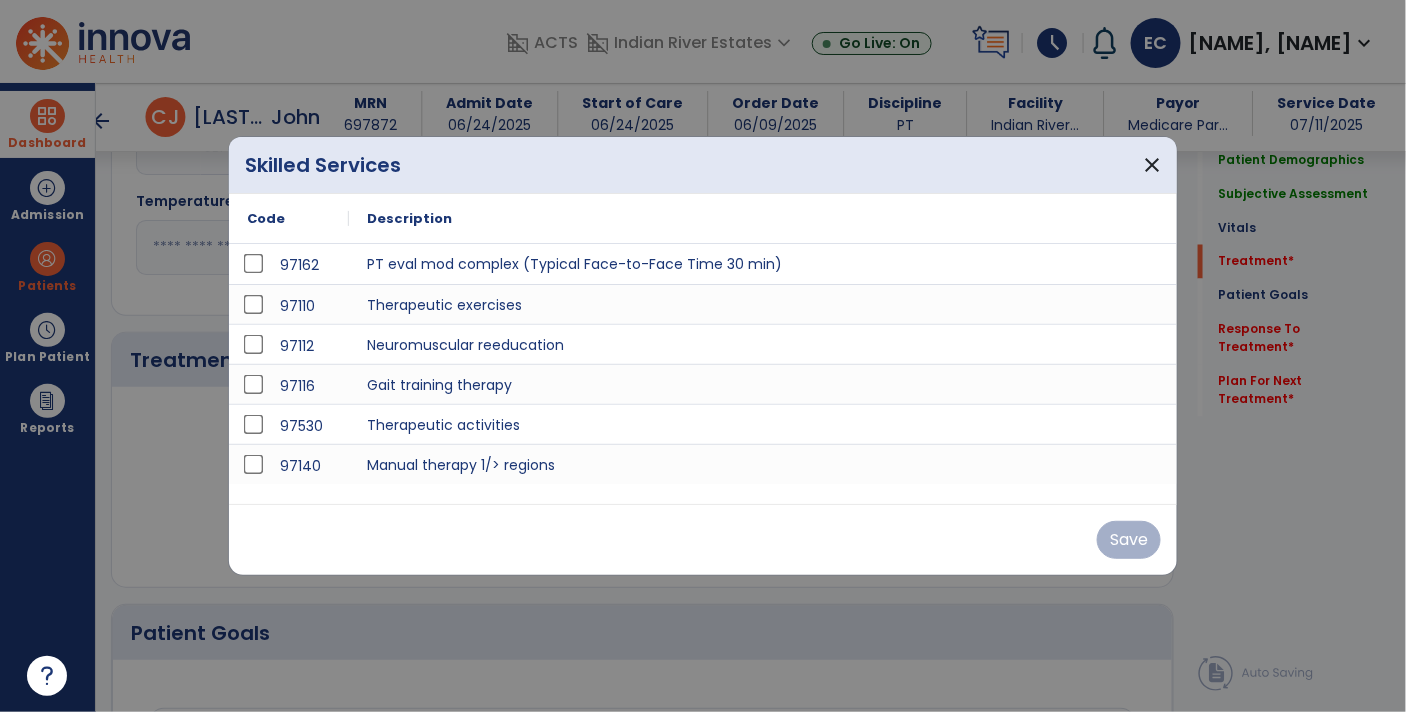 scroll, scrollTop: 1031, scrollLeft: 0, axis: vertical 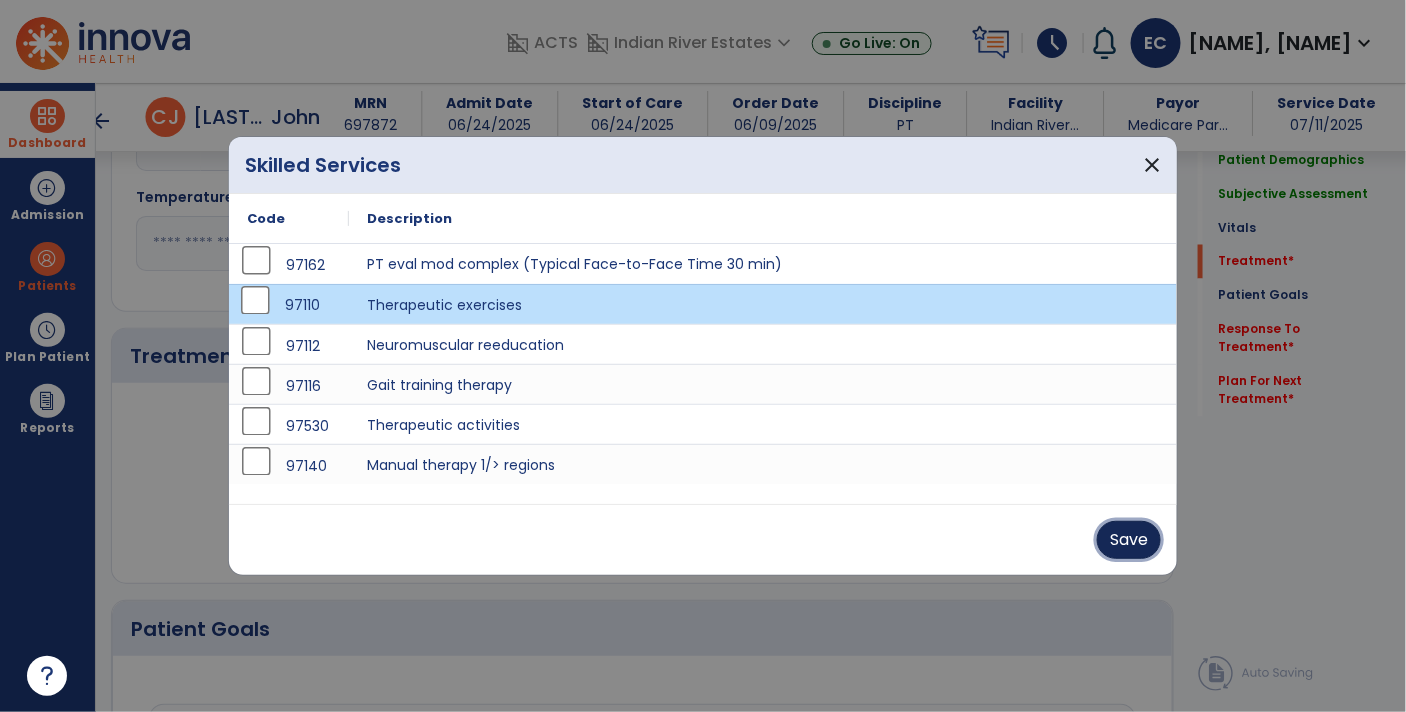 click on "Save" at bounding box center (1129, 540) 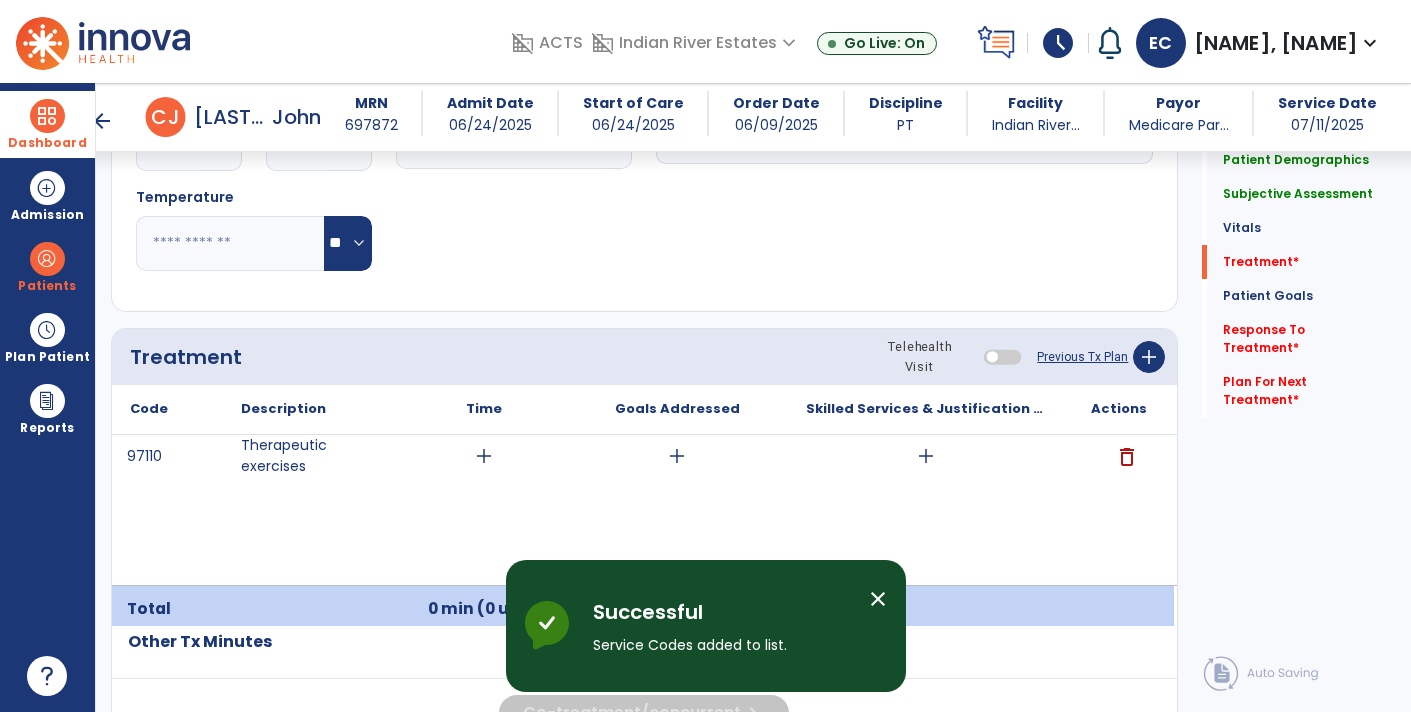 click on "add" at bounding box center (484, 456) 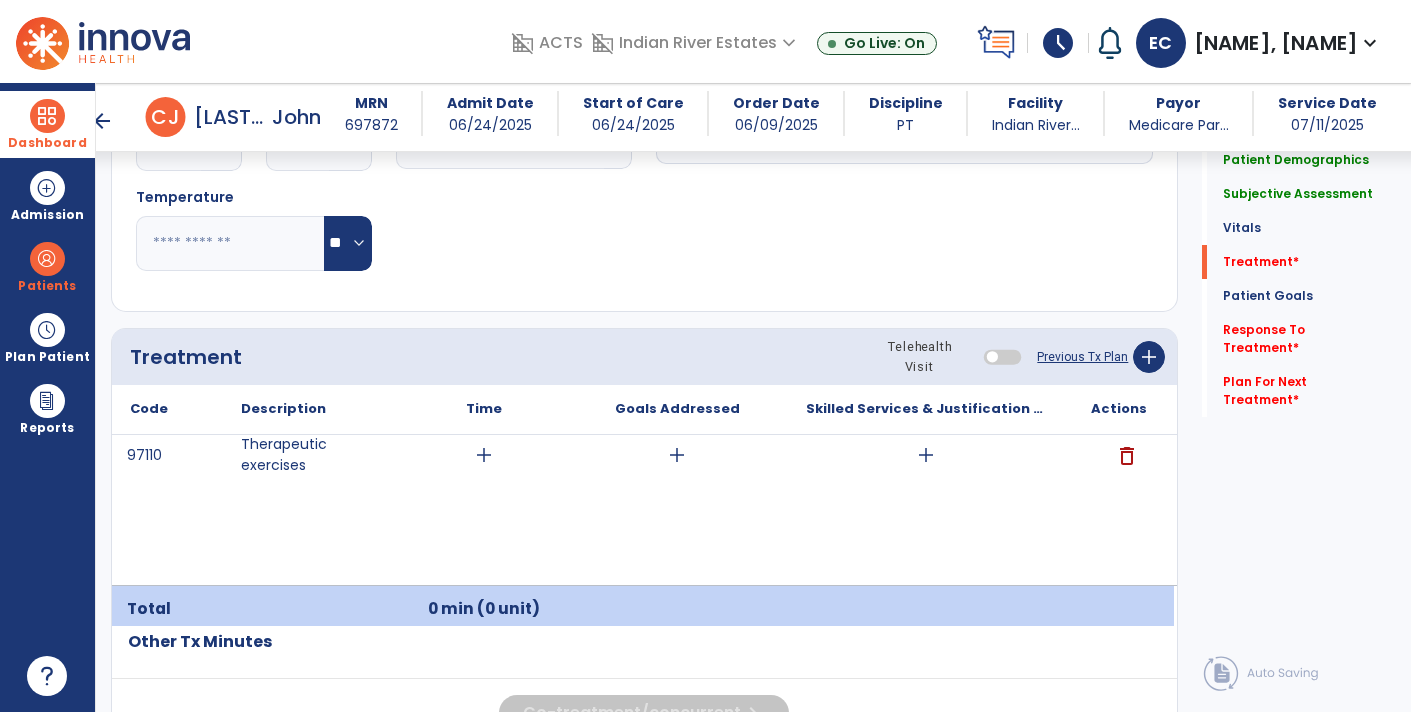 click on "add" at bounding box center [926, 455] 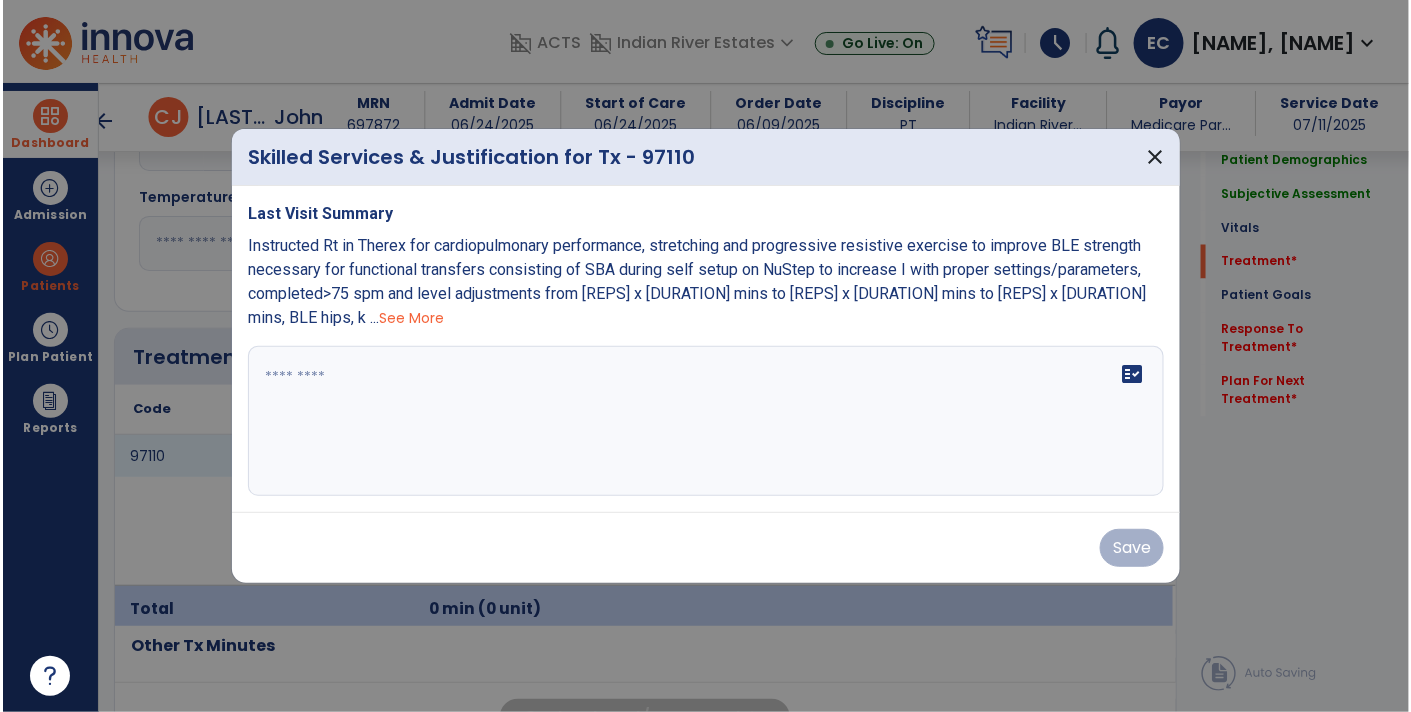 scroll, scrollTop: 1031, scrollLeft: 0, axis: vertical 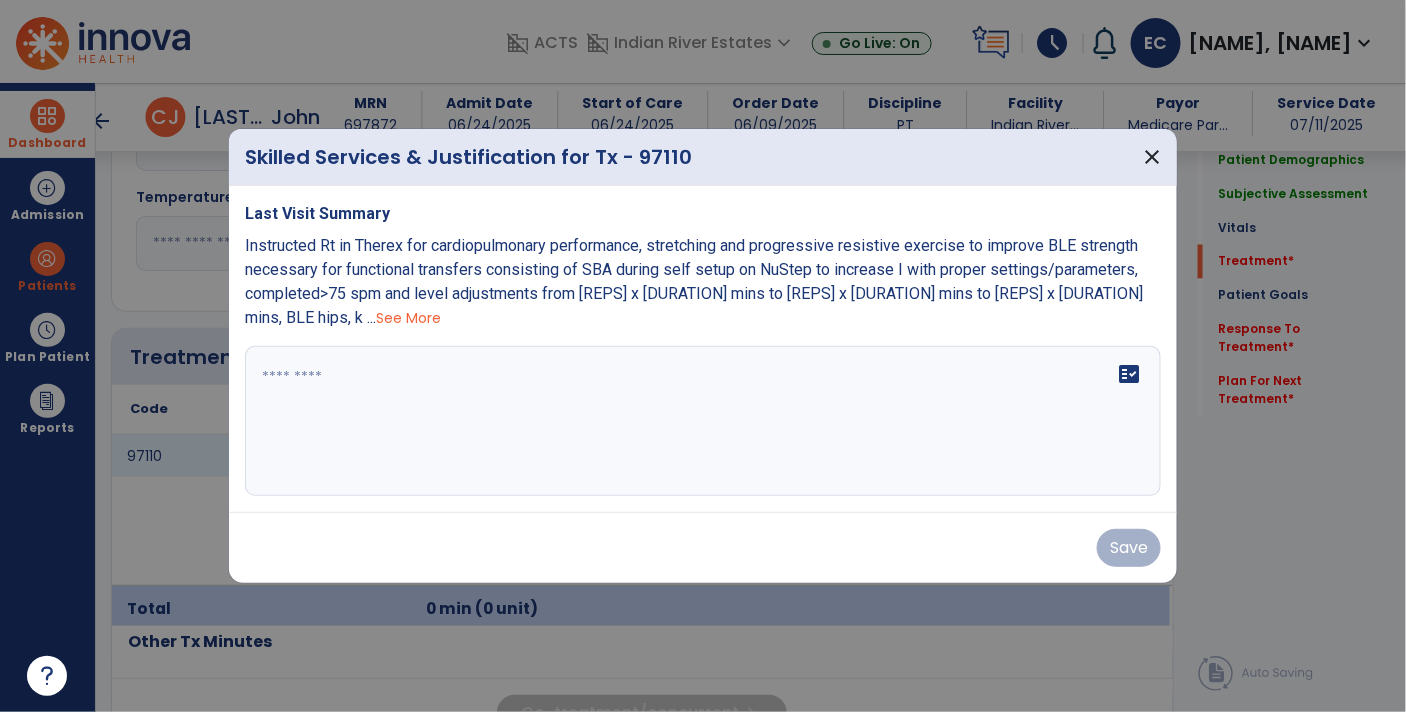 click on "fact_check" at bounding box center [703, 421] 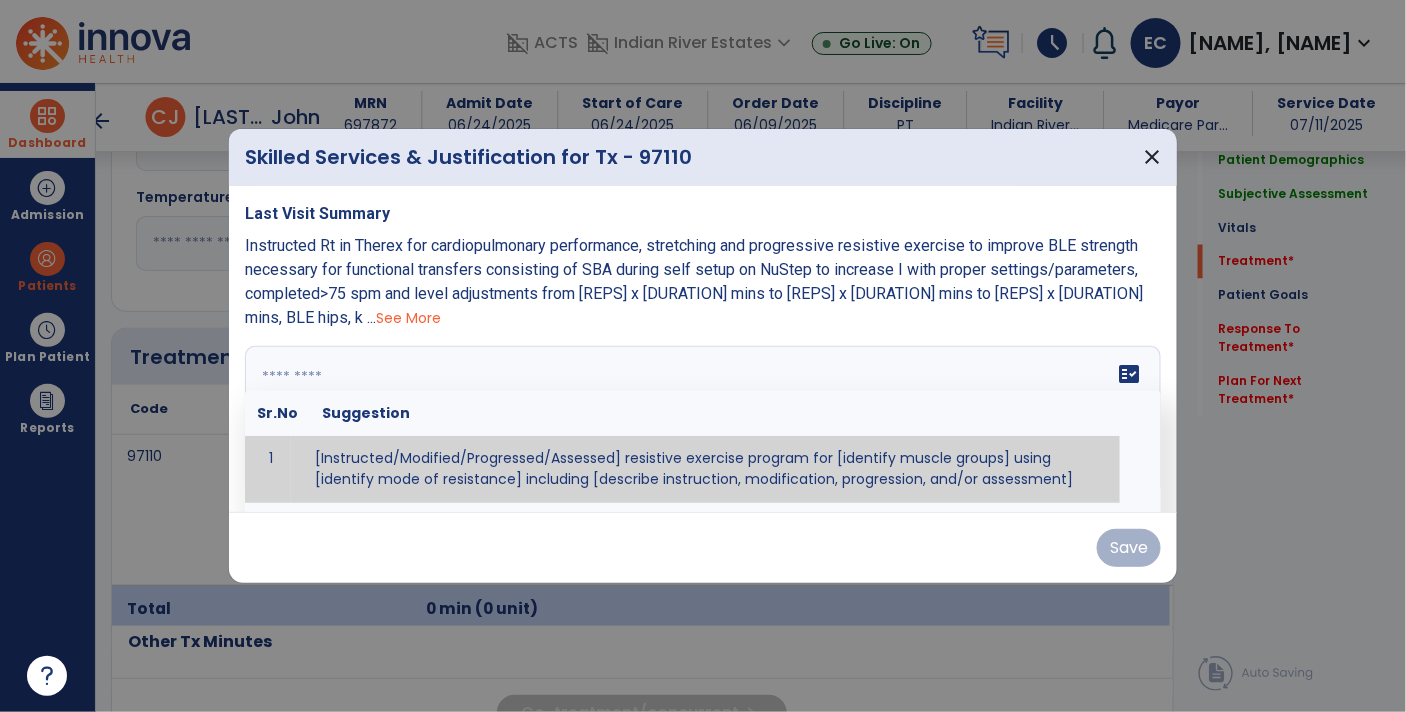 click 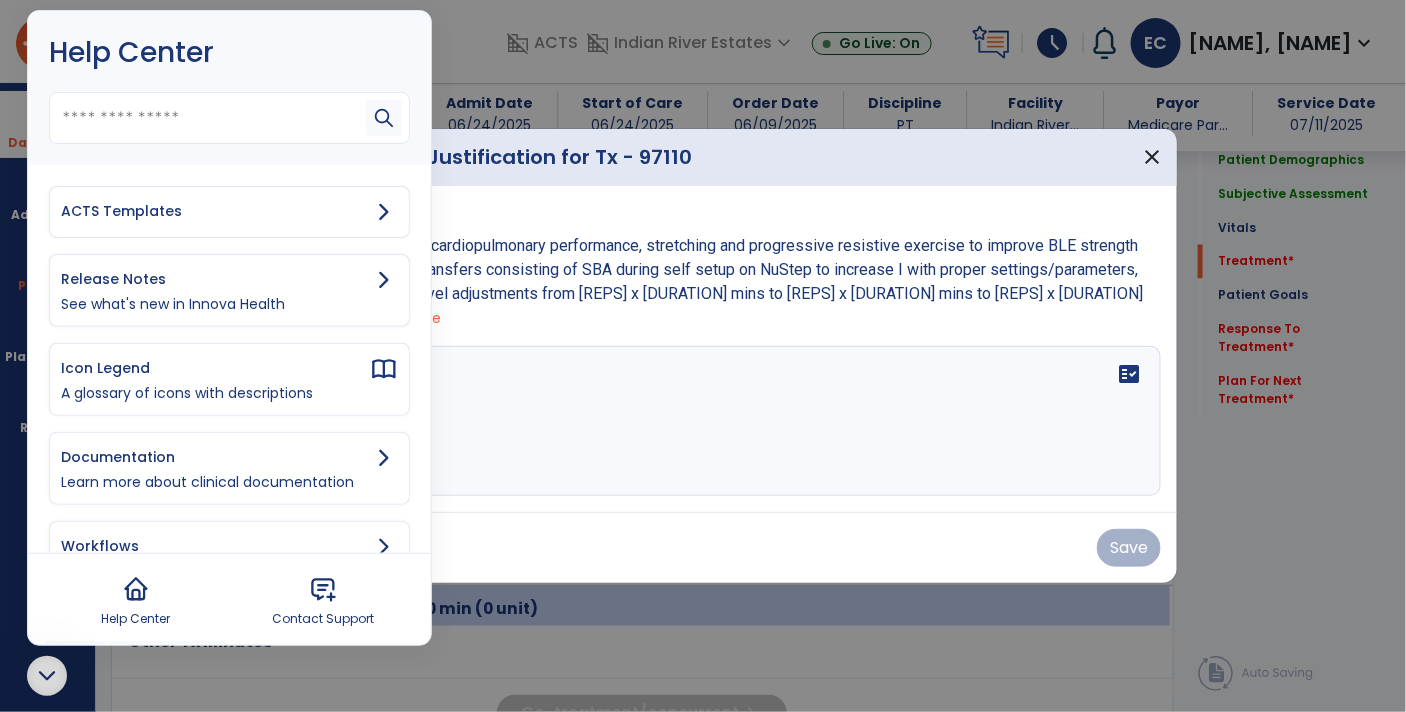 click on "ACTS Templates" at bounding box center (215, 211) 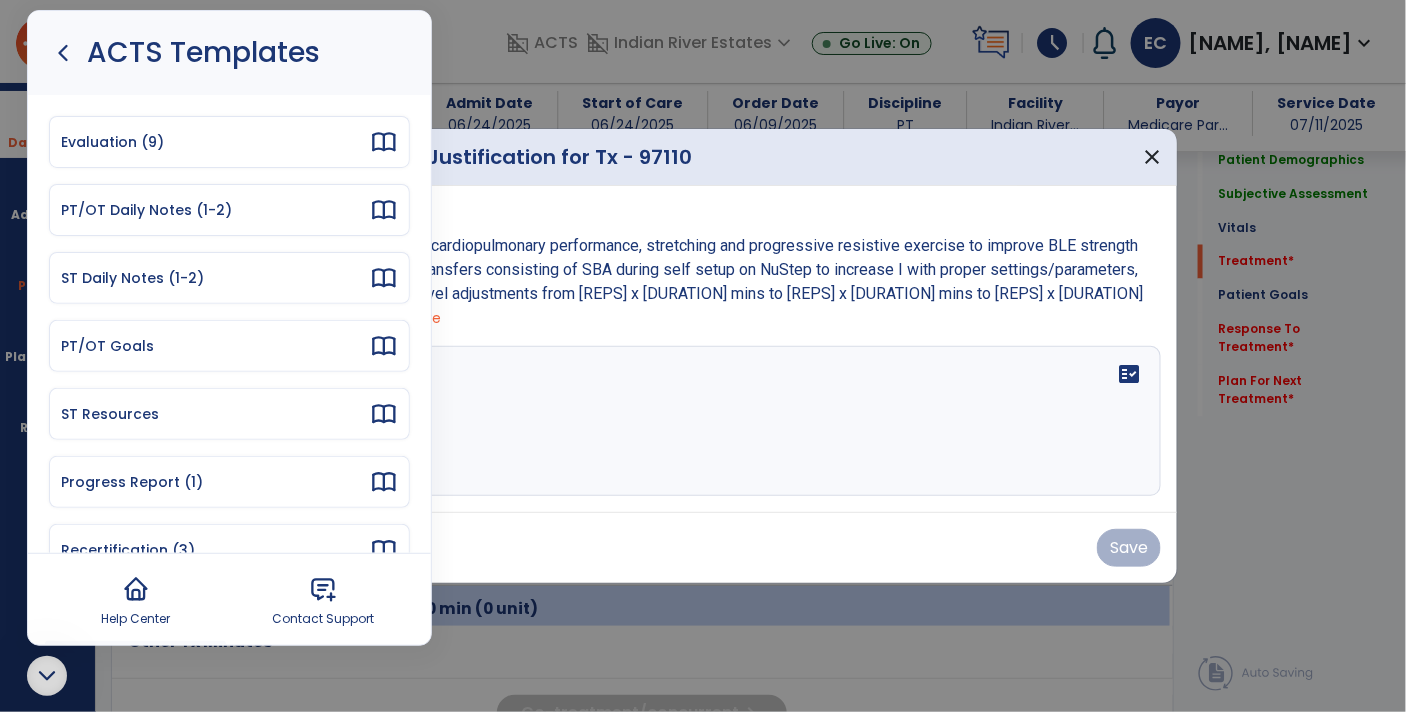 click on "PT/OT Daily Notes (1-2)" at bounding box center (229, 210) 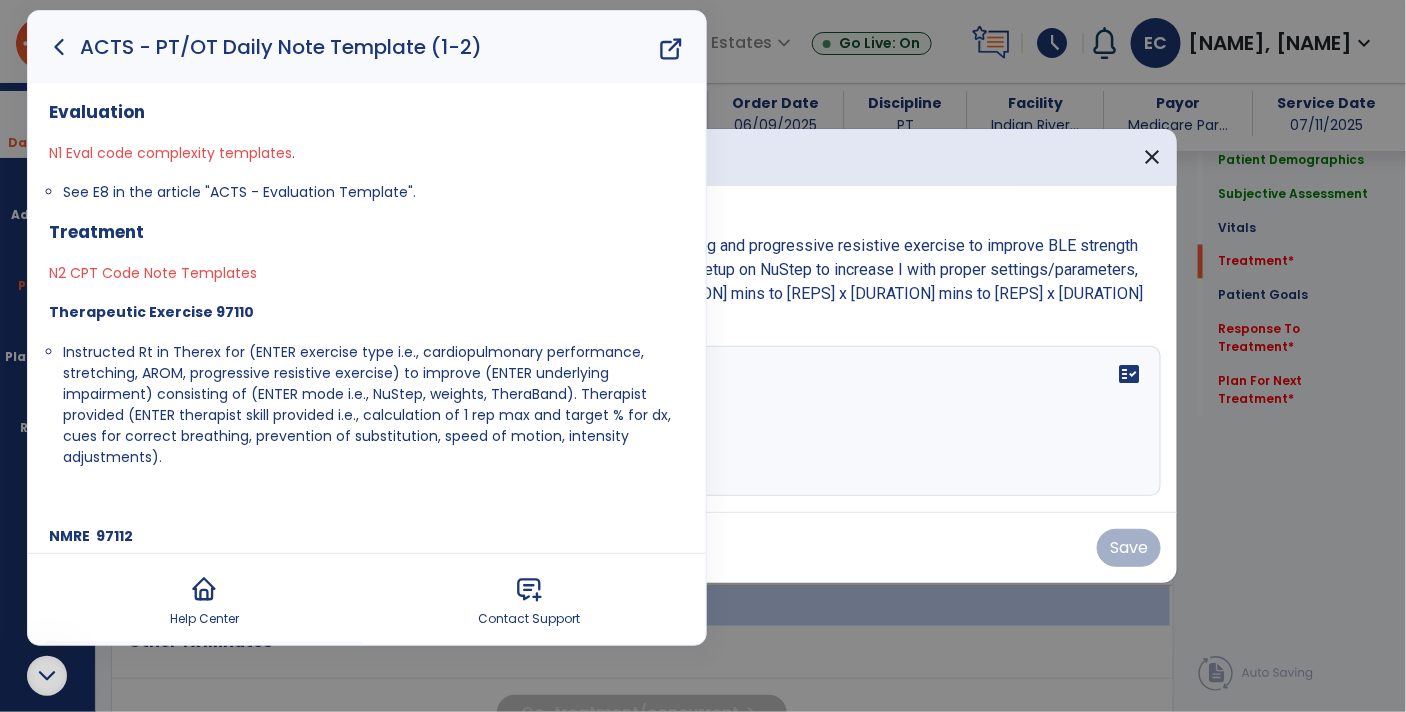 click 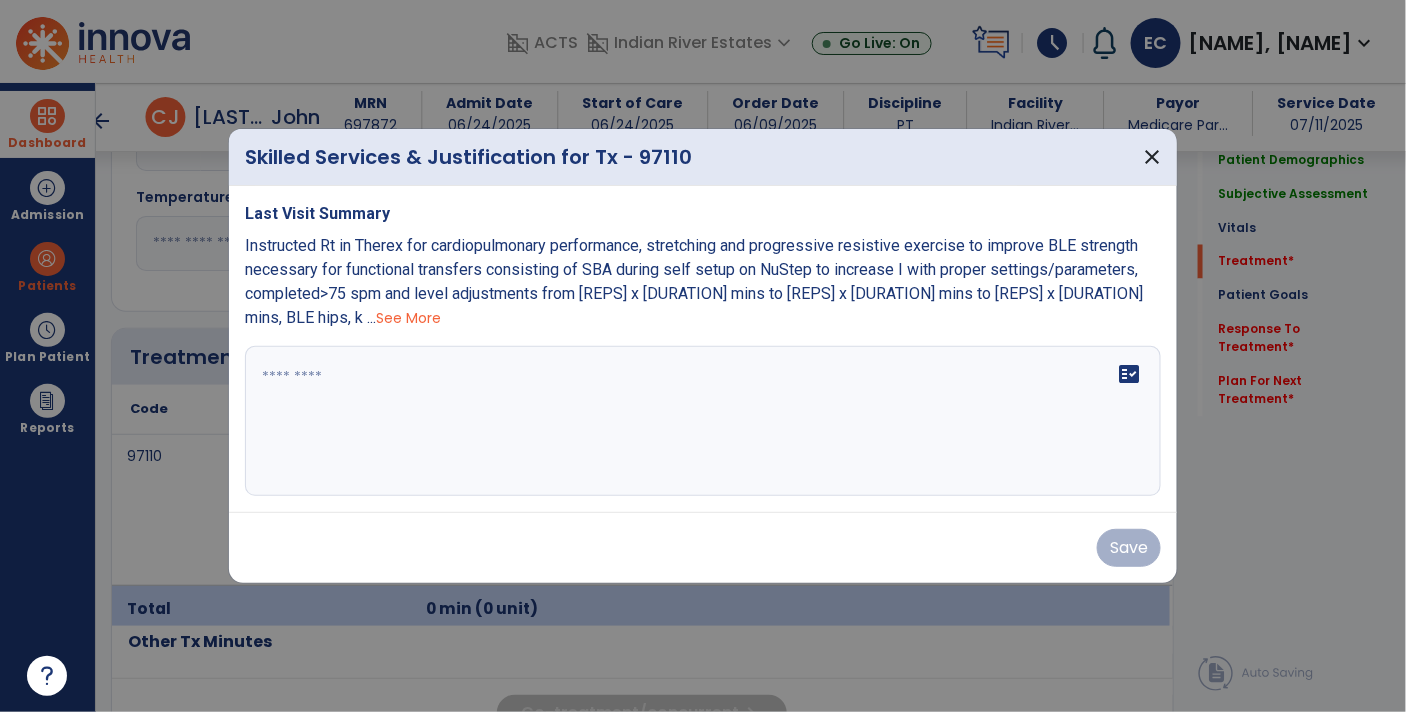 click at bounding box center [703, 421] 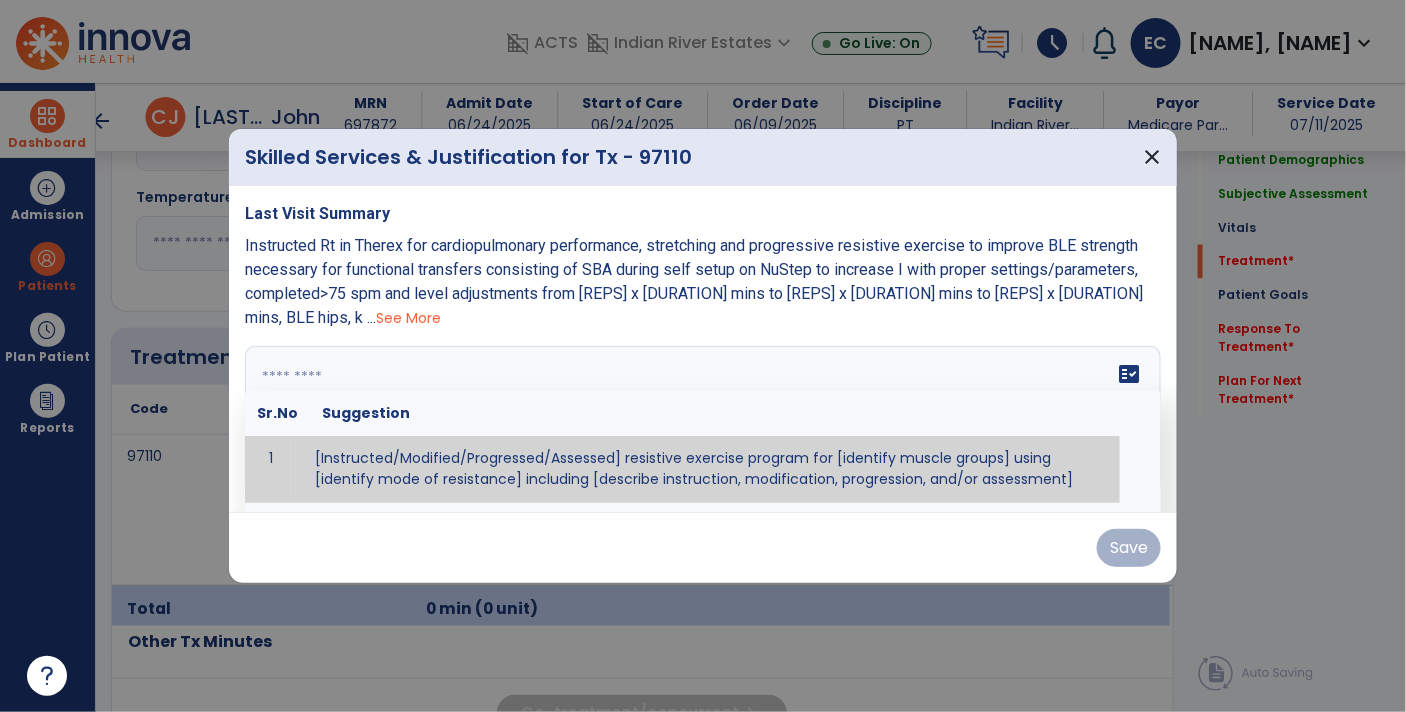 click at bounding box center (701, 421) 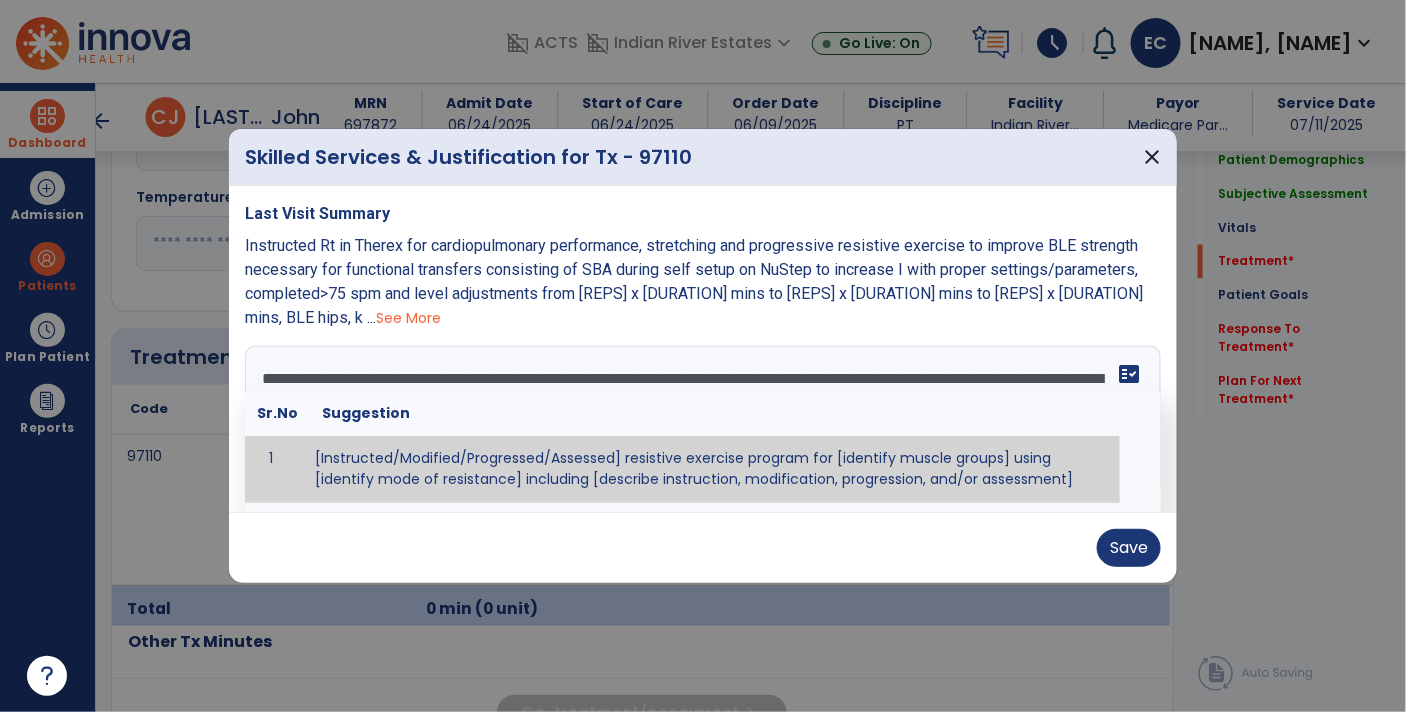 click on "**********" at bounding box center [701, 421] 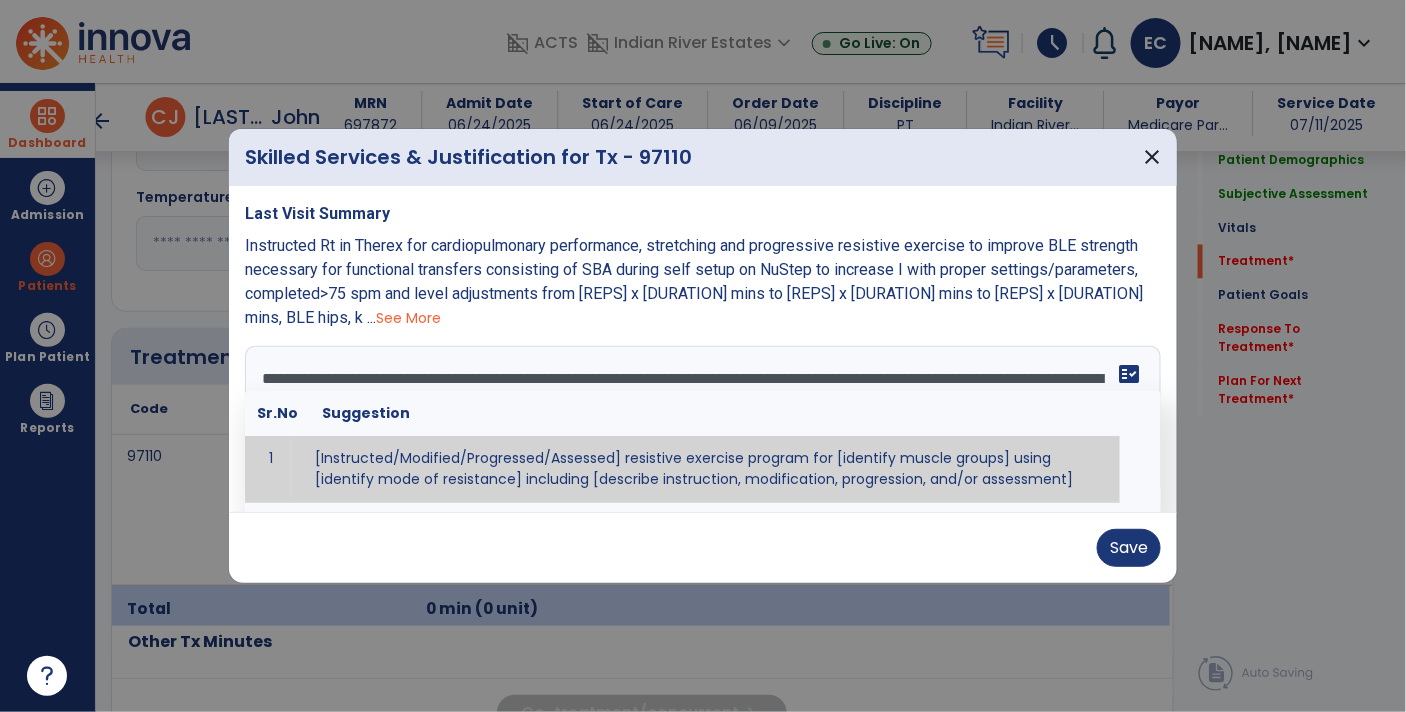 click on "fact_check" at bounding box center [1129, 374] 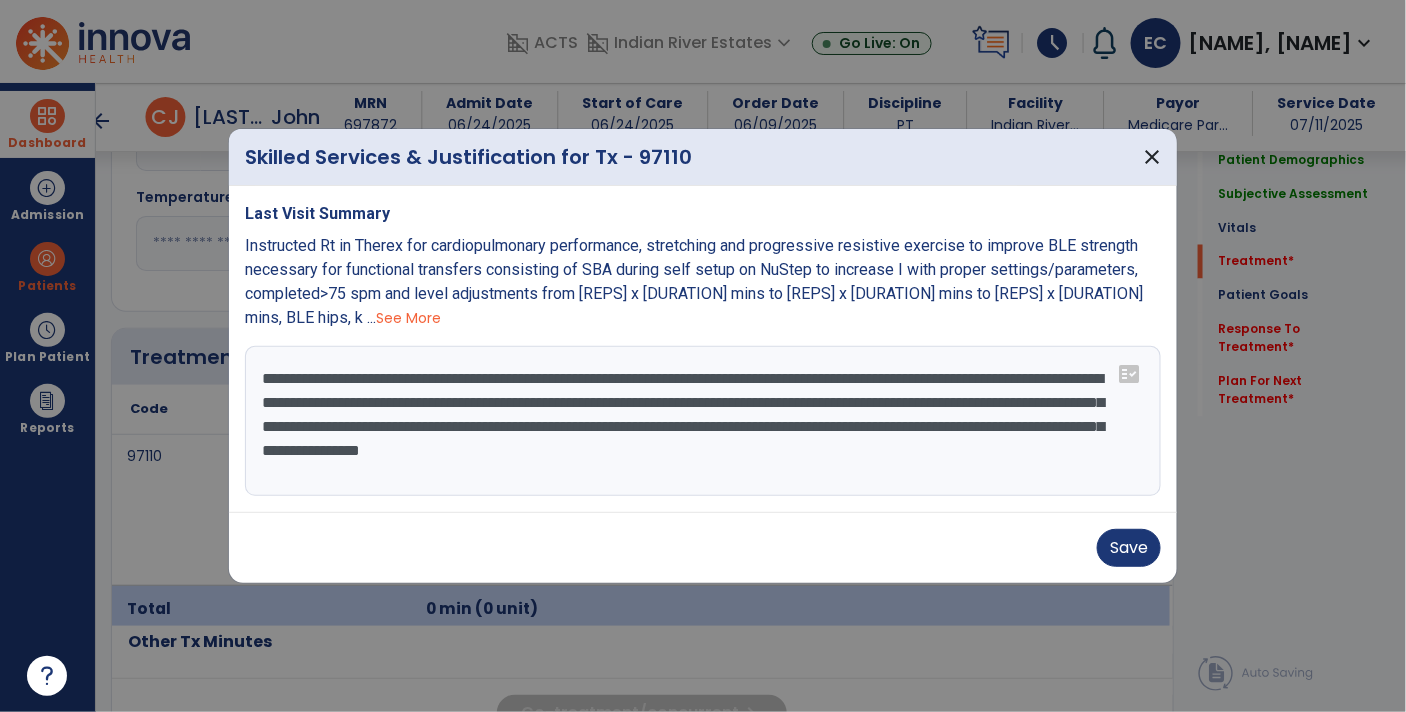click on "**********" at bounding box center [703, 421] 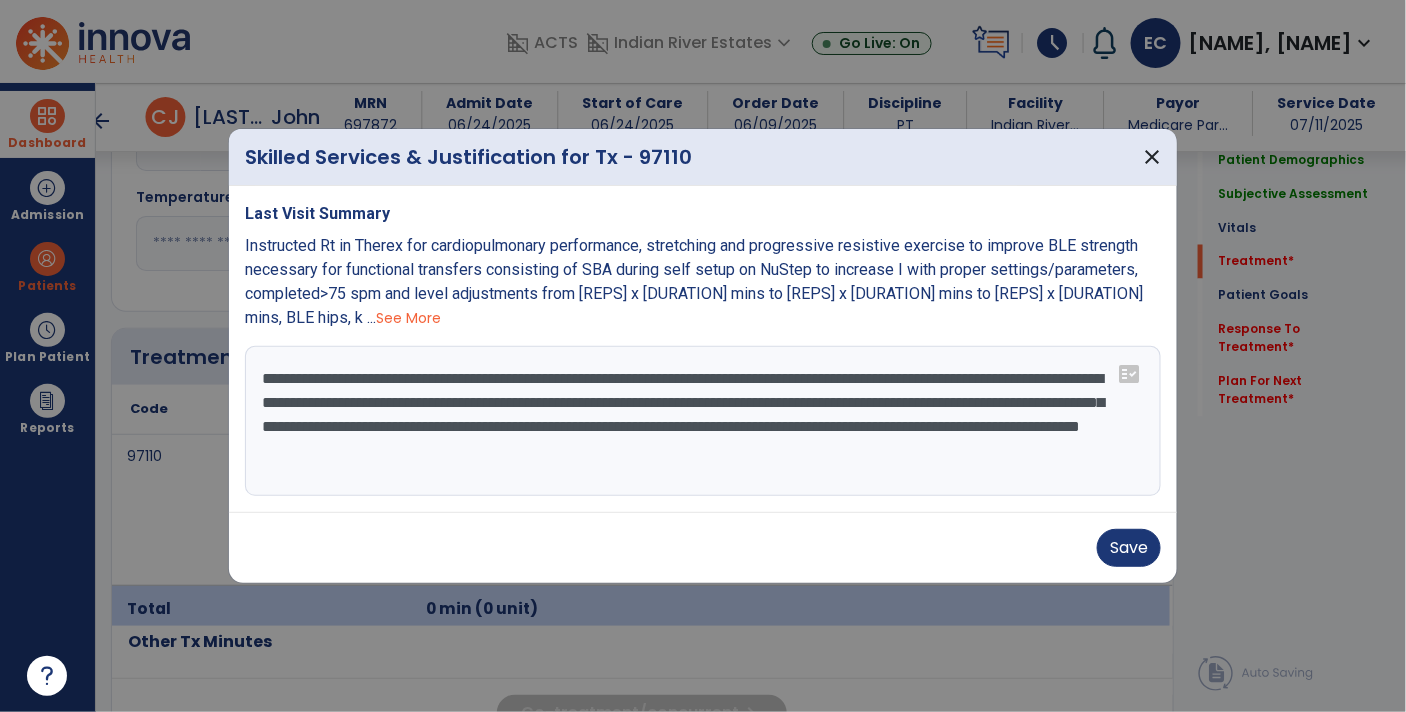 click on "**********" at bounding box center [703, 421] 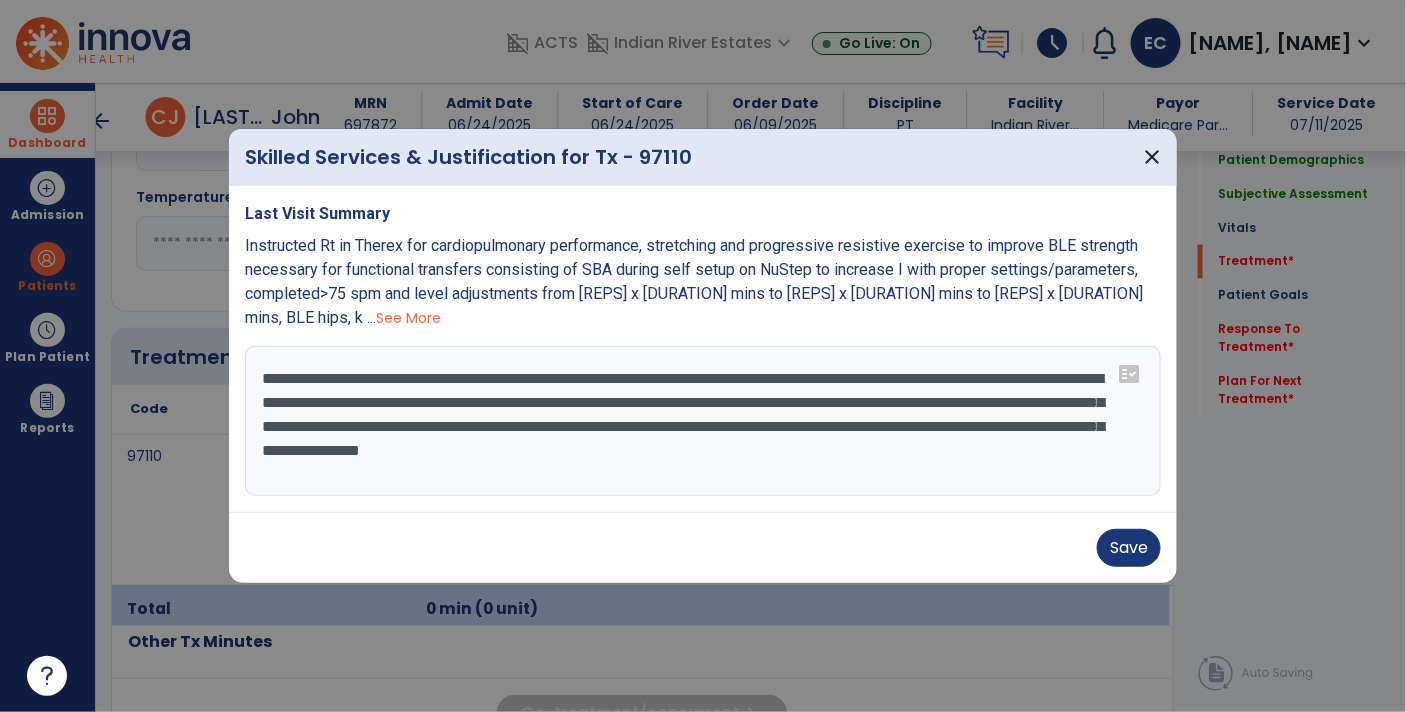 click on "**********" at bounding box center [703, 421] 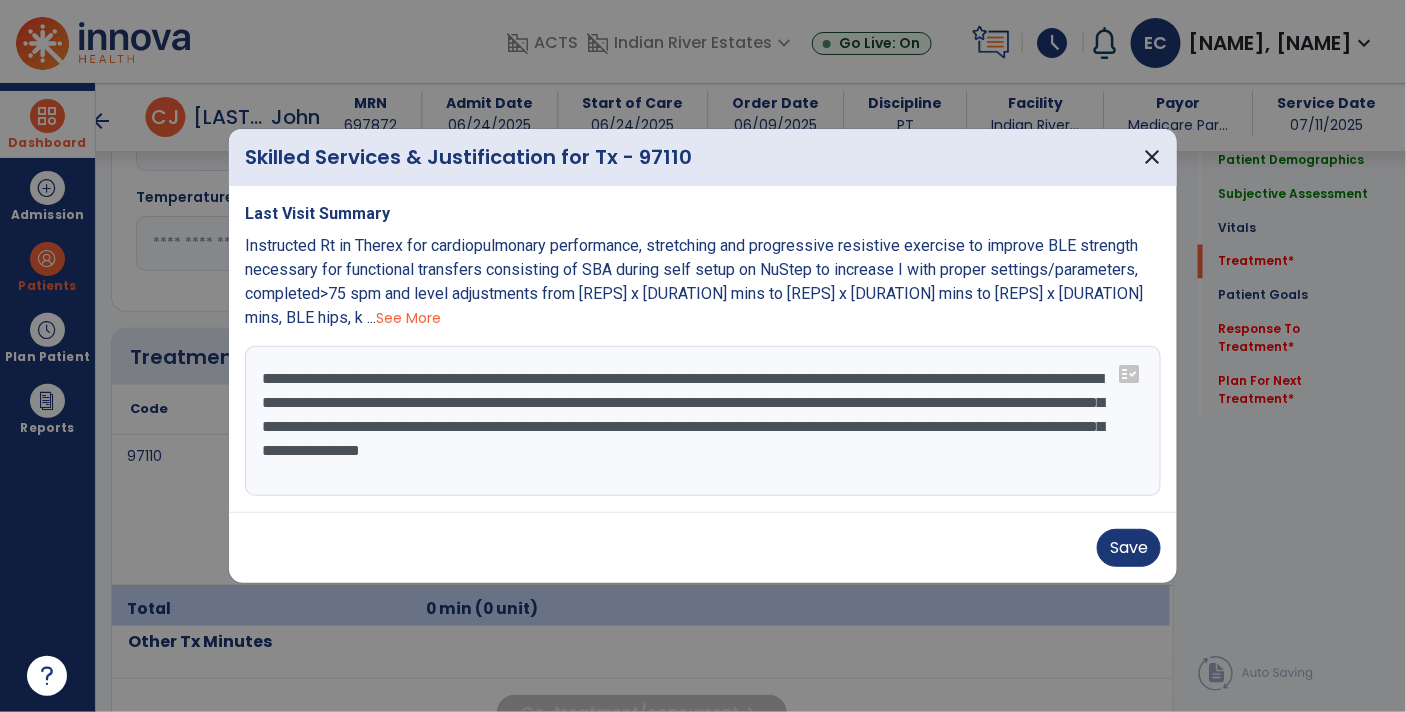 click on "**********" at bounding box center (703, 421) 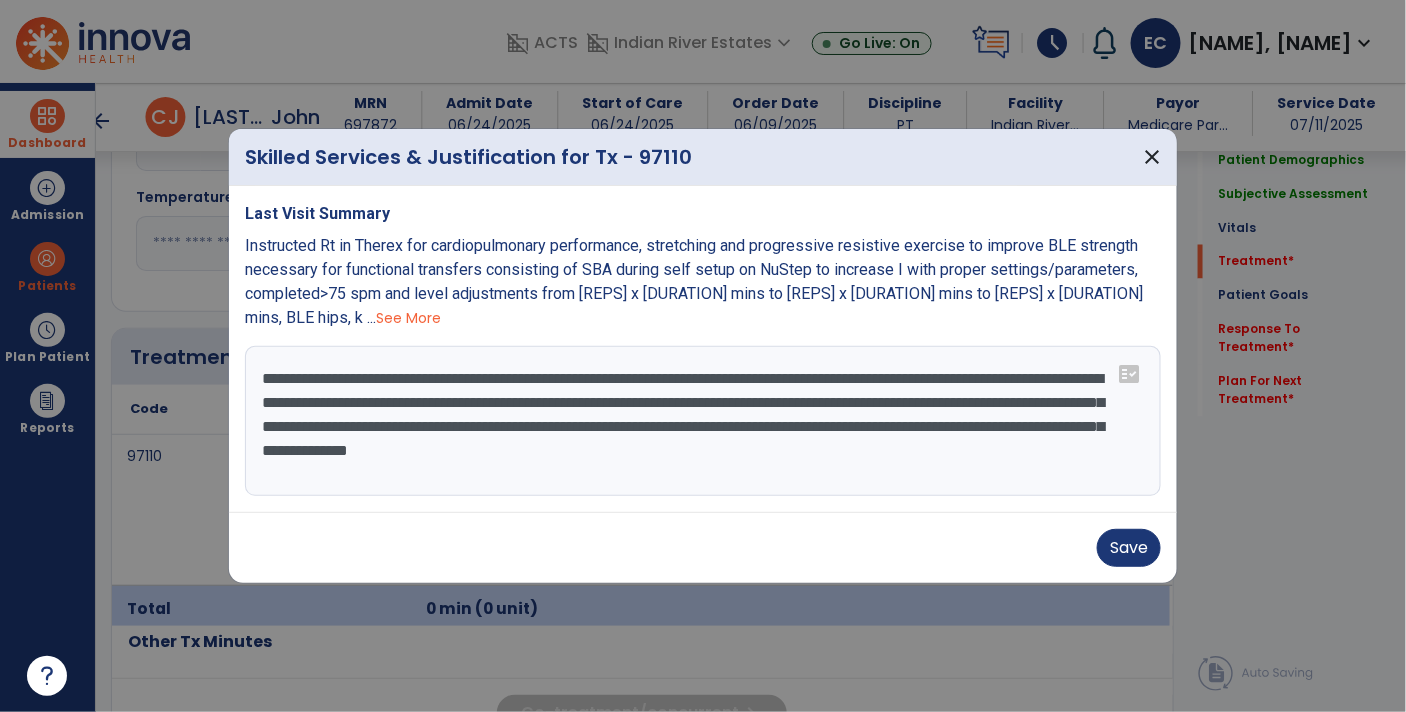 click on "**********" at bounding box center (703, 421) 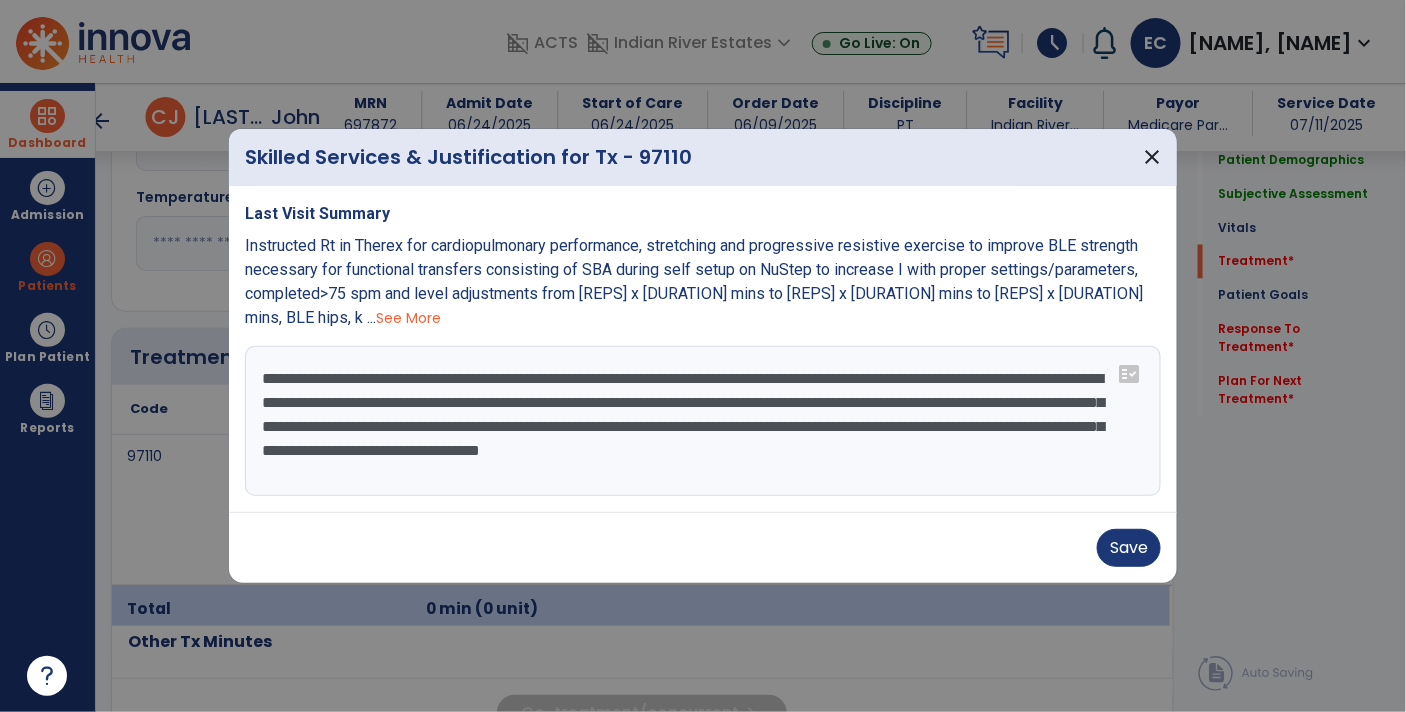 click on "**********" at bounding box center (703, 421) 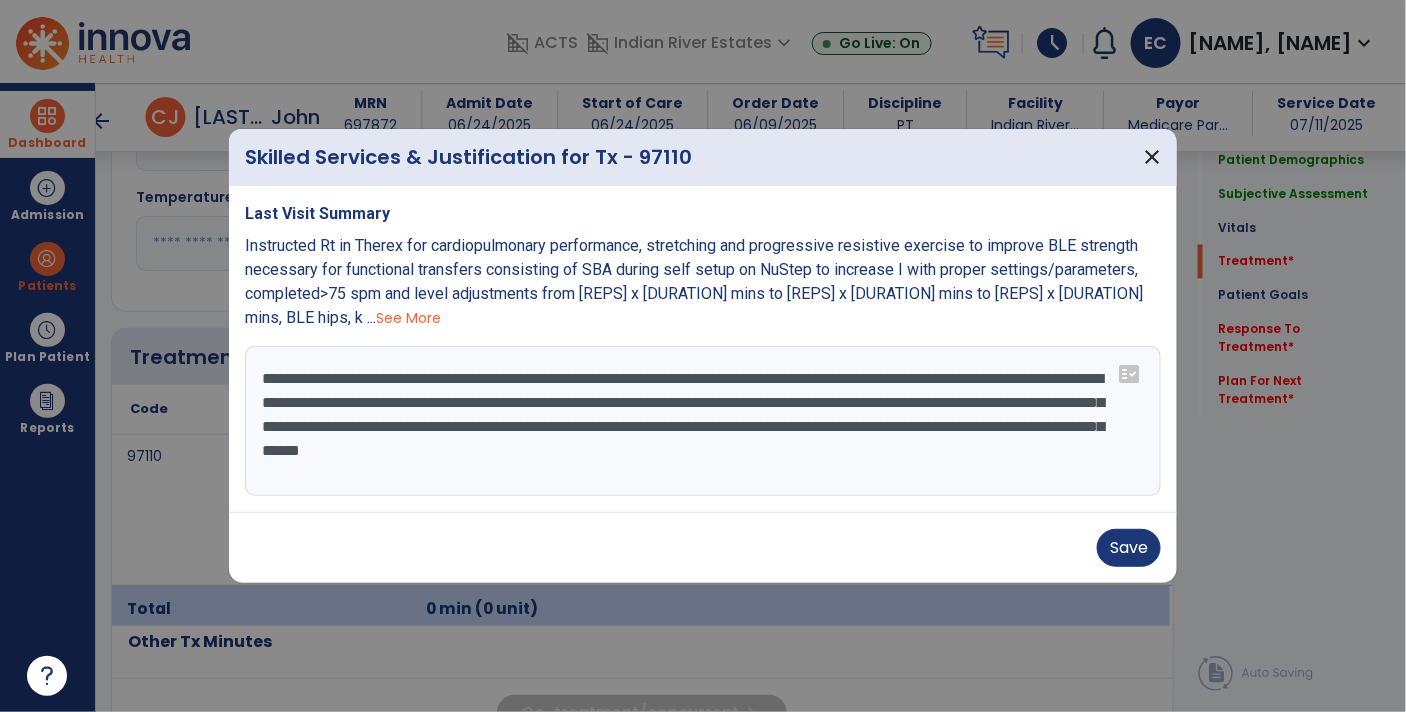 click on "**********" at bounding box center (703, 421) 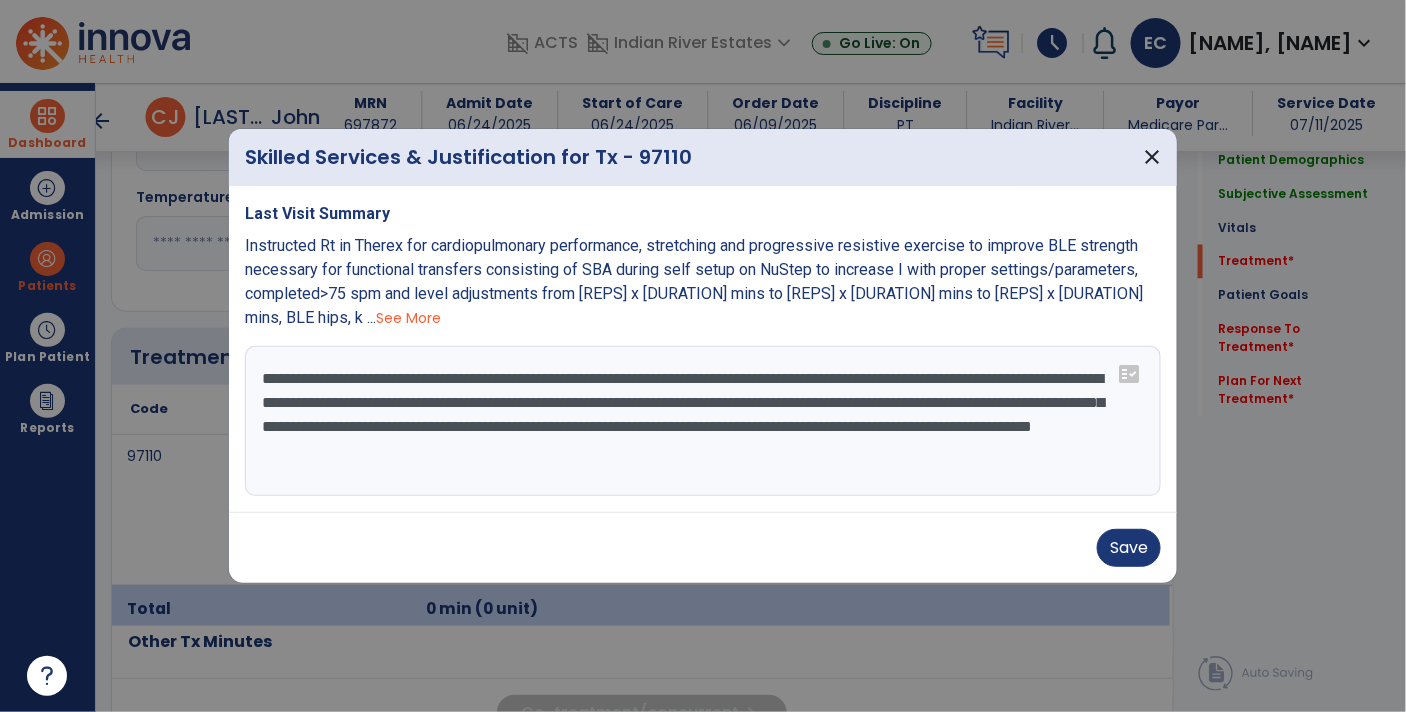 click on "**********" at bounding box center (703, 421) 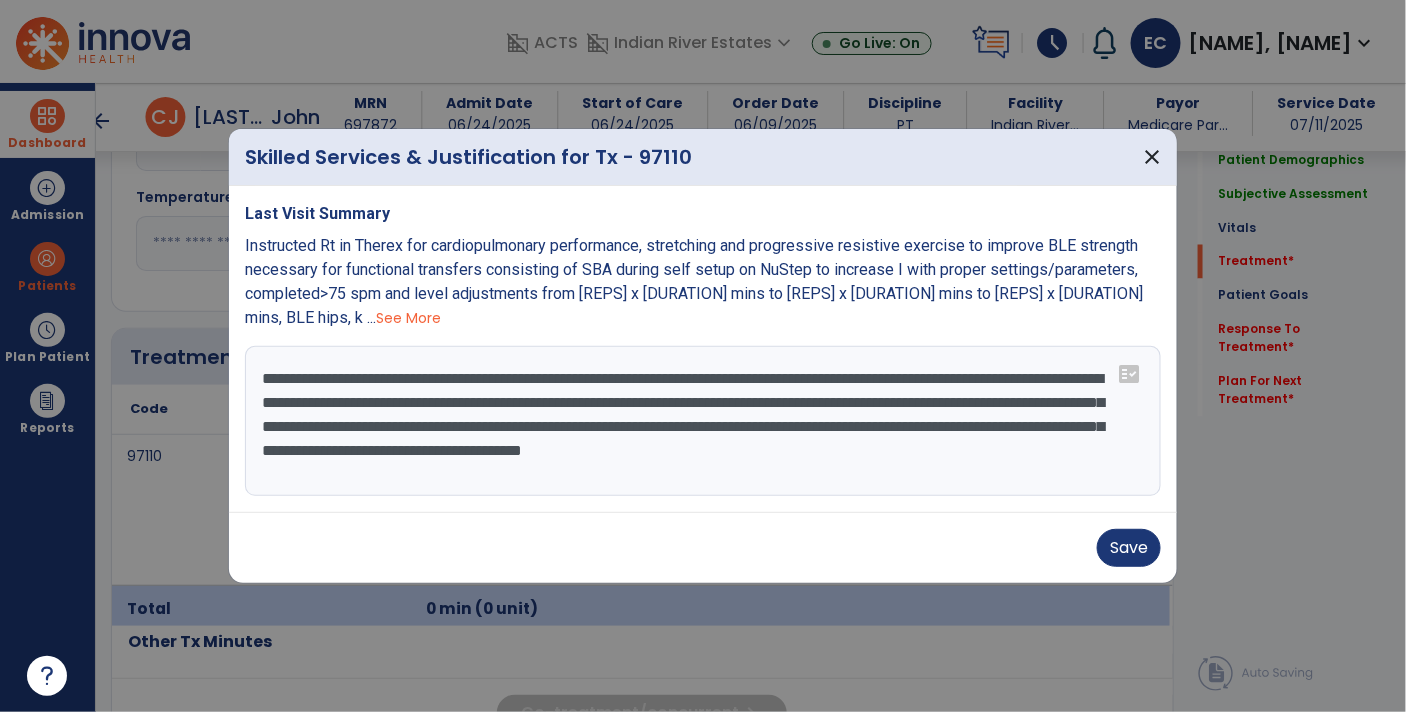 click on "**********" at bounding box center (703, 421) 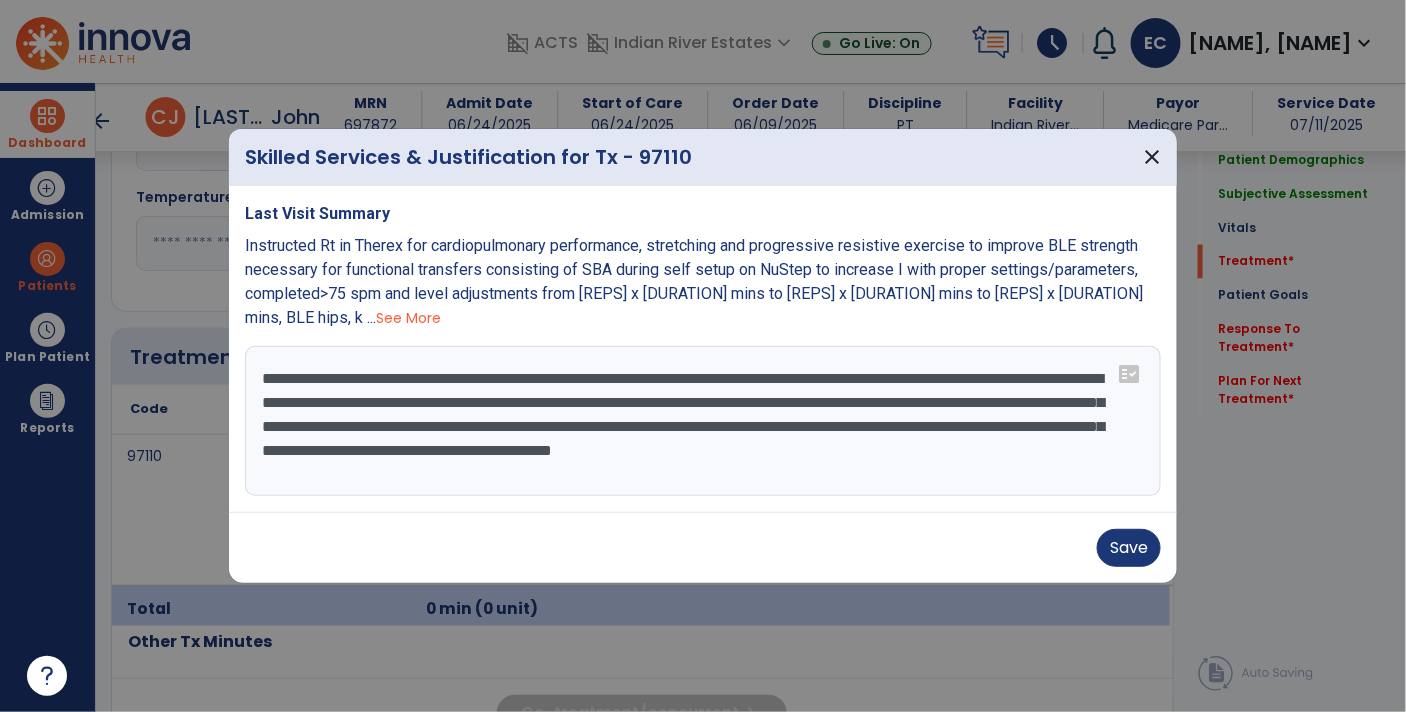 click on "**********" at bounding box center [703, 421] 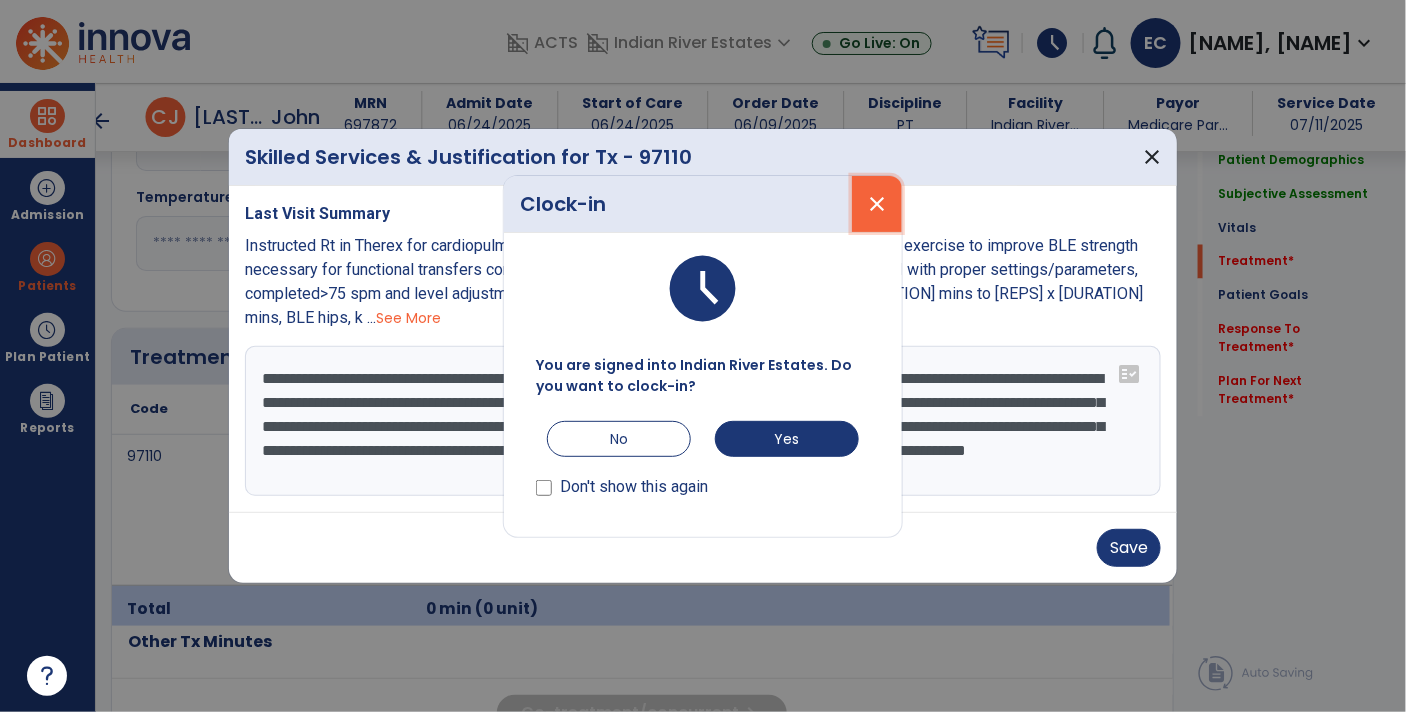 click on "close" at bounding box center [877, 204] 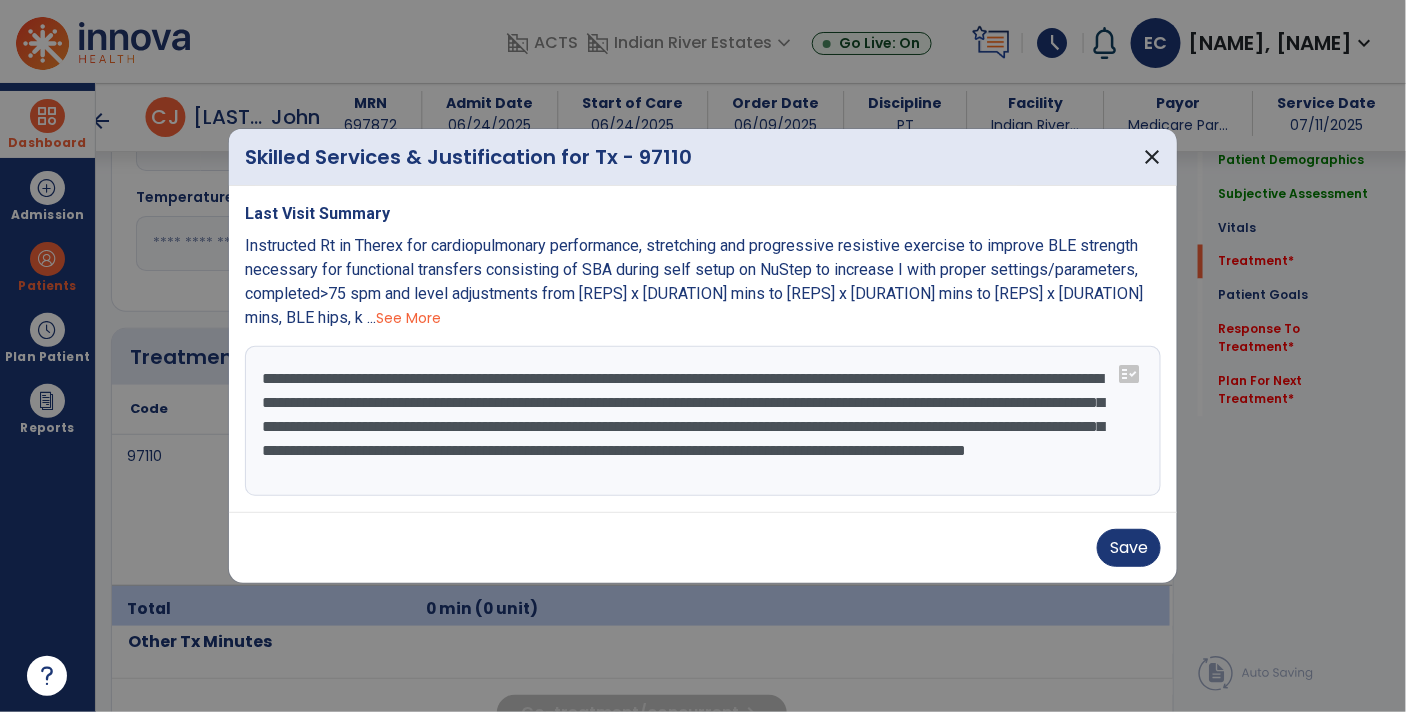 click on "**********" at bounding box center (703, 421) 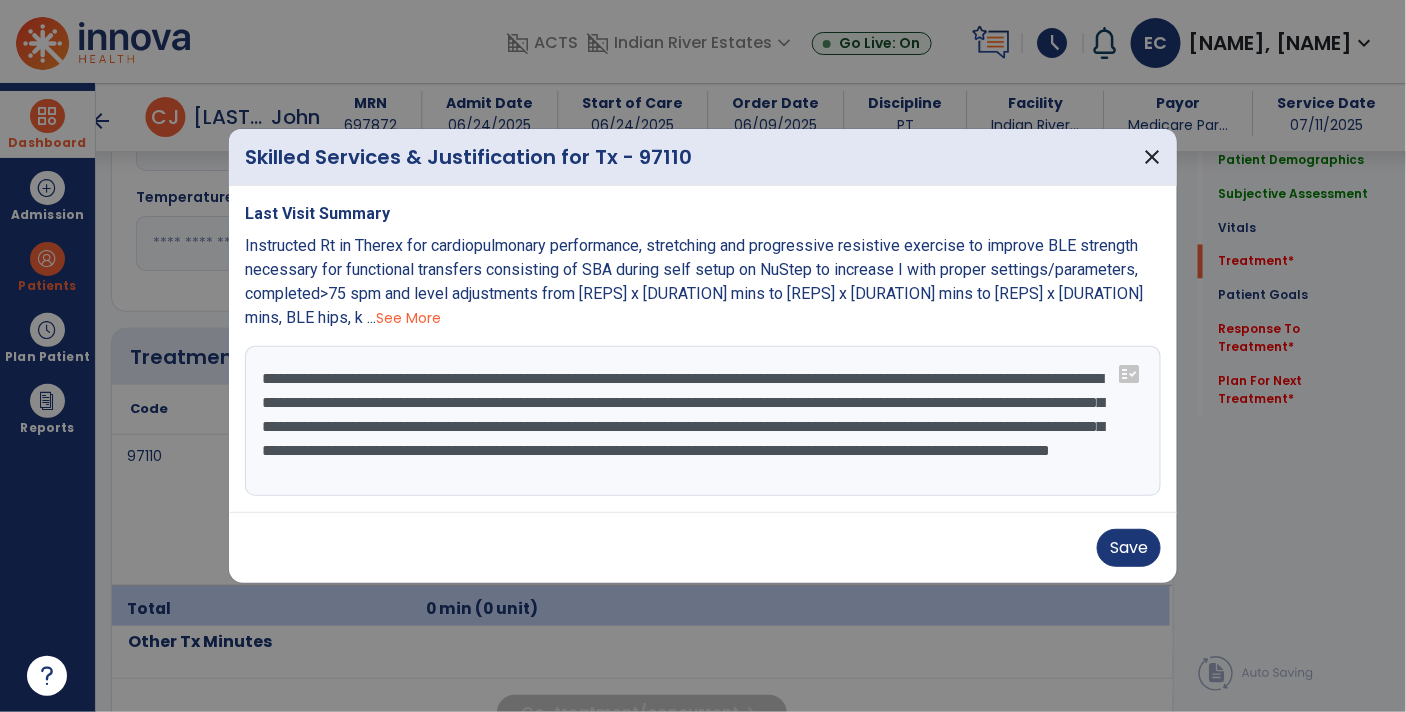 click on "**********" at bounding box center (703, 421) 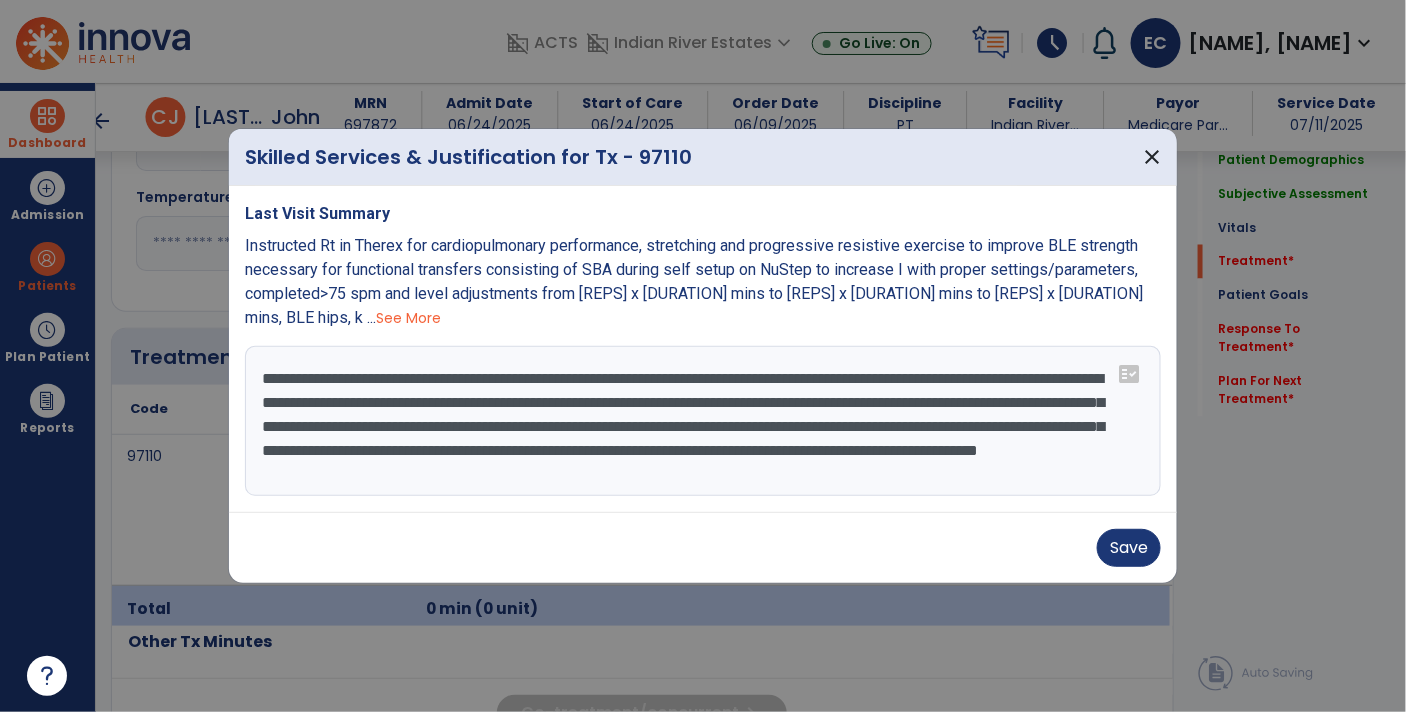 click on "**********" at bounding box center (703, 421) 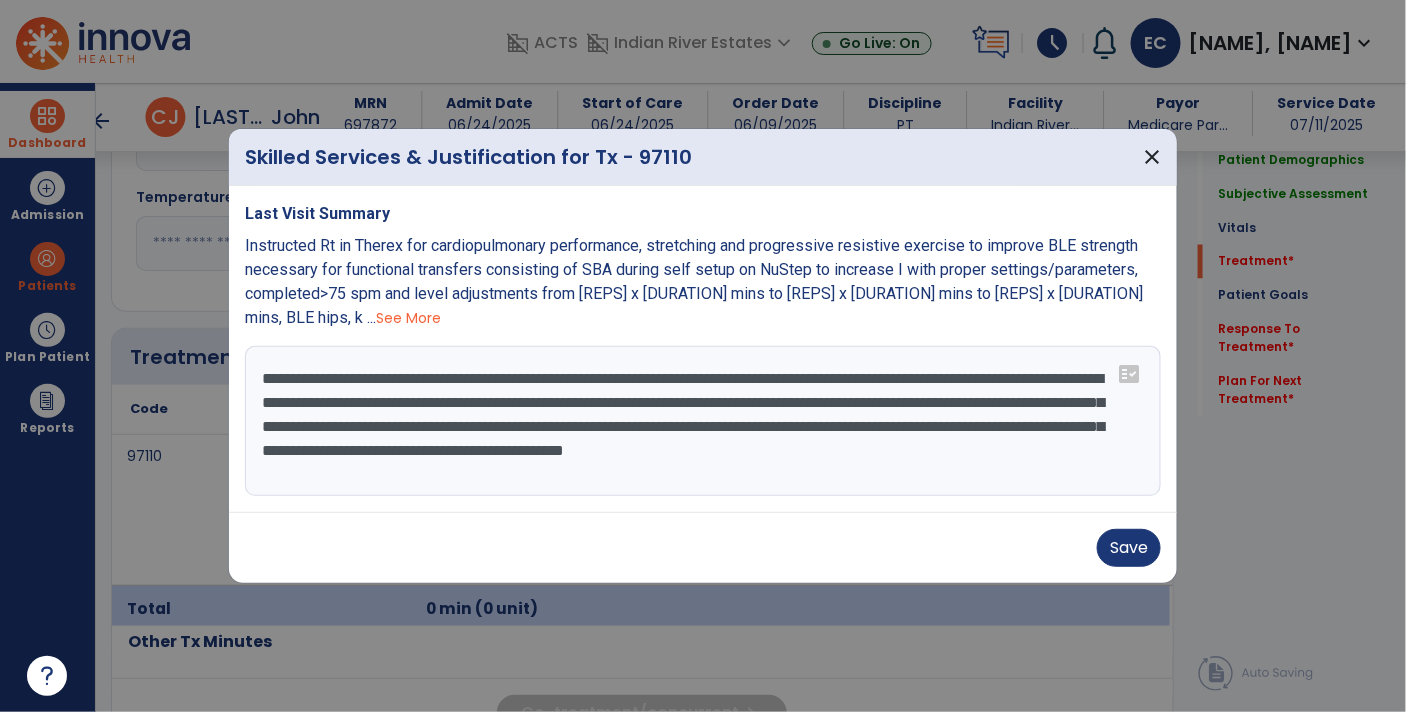 click on "**********" at bounding box center (703, 421) 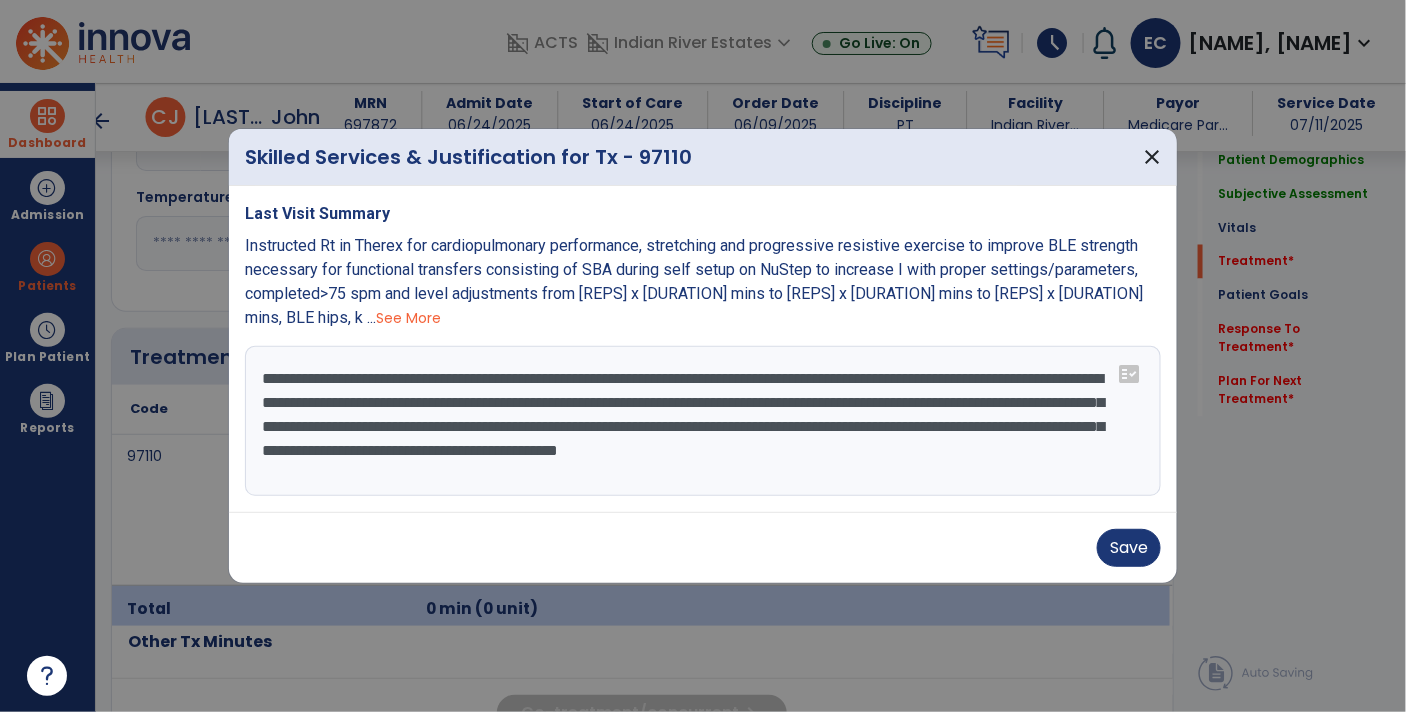 click on "**********" at bounding box center (703, 421) 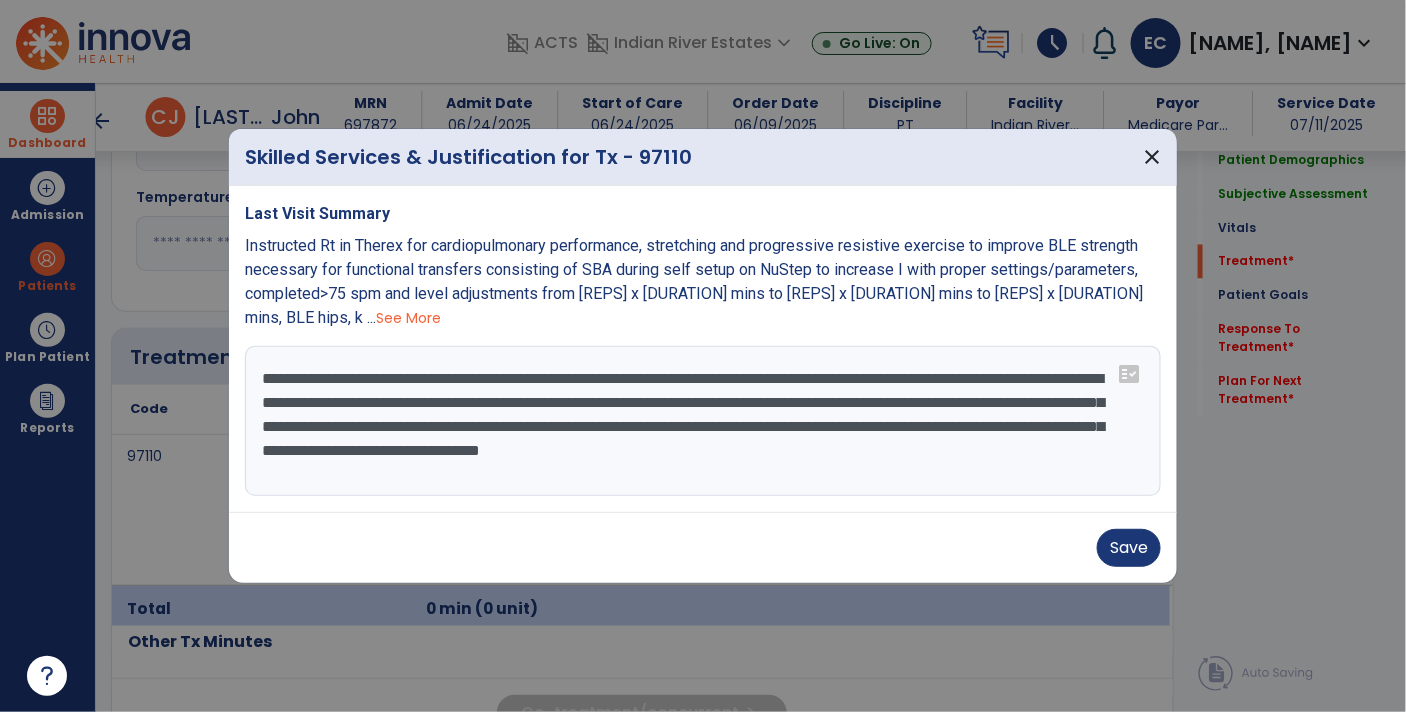 click on "**********" at bounding box center [703, 421] 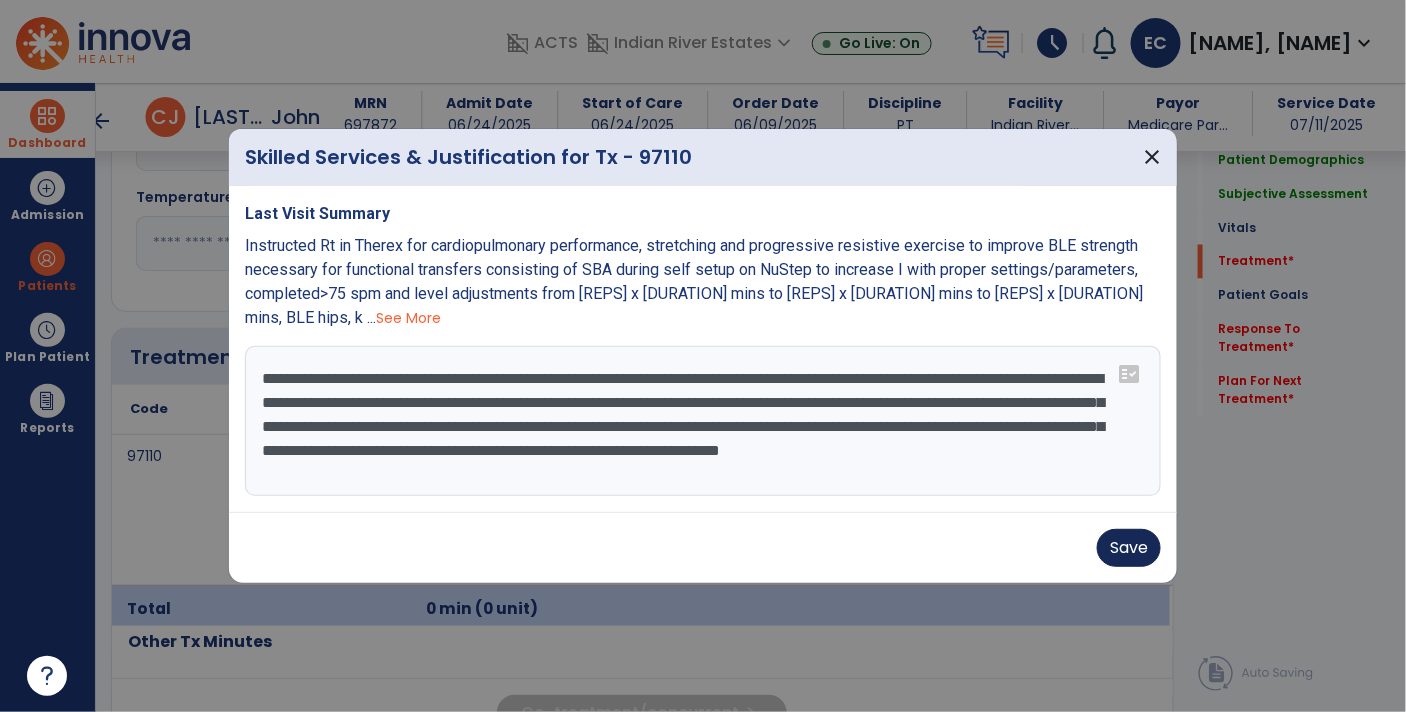 type on "**********" 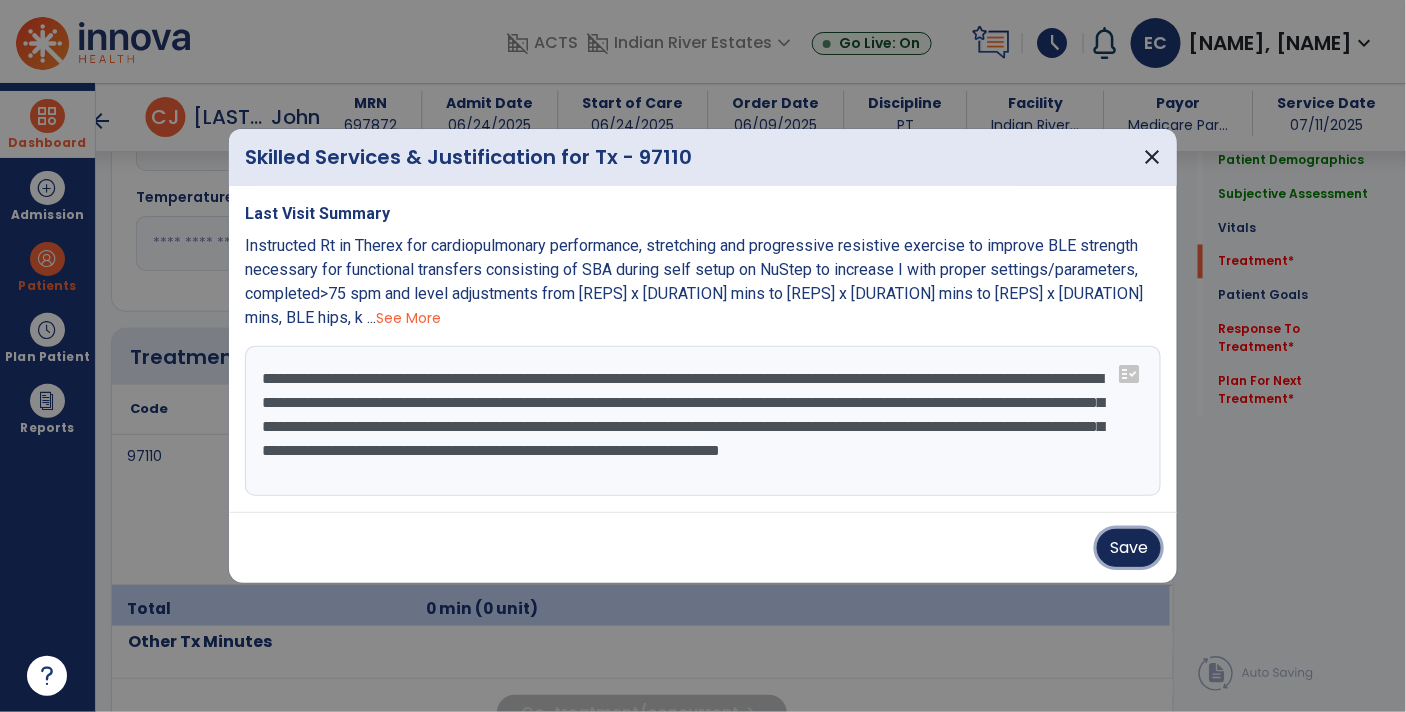 click on "Save" at bounding box center [1129, 548] 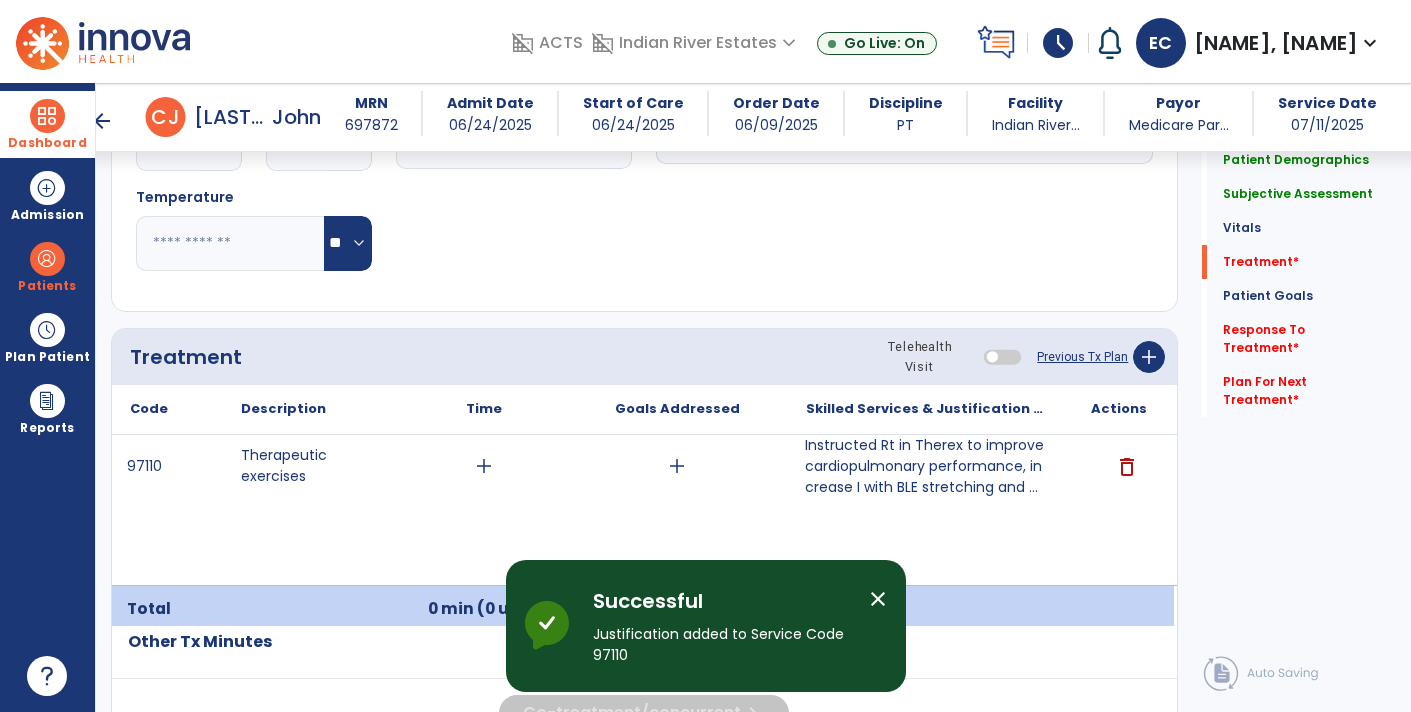 click on "arrow_back" at bounding box center (102, 121) 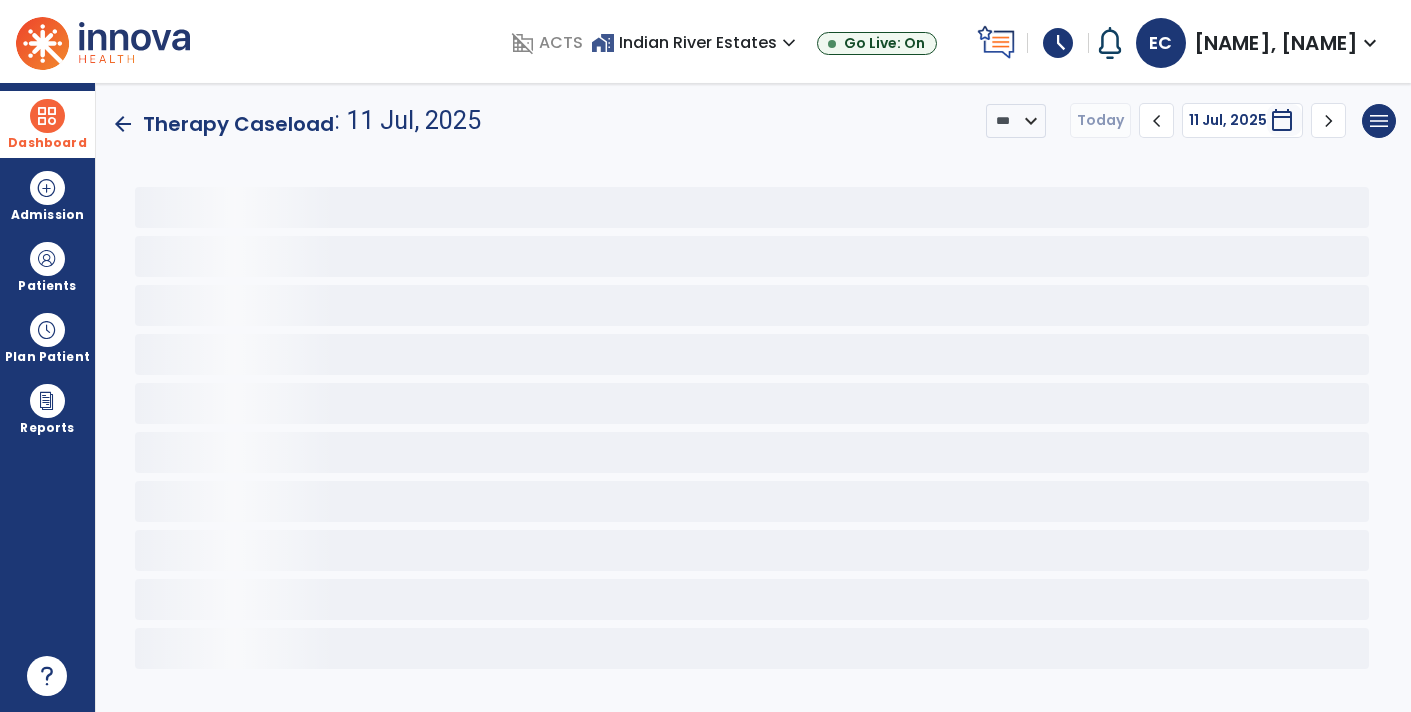 scroll, scrollTop: 0, scrollLeft: 0, axis: both 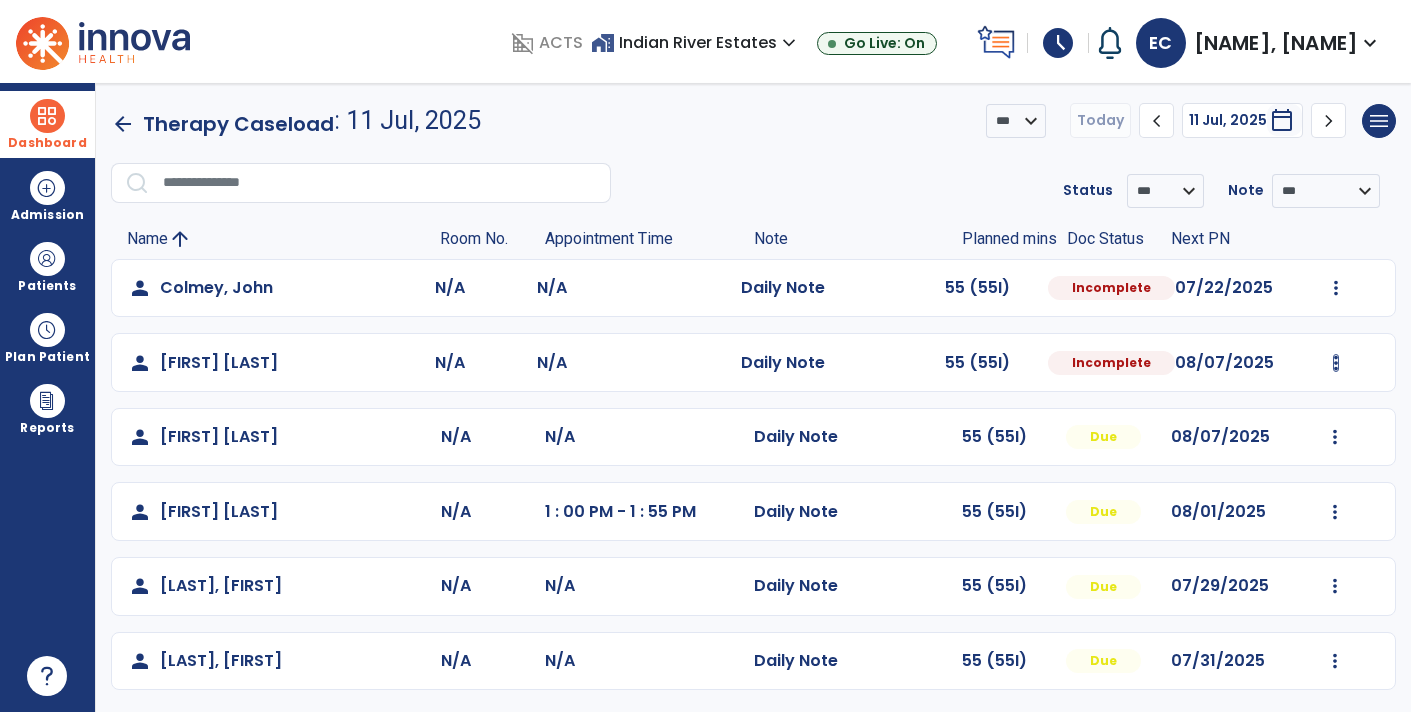 click at bounding box center [1336, 288] 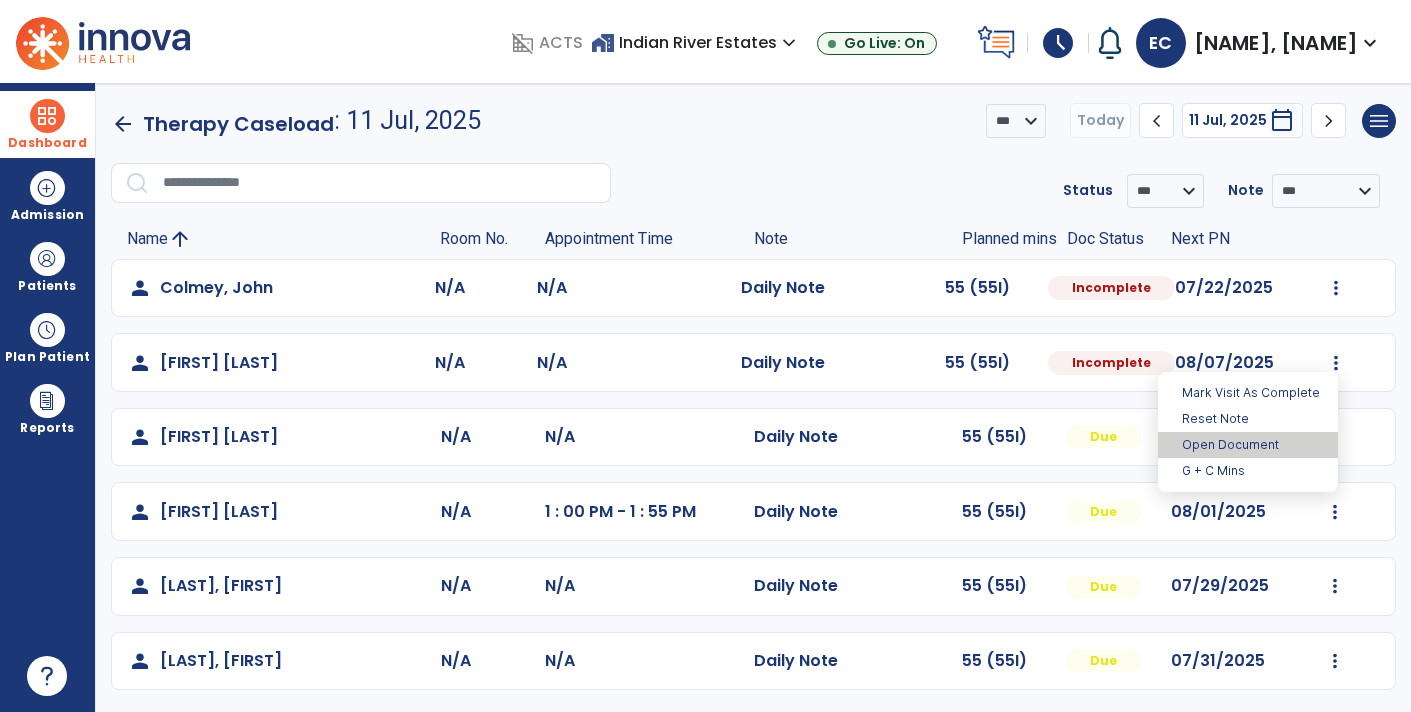 click on "Open Document" at bounding box center [1248, 445] 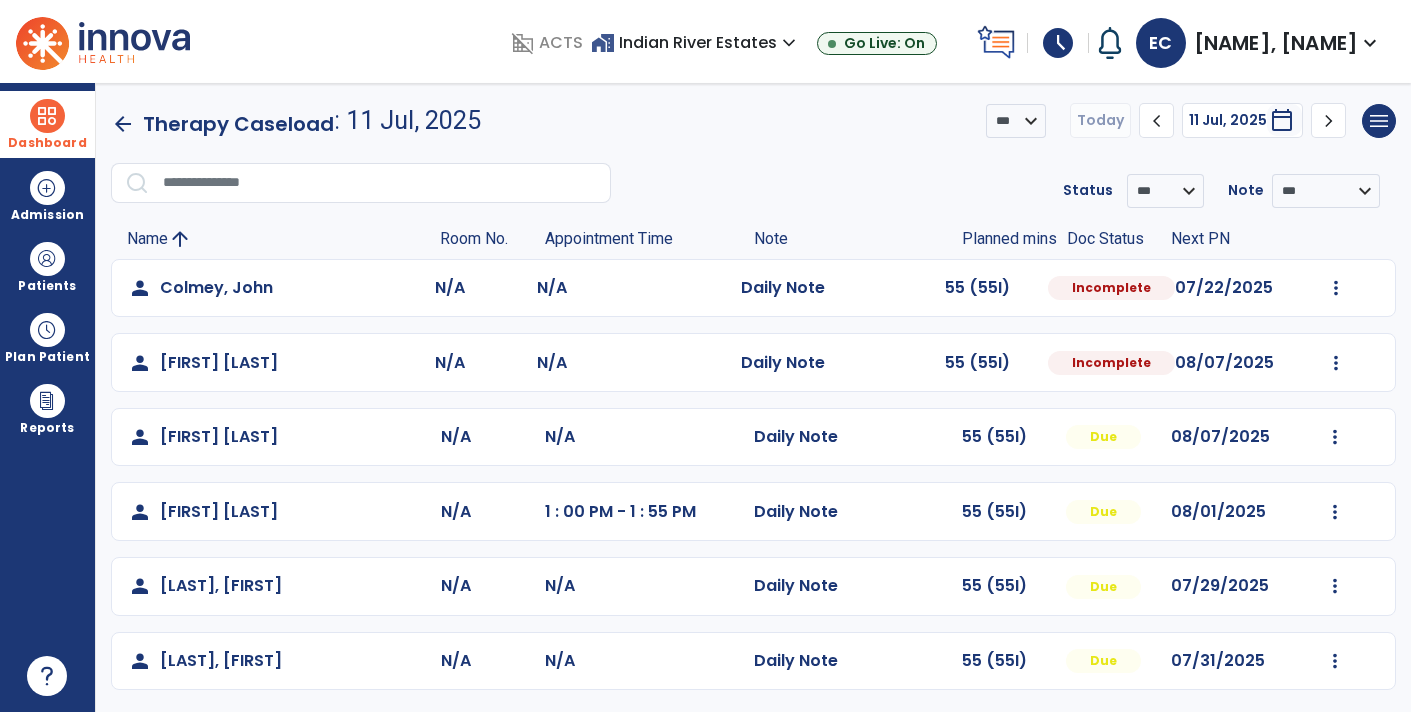 select on "*" 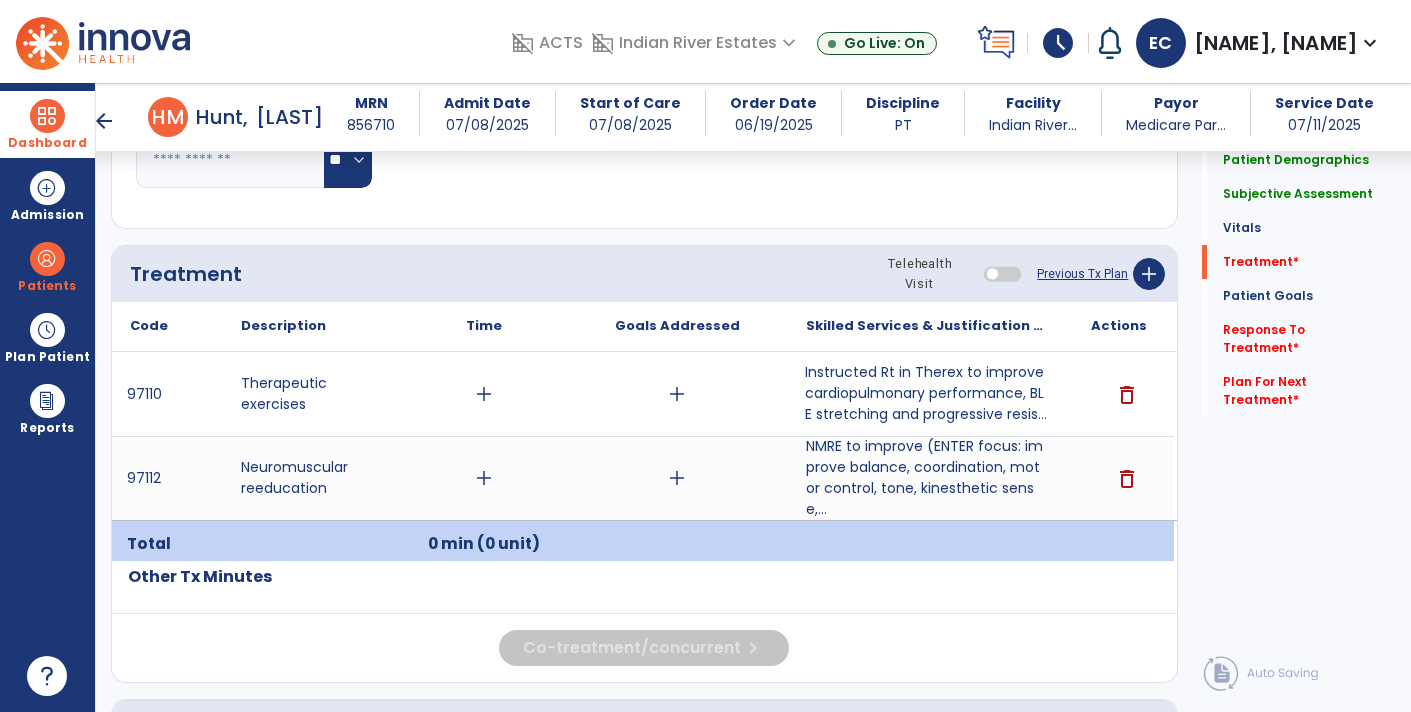 click on "Instructed Rt in Therex to improve cardiopulmonary performance, BLE stretching and progressive resis..." at bounding box center (926, 393) 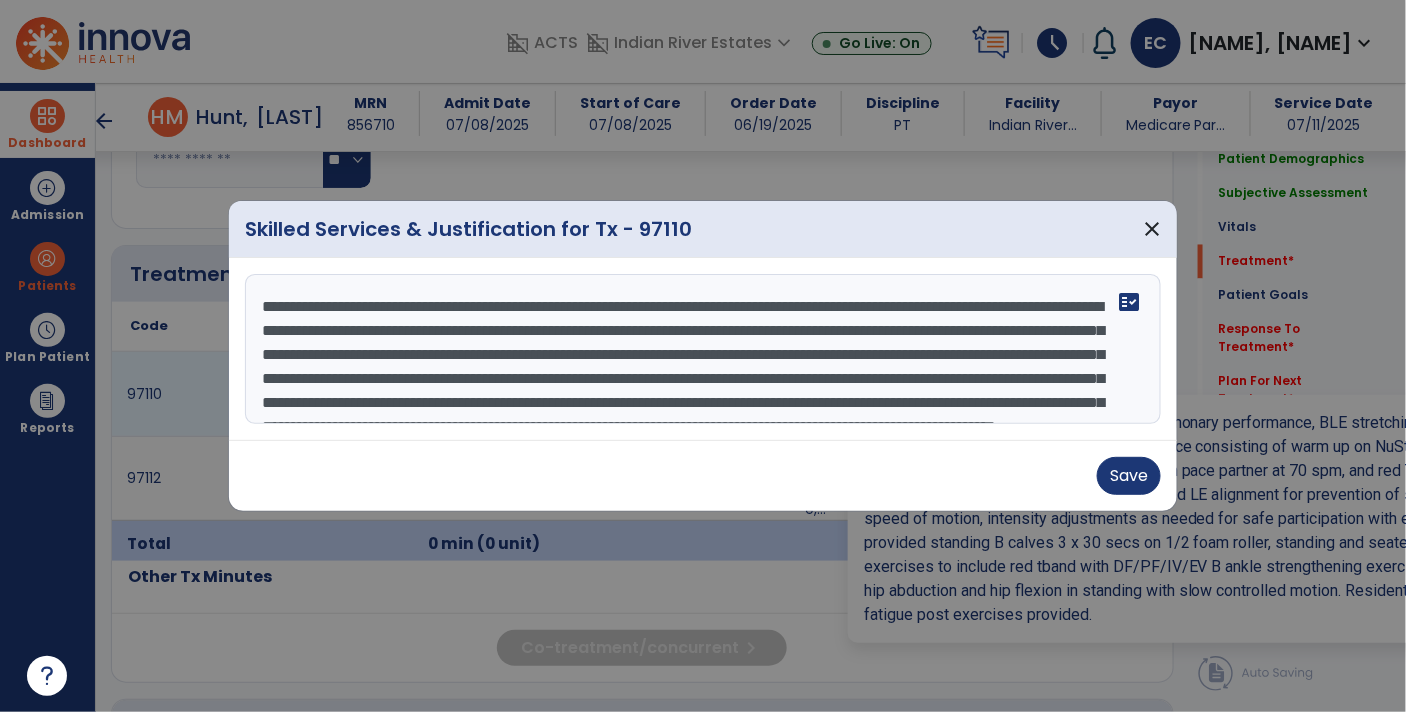 click on "**********" at bounding box center (703, 349) 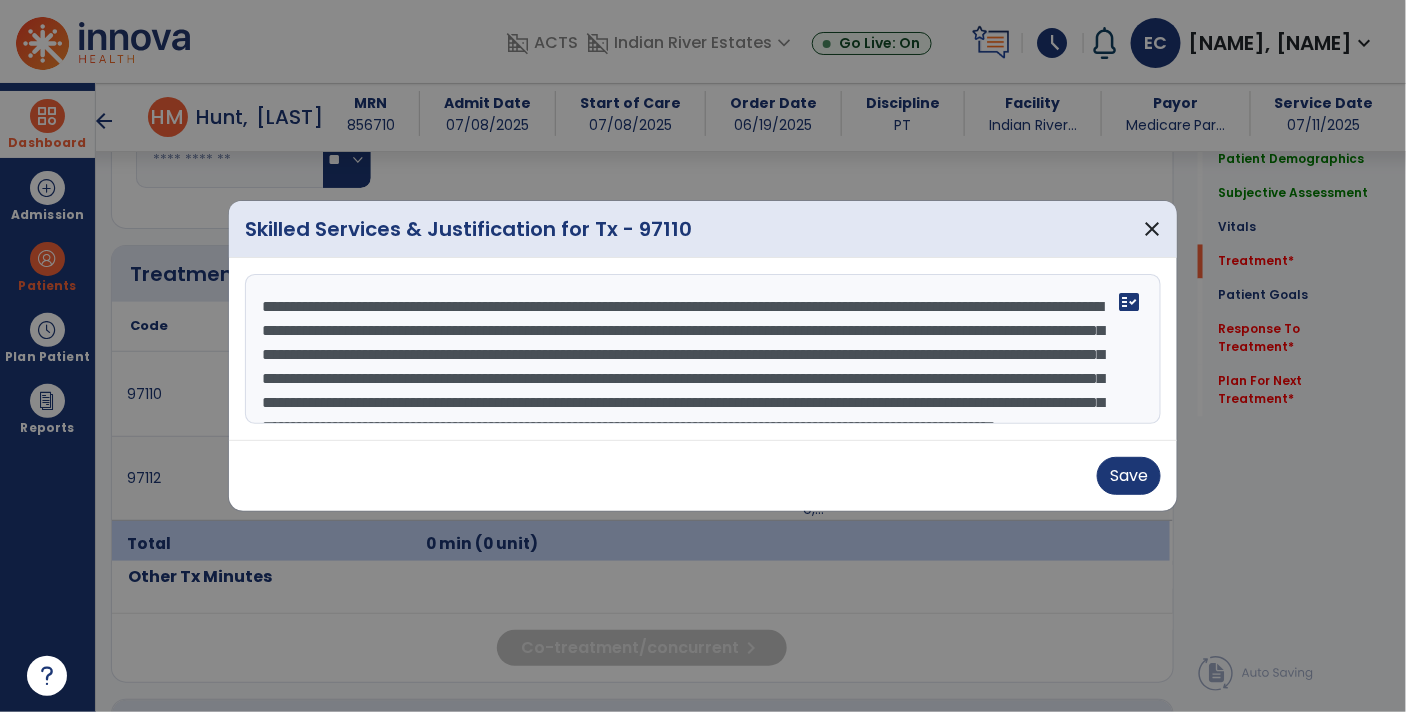 scroll, scrollTop: 1114, scrollLeft: 0, axis: vertical 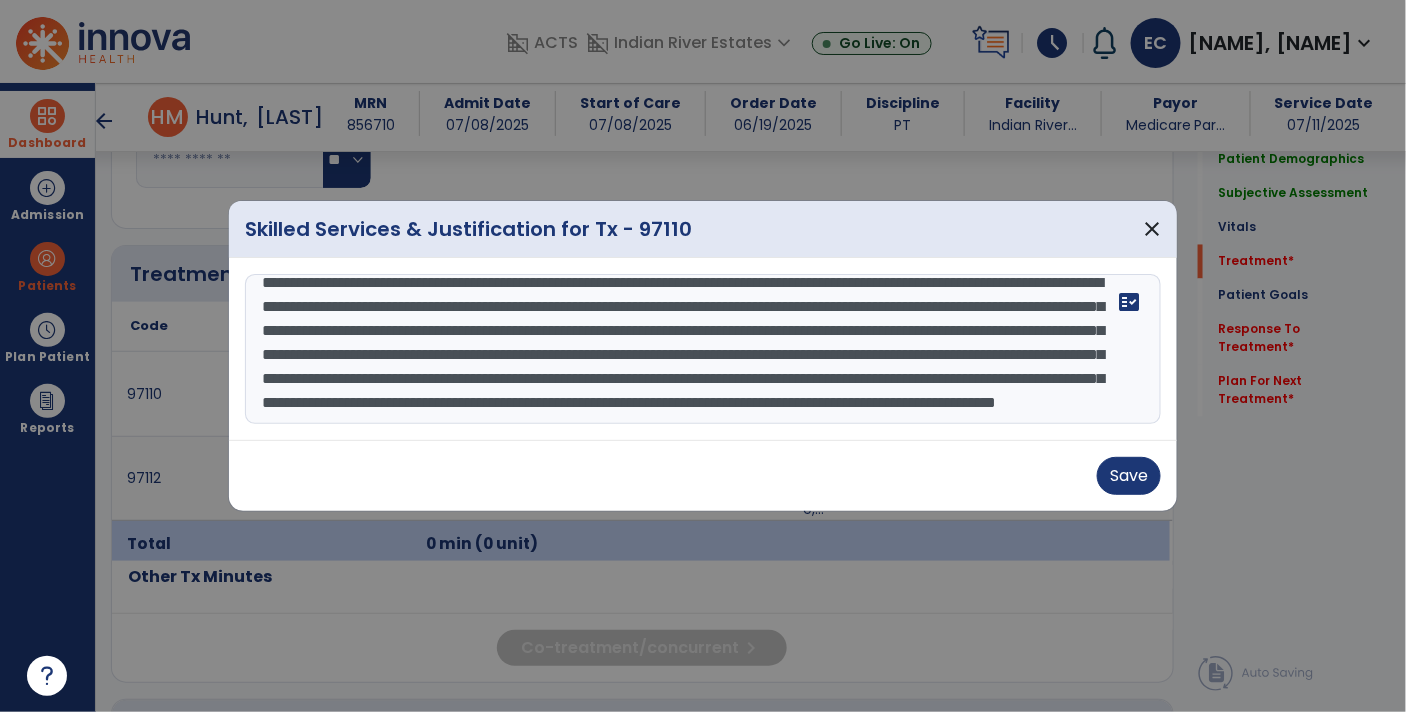 click on "**********" at bounding box center [703, 349] 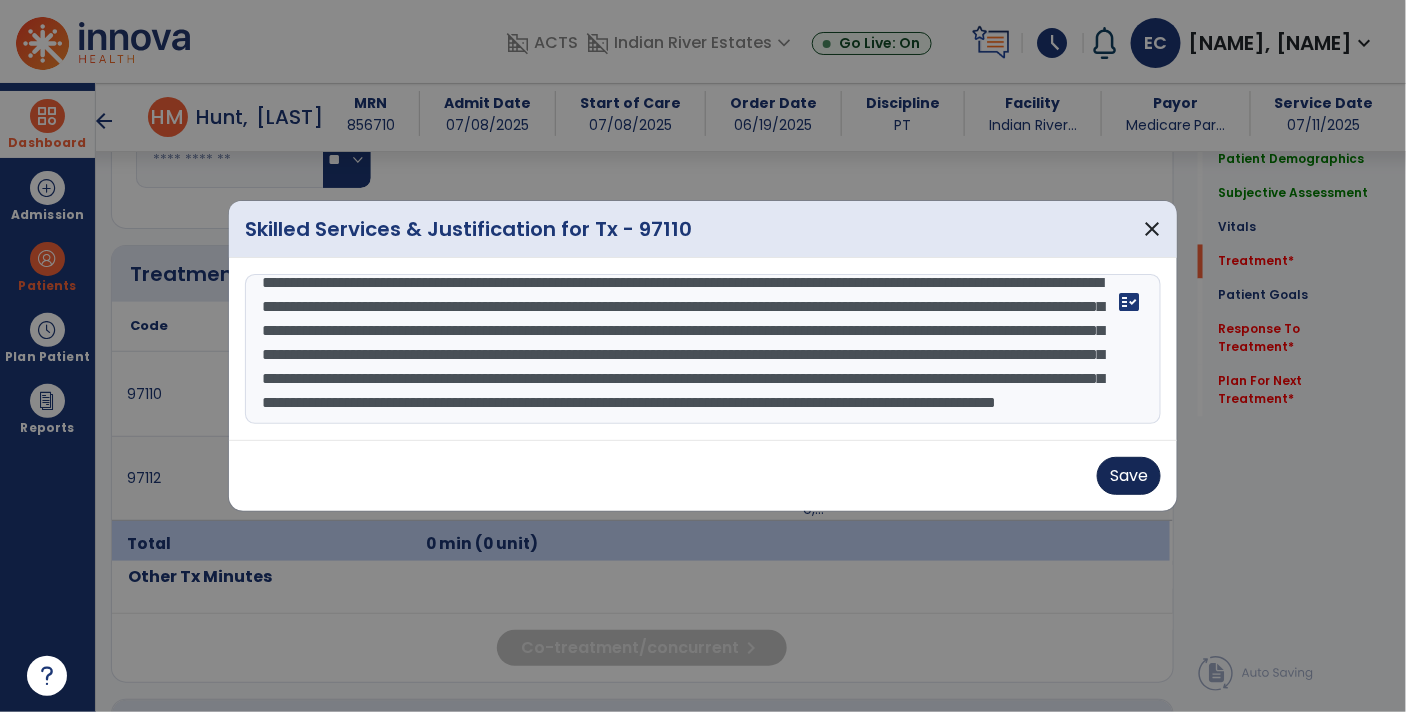 click on "Save" at bounding box center (1129, 476) 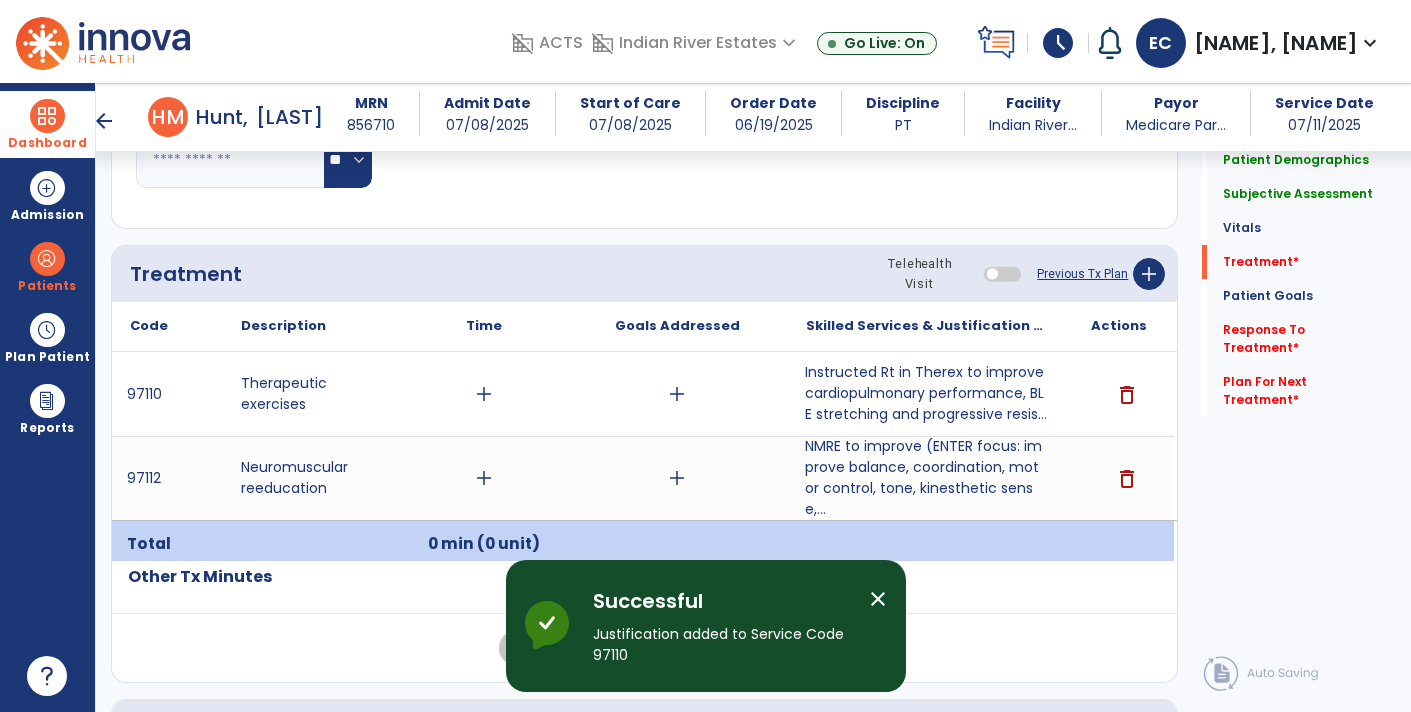 click on "NMRE to improve (ENTER focus: improve balance, coordination, motor control, tone, kinesthetic sense,..." at bounding box center (926, 478) 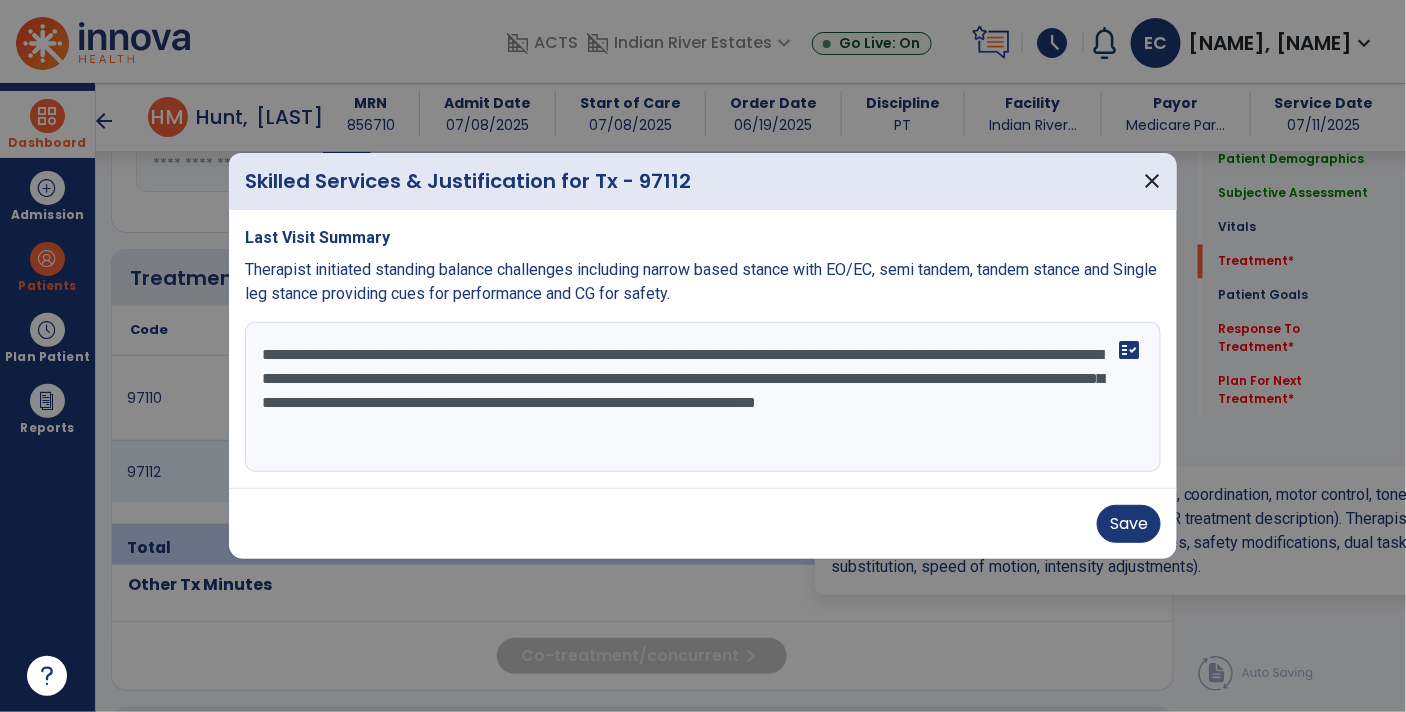 scroll, scrollTop: 1114, scrollLeft: 0, axis: vertical 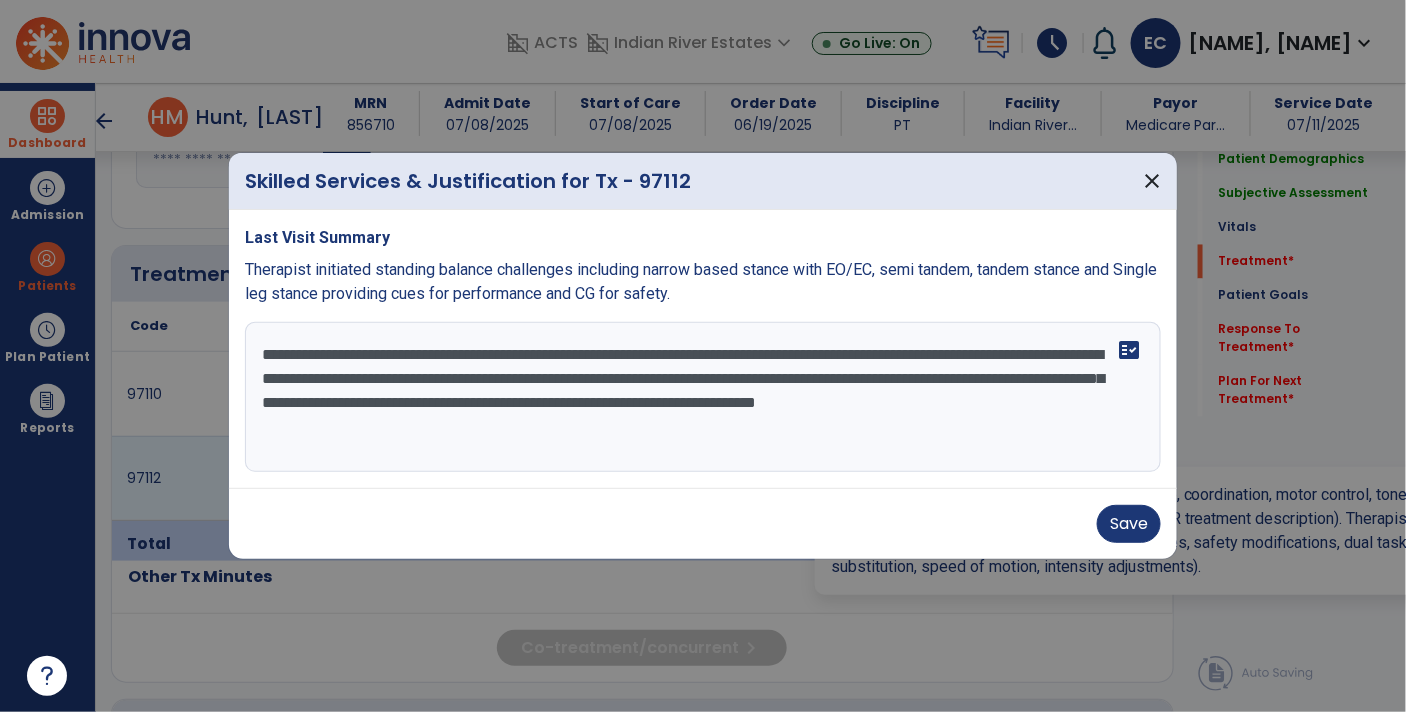 click on "**********" at bounding box center (703, 397) 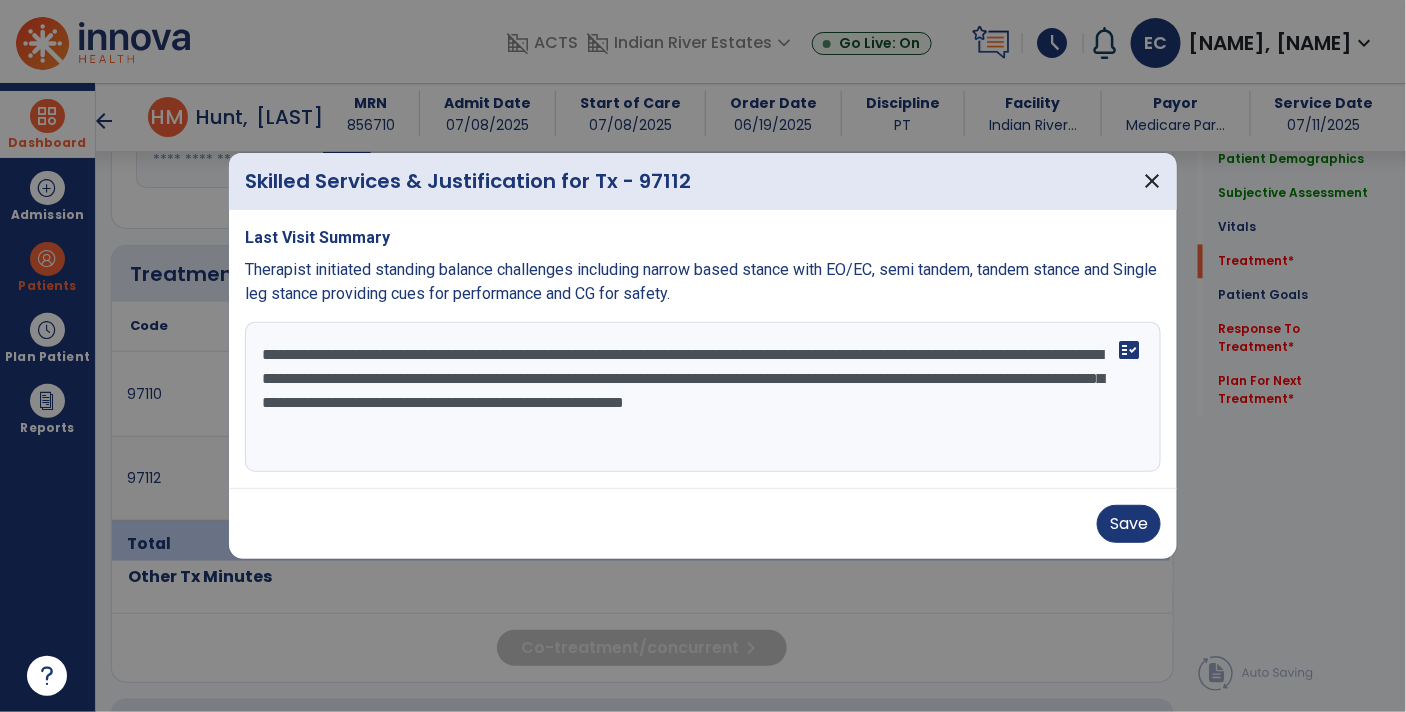 click on "**********" at bounding box center [703, 397] 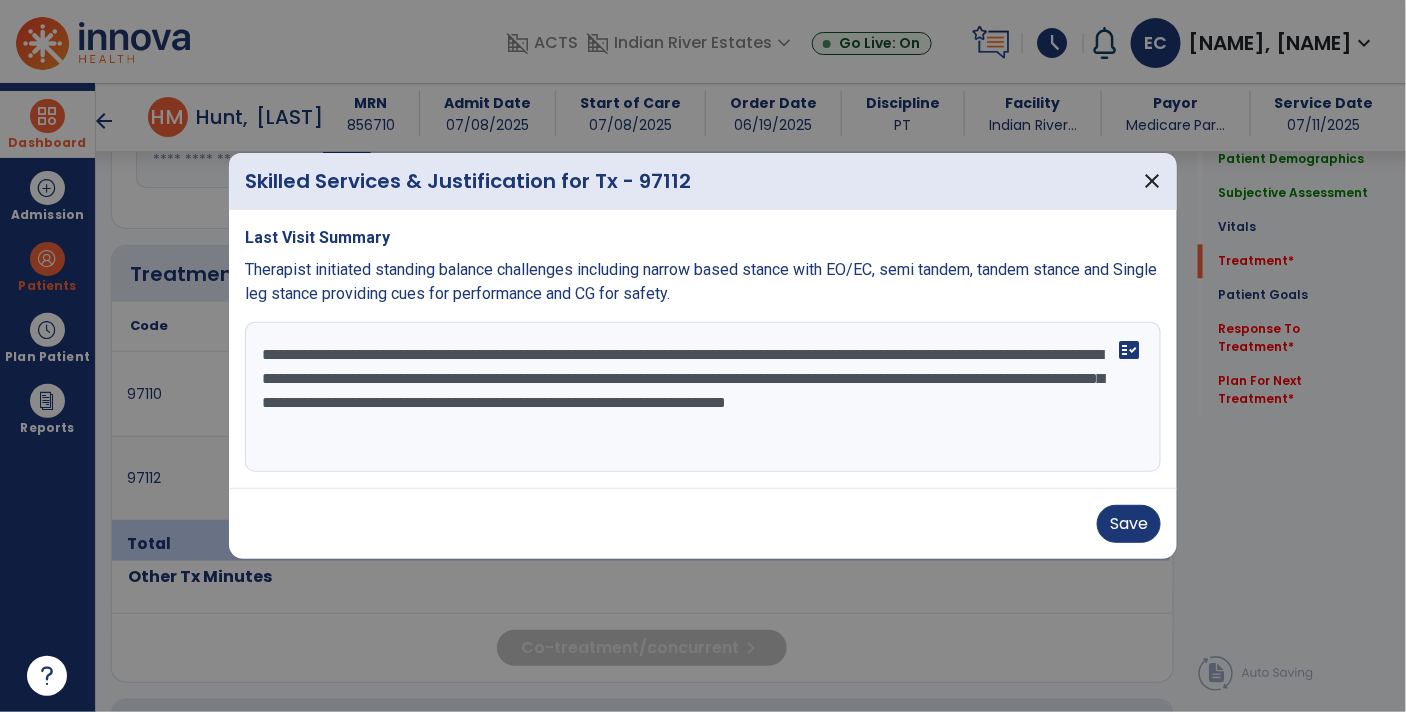 click on "**********" at bounding box center [703, 397] 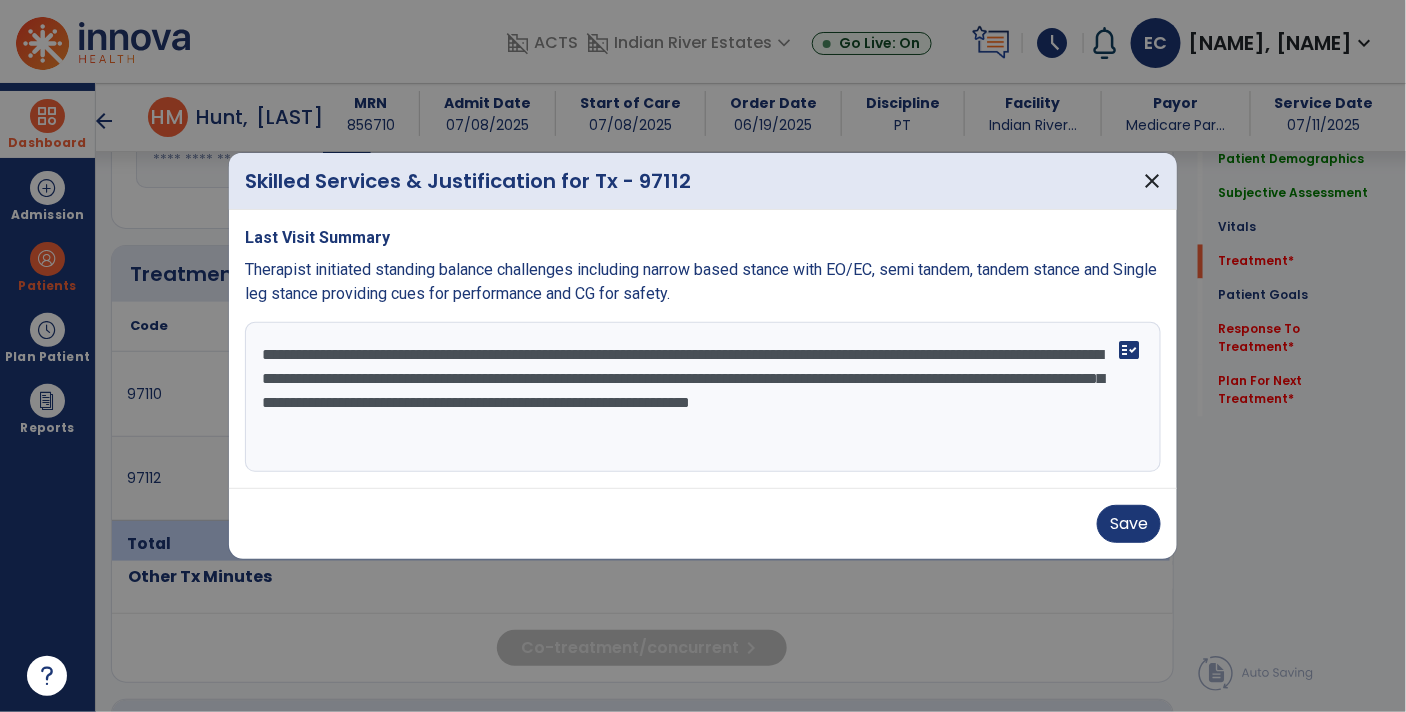 click on "**********" at bounding box center [703, 397] 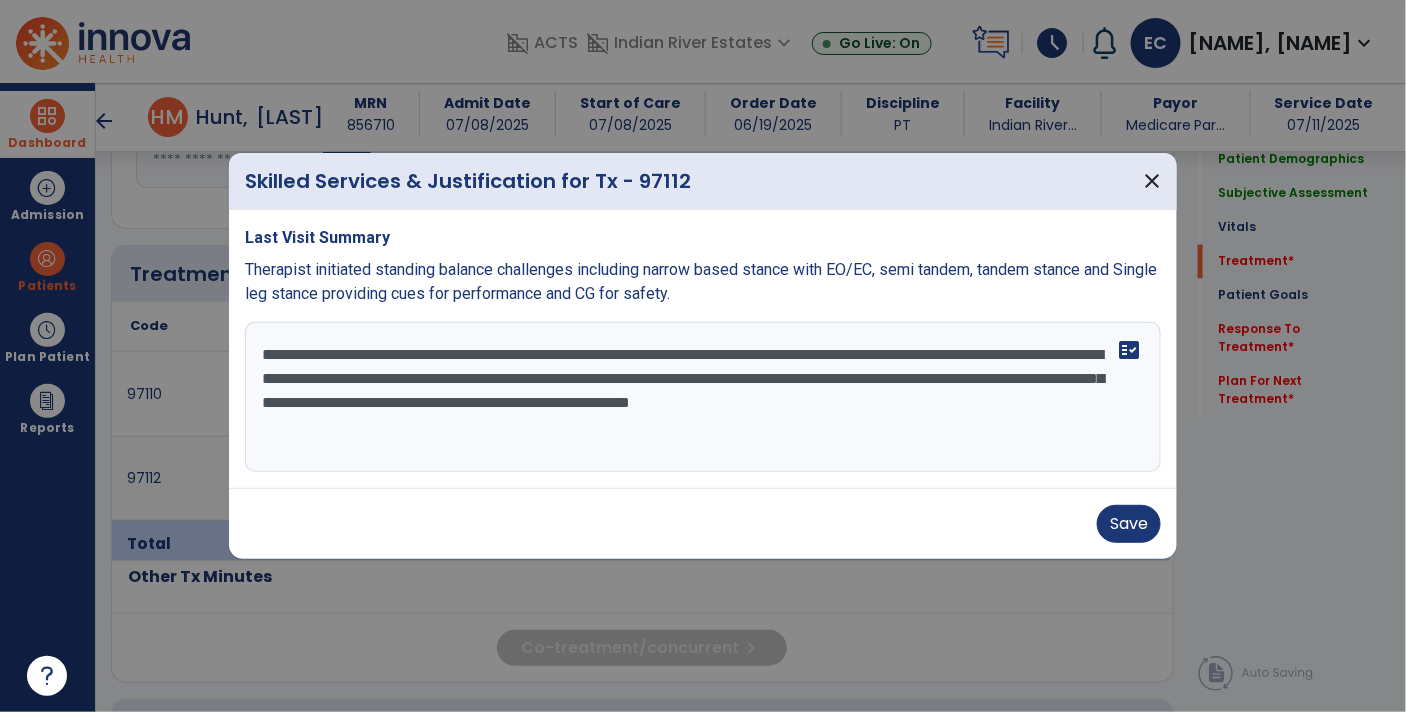 click on "**********" at bounding box center [703, 397] 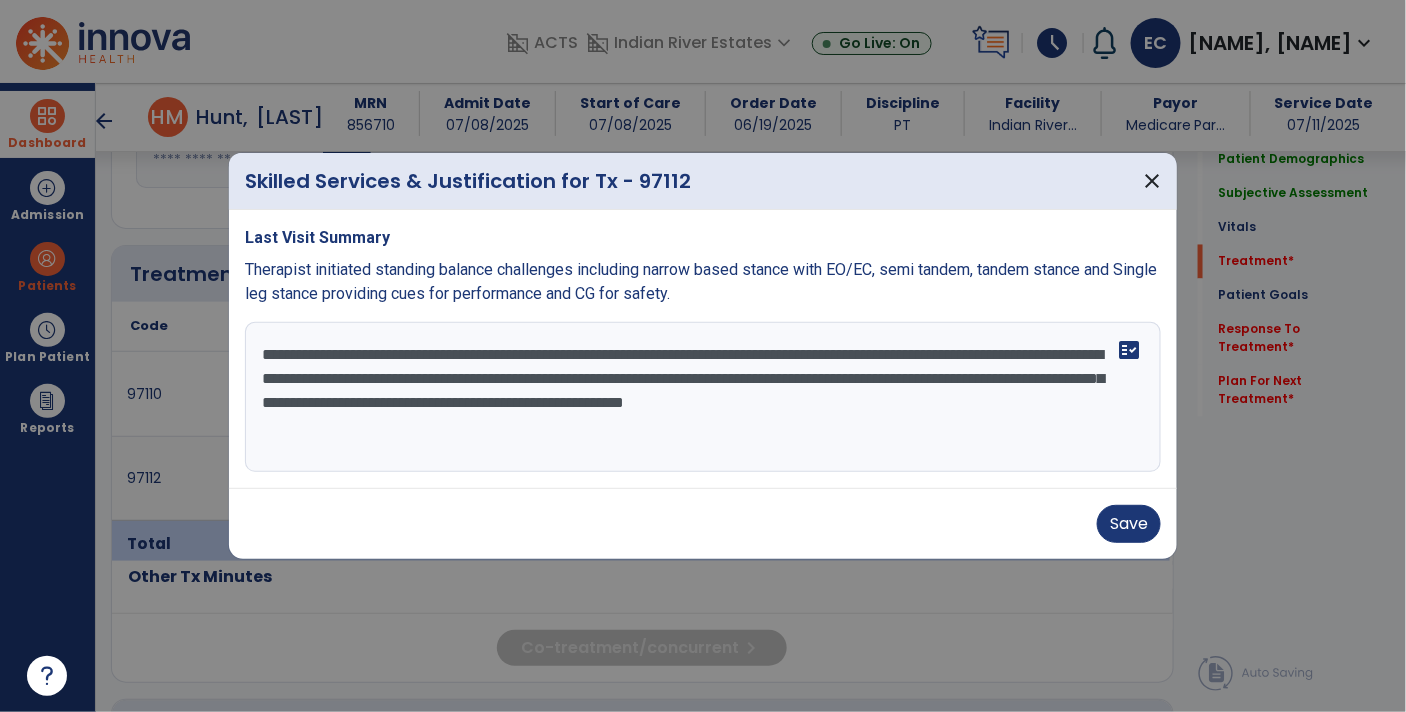 click on "**********" at bounding box center [703, 397] 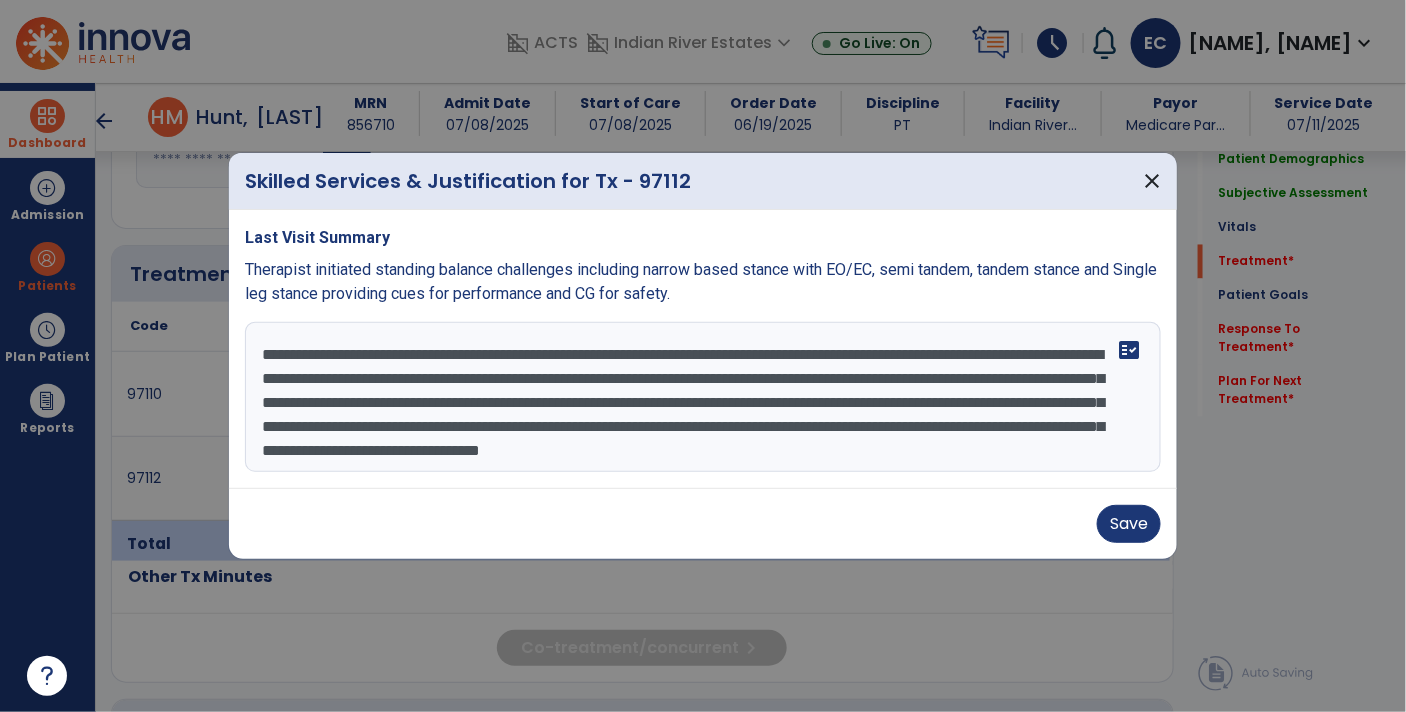 scroll, scrollTop: 24, scrollLeft: 0, axis: vertical 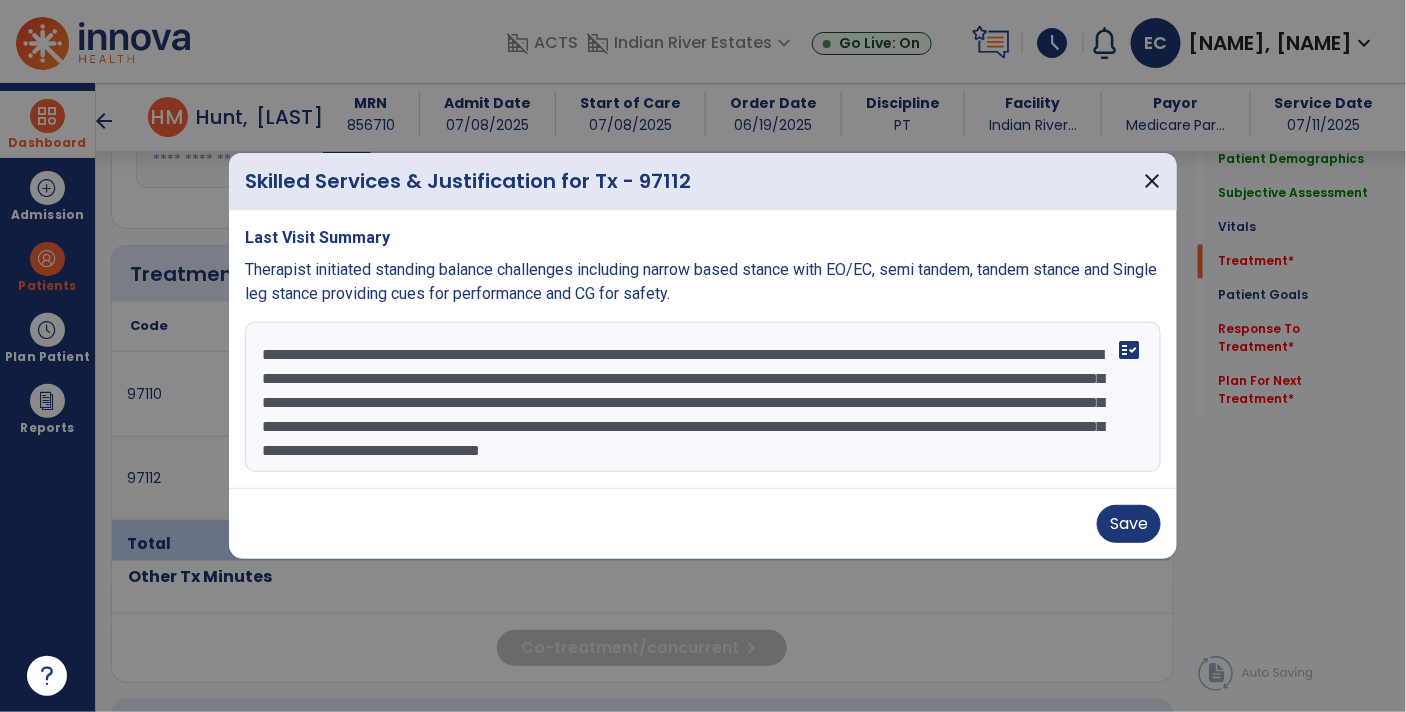 click on "**********" at bounding box center (703, 397) 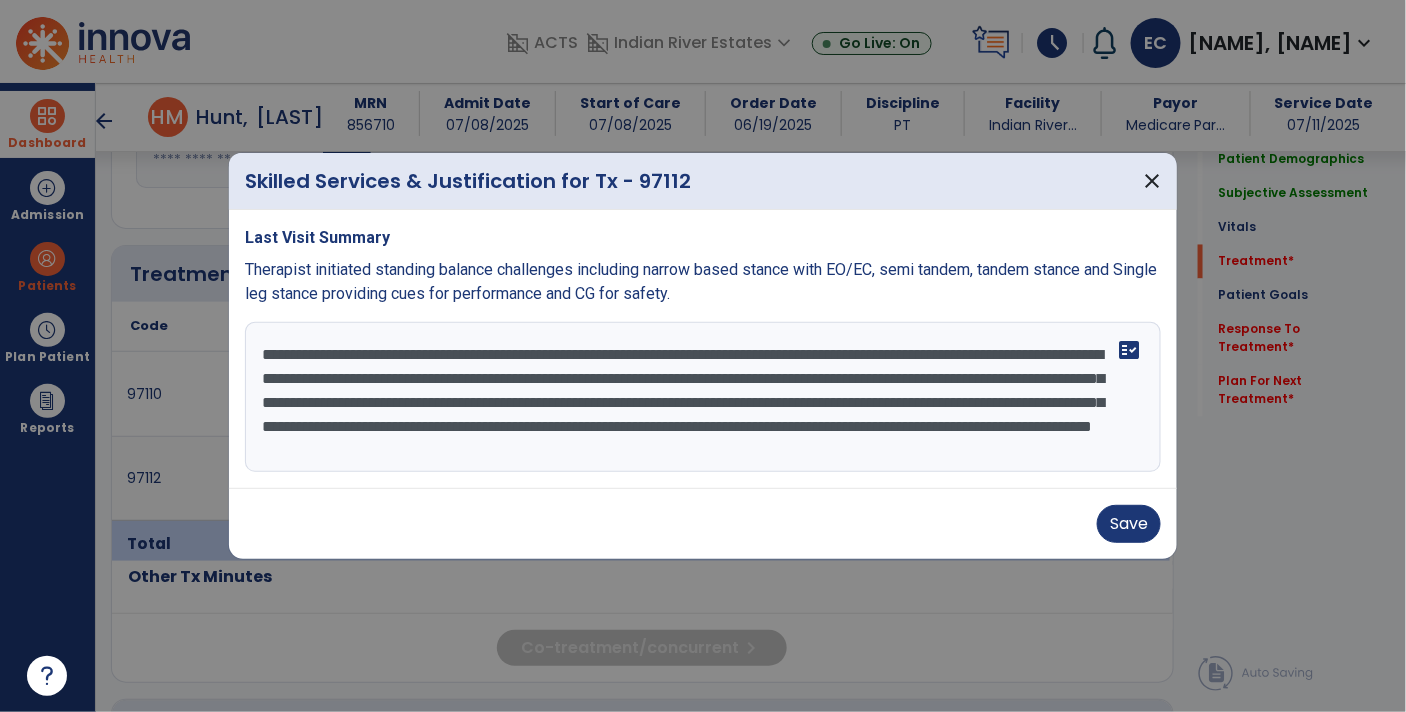 click on "**********" at bounding box center (703, 397) 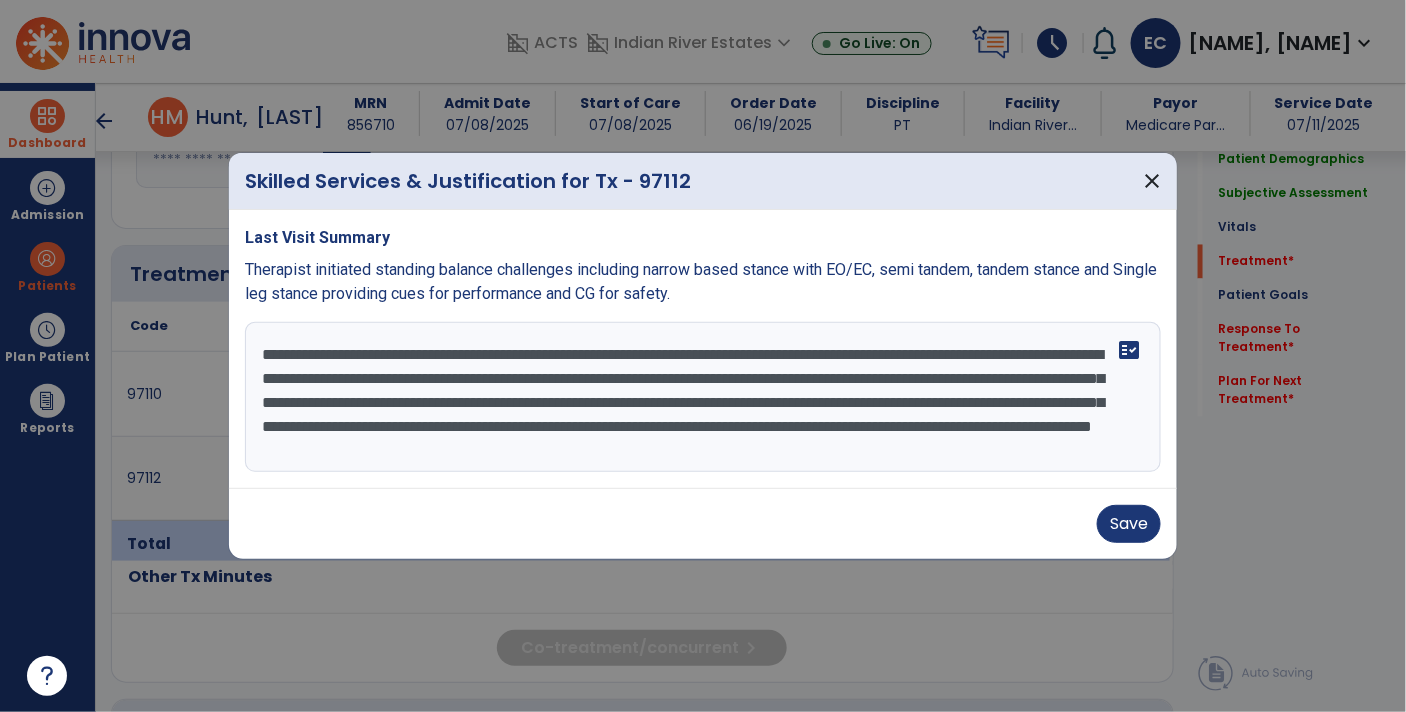 click on "**********" at bounding box center [703, 397] 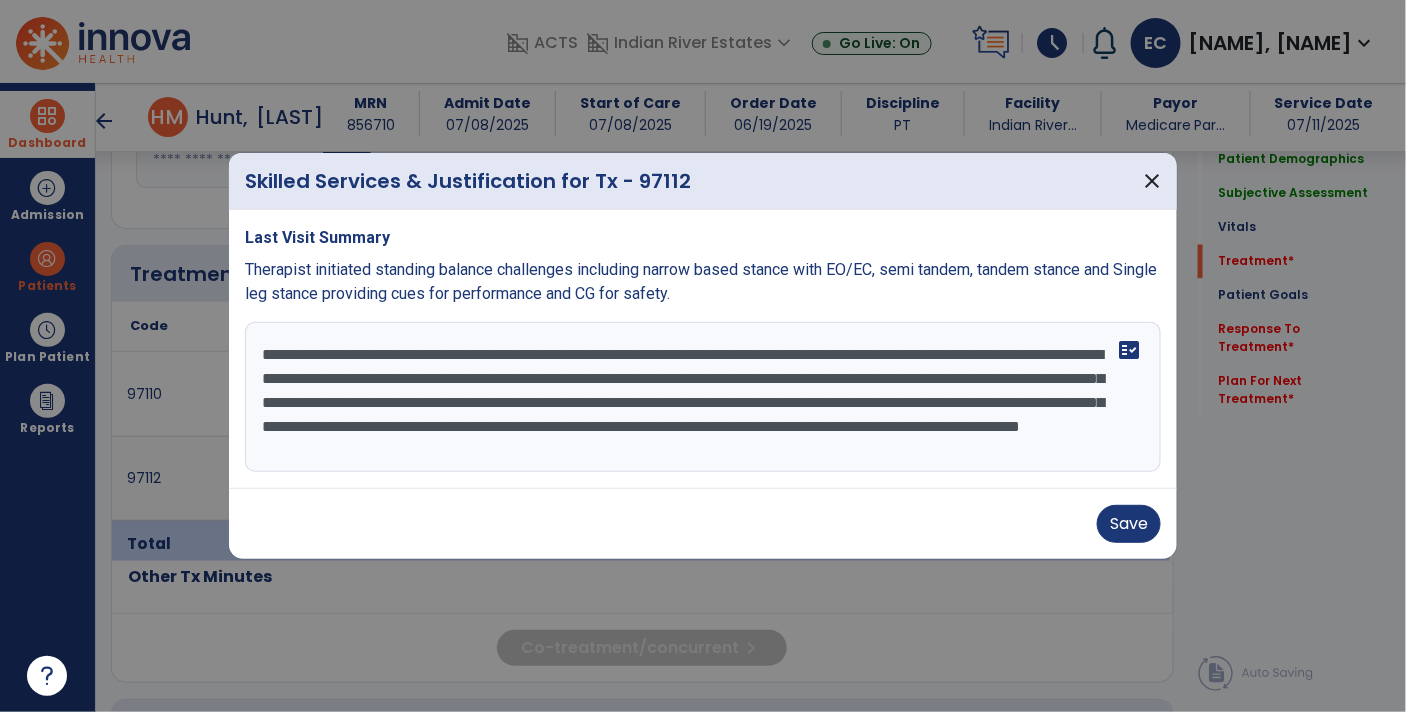 click on "**********" at bounding box center (703, 397) 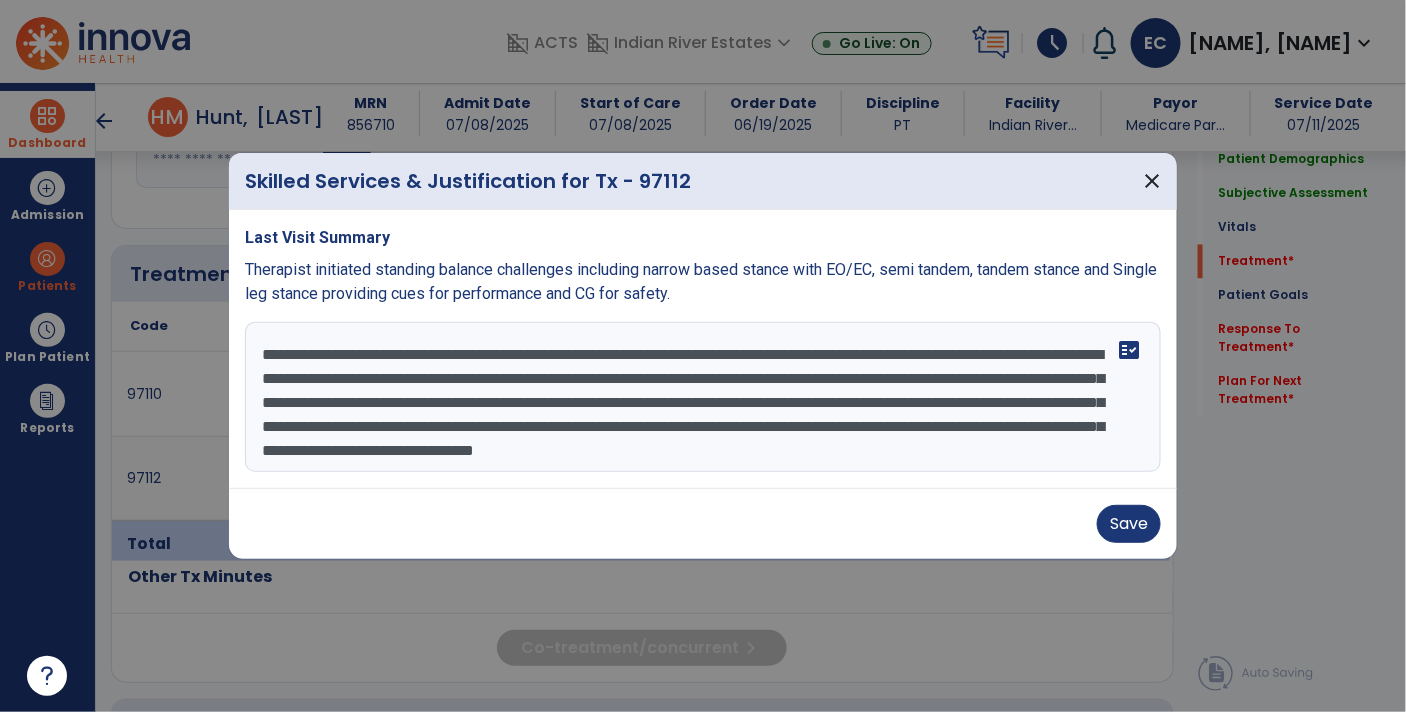 click on "**********" at bounding box center [703, 397] 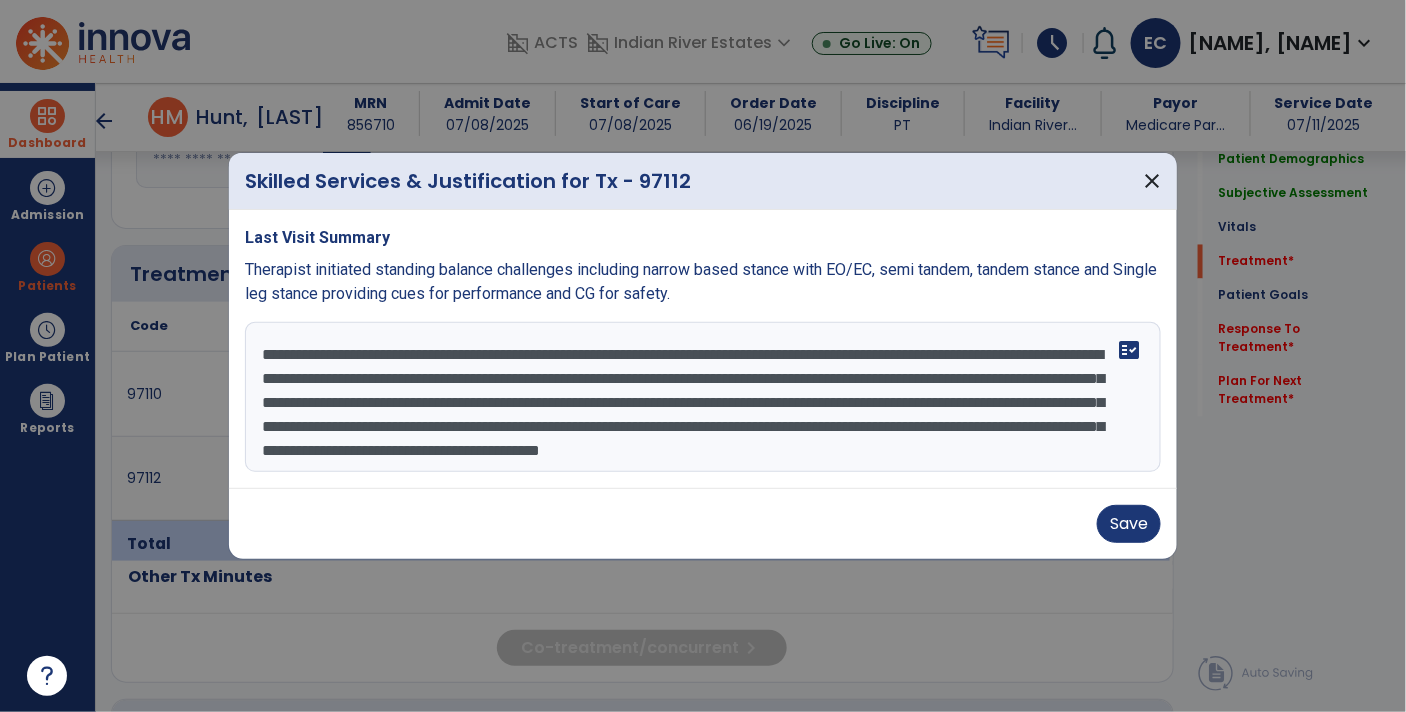 scroll, scrollTop: 39, scrollLeft: 0, axis: vertical 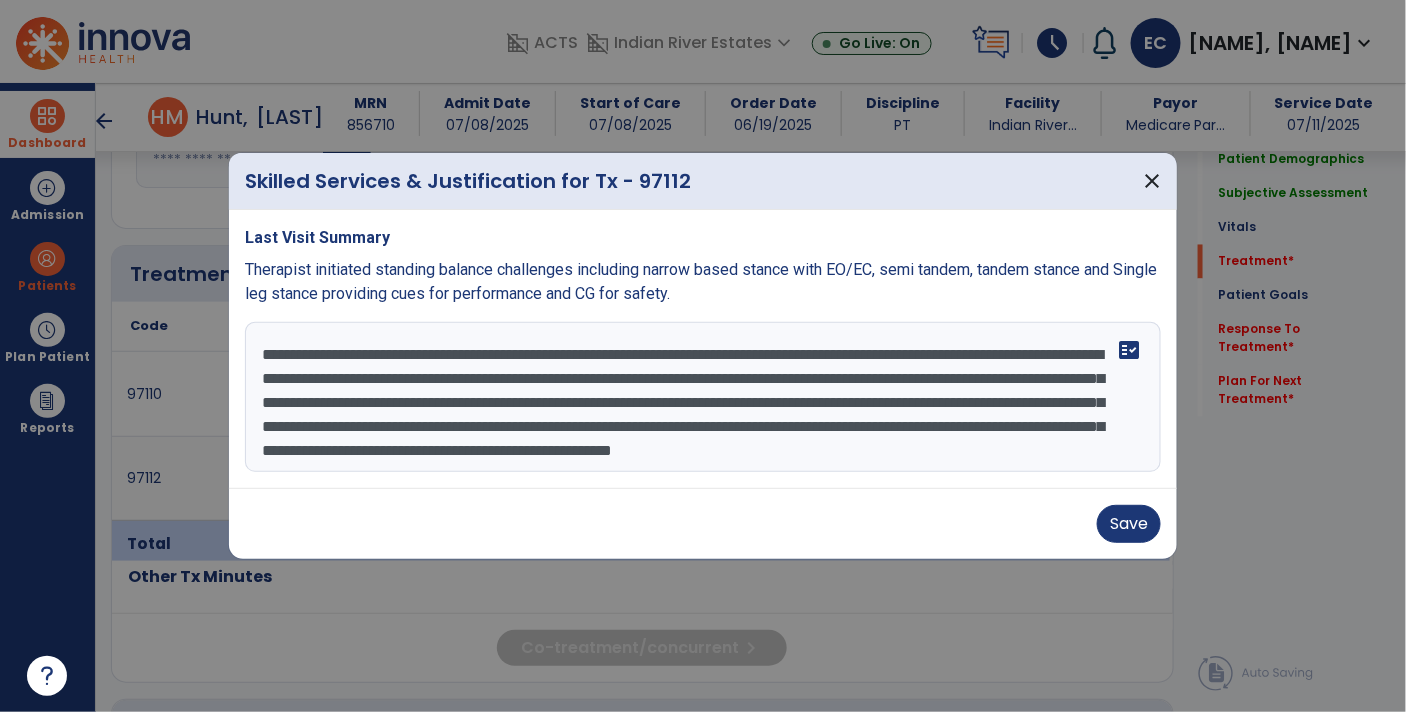 click on "**********" at bounding box center (703, 397) 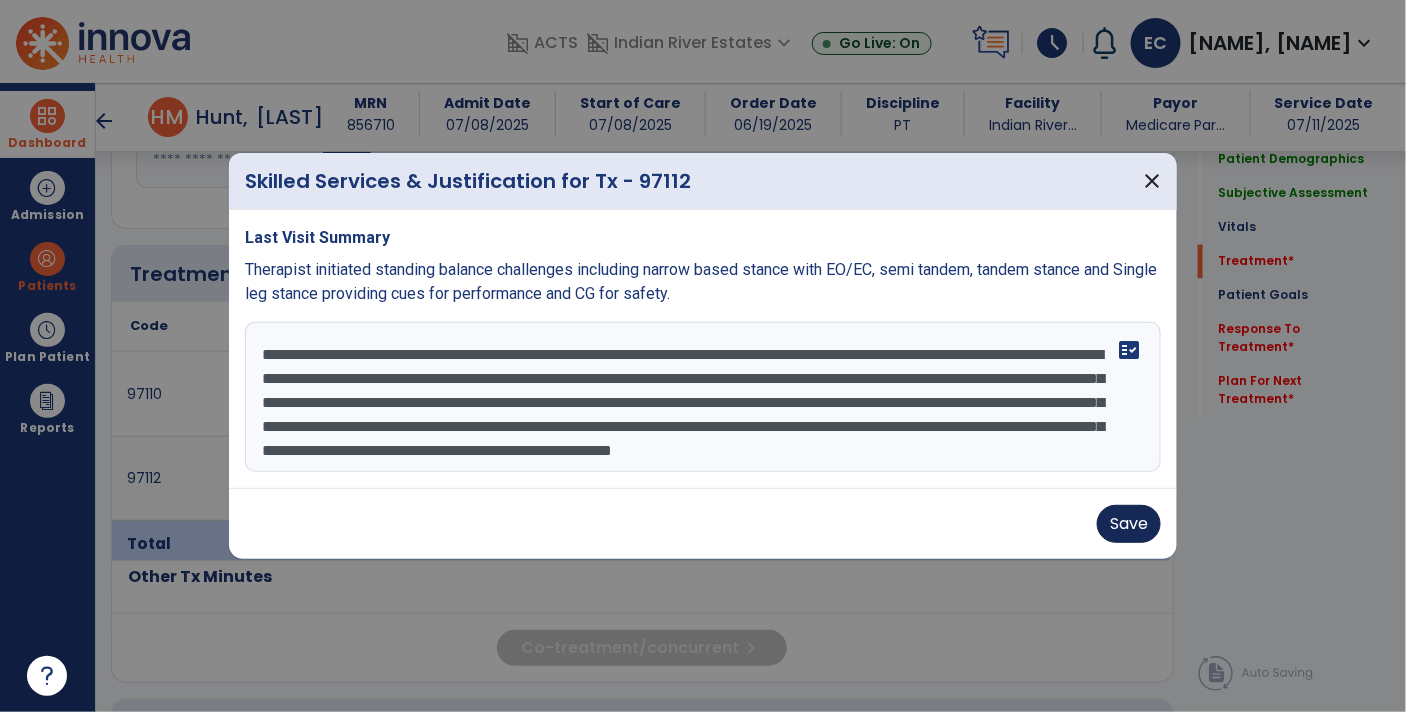 type on "**********" 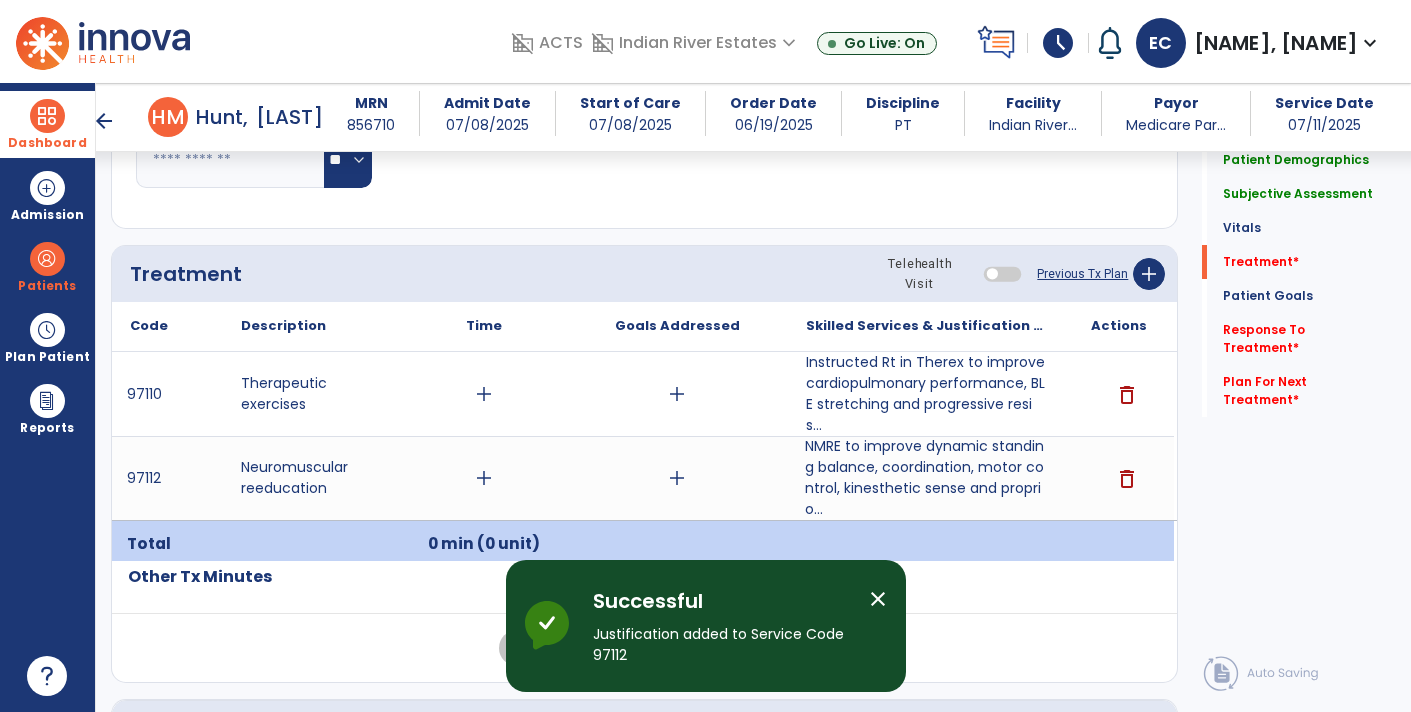 click on "arrow_back" at bounding box center [104, 121] 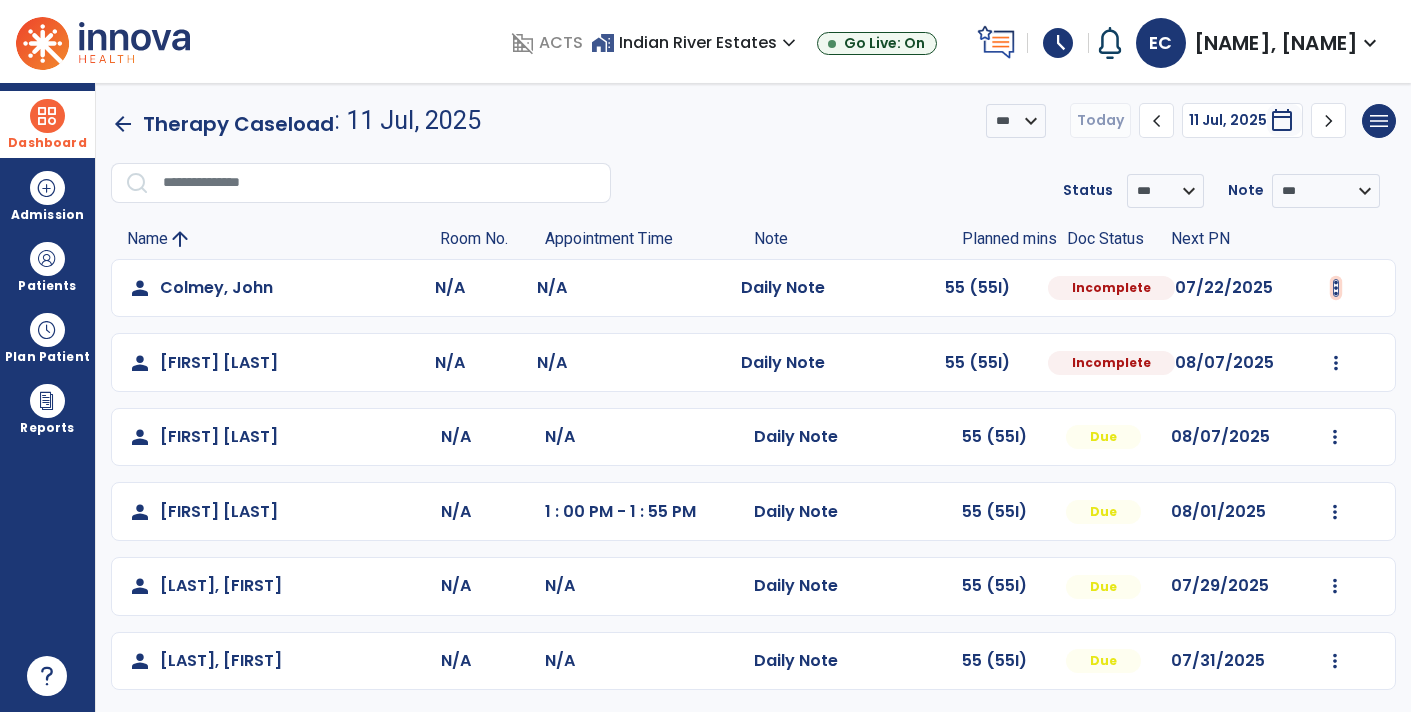 click at bounding box center (1336, 288) 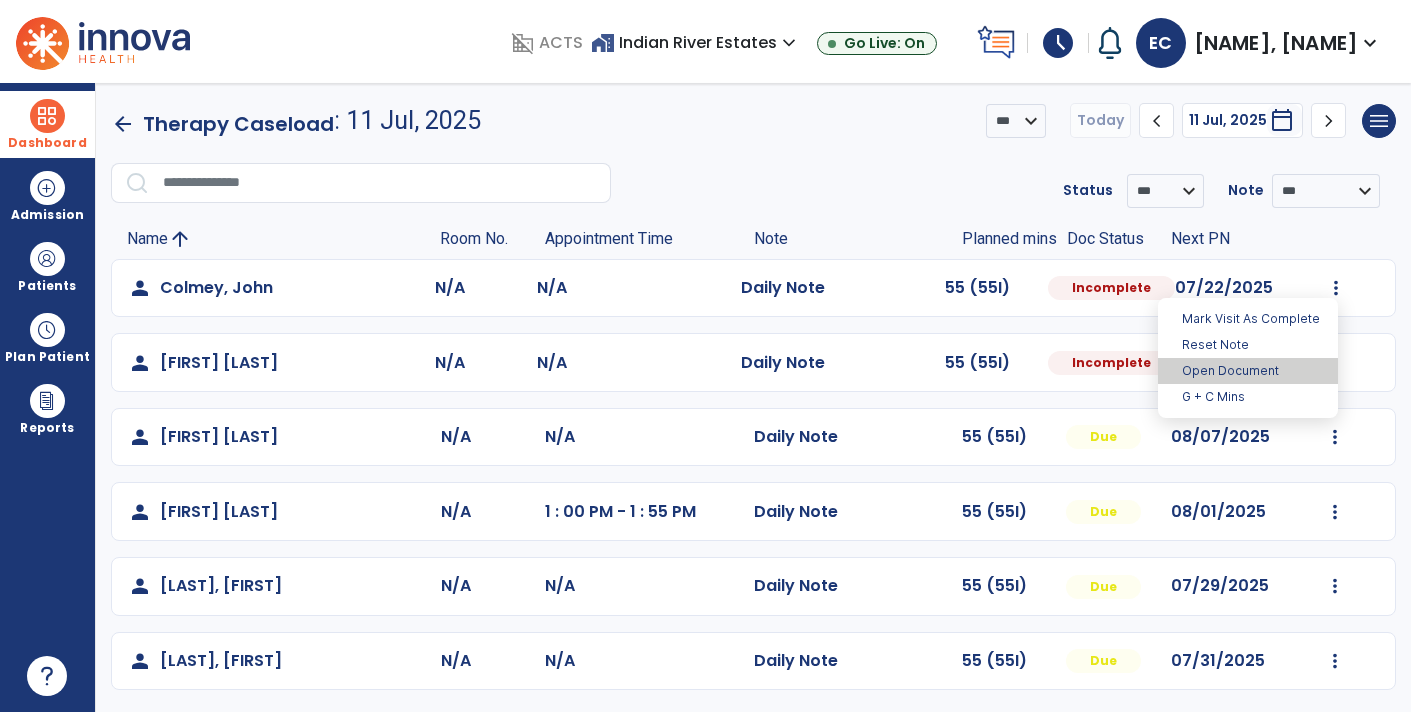 click on "Open Document" at bounding box center (1248, 371) 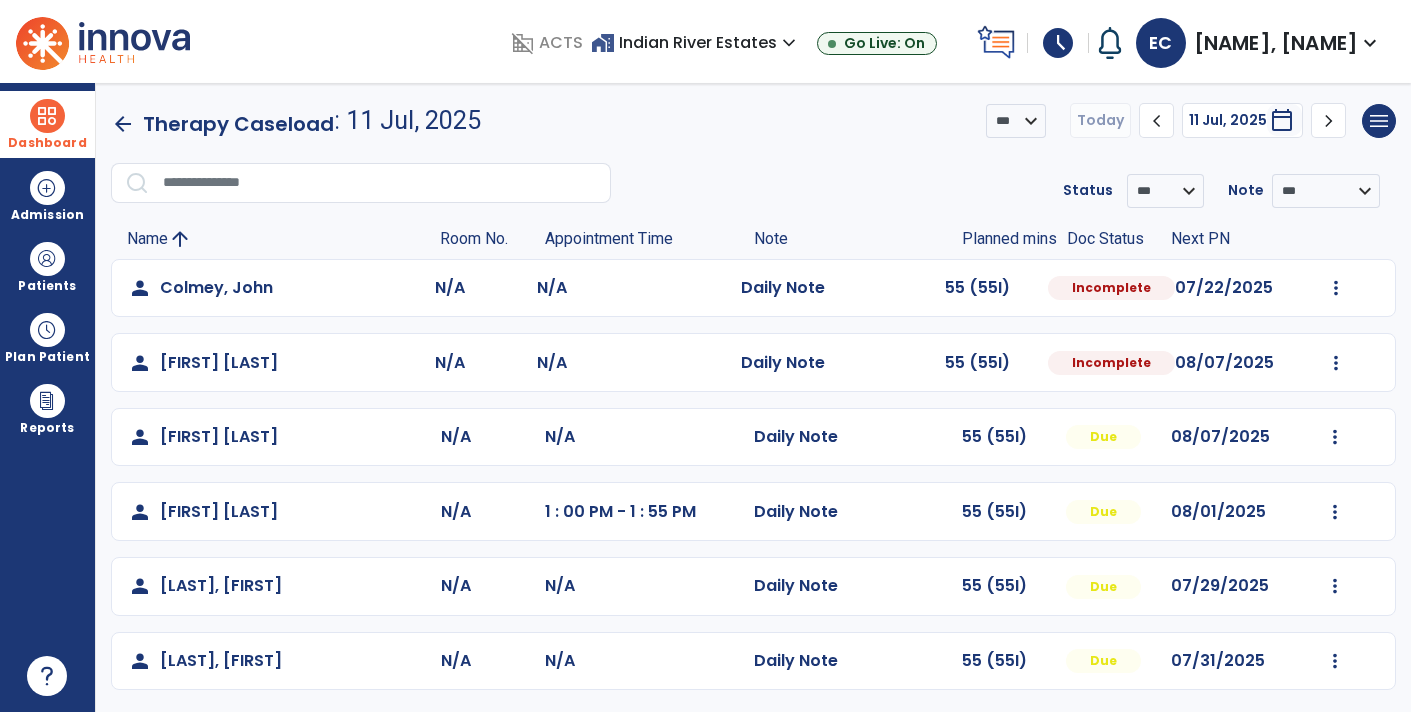 select on "*" 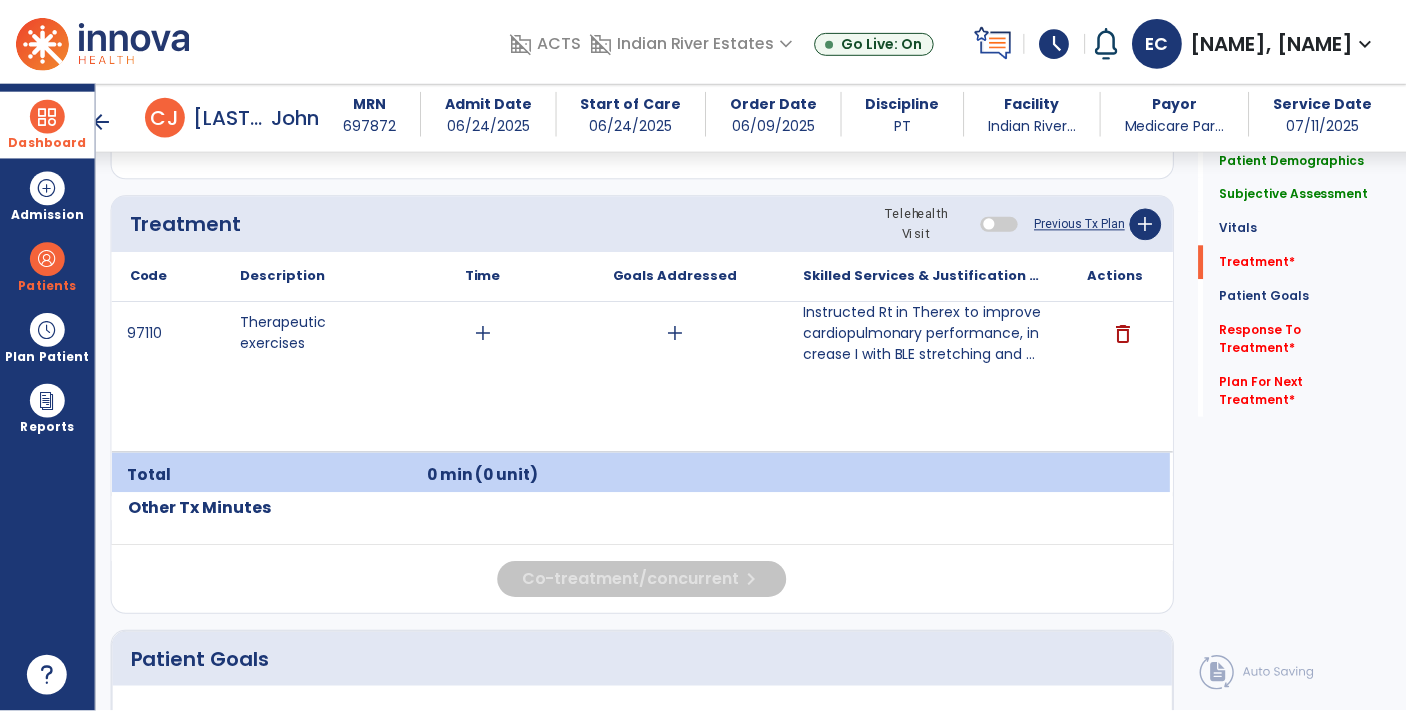 scroll, scrollTop: 1161, scrollLeft: 0, axis: vertical 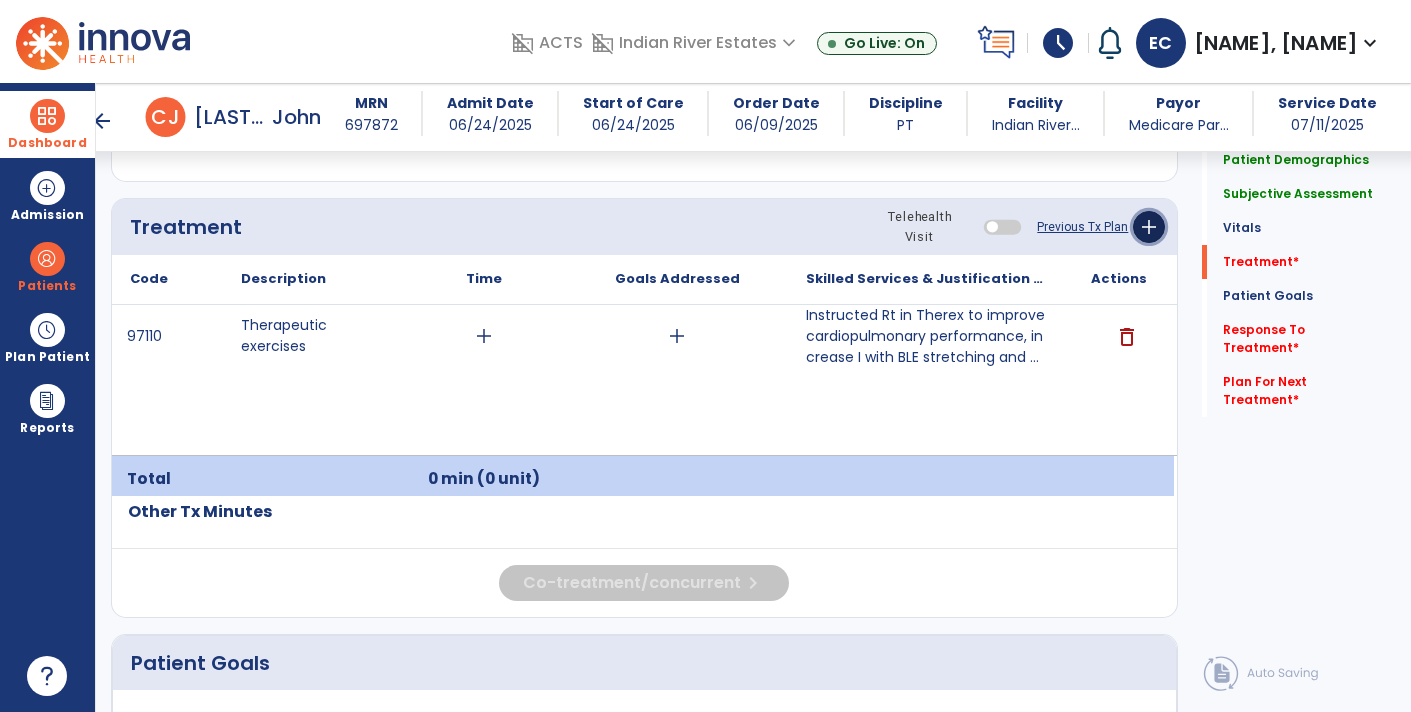 click on "add" 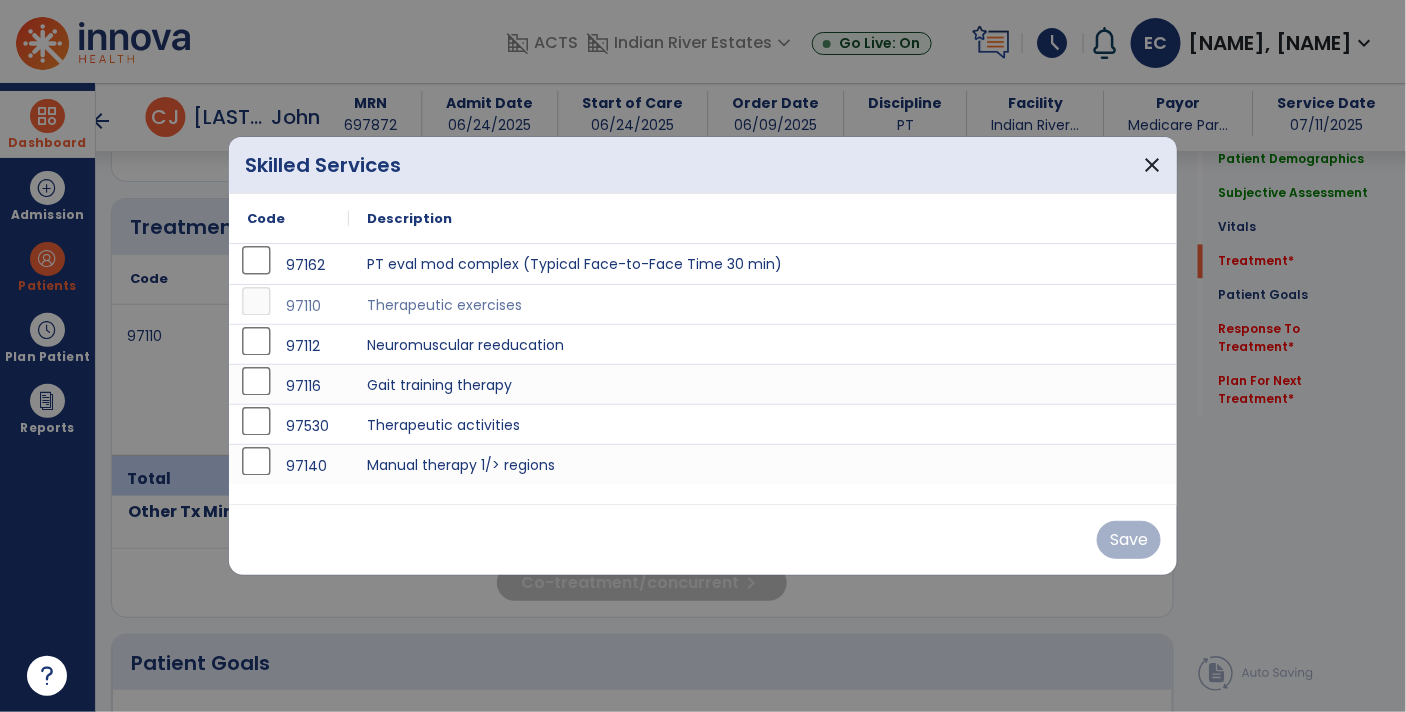 scroll, scrollTop: 1161, scrollLeft: 0, axis: vertical 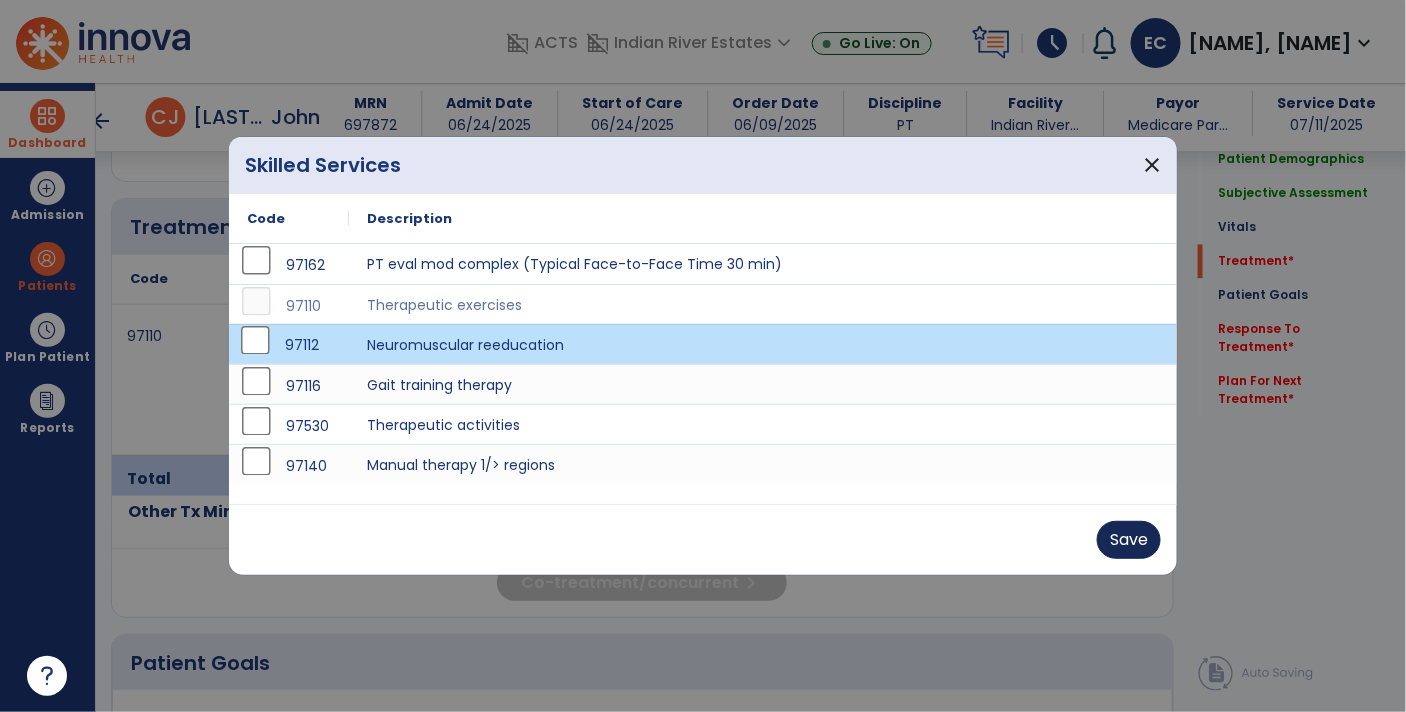 click on "Save" at bounding box center [1129, 540] 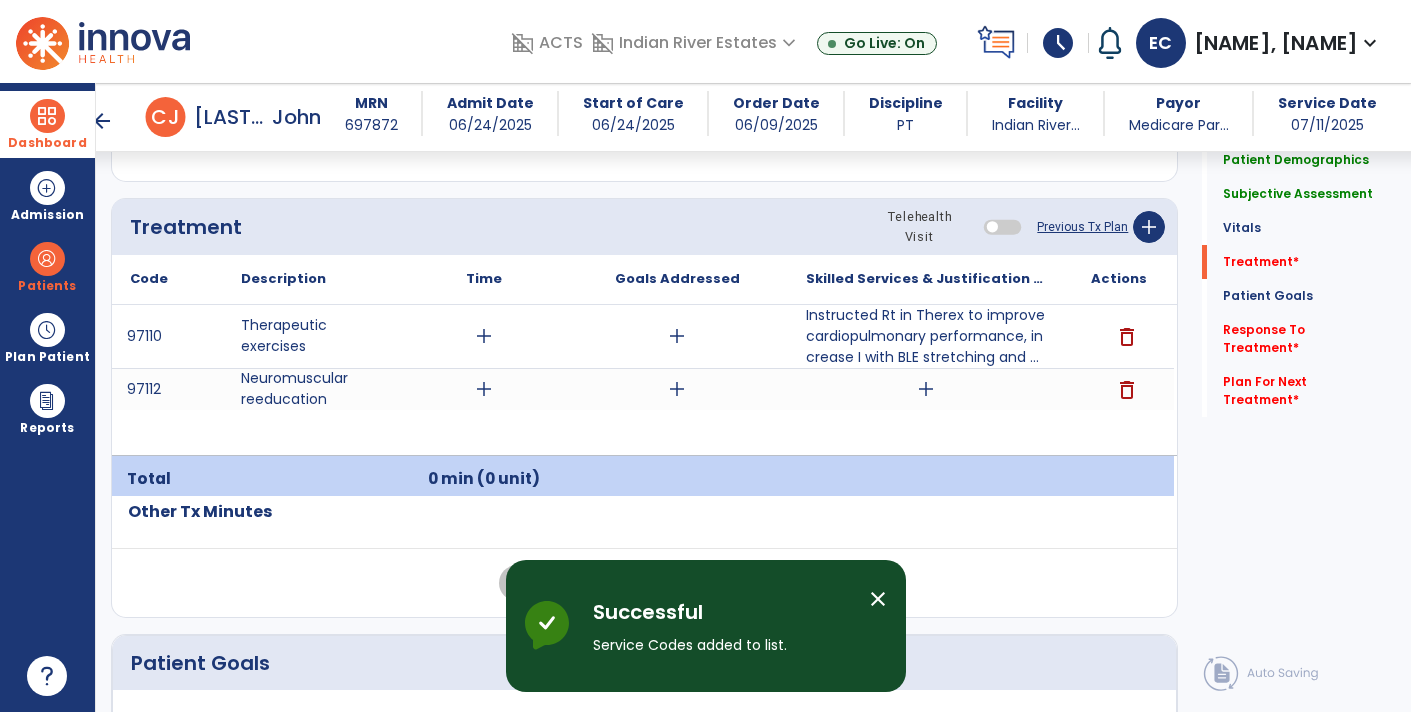 click on "add" at bounding box center (926, 389) 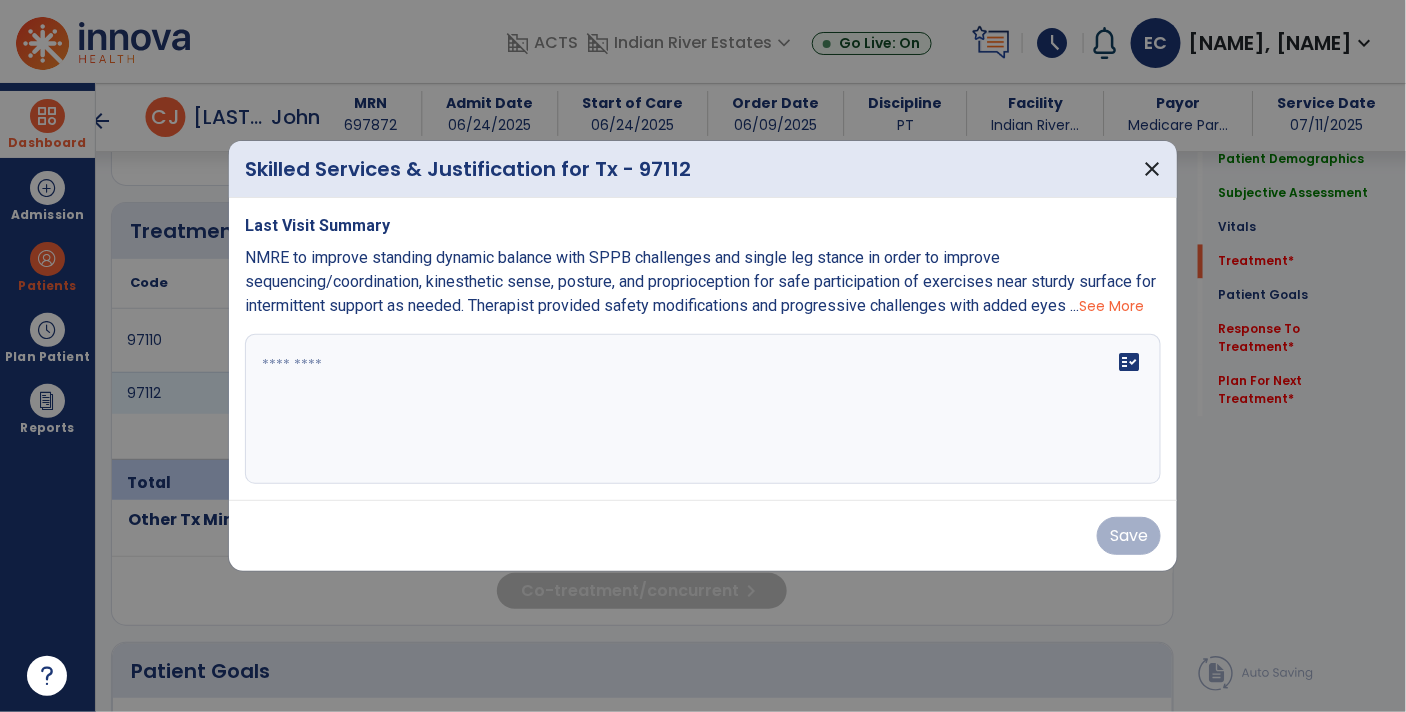 scroll, scrollTop: 1161, scrollLeft: 0, axis: vertical 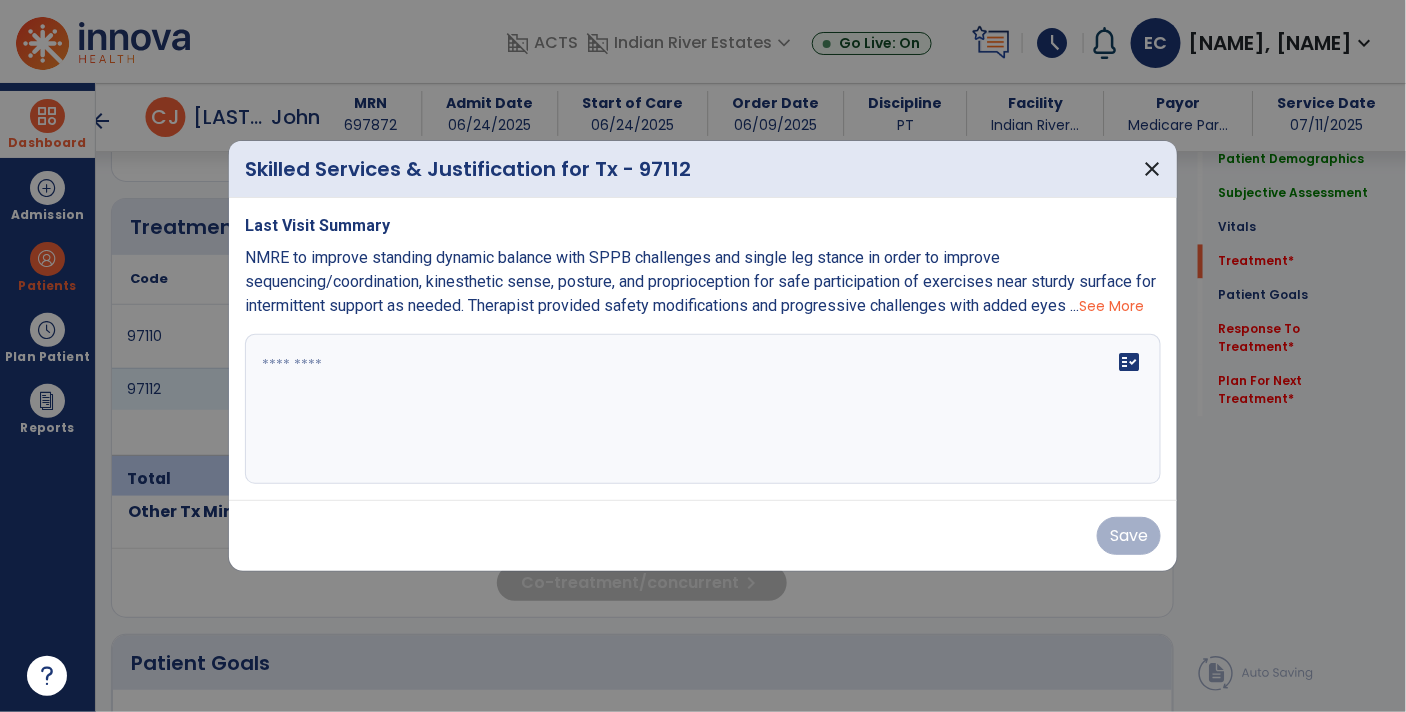 click on "fact_check" at bounding box center (703, 409) 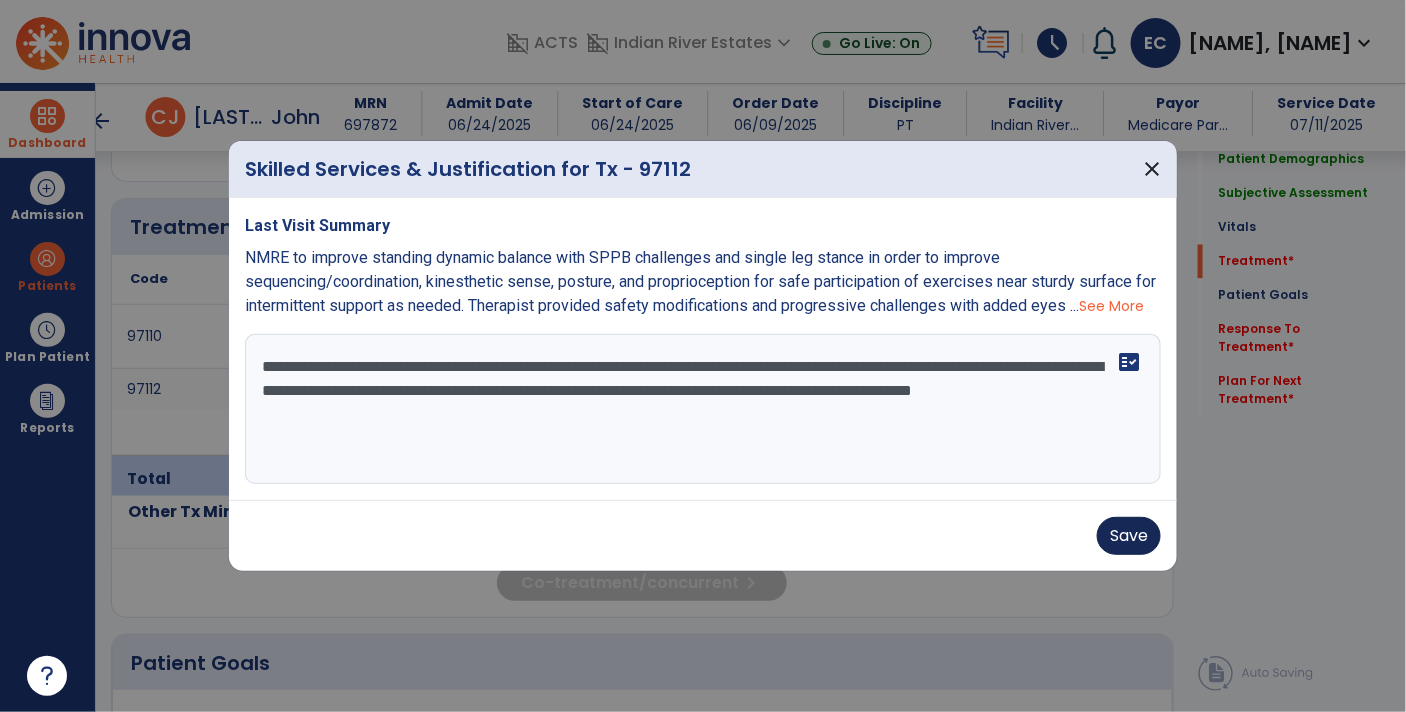 type on "**********" 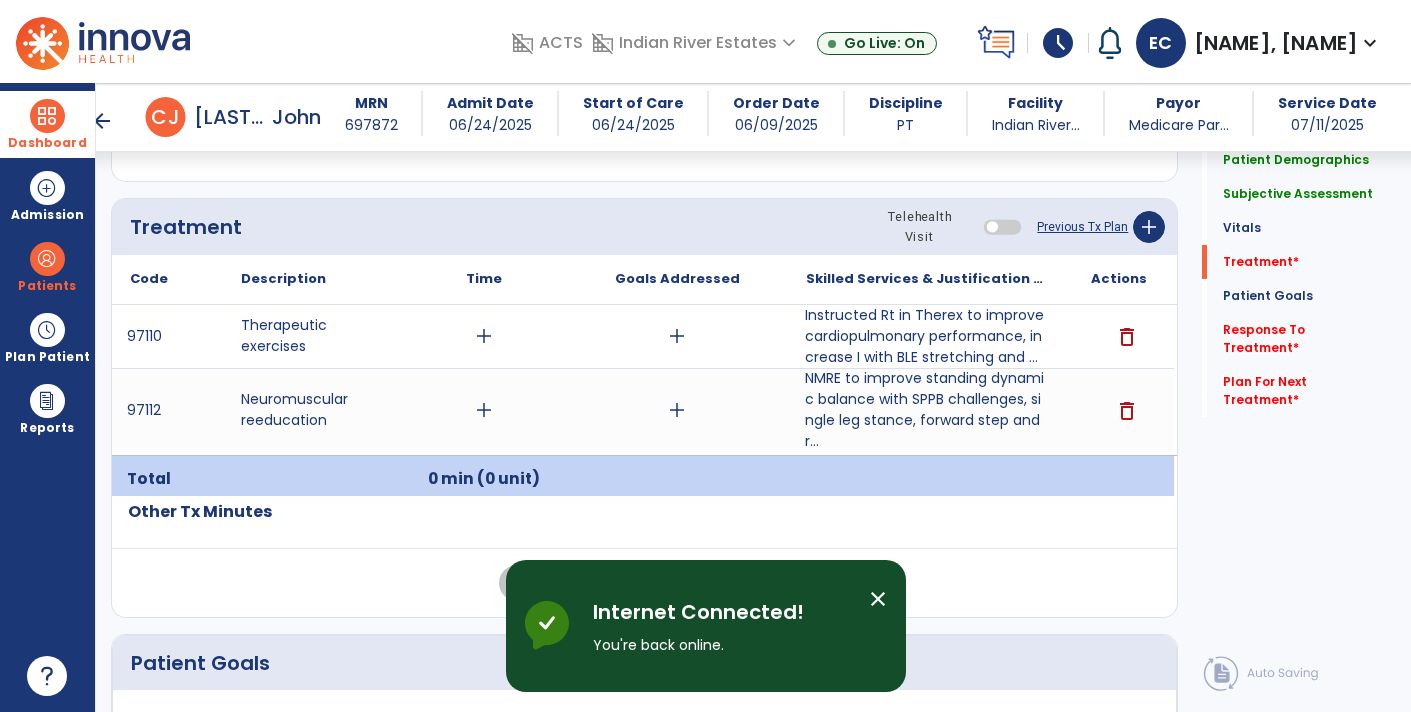 click on "Instructed Rt in Therex to improve cardiopulmonary performance, increase I with BLE stretching and  ..." at bounding box center (926, 336) 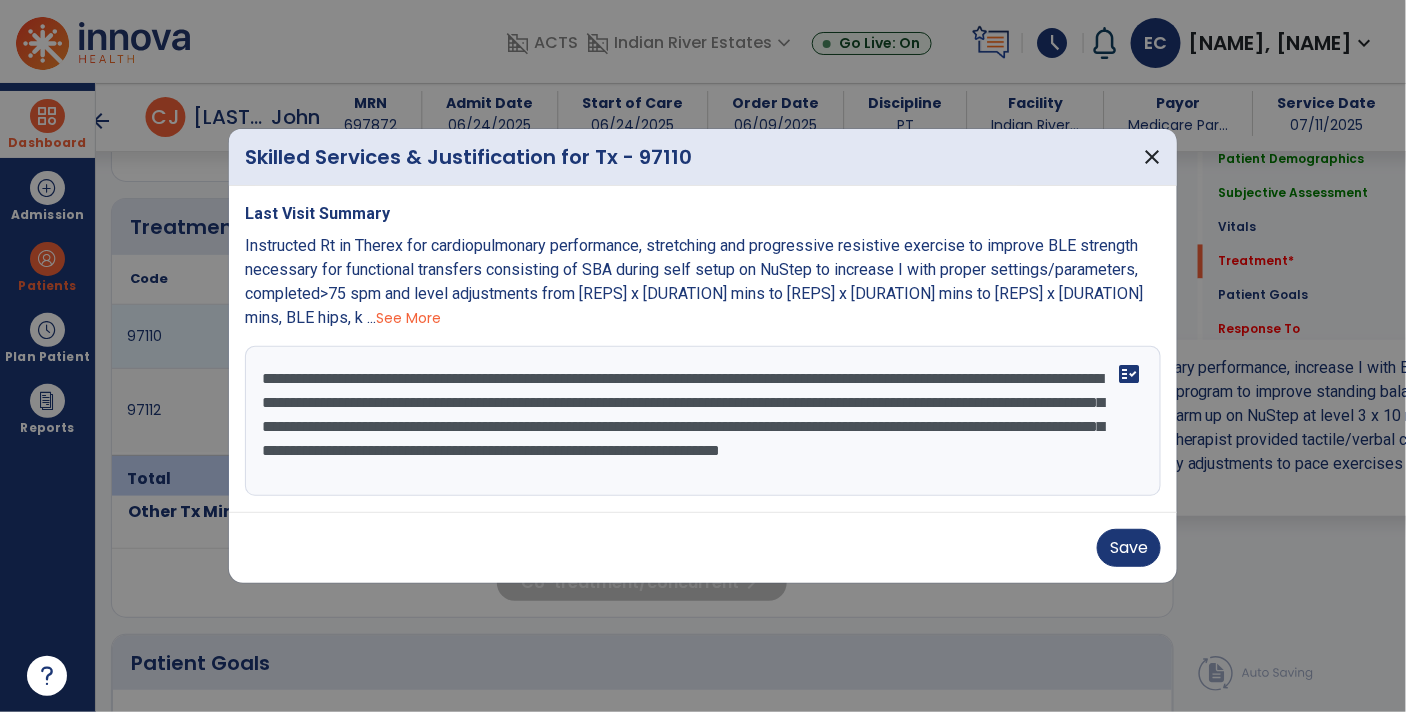 scroll, scrollTop: 1161, scrollLeft: 0, axis: vertical 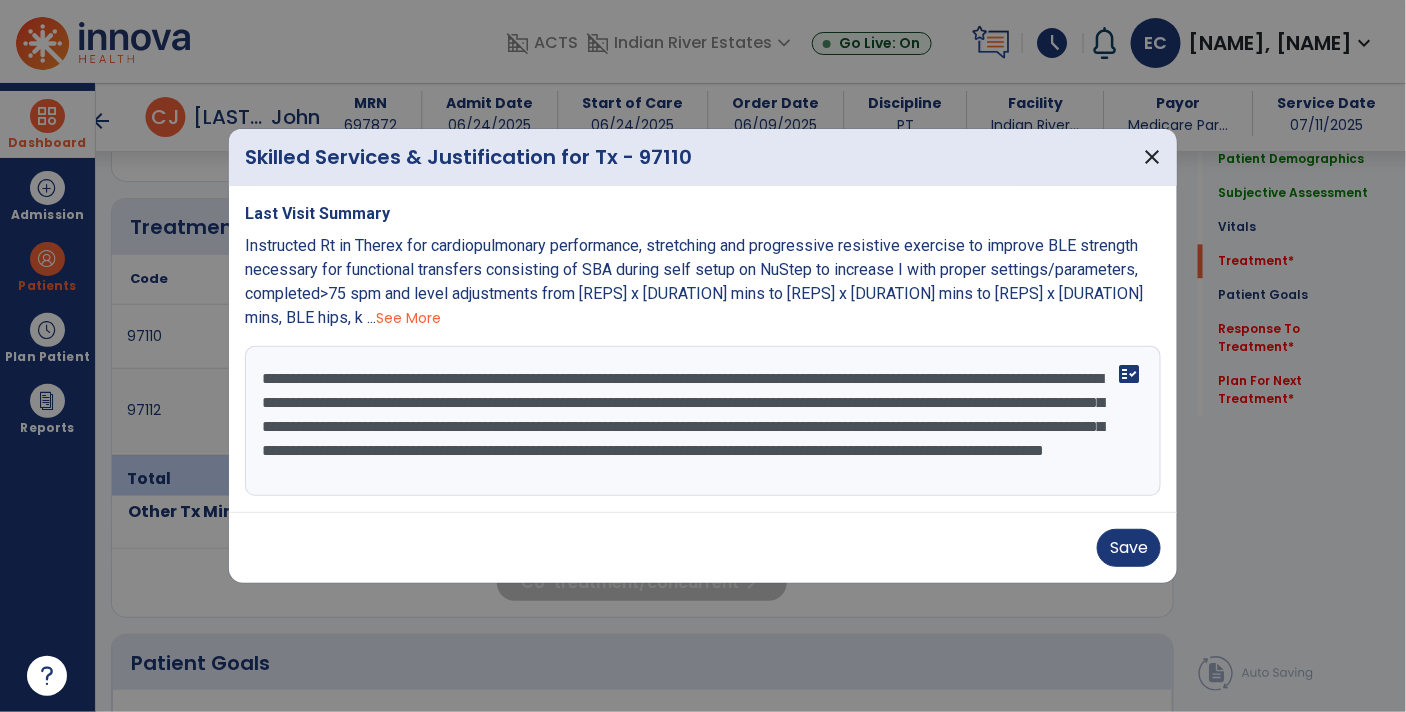 click on "**********" at bounding box center [703, 421] 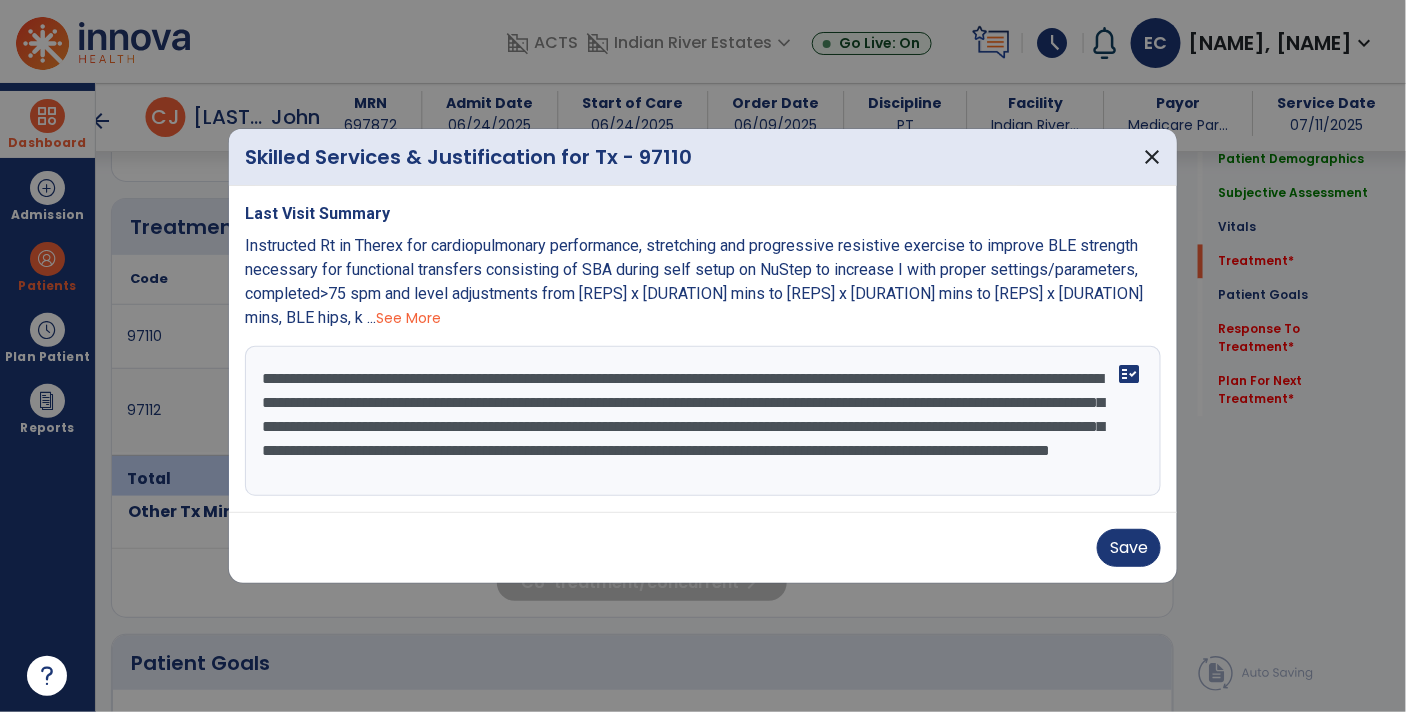 scroll, scrollTop: 23, scrollLeft: 0, axis: vertical 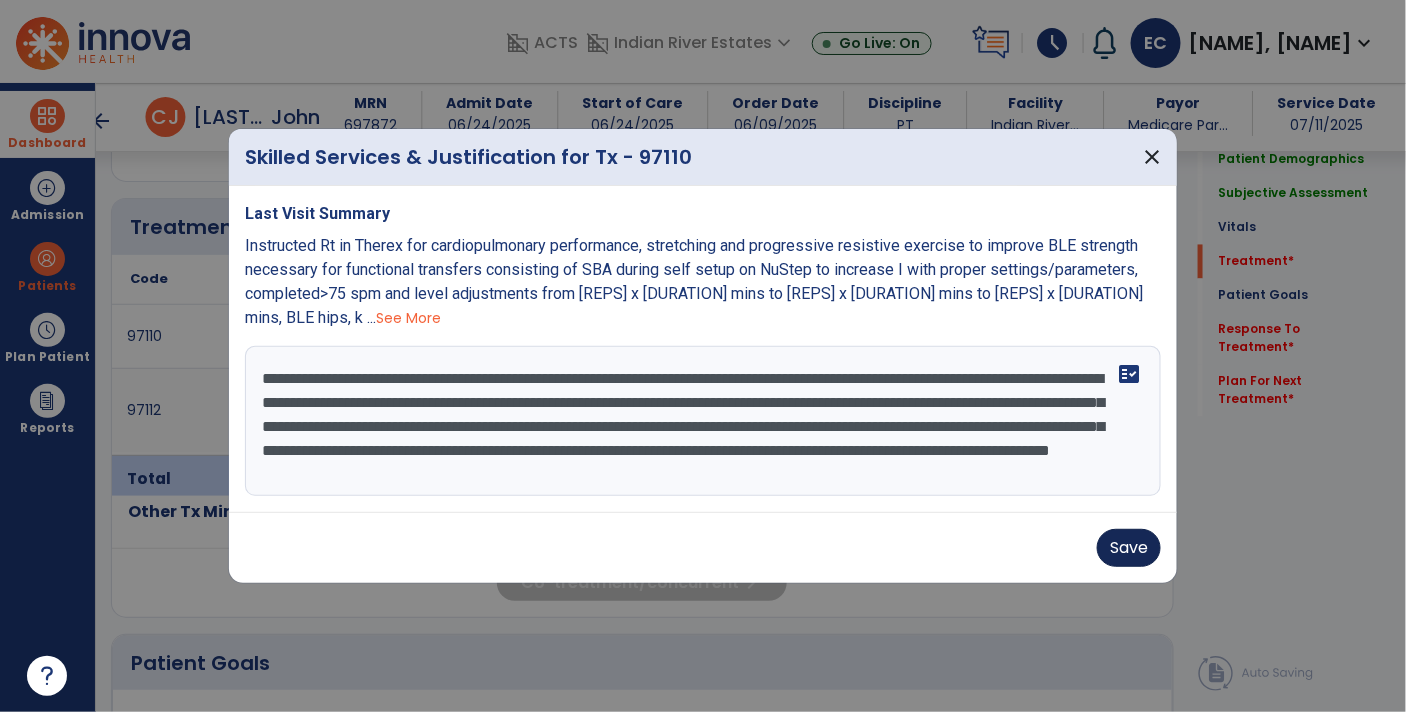 type on "**********" 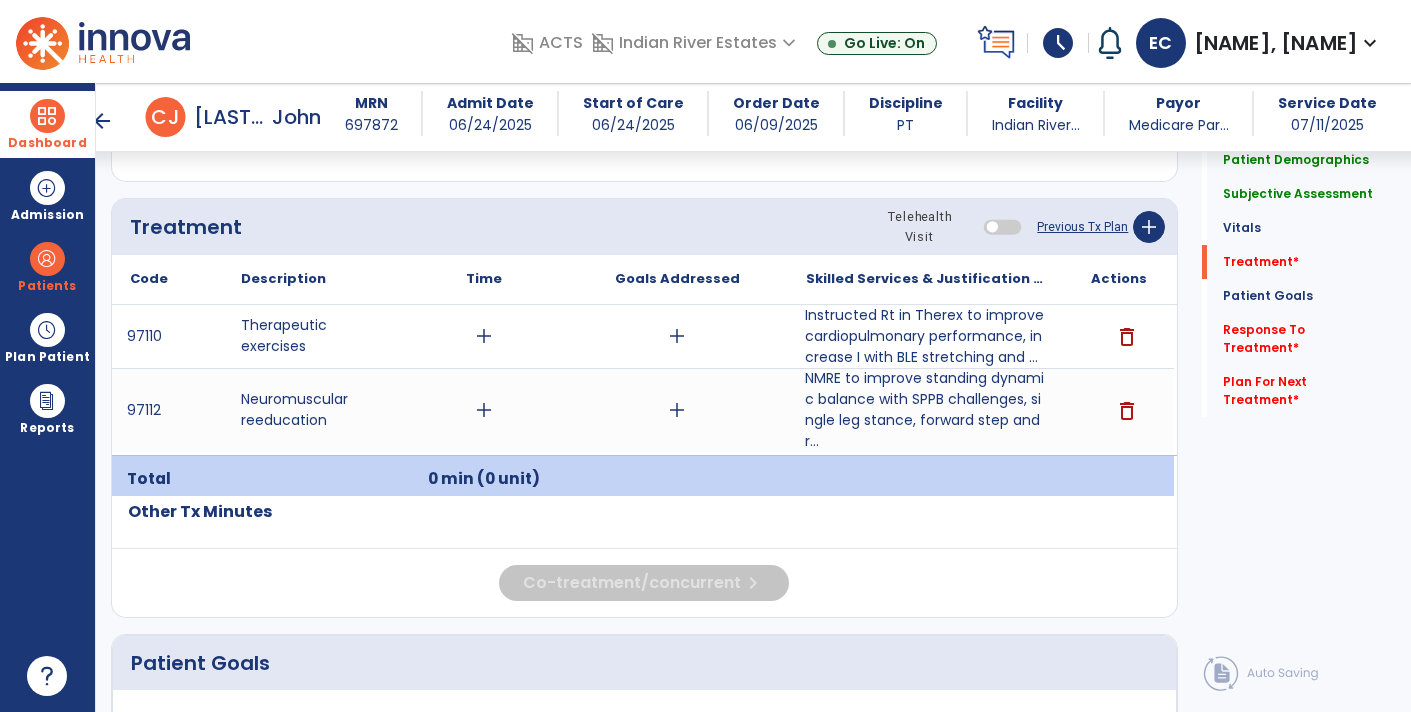 click on "NMRE to improve standing dynamic balance with SPPB challenges, single leg stance, forward step and r..." at bounding box center (926, 410) 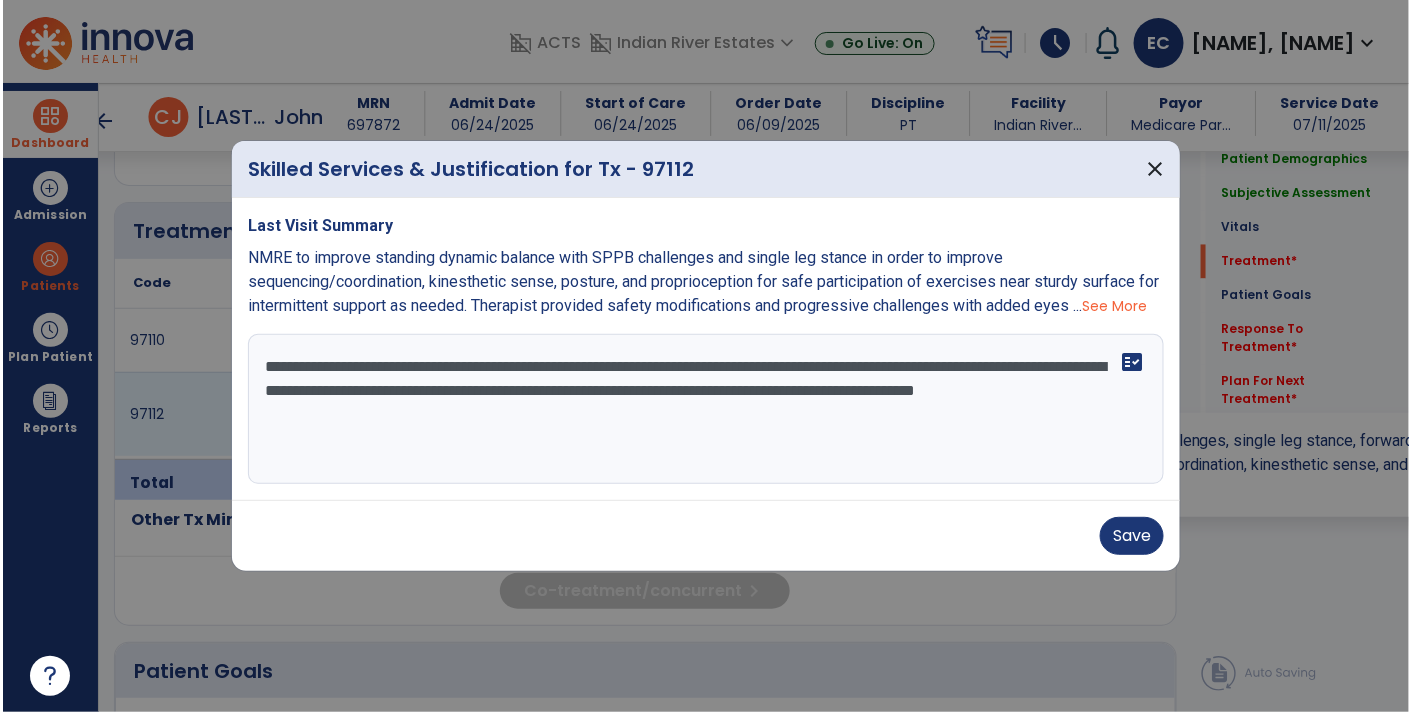 scroll, scrollTop: 1161, scrollLeft: 0, axis: vertical 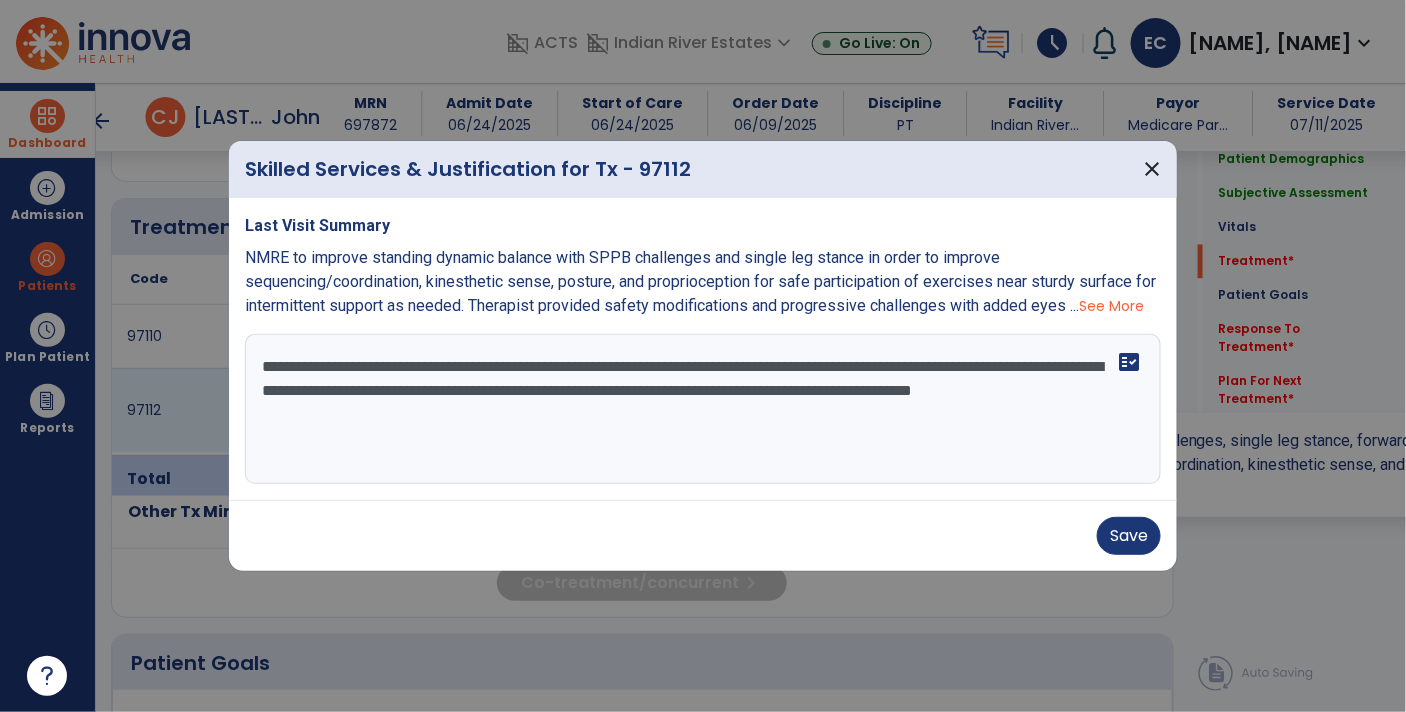 click on "**********" at bounding box center (703, 409) 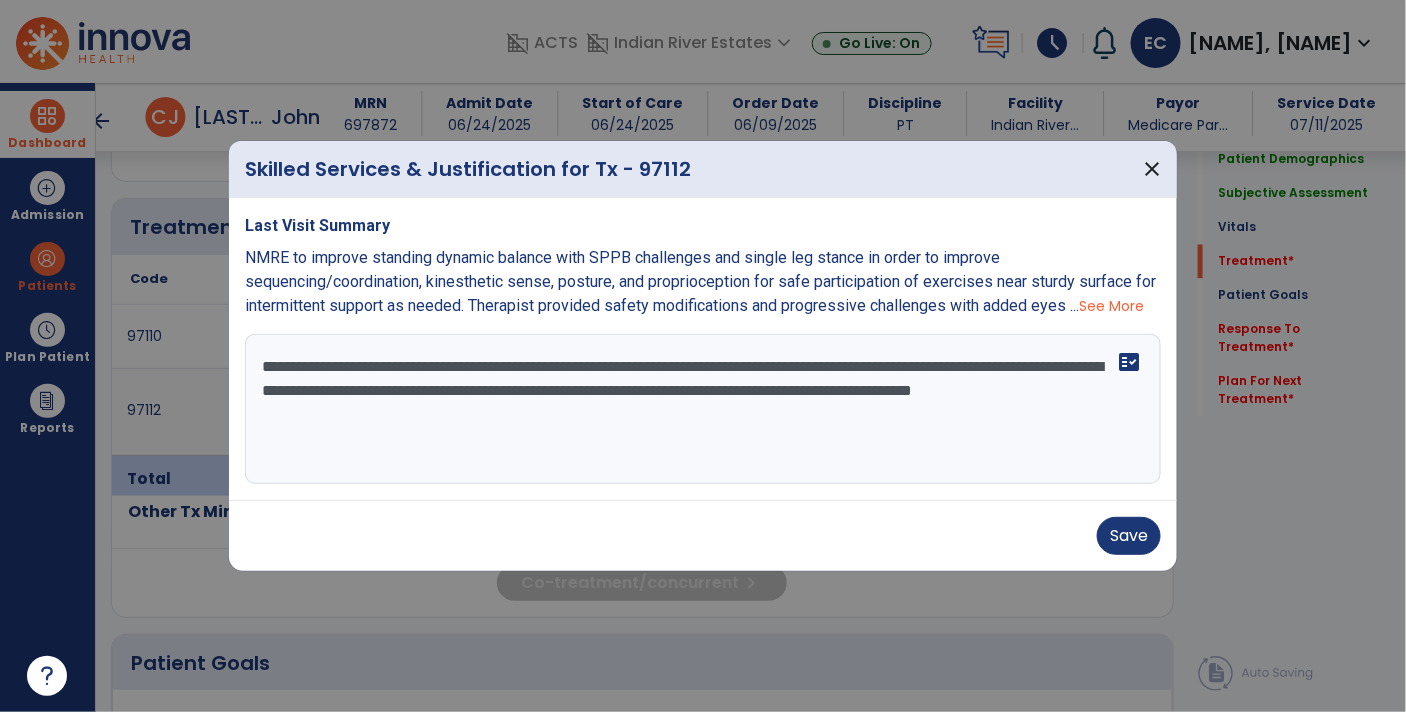 click on "**********" at bounding box center [703, 409] 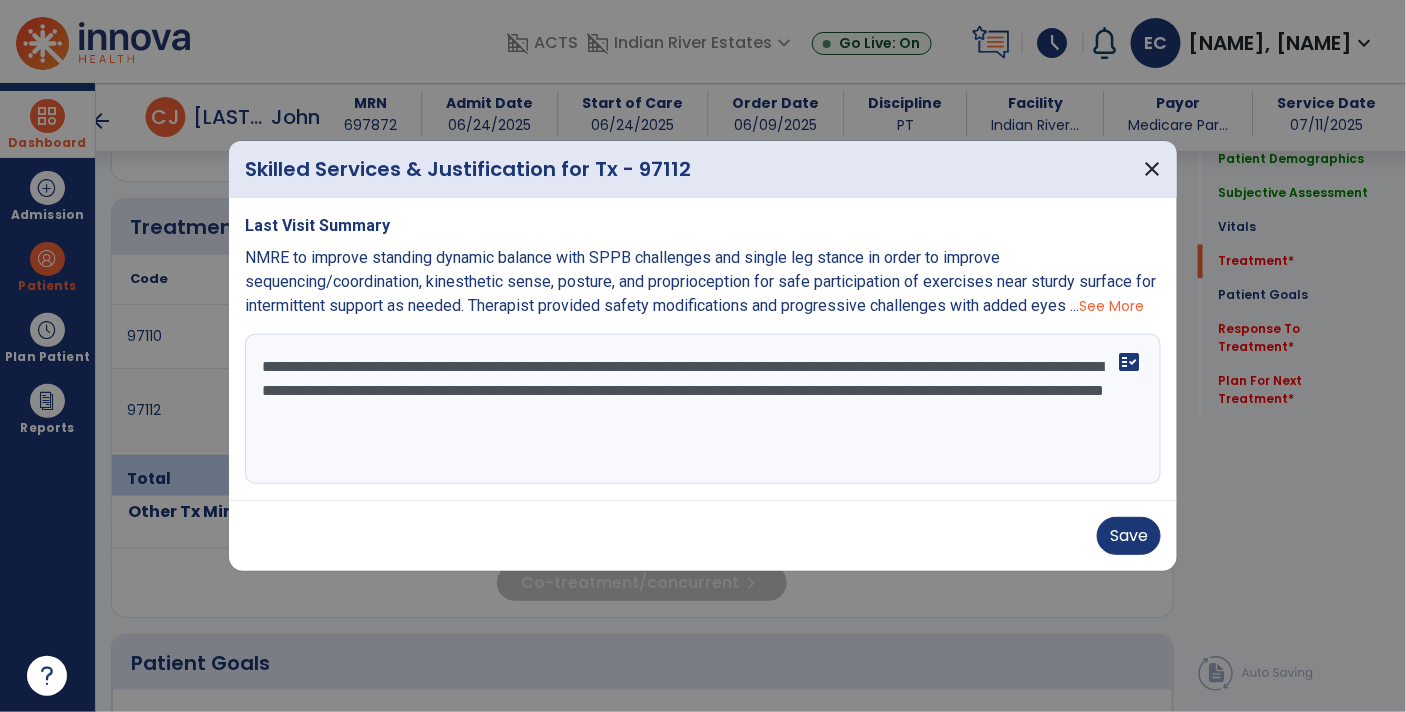 click on "**********" at bounding box center [703, 409] 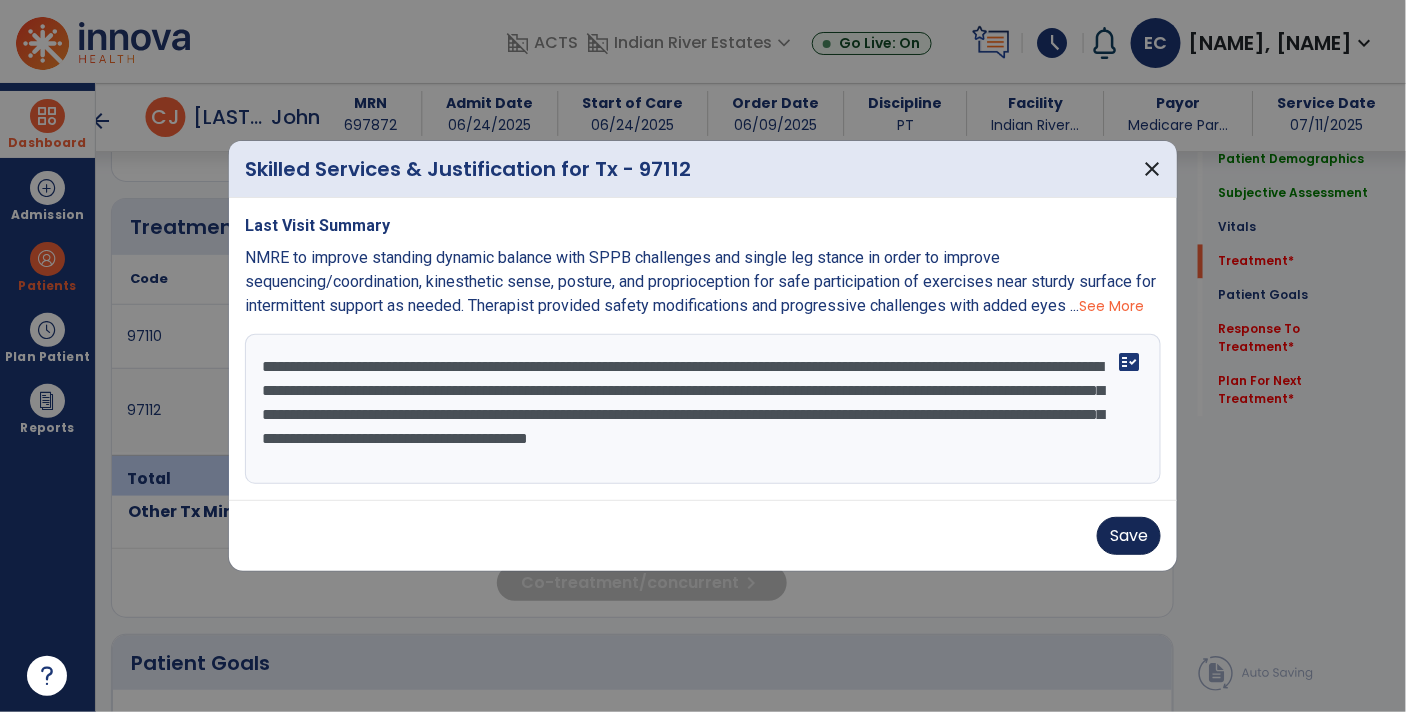 type on "**********" 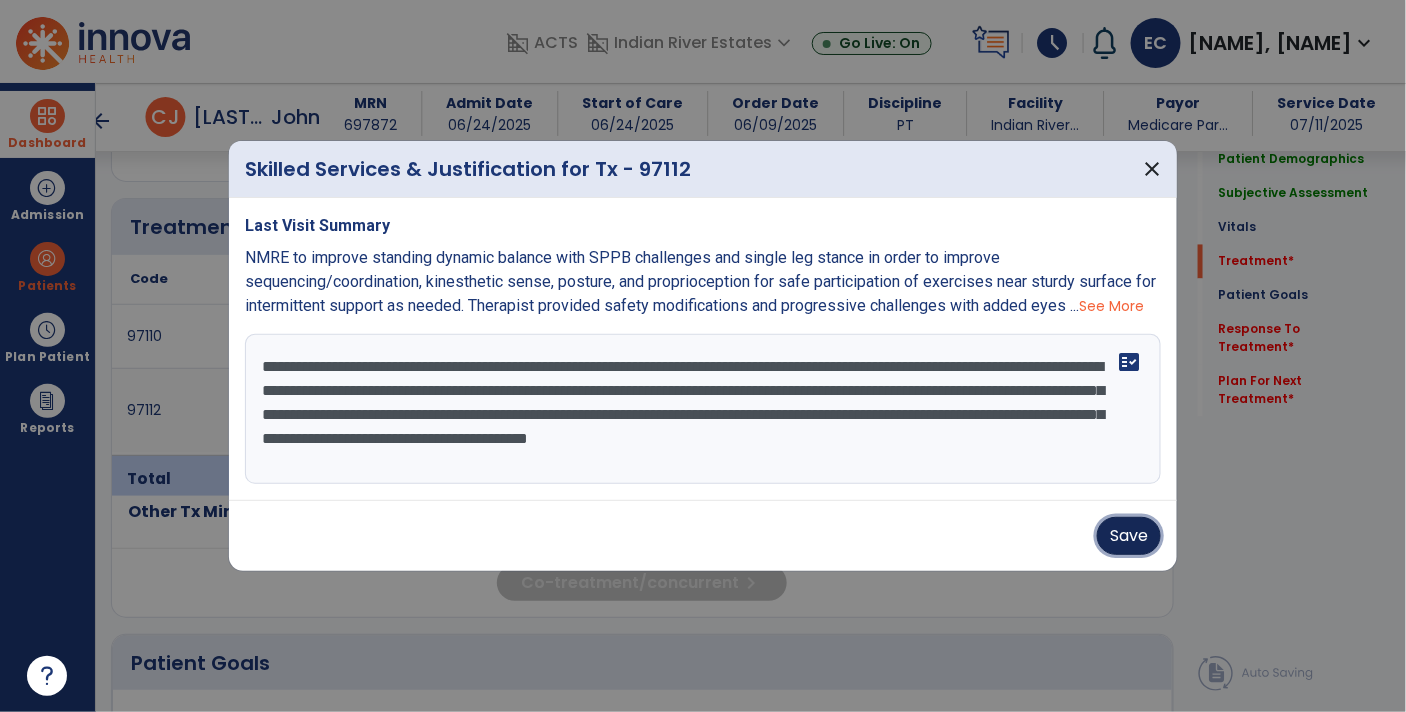 click on "Save" at bounding box center [1129, 536] 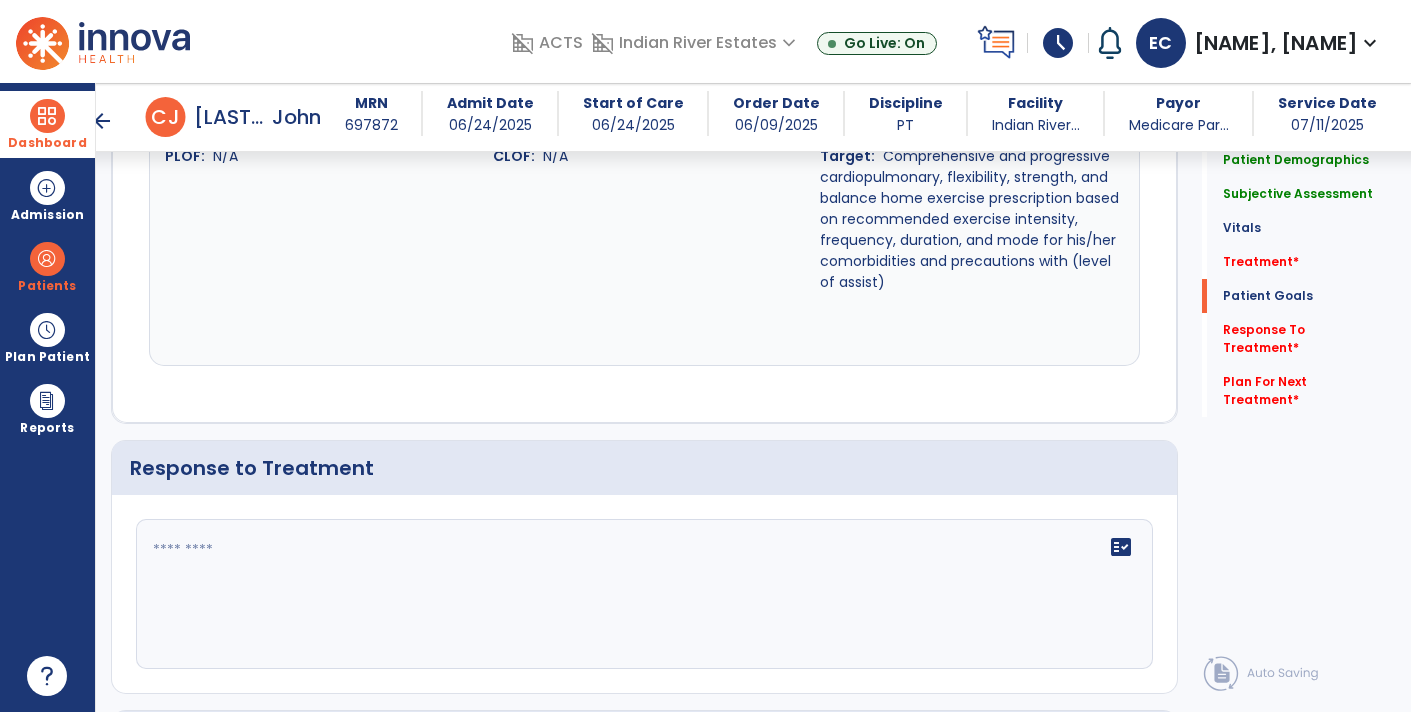 scroll, scrollTop: 2669, scrollLeft: 0, axis: vertical 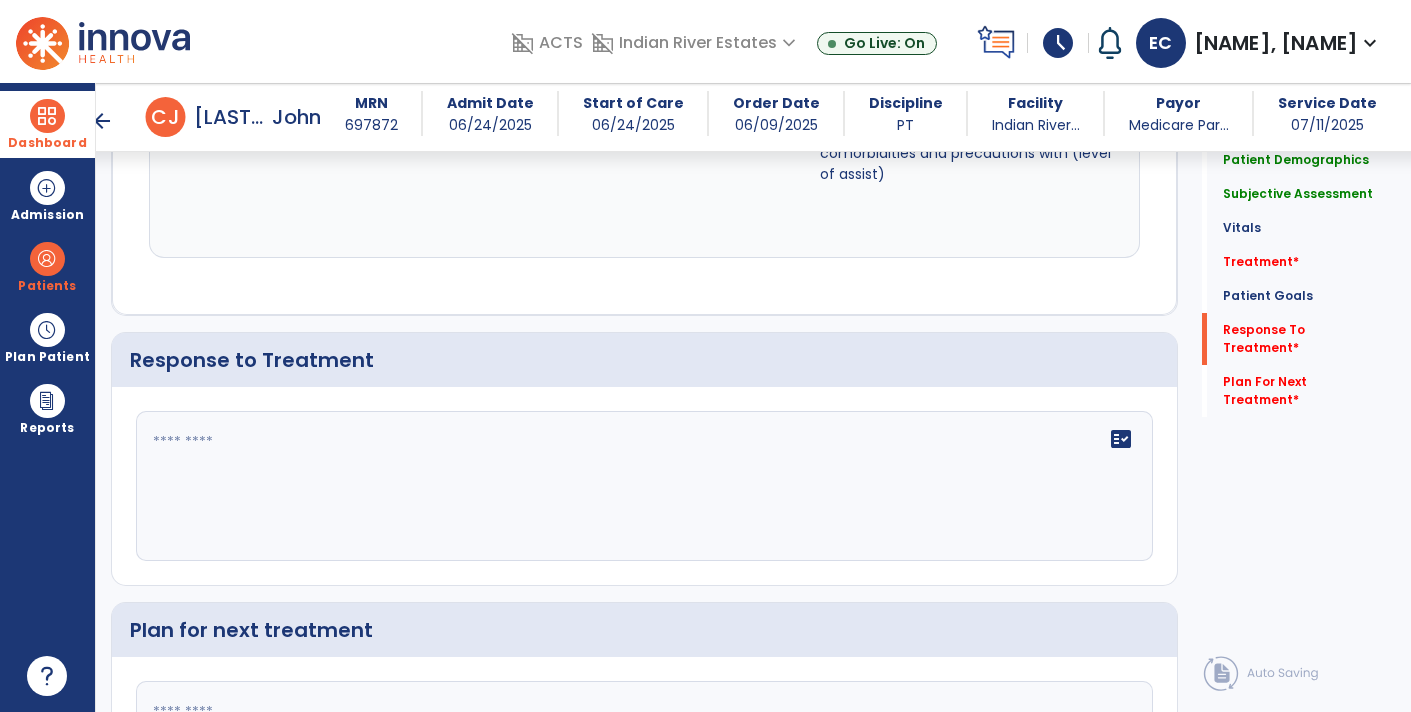 click 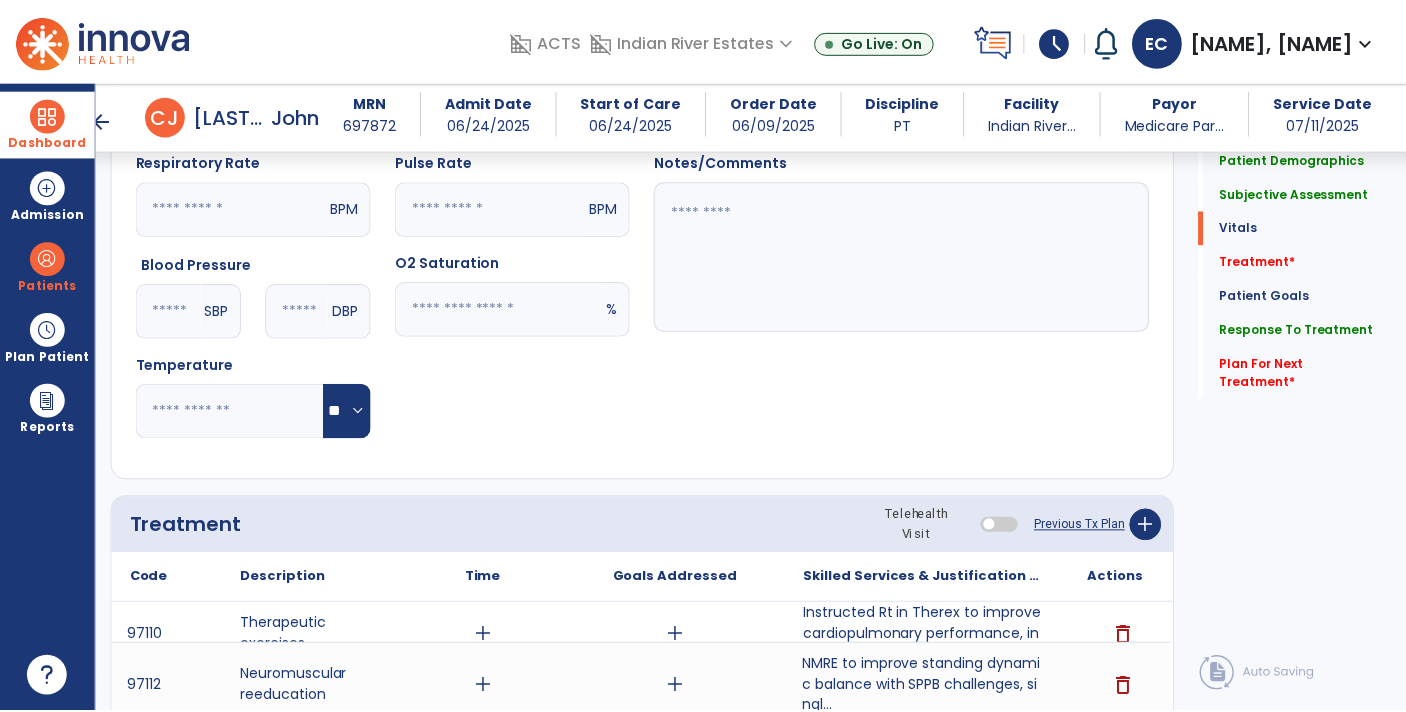 scroll, scrollTop: 834, scrollLeft: 0, axis: vertical 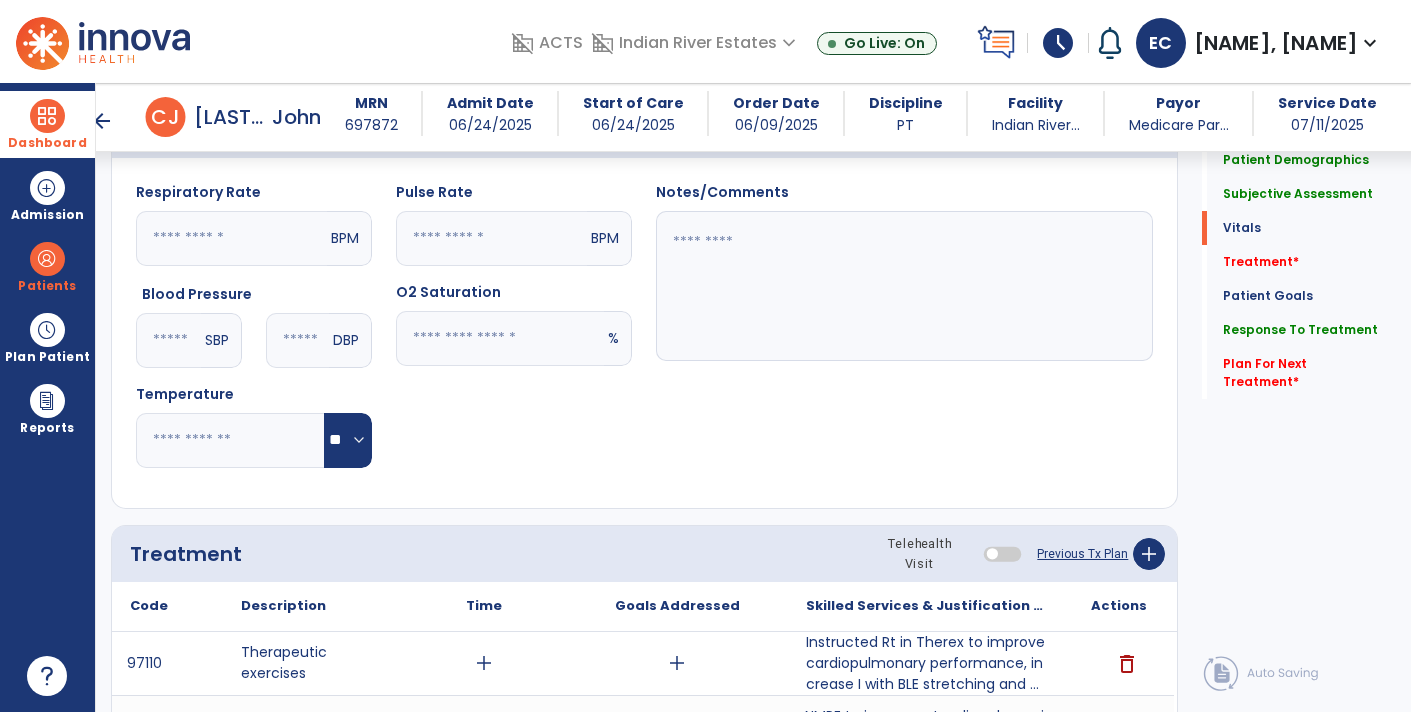 type on "**********" 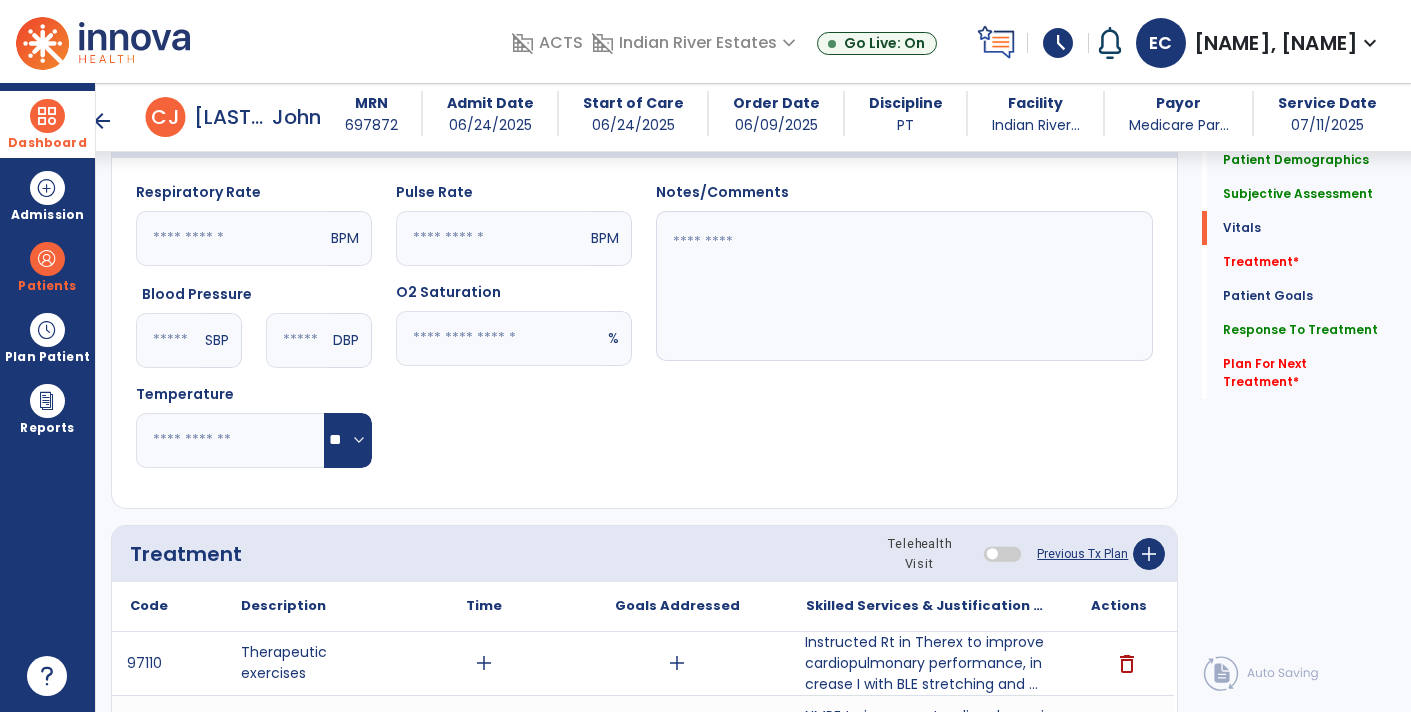 click on "Instructed Rt in Therex to improve cardiopulmonary performance, increase I with BLE stretching and  ..." at bounding box center (926, 663) 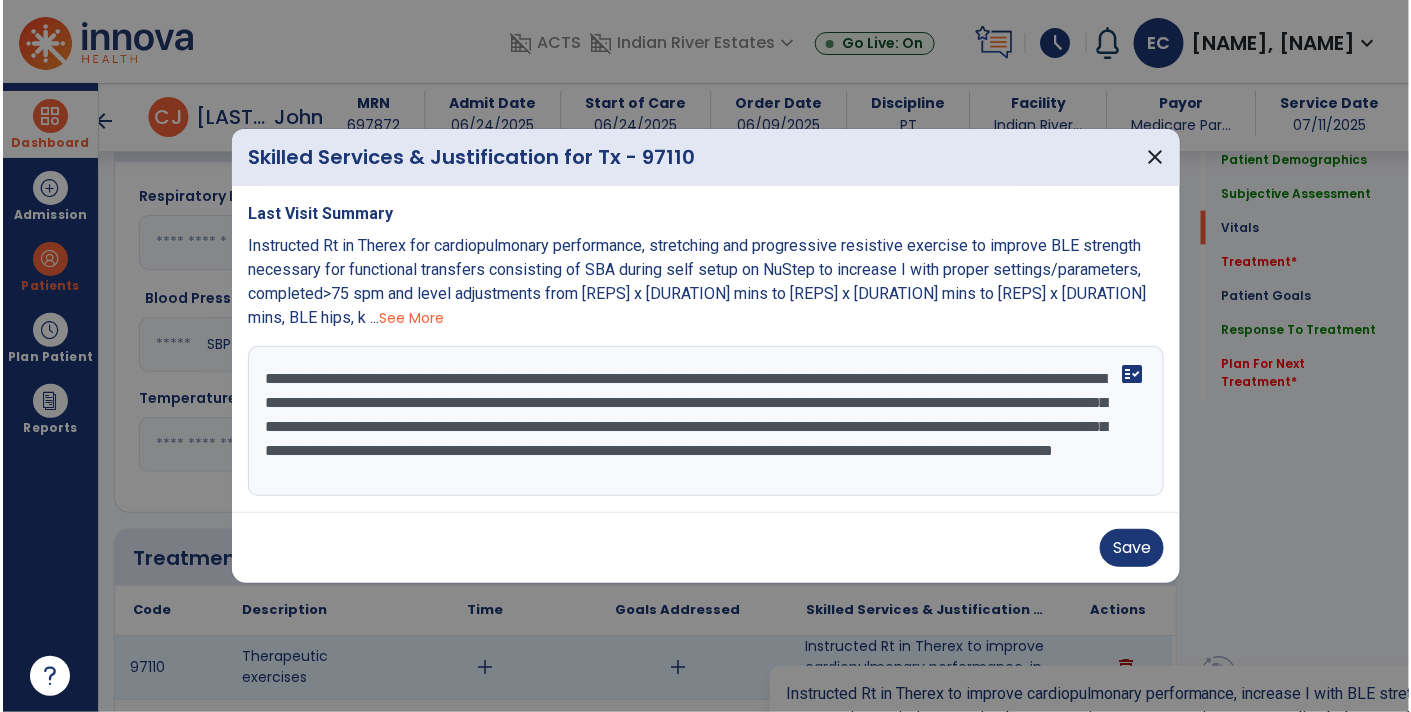 scroll, scrollTop: 834, scrollLeft: 0, axis: vertical 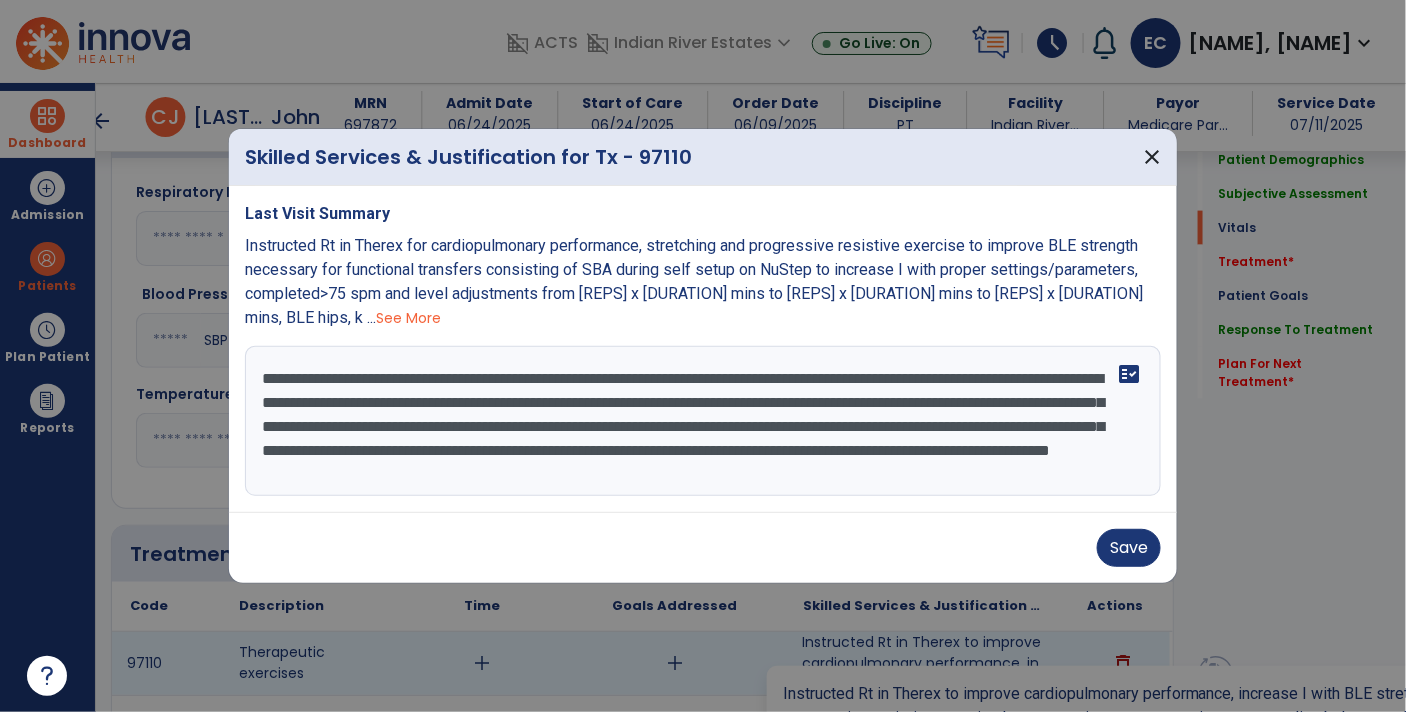 click on "**********" at bounding box center [703, 421] 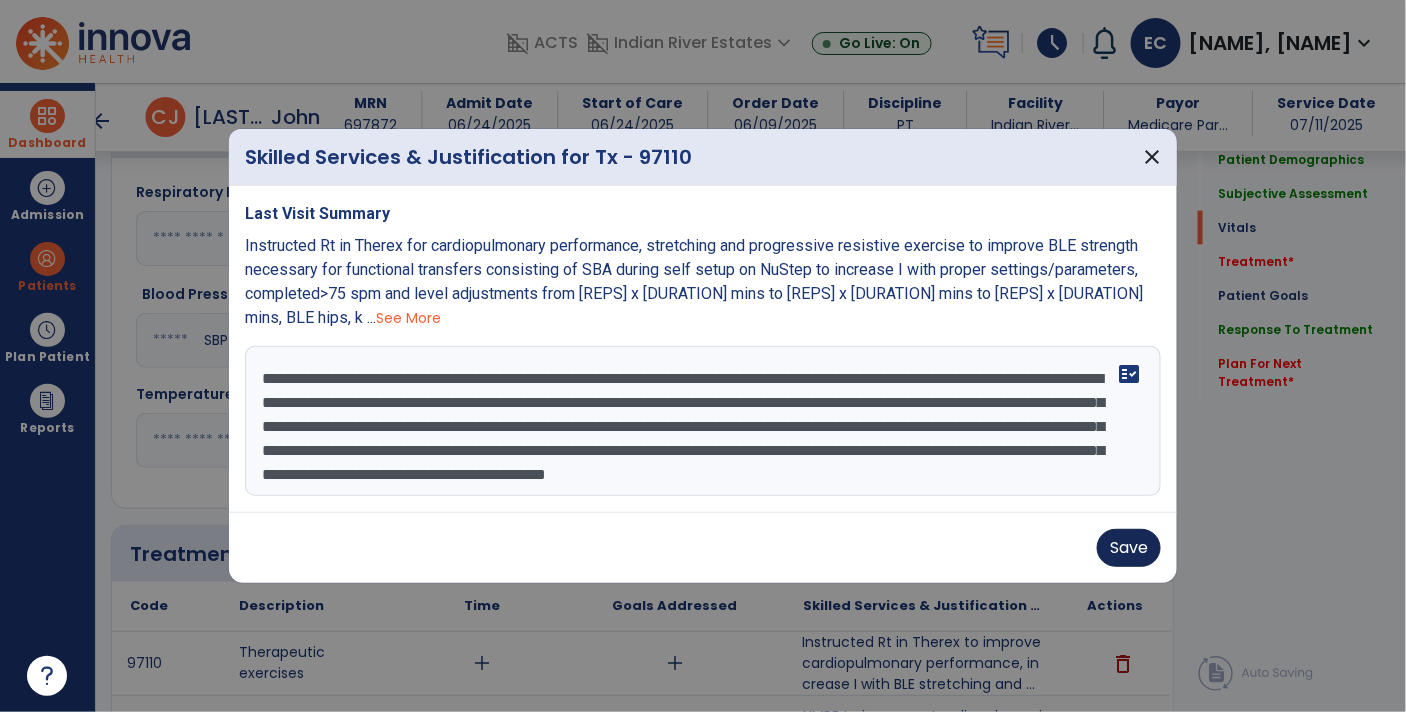 type on "**********" 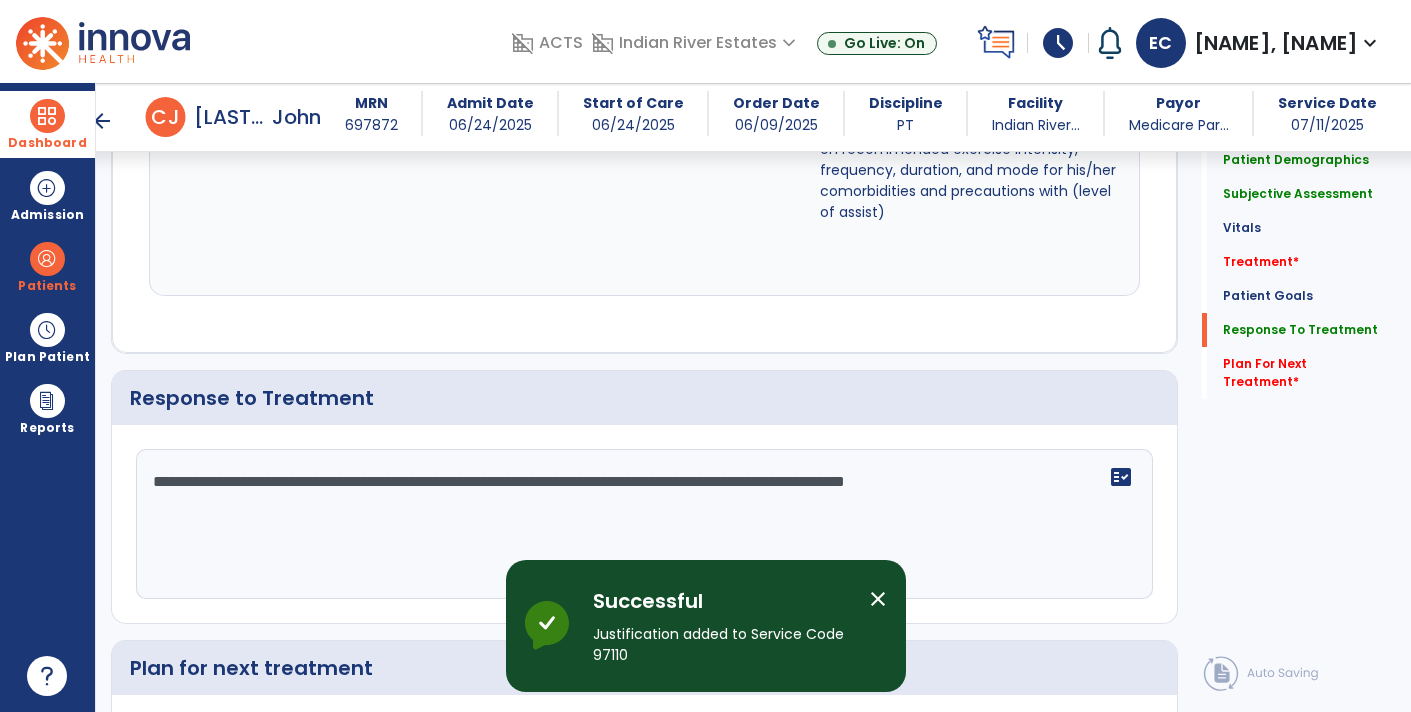 scroll, scrollTop: 2867, scrollLeft: 0, axis: vertical 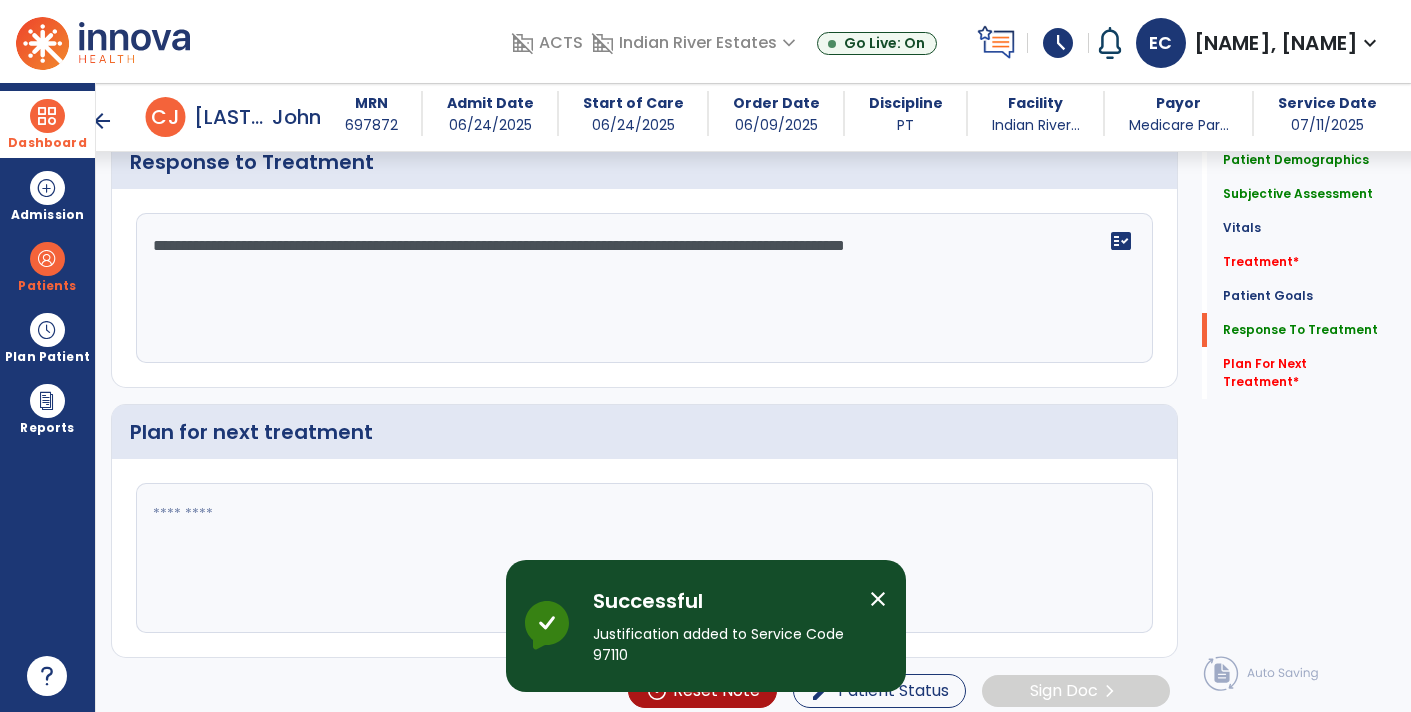 click 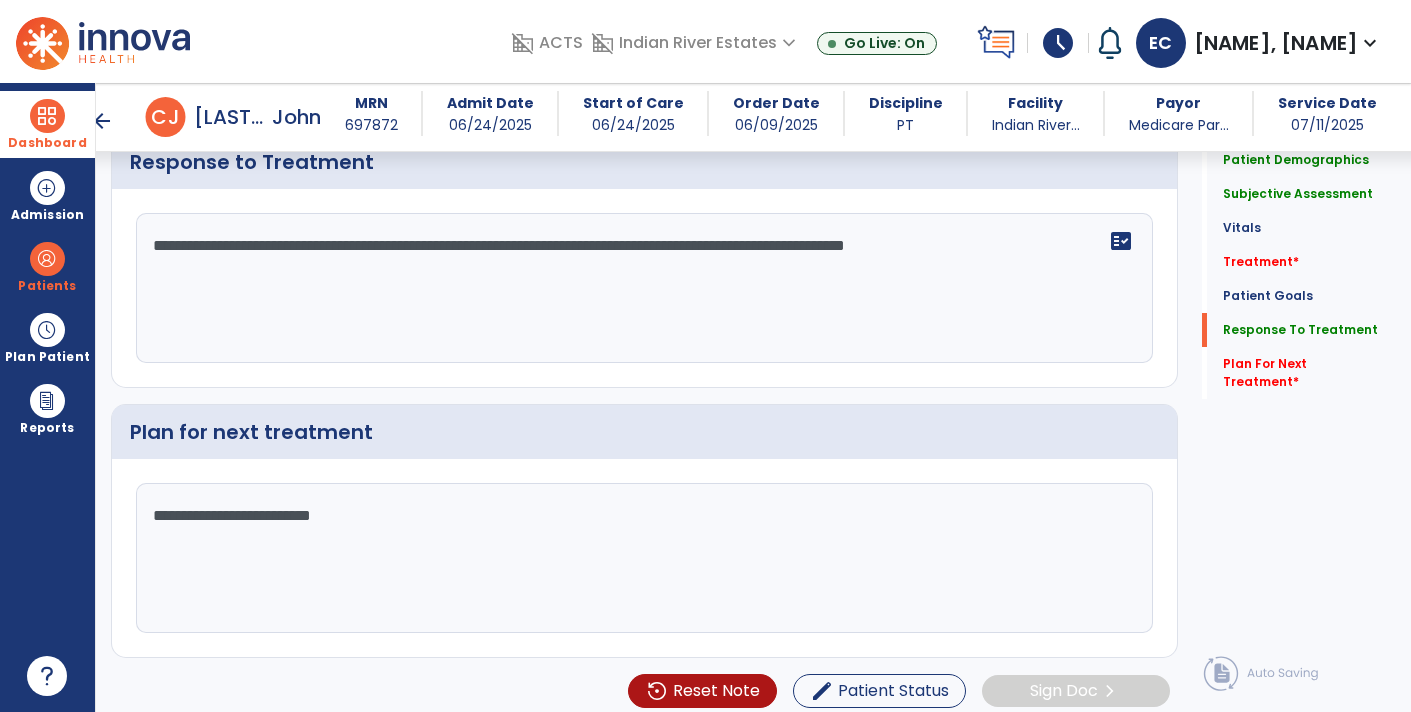type on "**********" 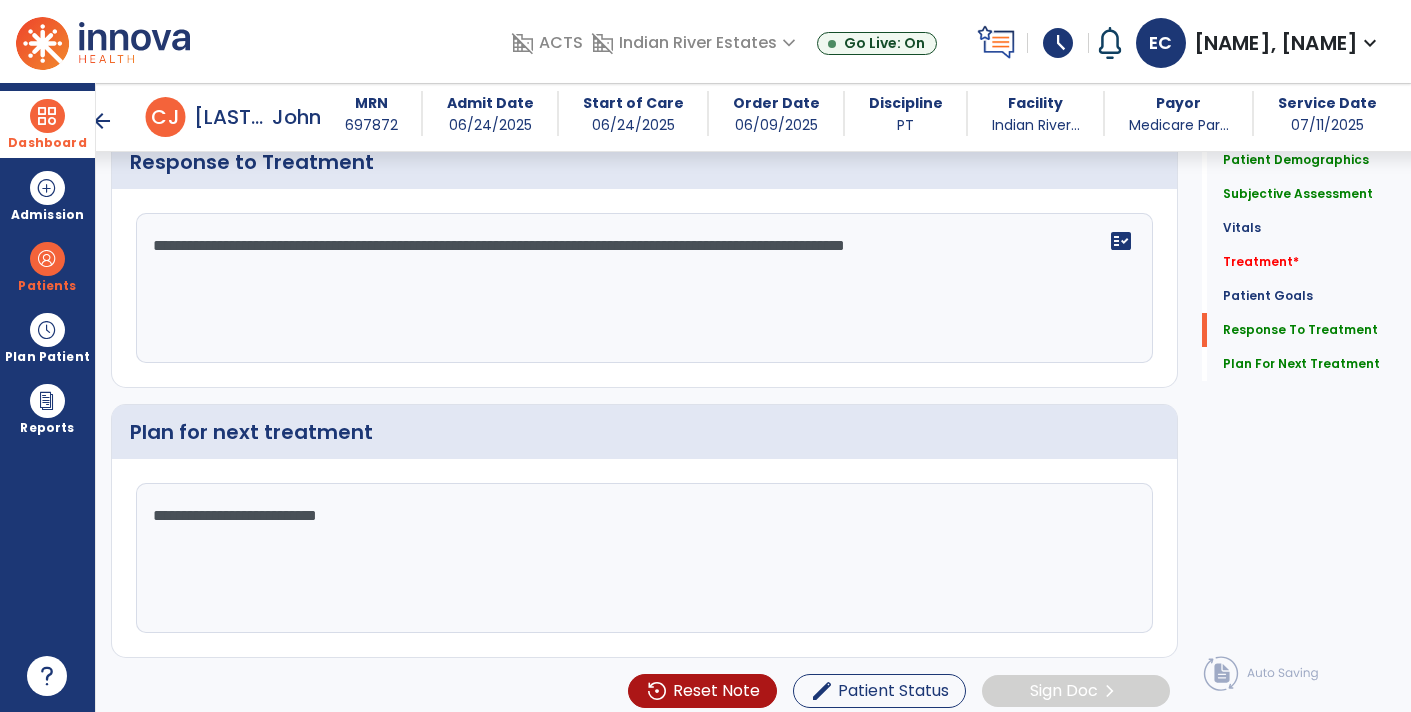 click on "arrow_back" at bounding box center (102, 121) 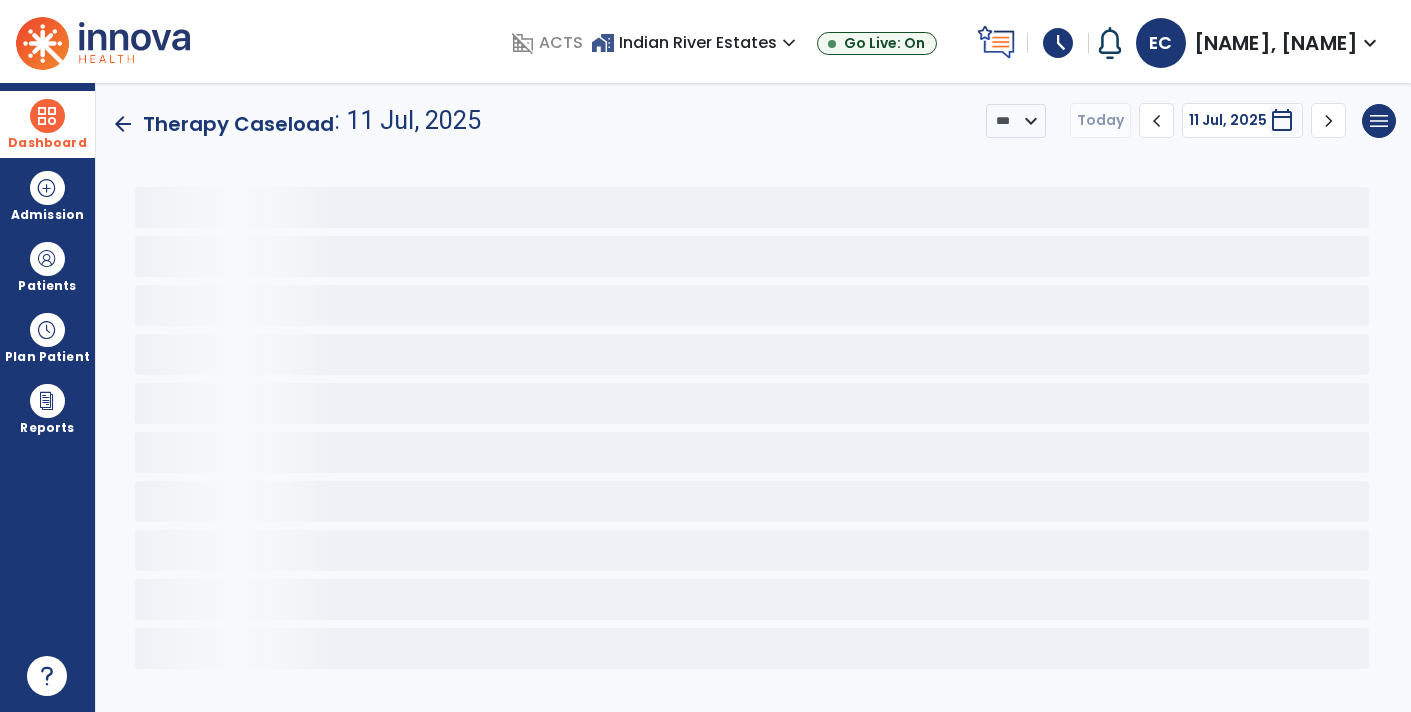 scroll, scrollTop: 0, scrollLeft: 0, axis: both 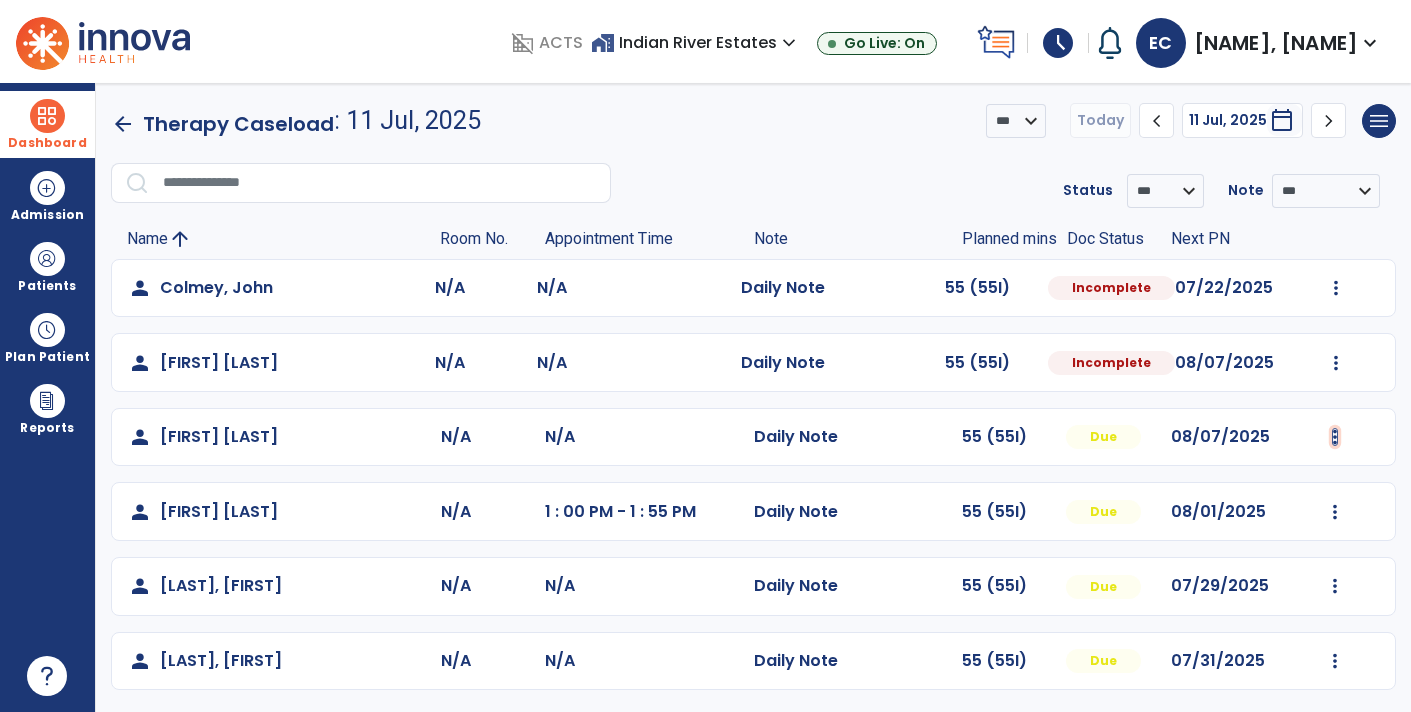 click at bounding box center [1336, 288] 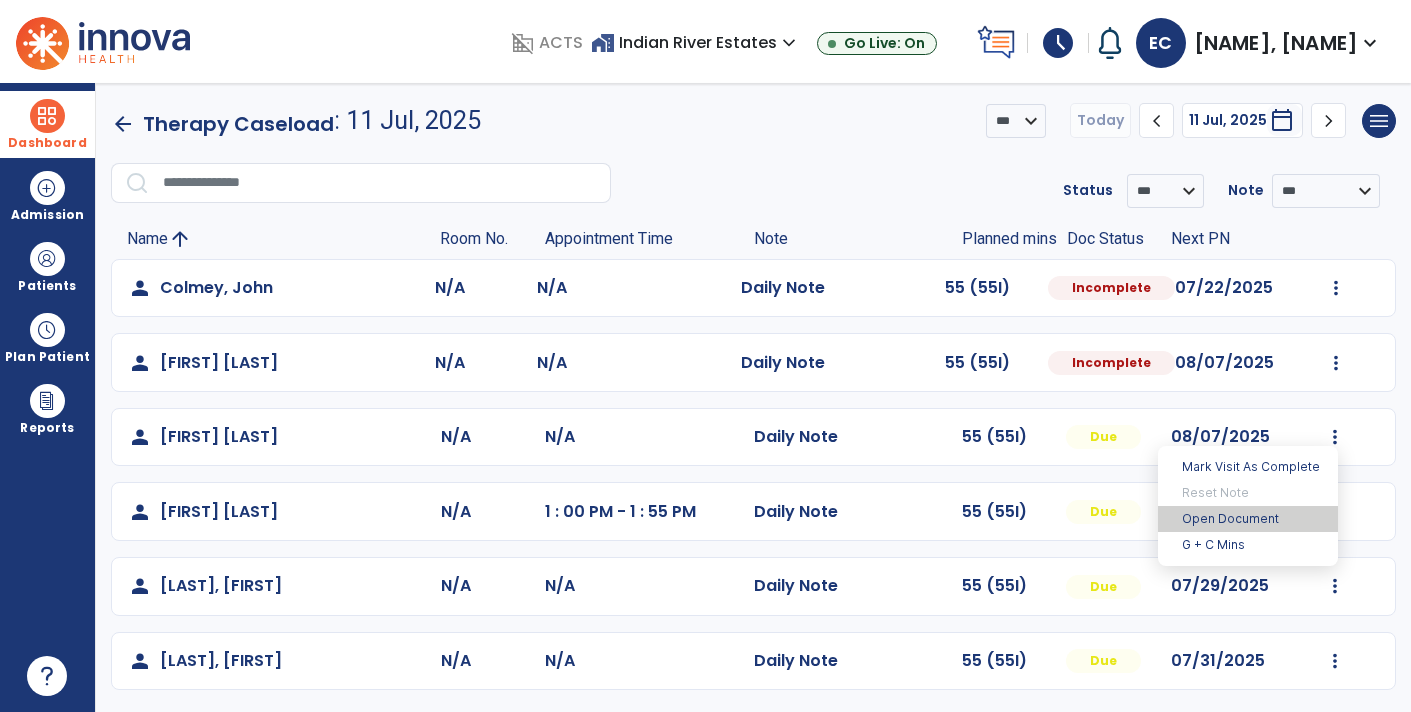 click on "Open Document" at bounding box center [1248, 519] 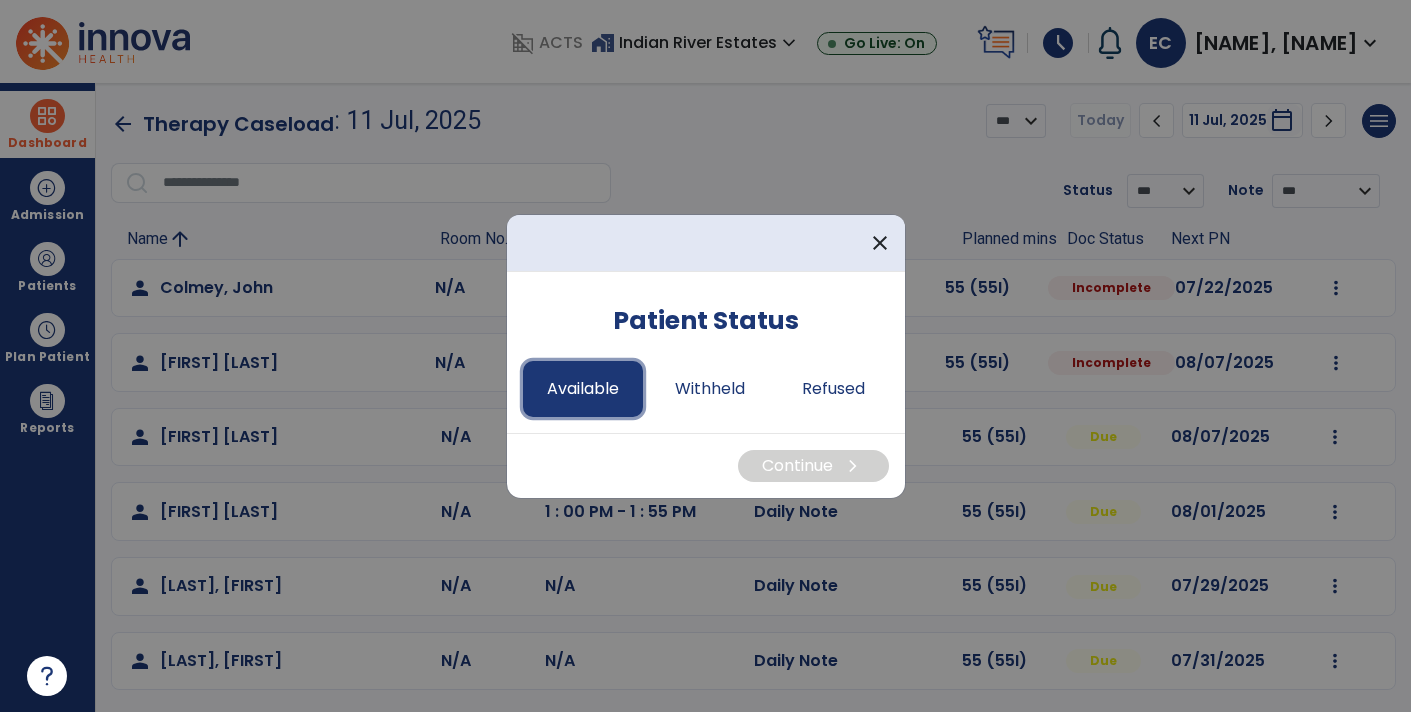 click on "Available" at bounding box center (583, 389) 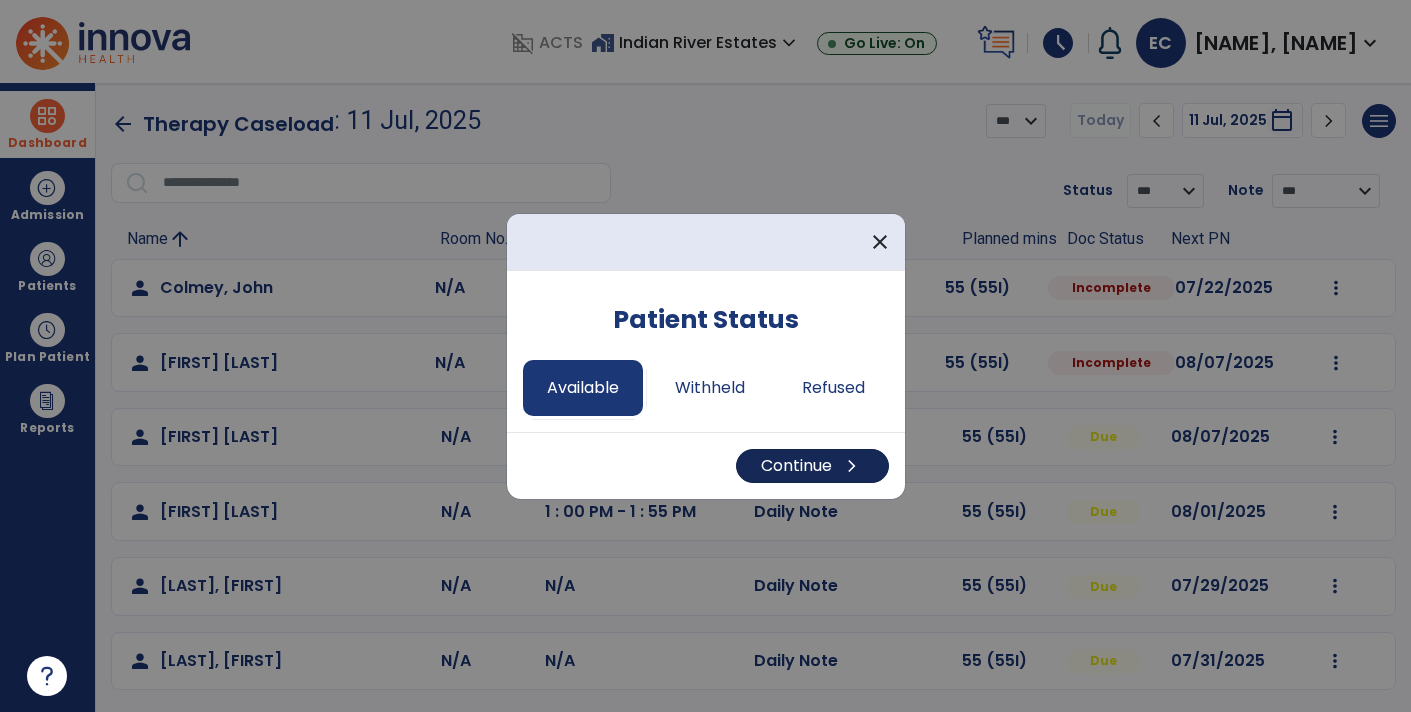 click on "Continue   chevron_right" at bounding box center (812, 466) 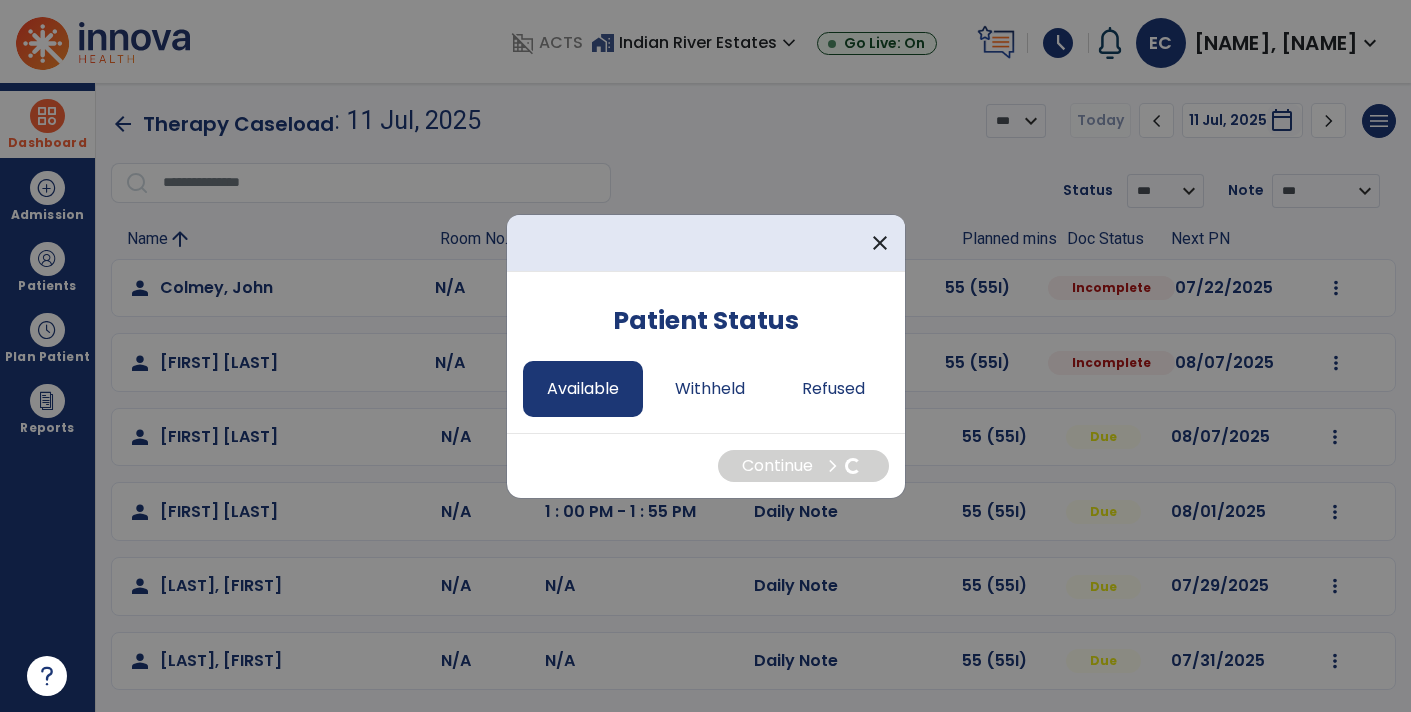 select on "*" 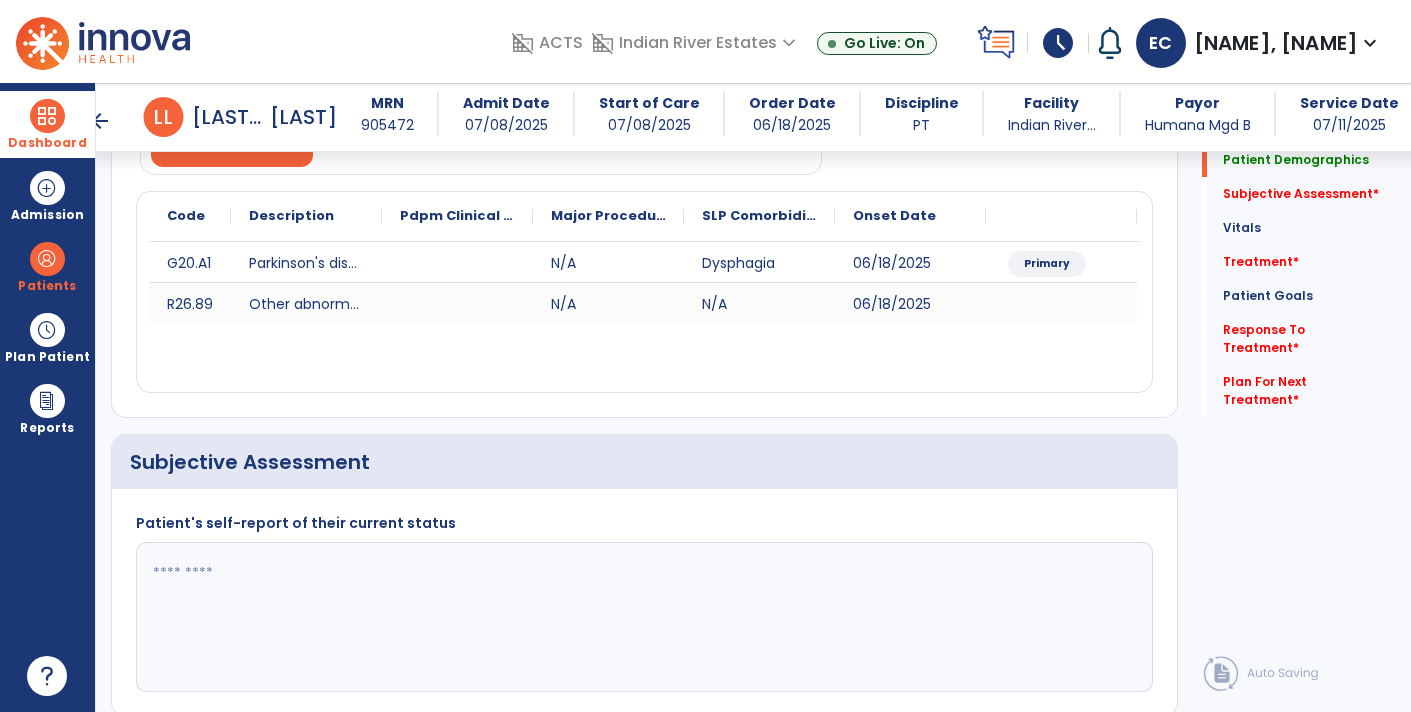 scroll, scrollTop: 268, scrollLeft: 0, axis: vertical 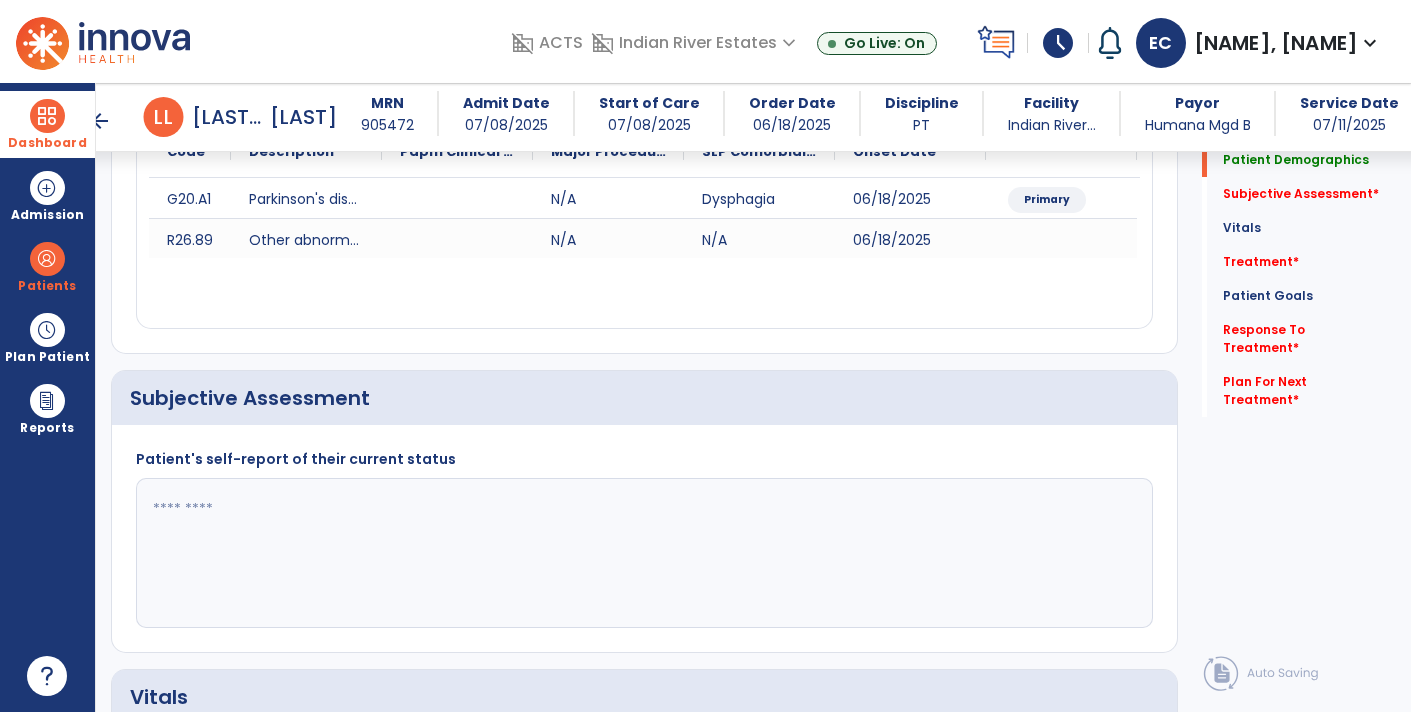 click 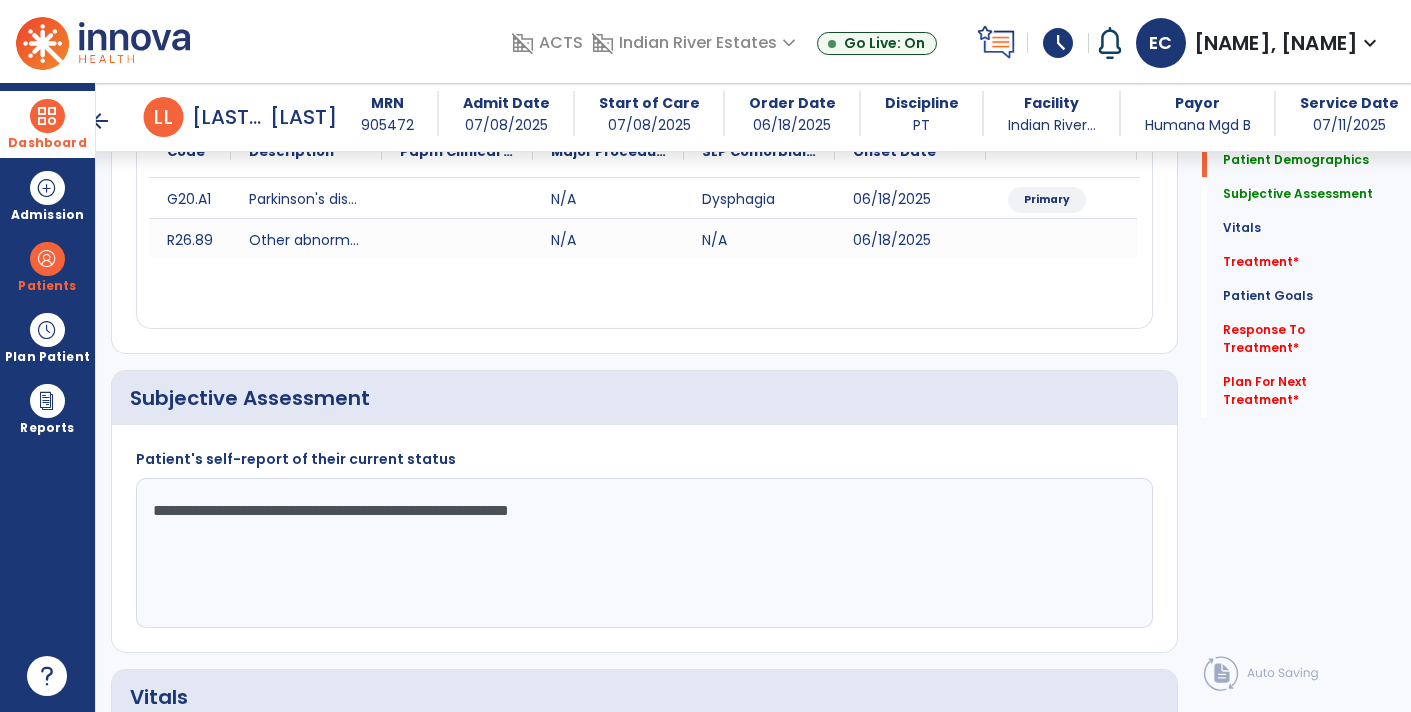click on "**********" 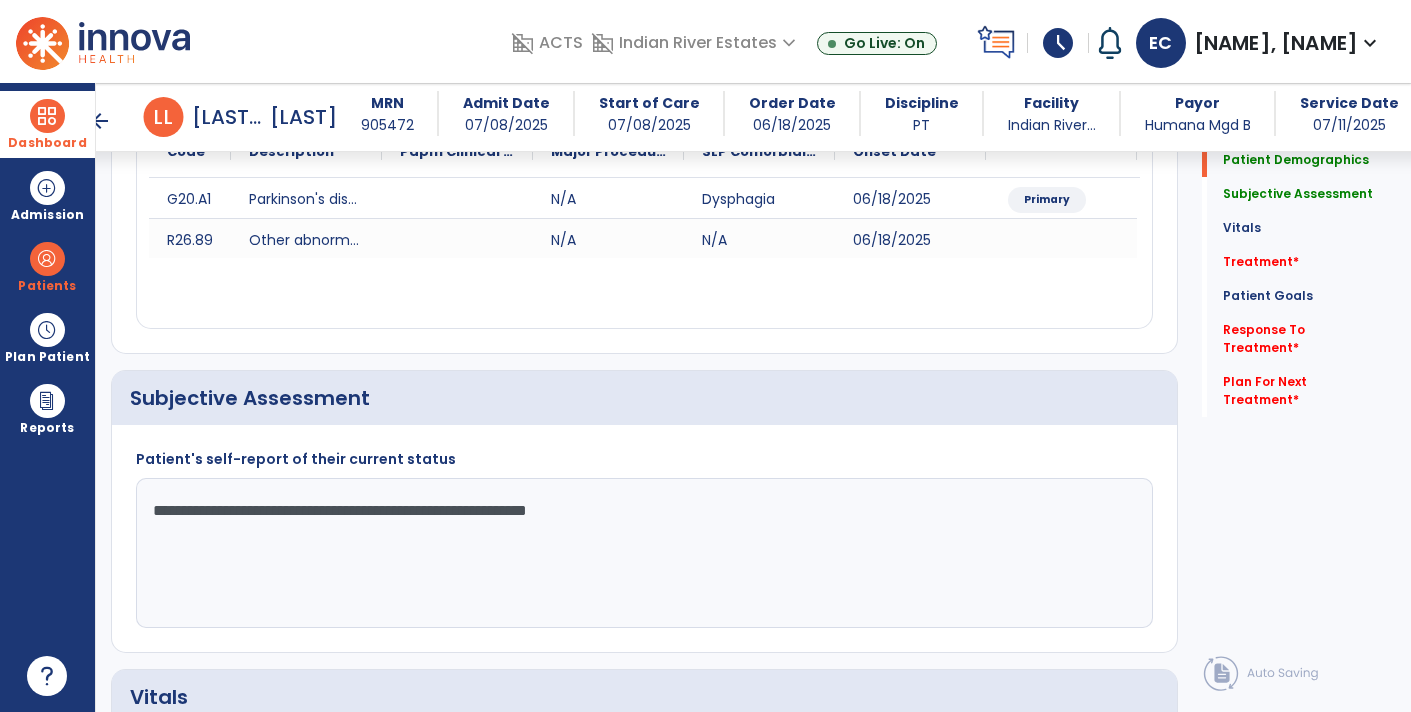 click on "**********" 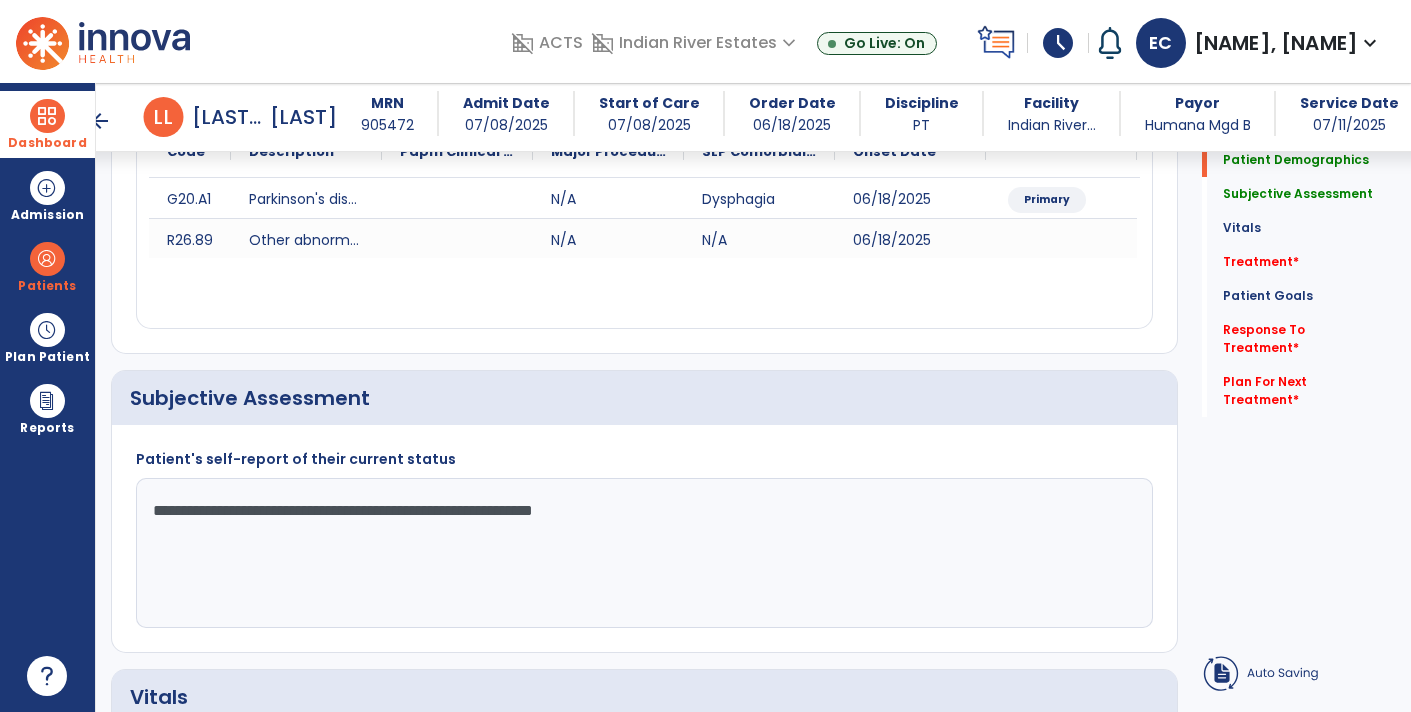type on "**********" 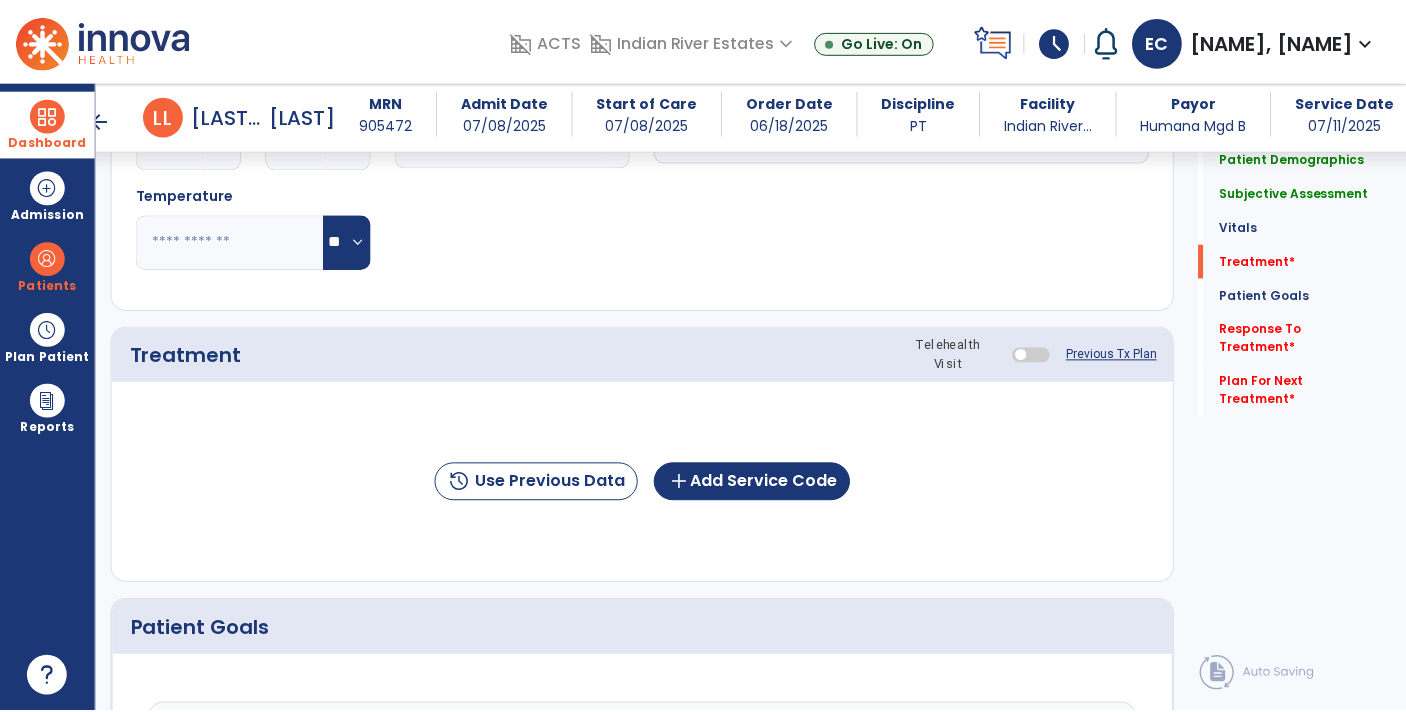 scroll, scrollTop: 1046, scrollLeft: 0, axis: vertical 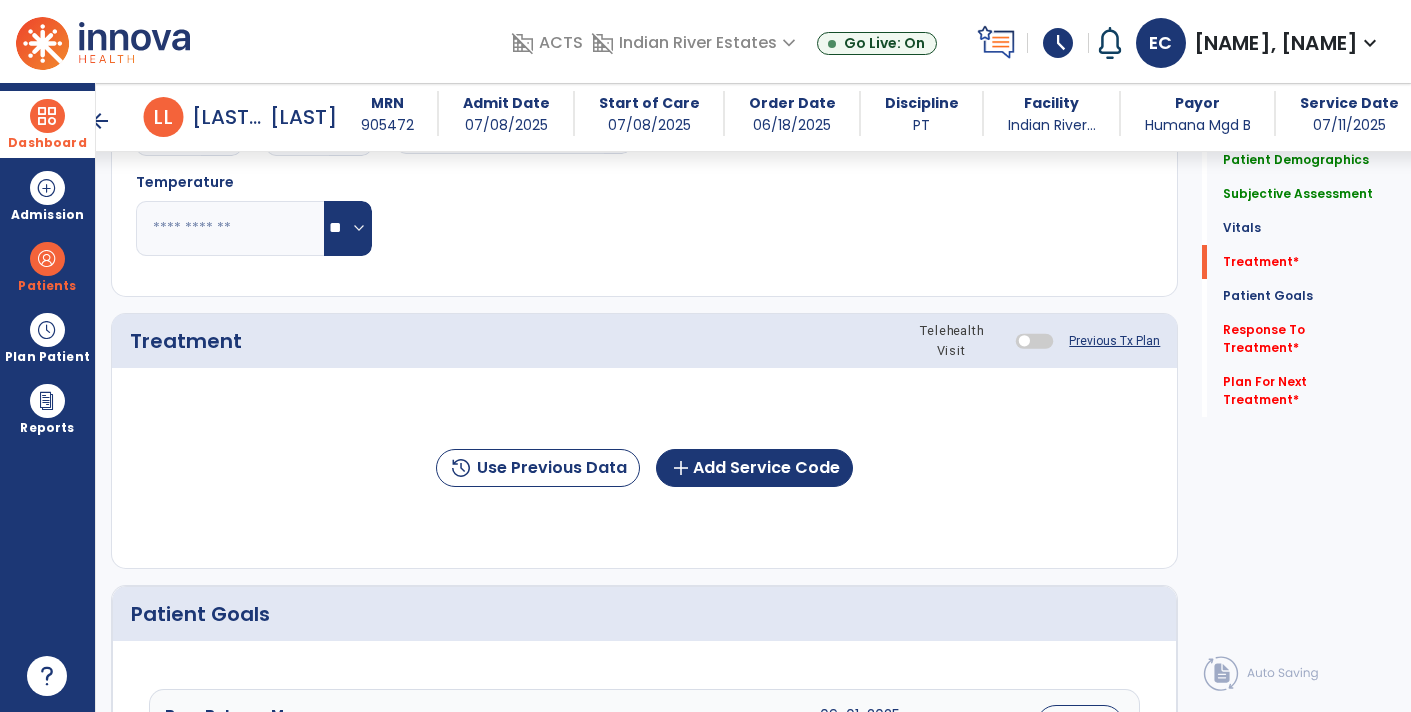 click on "history  Use Previous Data  add  Add Service Code" 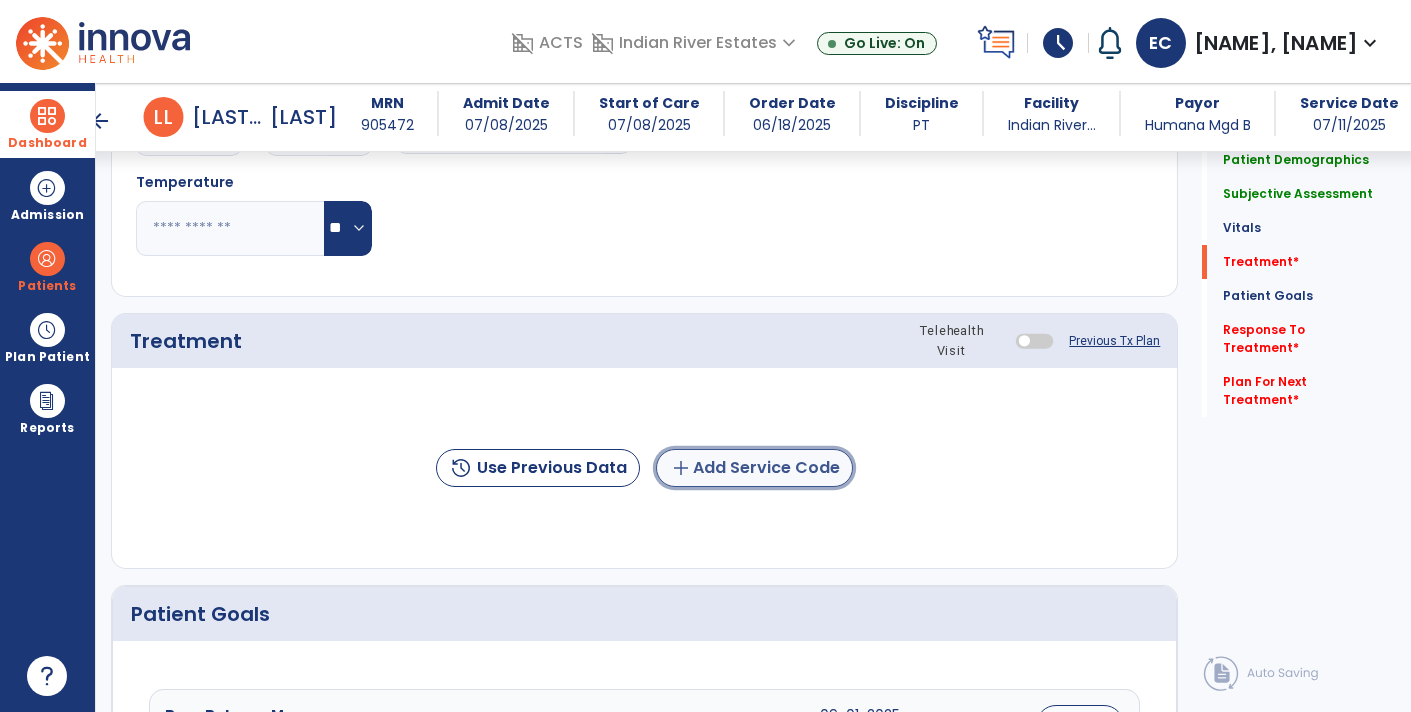 click on "add  Add Service Code" 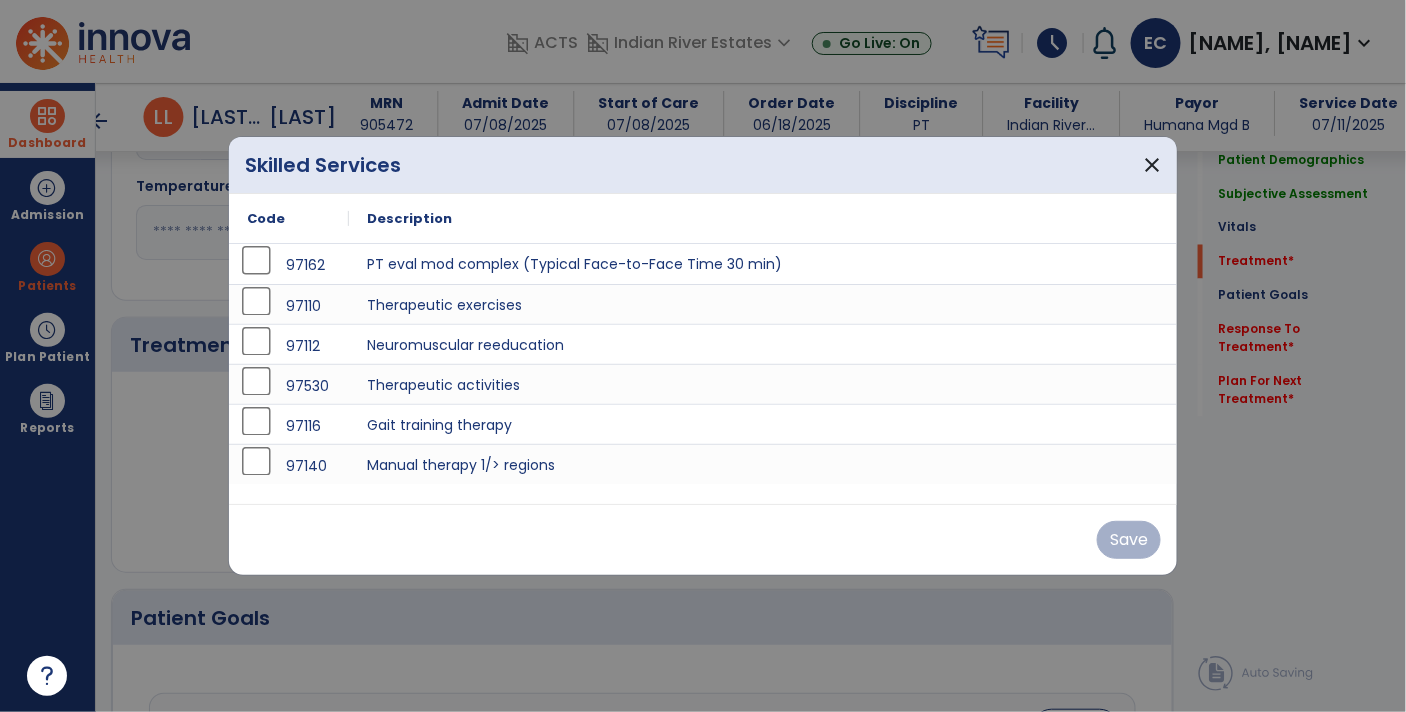 scroll, scrollTop: 1046, scrollLeft: 0, axis: vertical 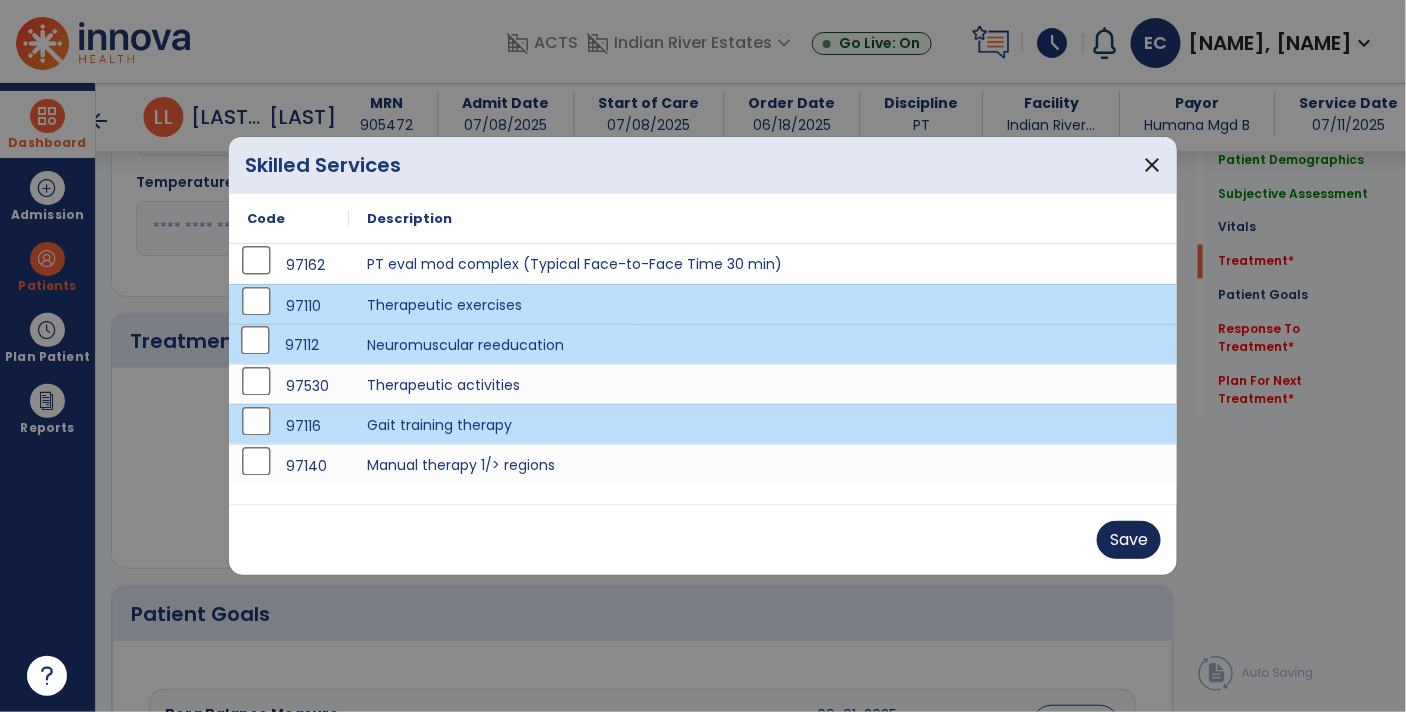 click on "Save" at bounding box center [1129, 540] 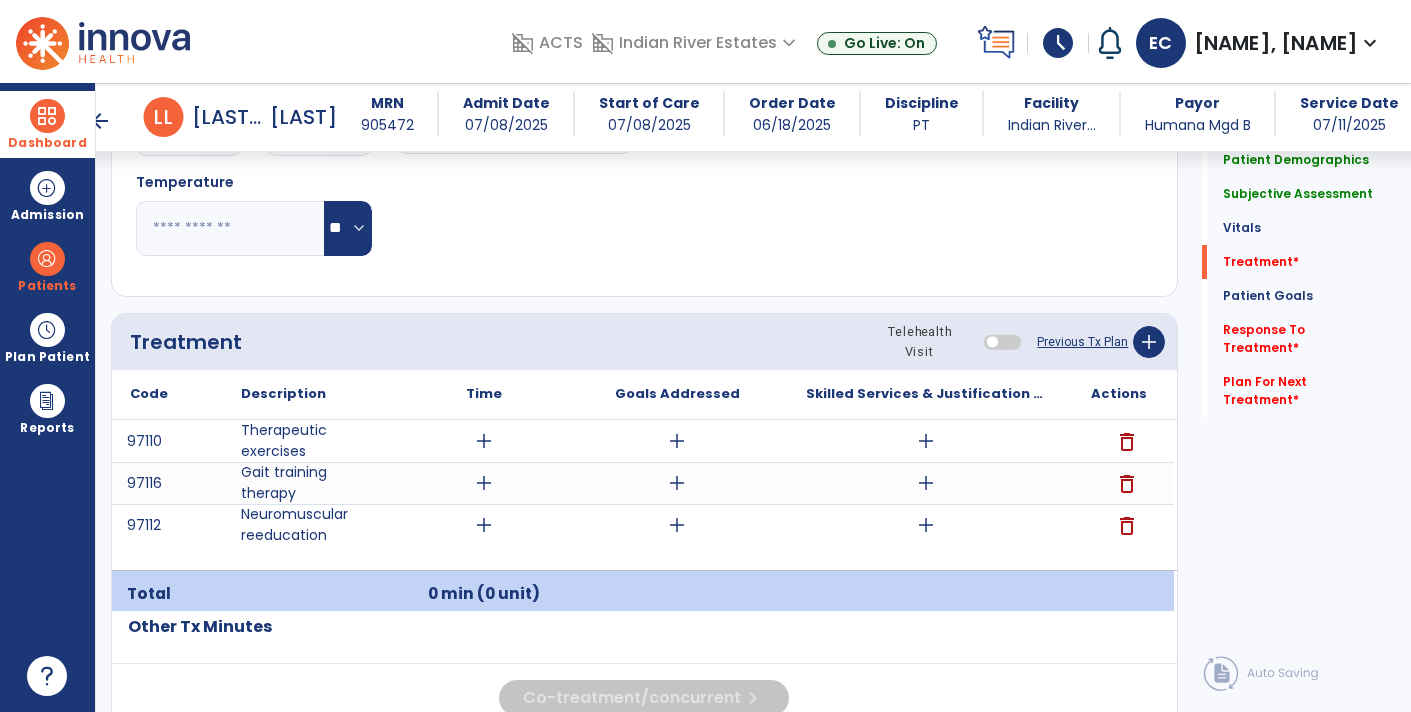 click on "add" at bounding box center (926, 483) 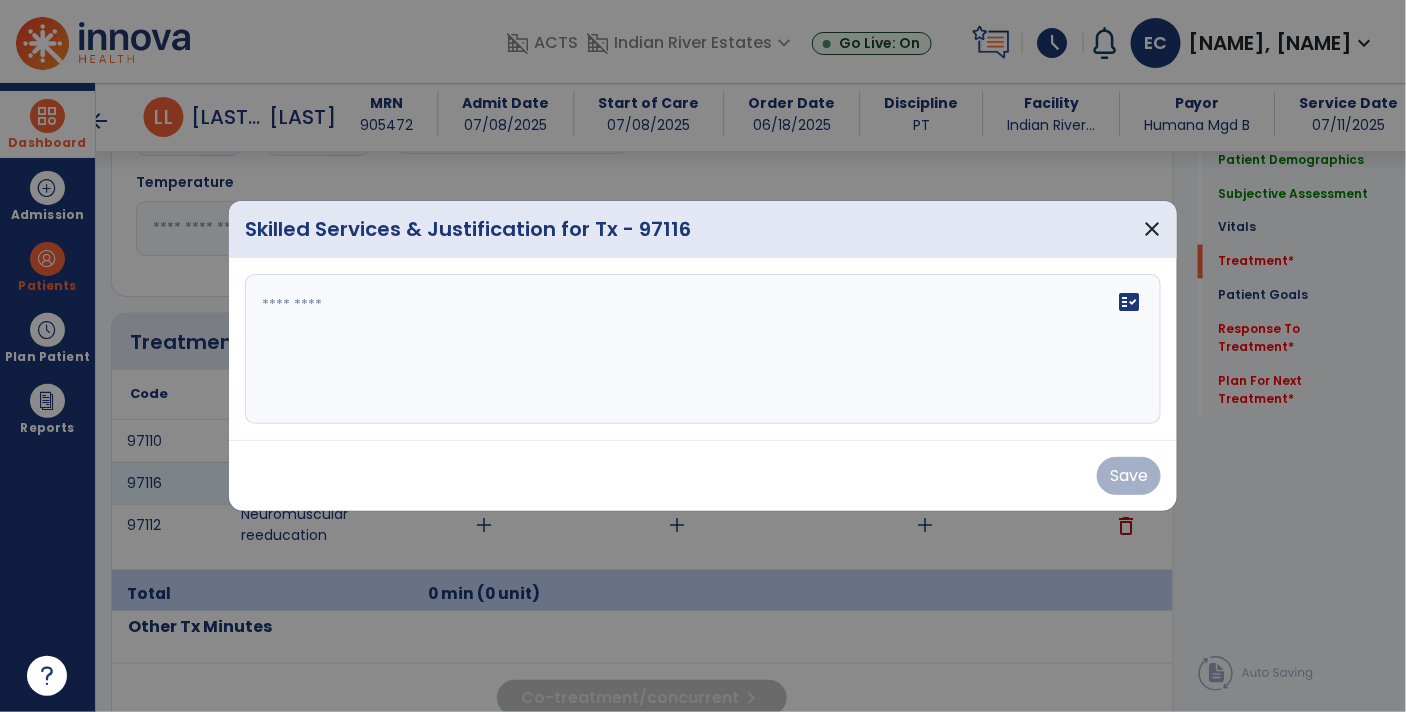scroll, scrollTop: 1046, scrollLeft: 0, axis: vertical 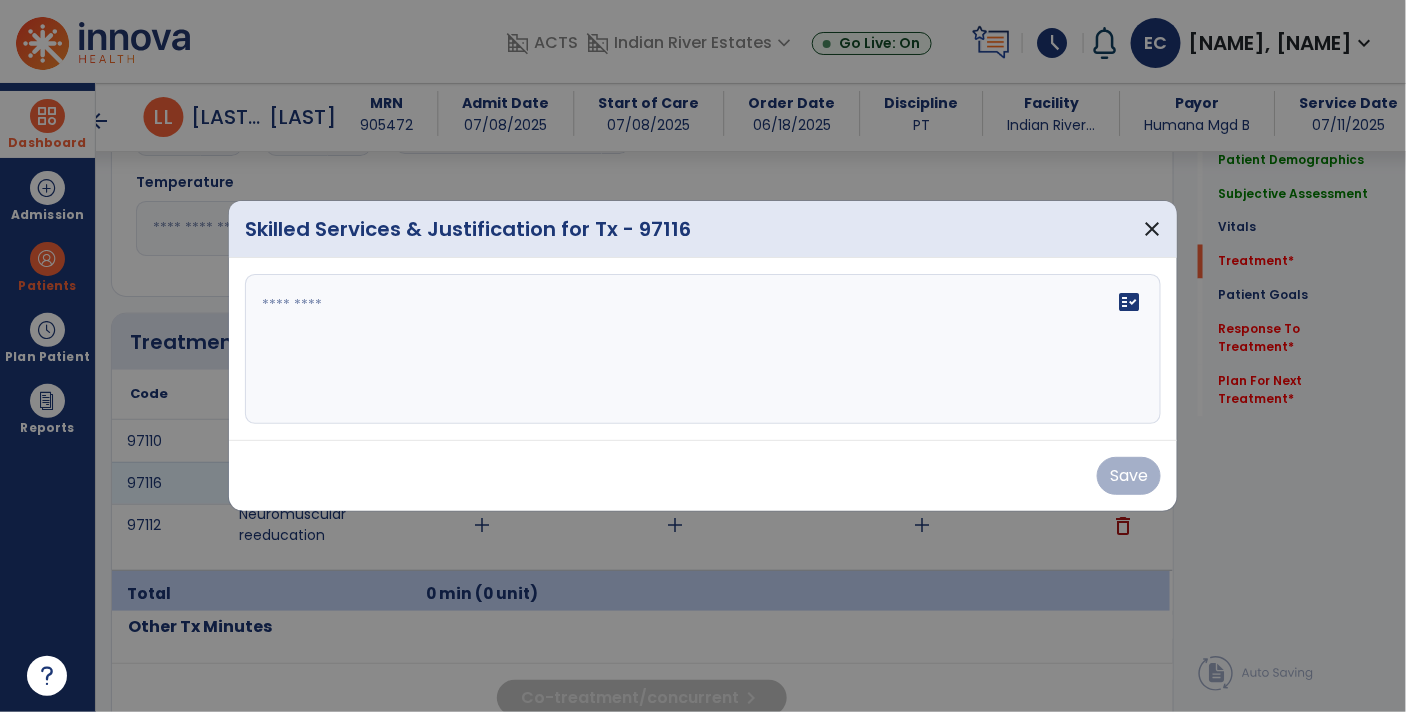 click on "fact_check" at bounding box center (703, 349) 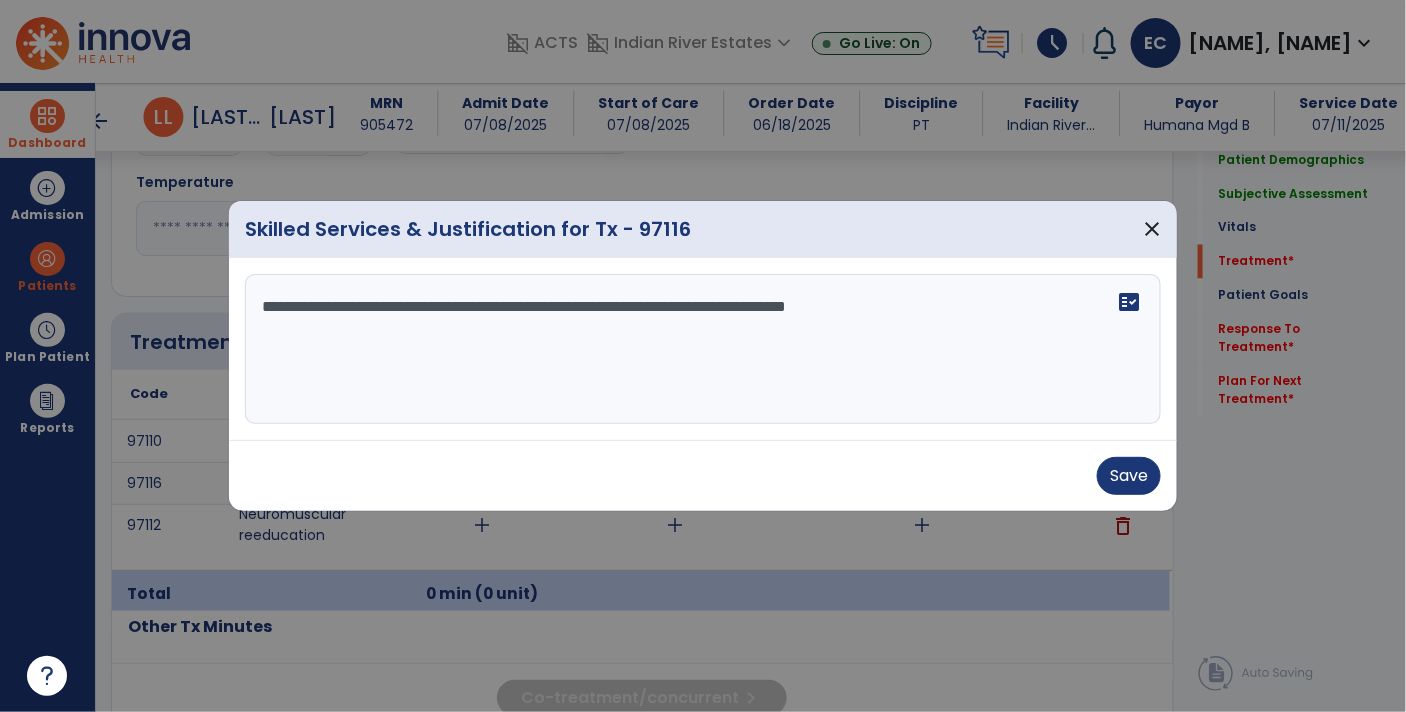 click on "**********" at bounding box center [703, 349] 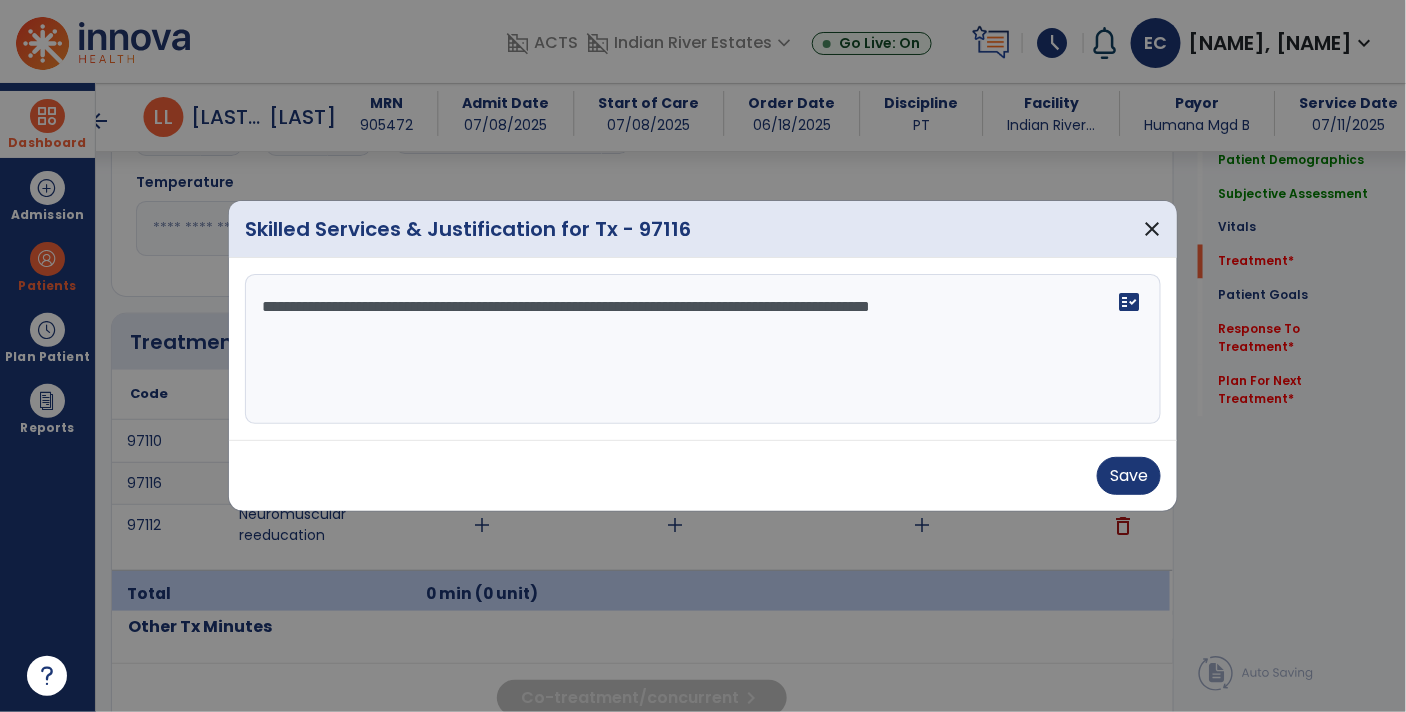 click on "**********" at bounding box center (703, 349) 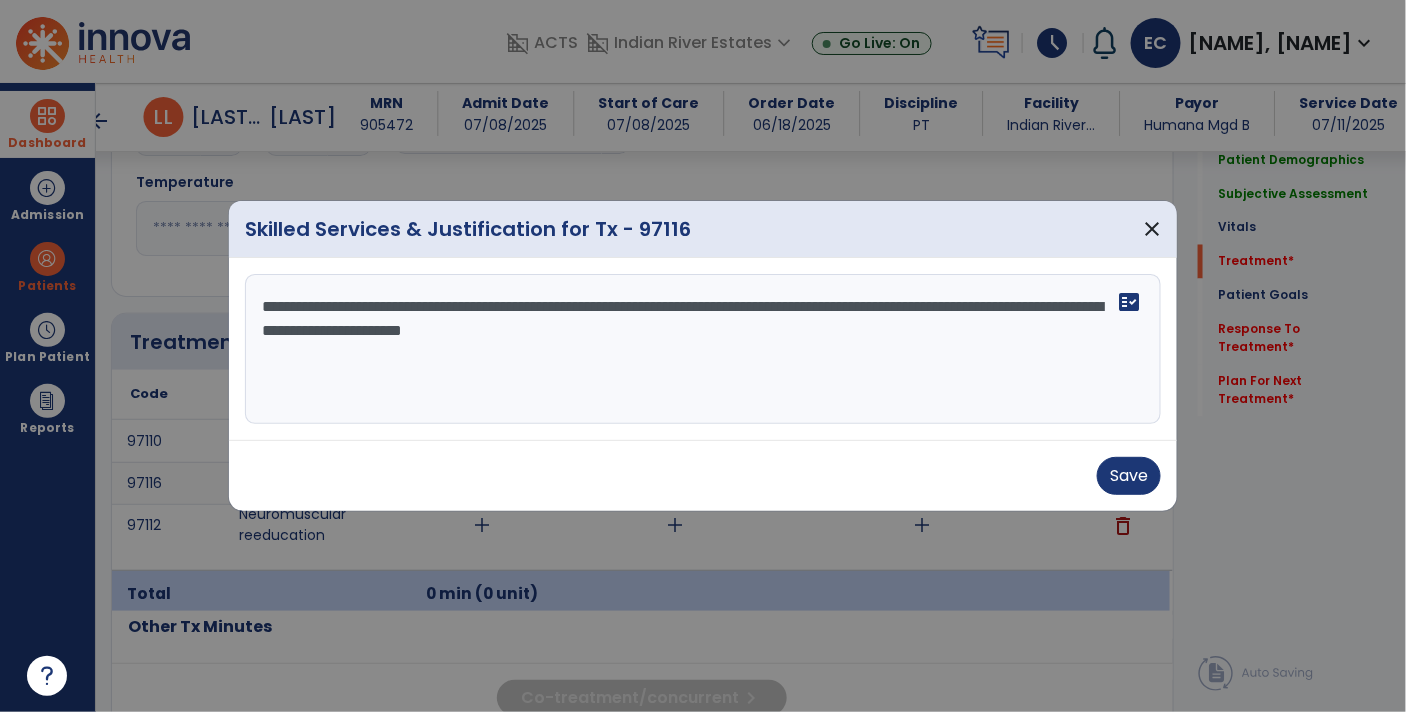 click on "**********" at bounding box center [703, 349] 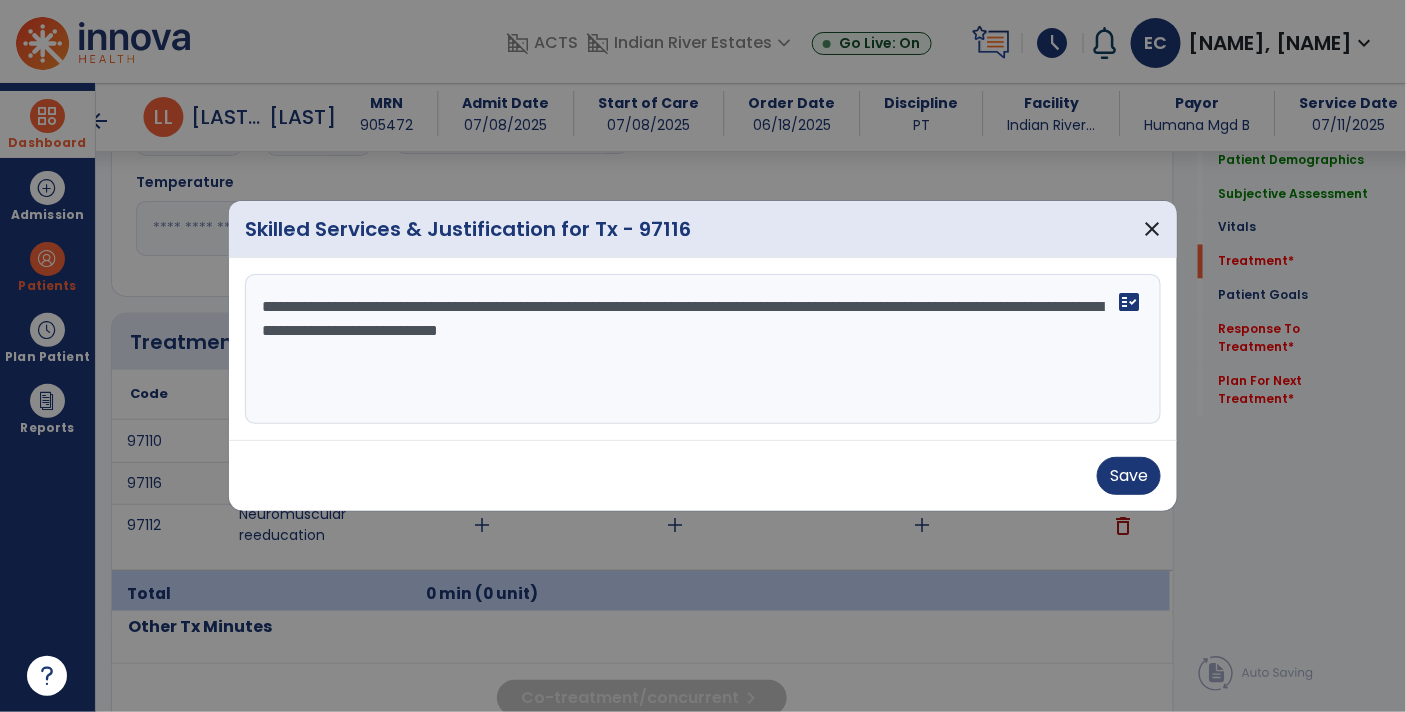 click on "**********" at bounding box center [703, 349] 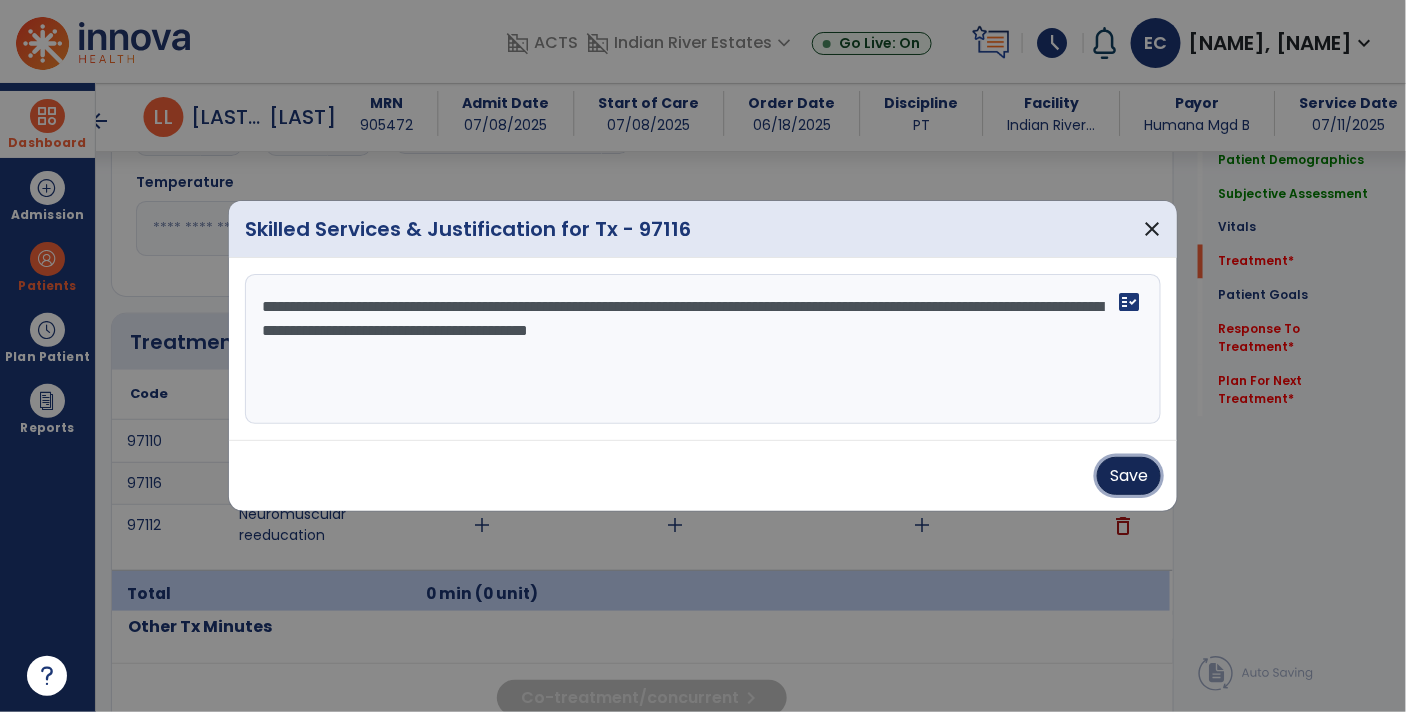 click on "Save" at bounding box center [1129, 476] 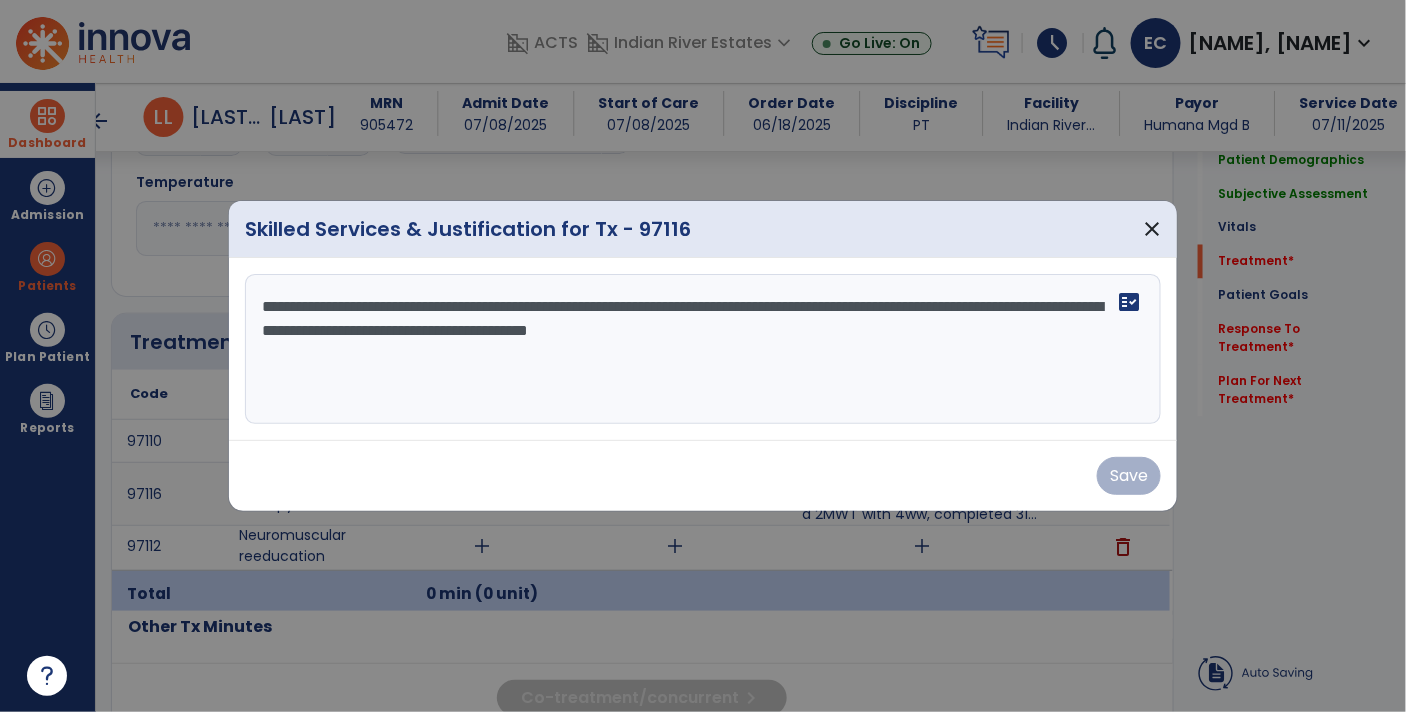 click on "**********" at bounding box center [703, 349] 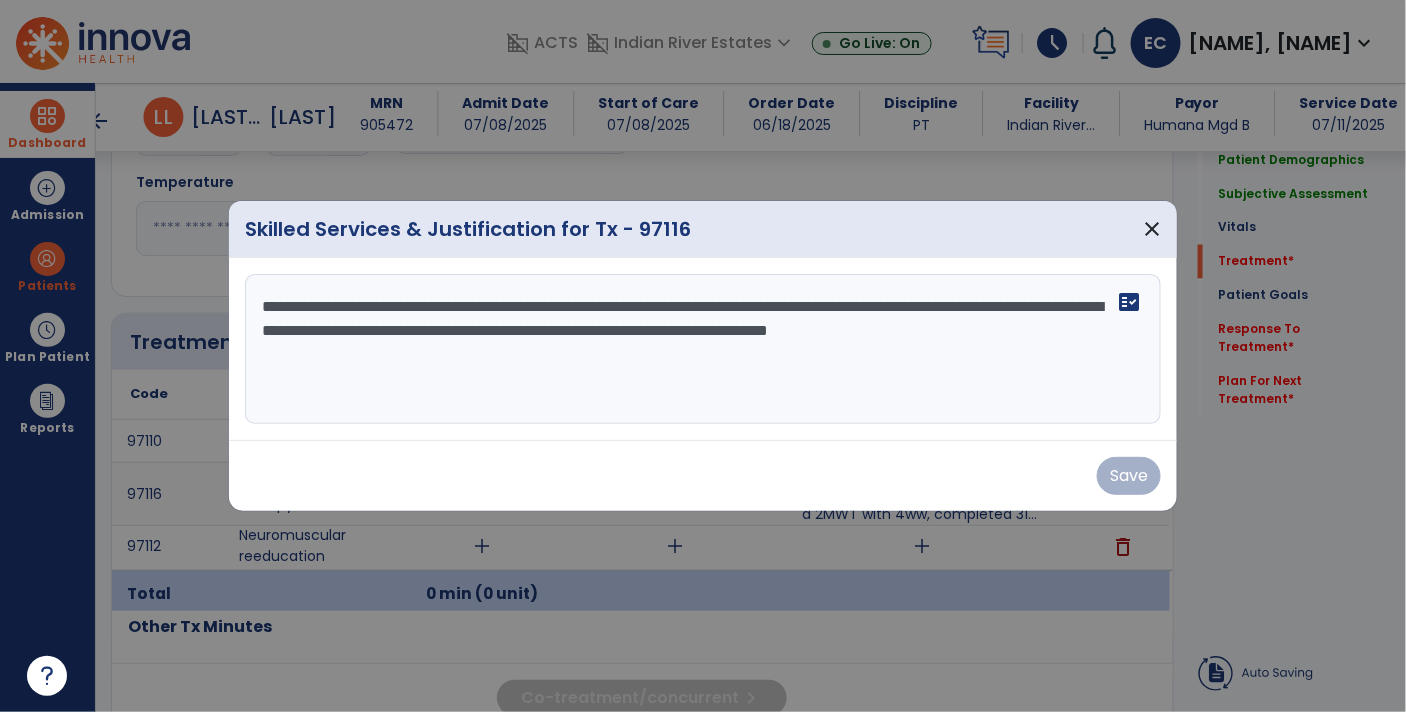 type on "**********" 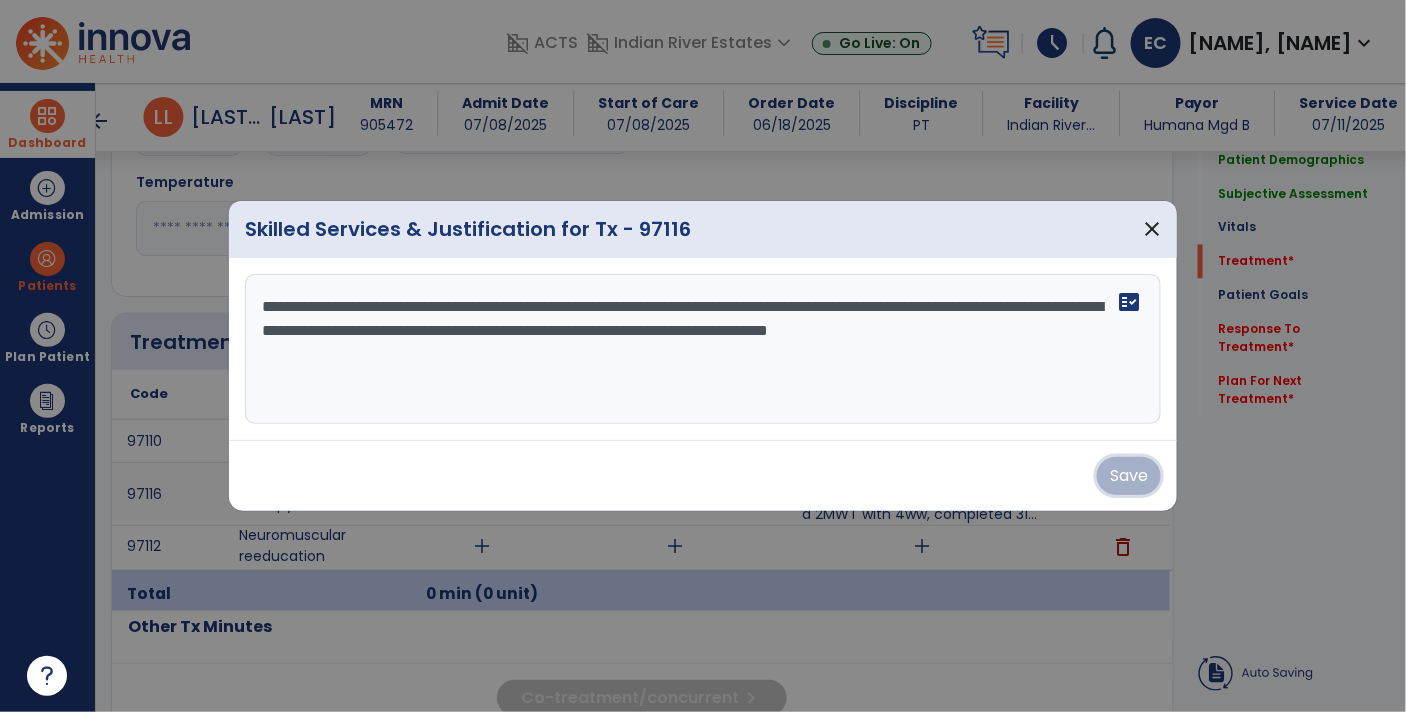 type 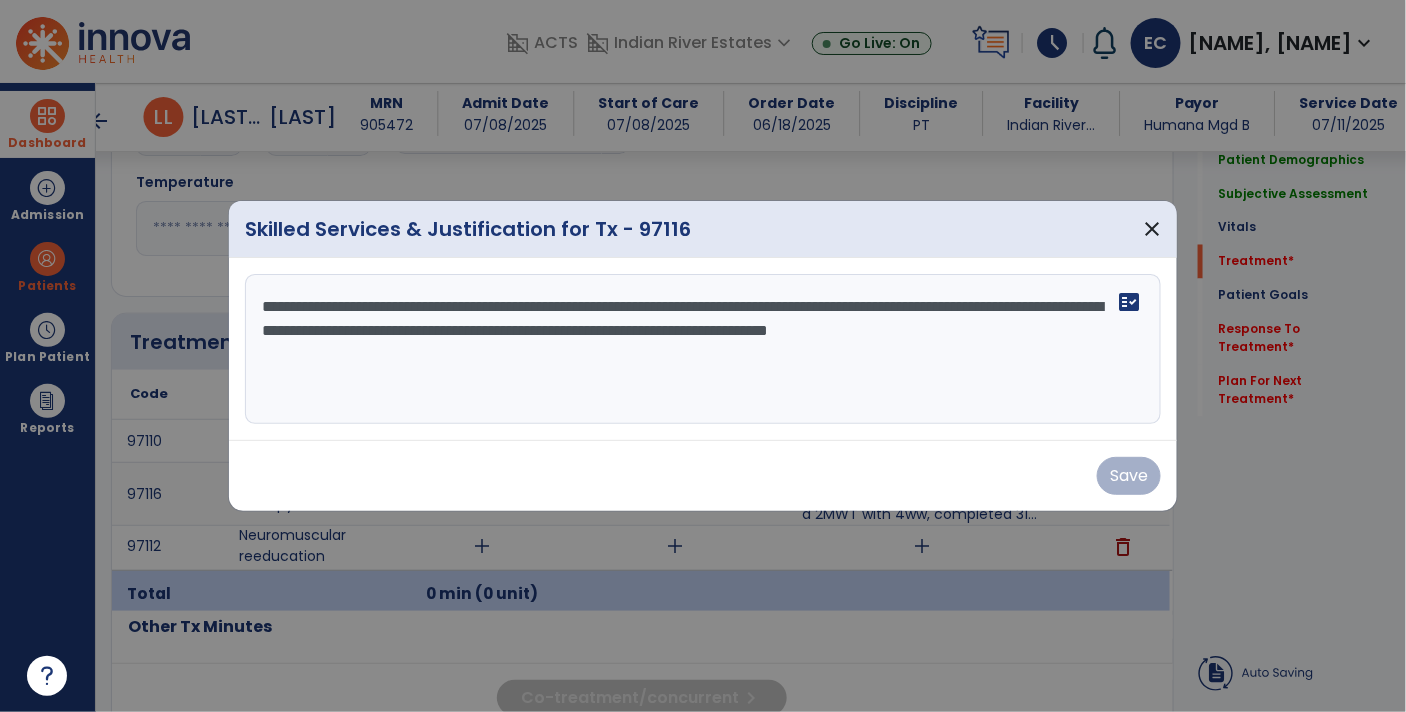 click on "**********" at bounding box center (703, 349) 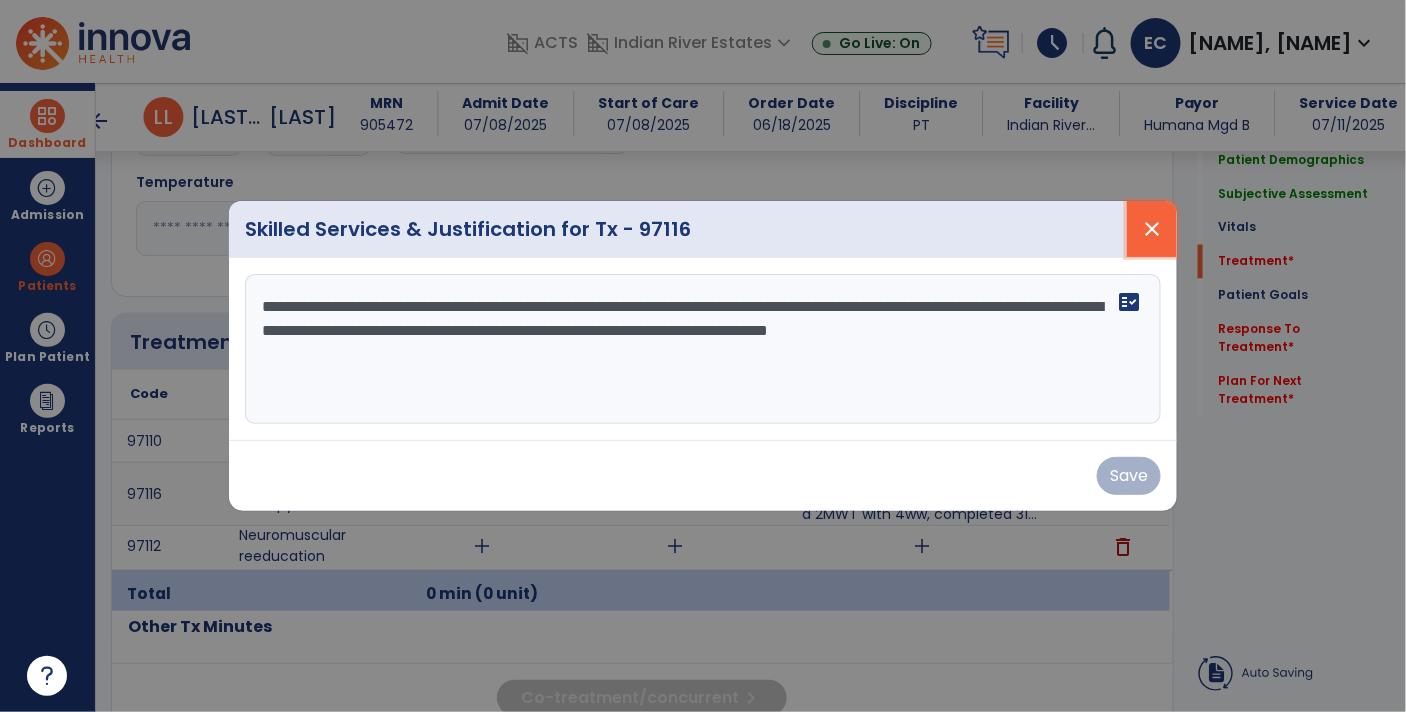 click on "close" at bounding box center [1152, 229] 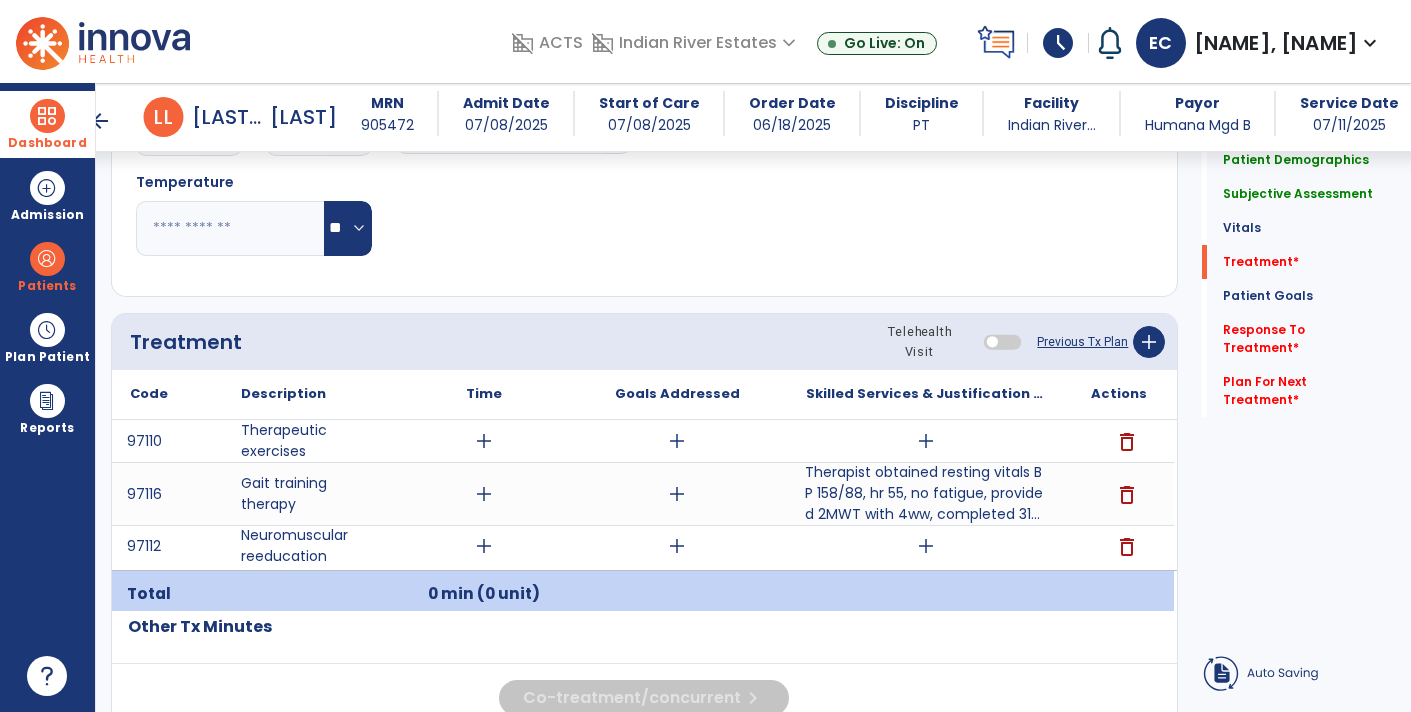 click on "Therapist obtained resting vitals BP 158/88, hr 55, no fatigue, provided 2MWT with 4ww, completed 31..." at bounding box center (926, 493) 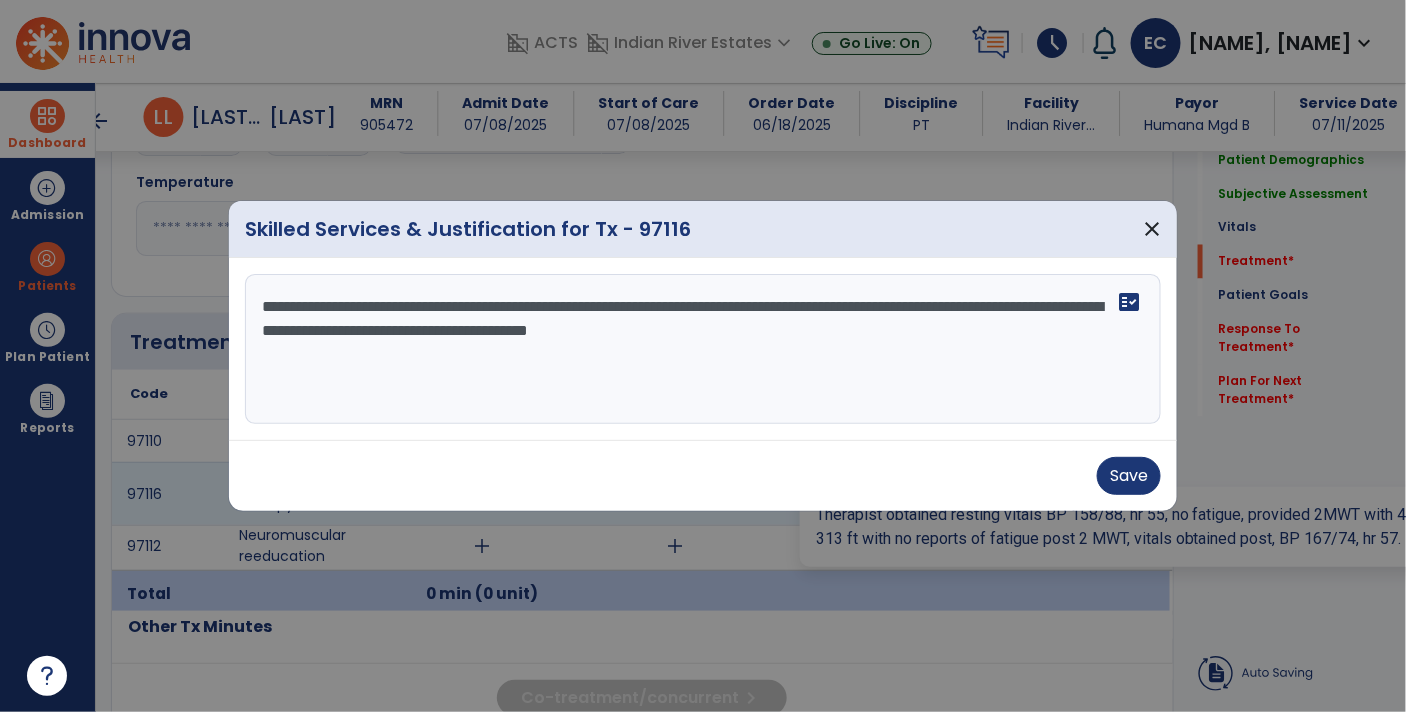 scroll, scrollTop: 1046, scrollLeft: 0, axis: vertical 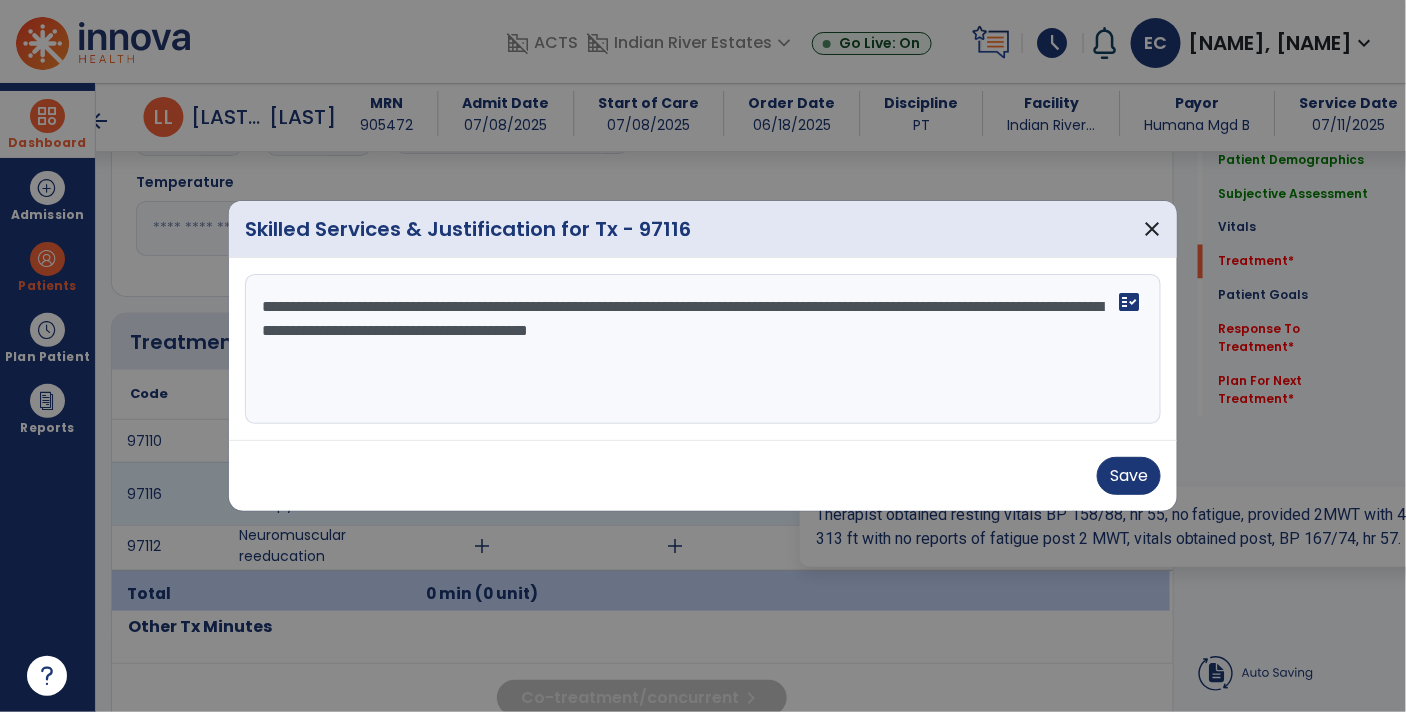 click on "**********" at bounding box center [703, 349] 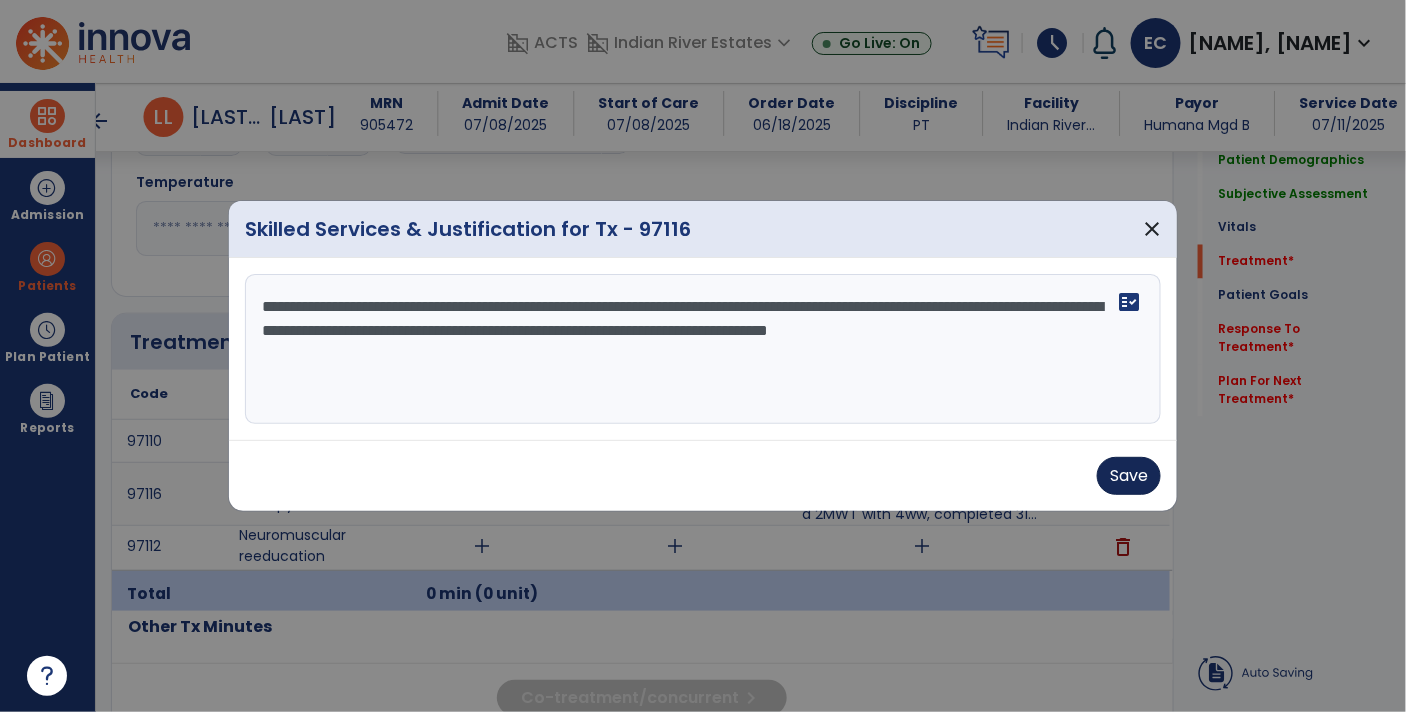 type on "**********" 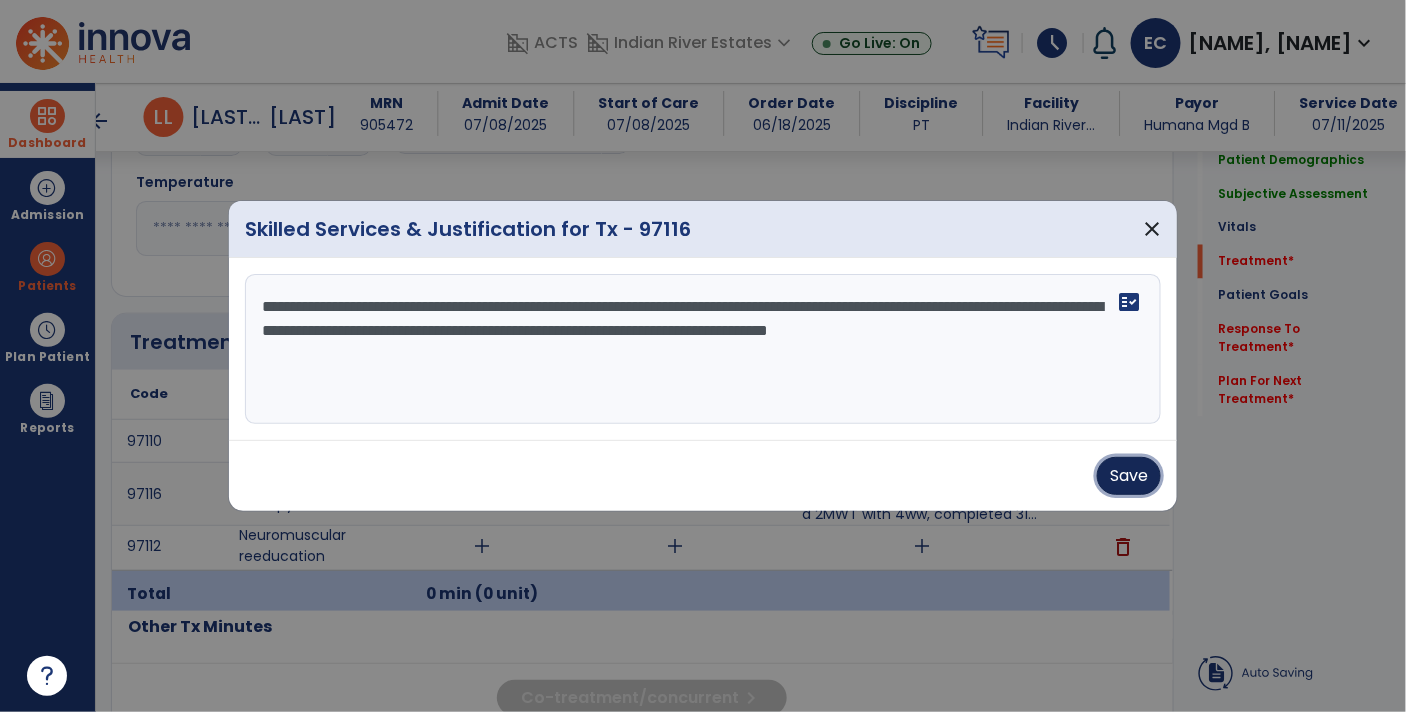 click on "Save" at bounding box center [1129, 476] 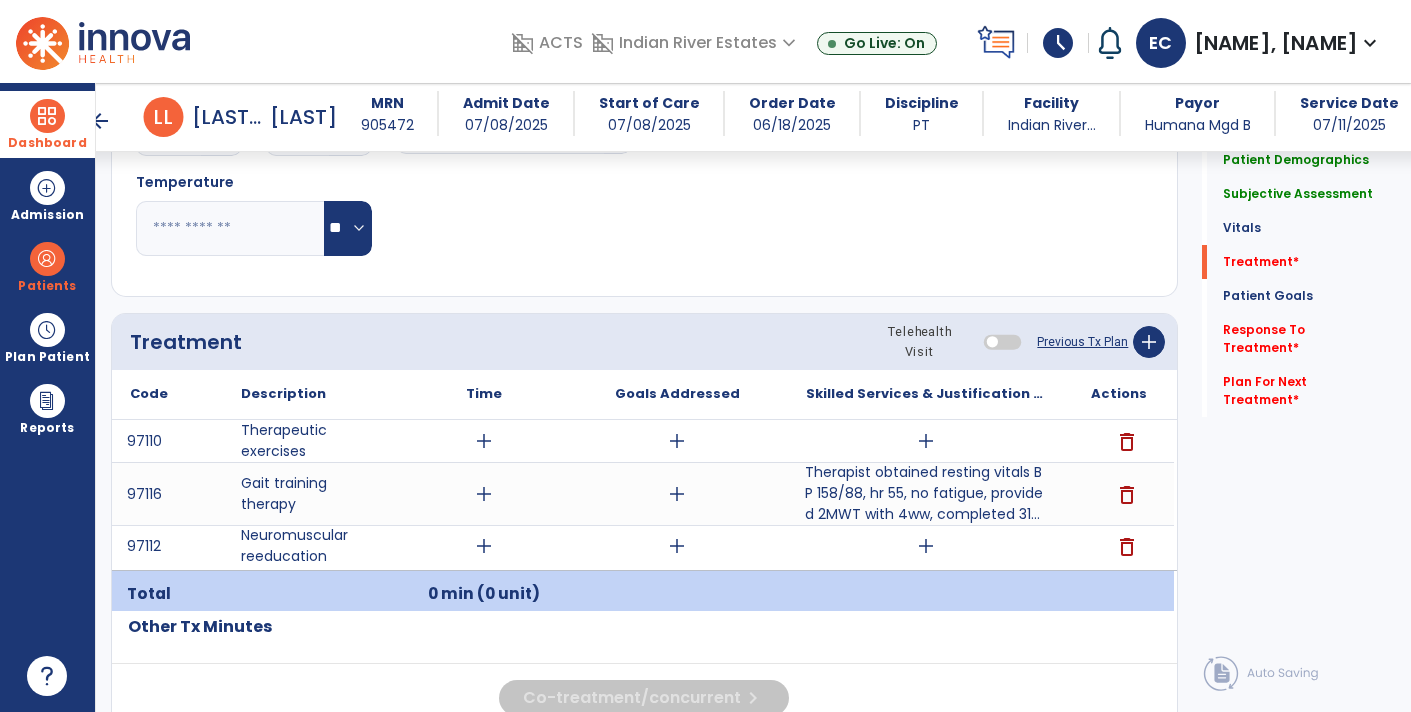 click on "Therapist obtained resting vitals BP 158/88, hr 55, no fatigue, provided 2MWT with 4ww, completed 31..." at bounding box center (926, 493) 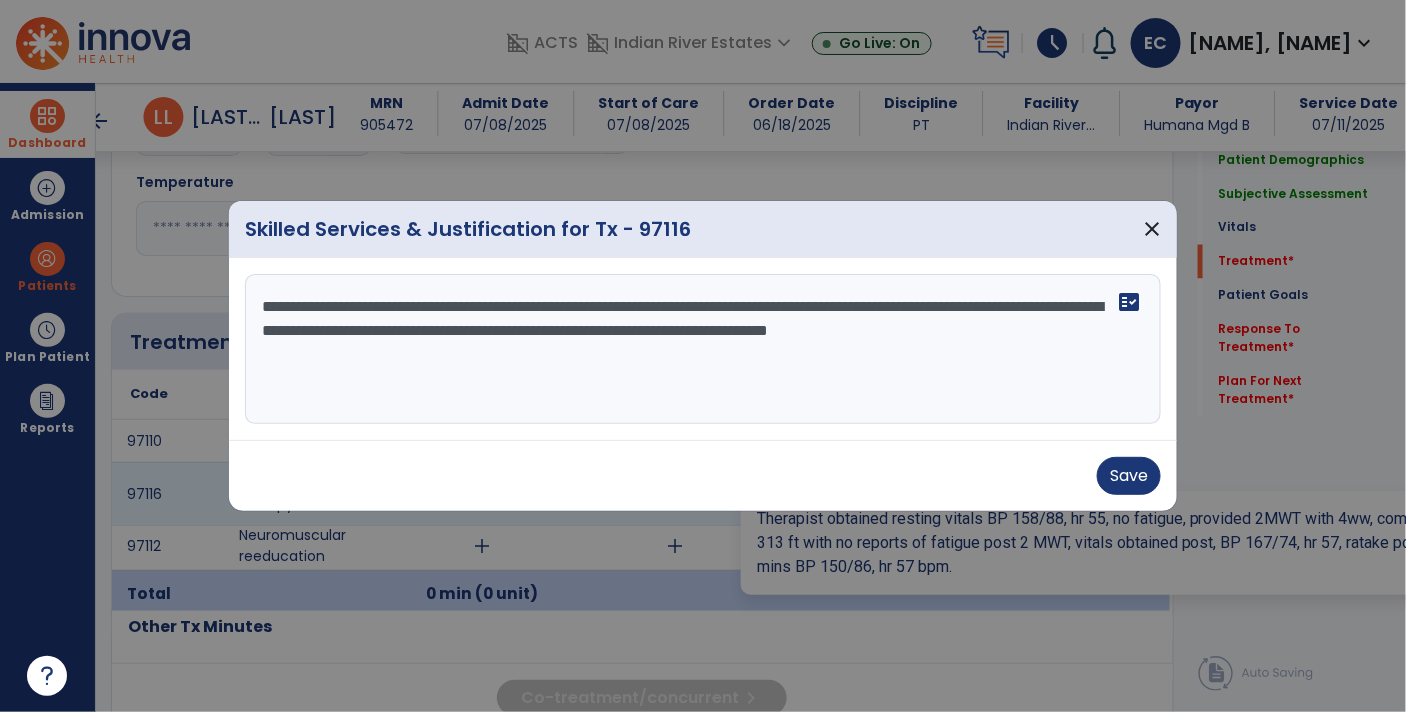 scroll, scrollTop: 1046, scrollLeft: 0, axis: vertical 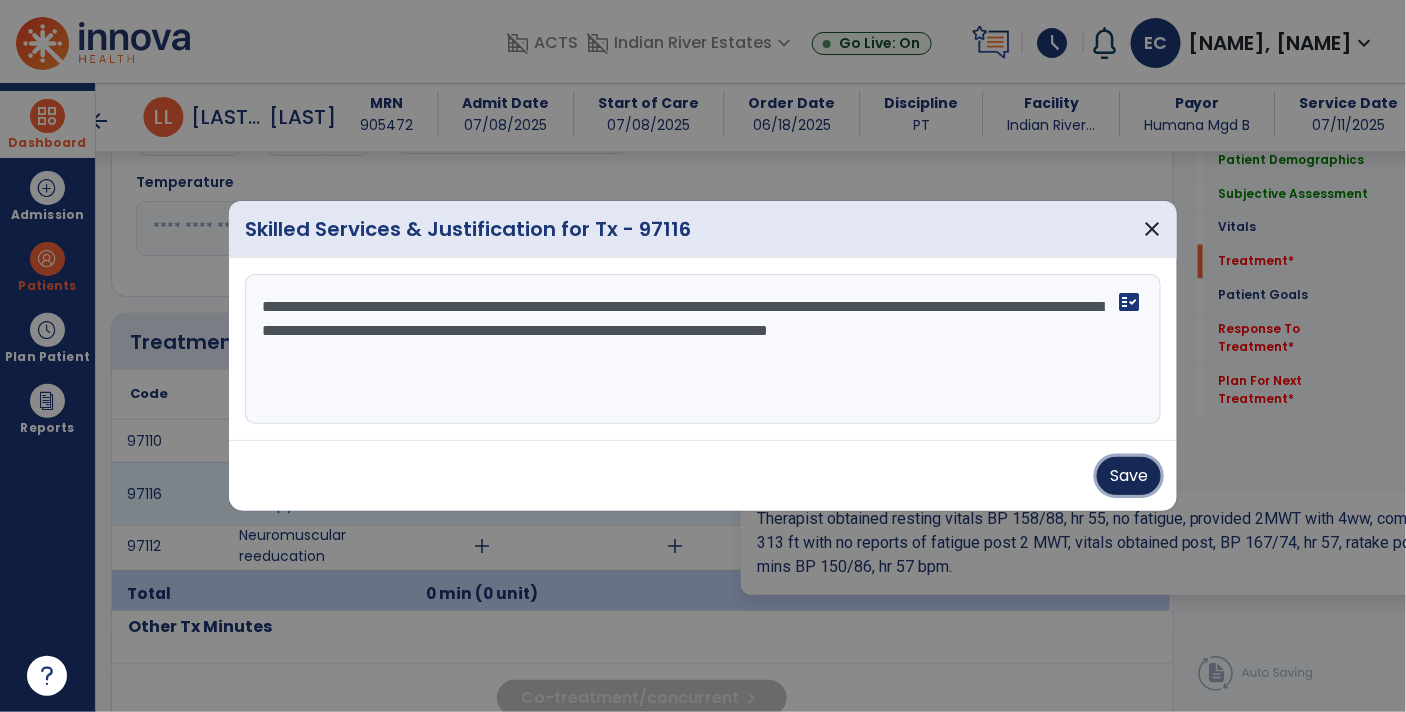 click on "Save" at bounding box center (1129, 476) 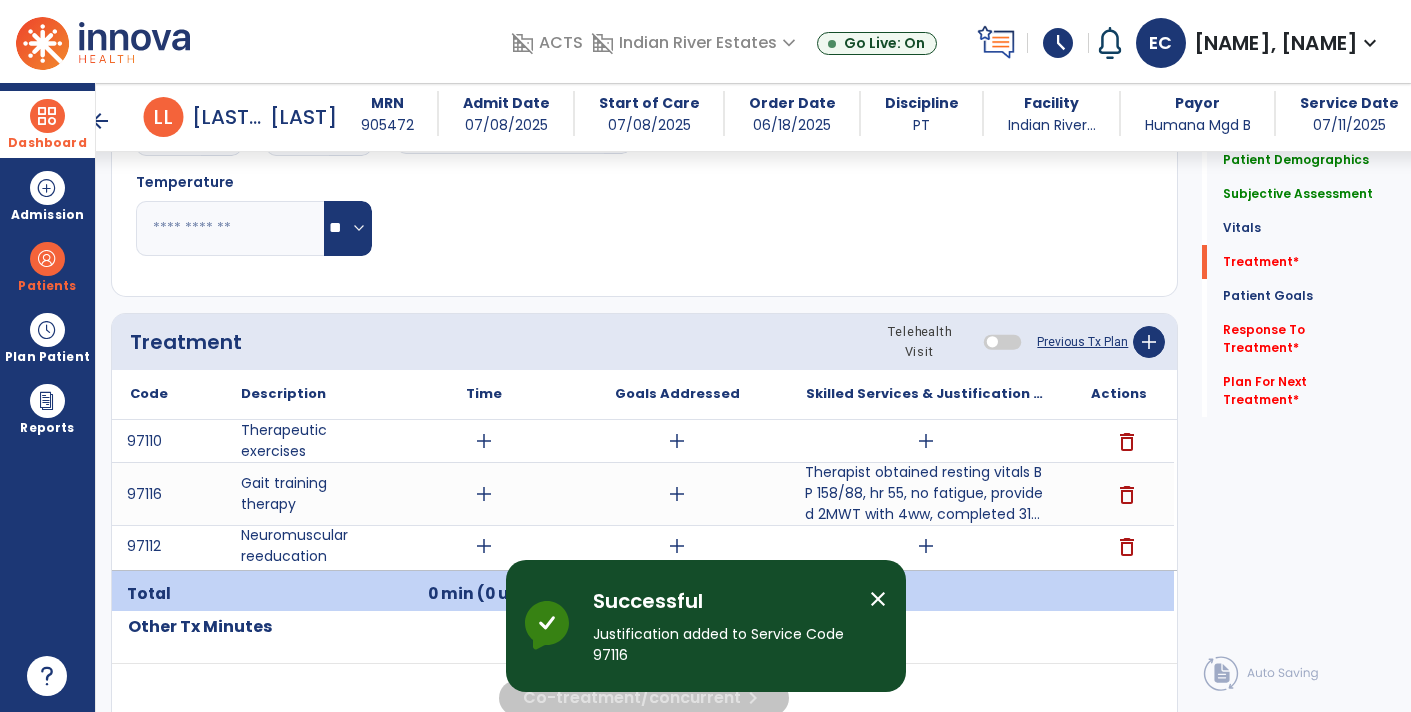 click on "add" at bounding box center (926, 441) 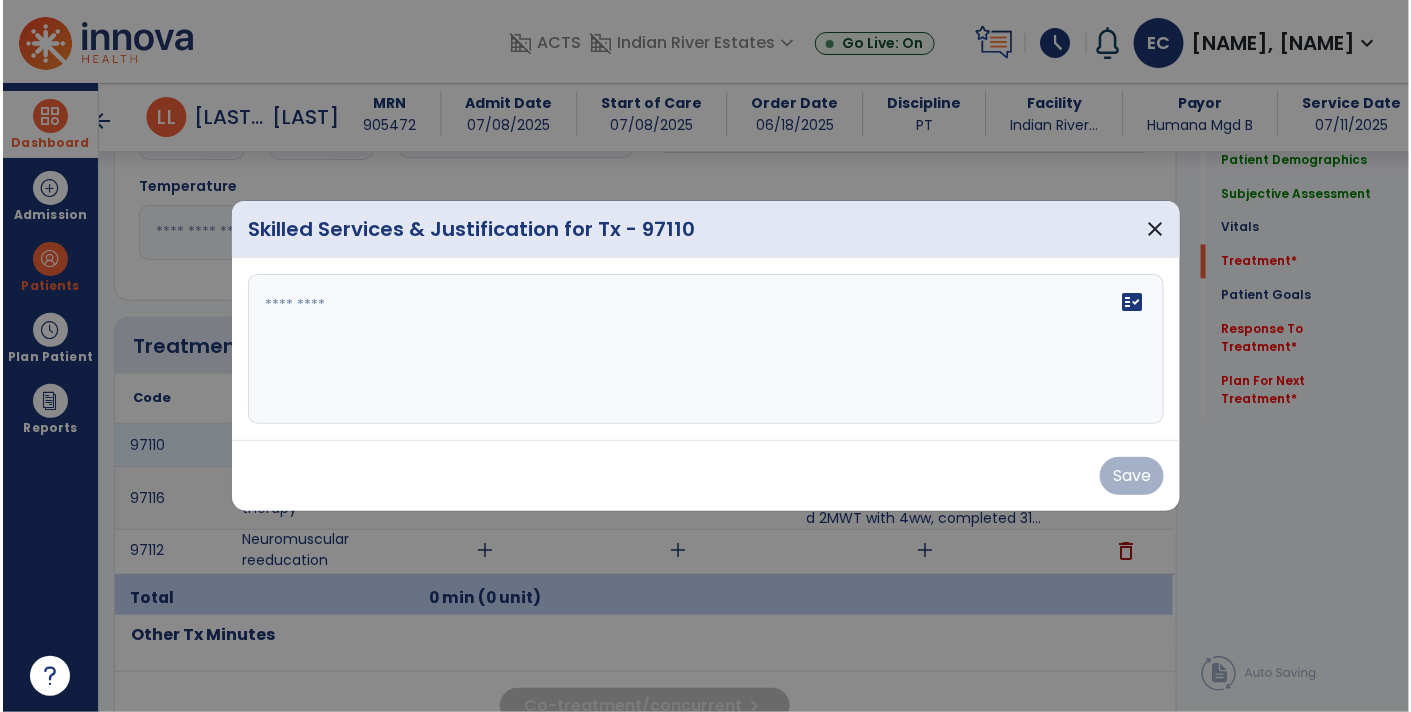scroll, scrollTop: 1046, scrollLeft: 0, axis: vertical 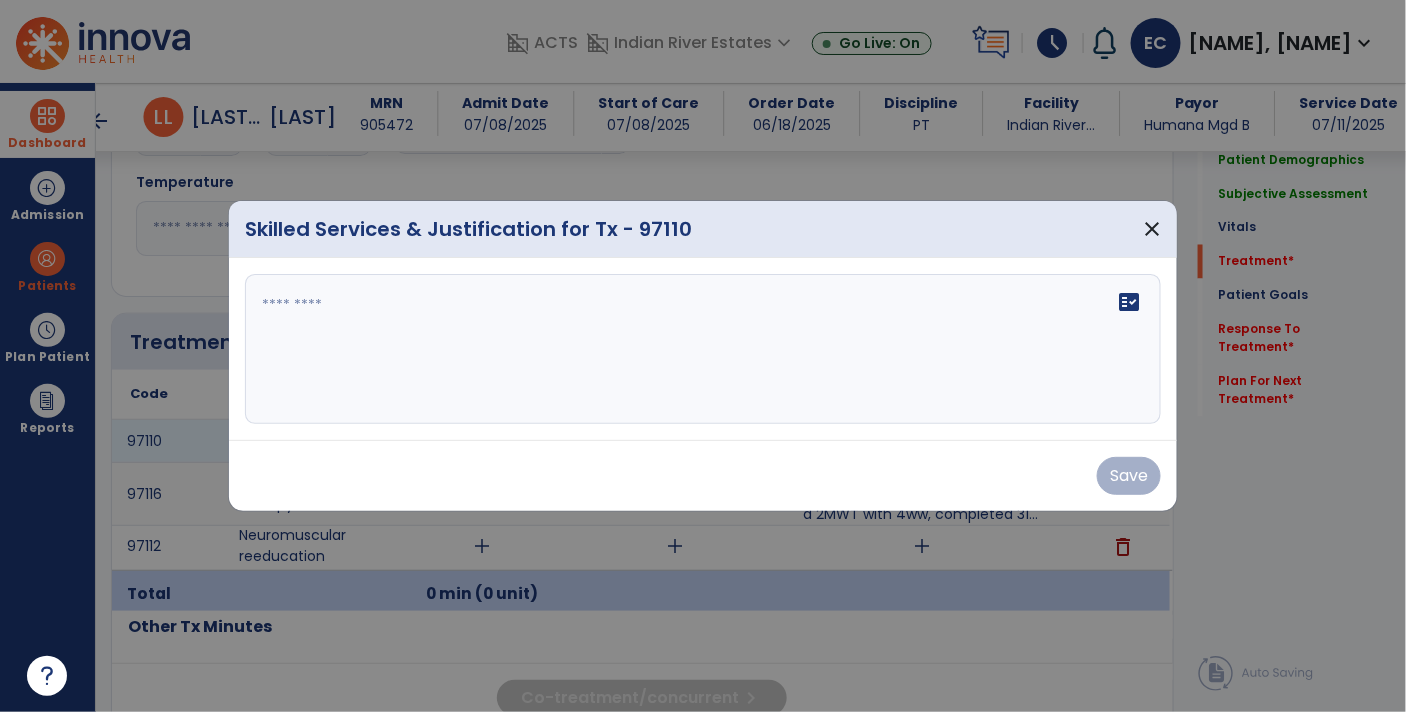 click on "fact_check" at bounding box center [703, 349] 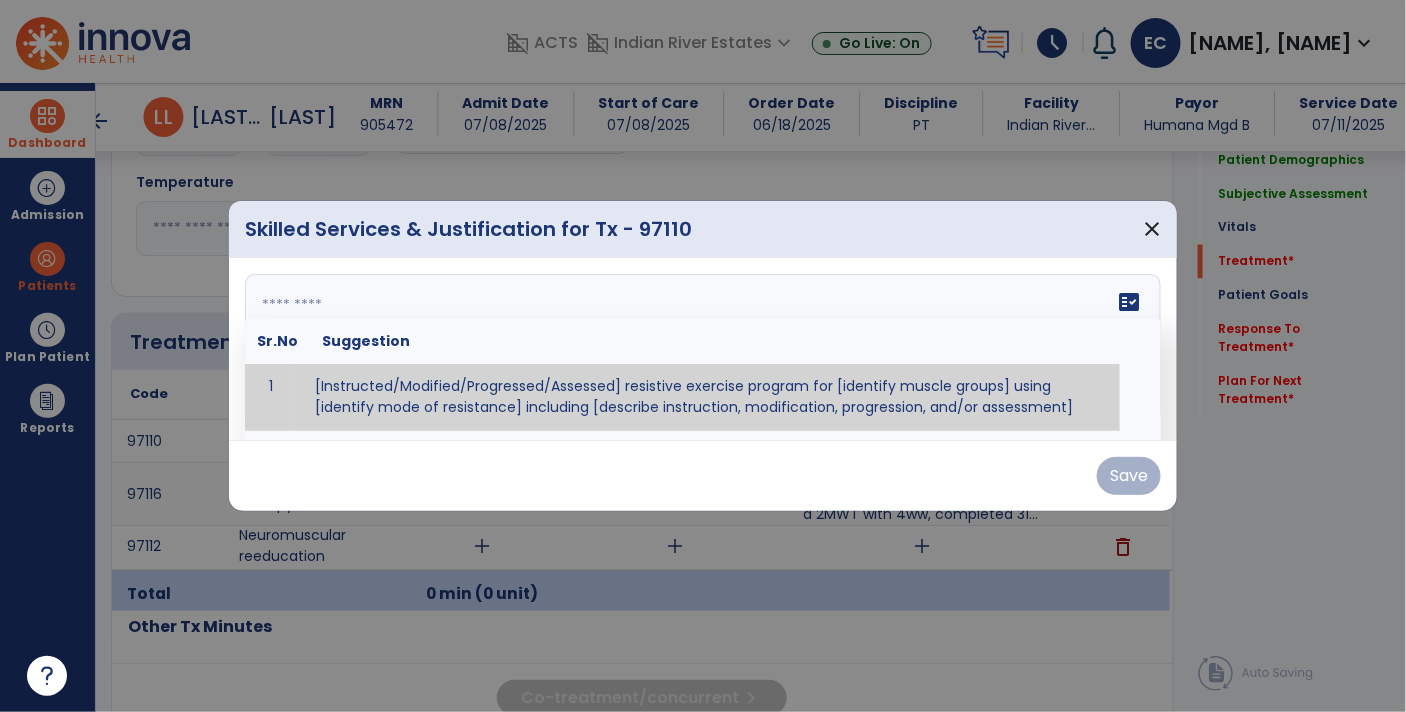 click at bounding box center (47, 676) 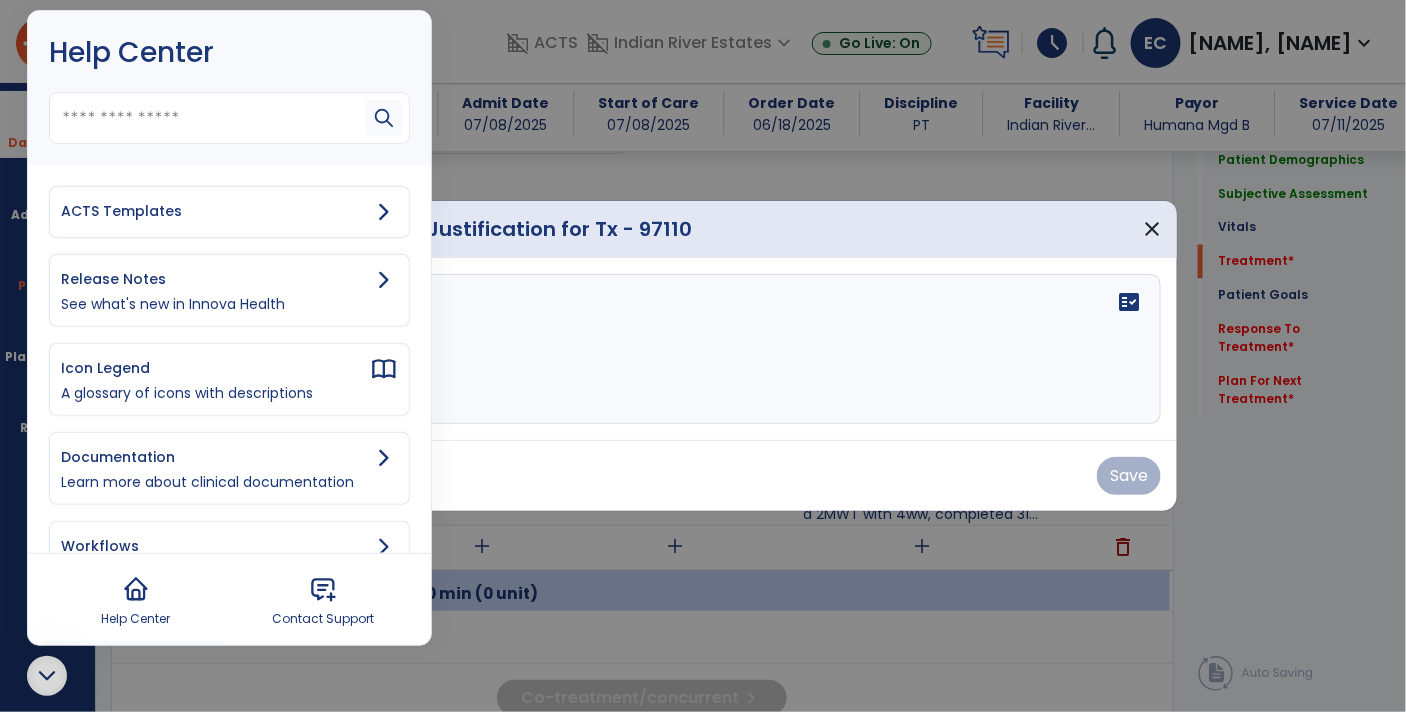 click on "ACTS Templates" at bounding box center (215, 211) 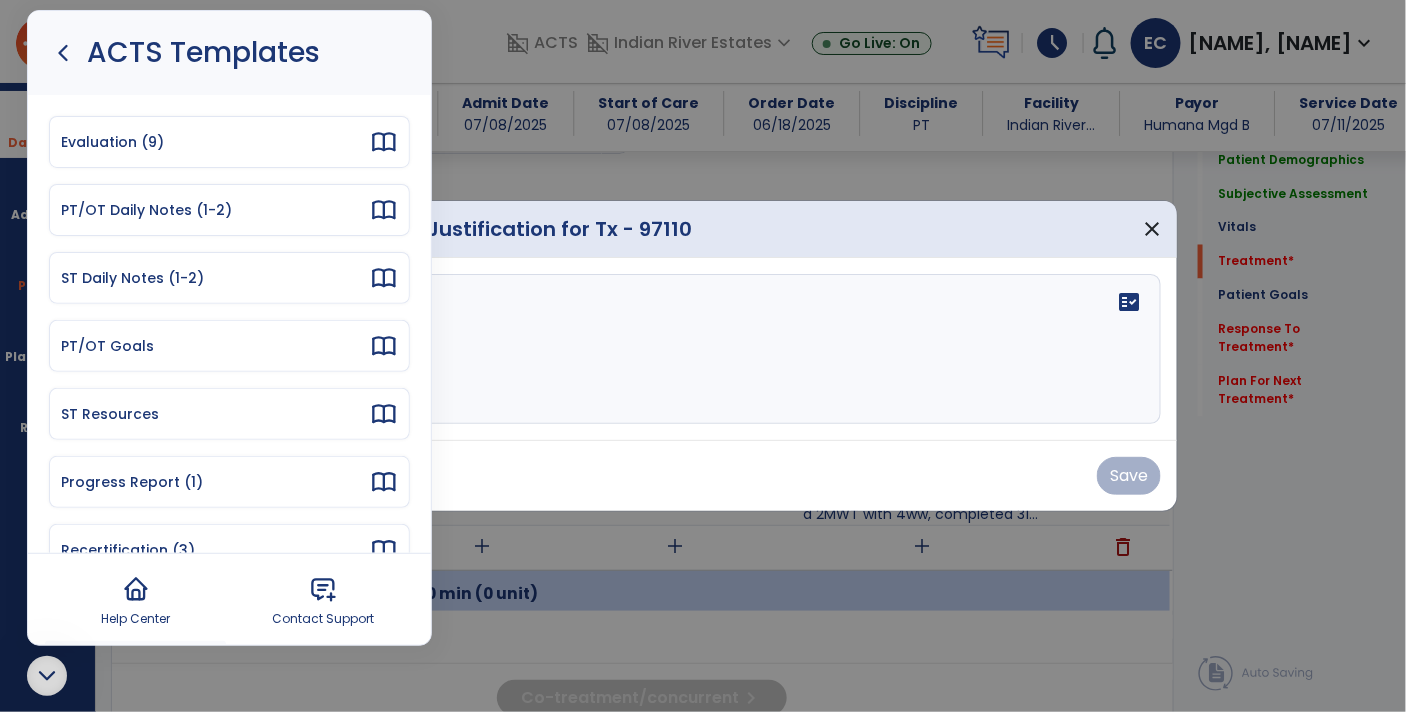 click on "PT/OT Daily Notes (1-2)" at bounding box center (215, 210) 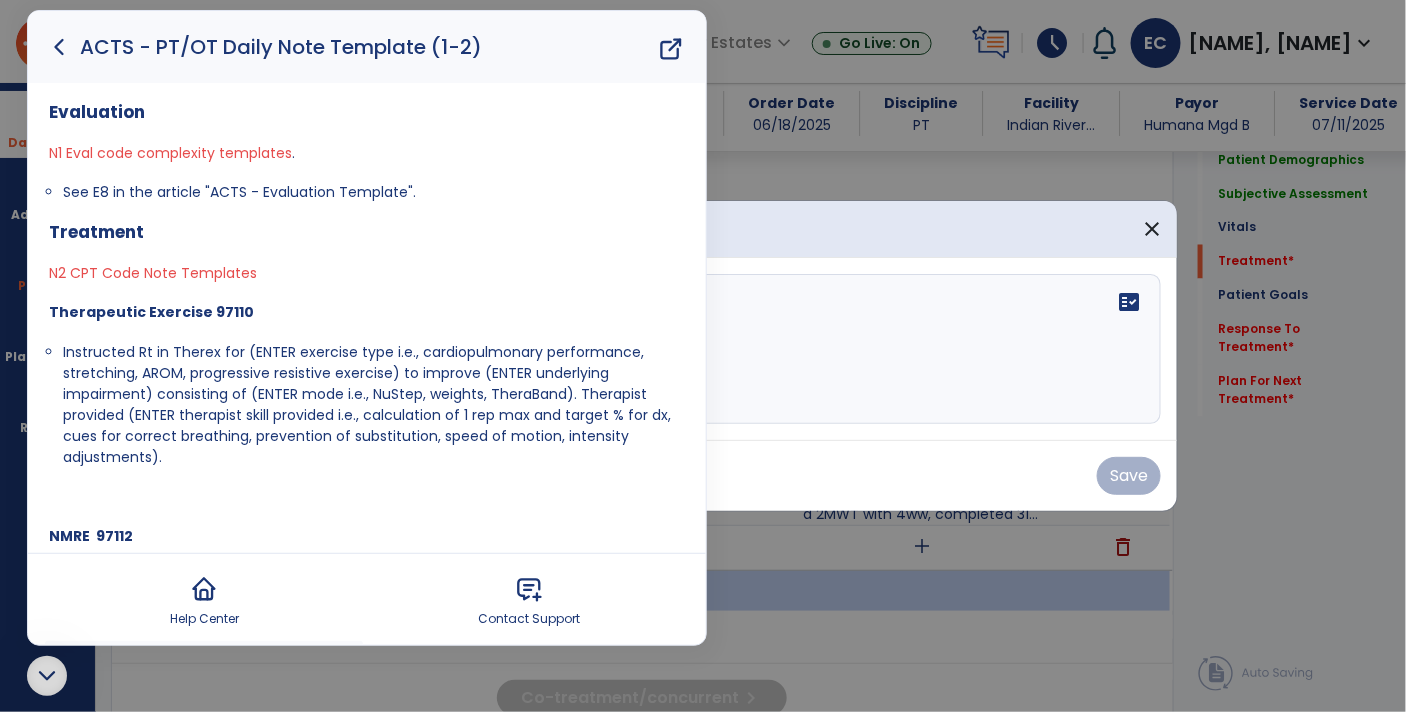 click 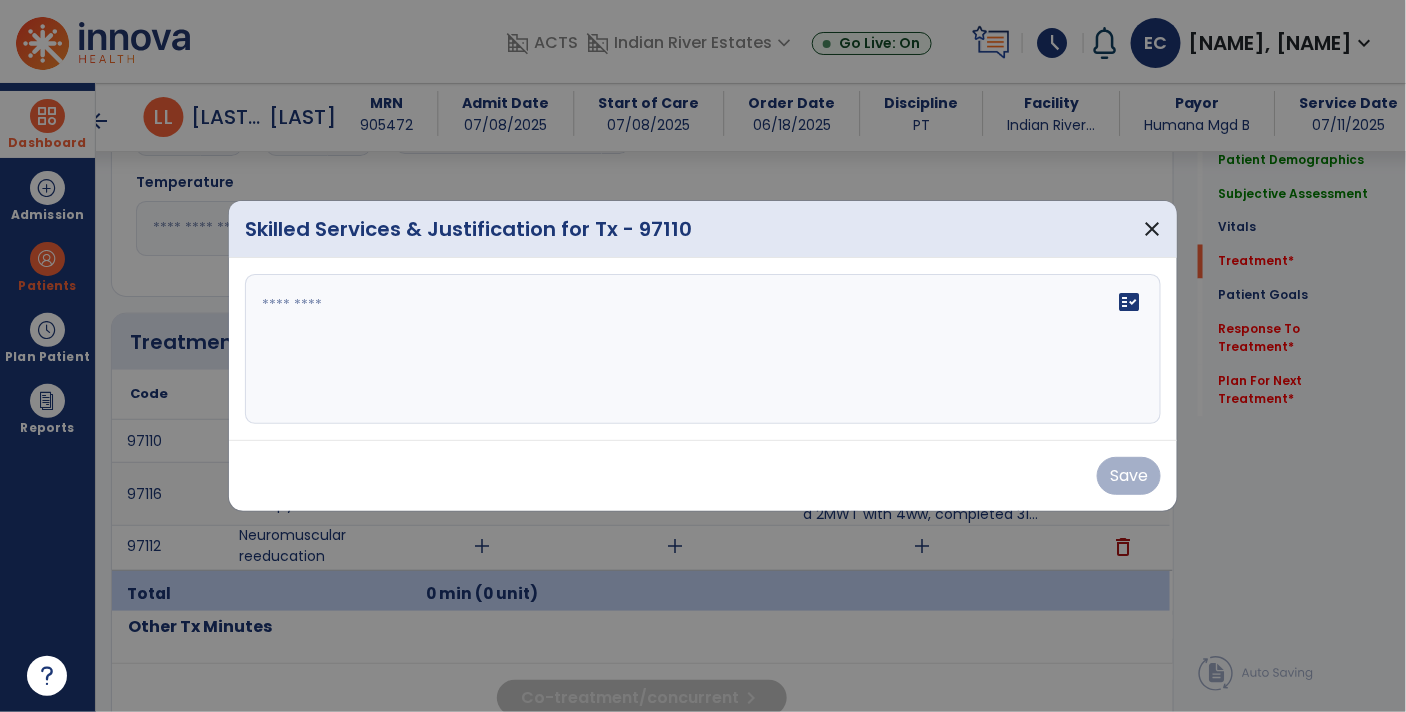 click at bounding box center (703, 349) 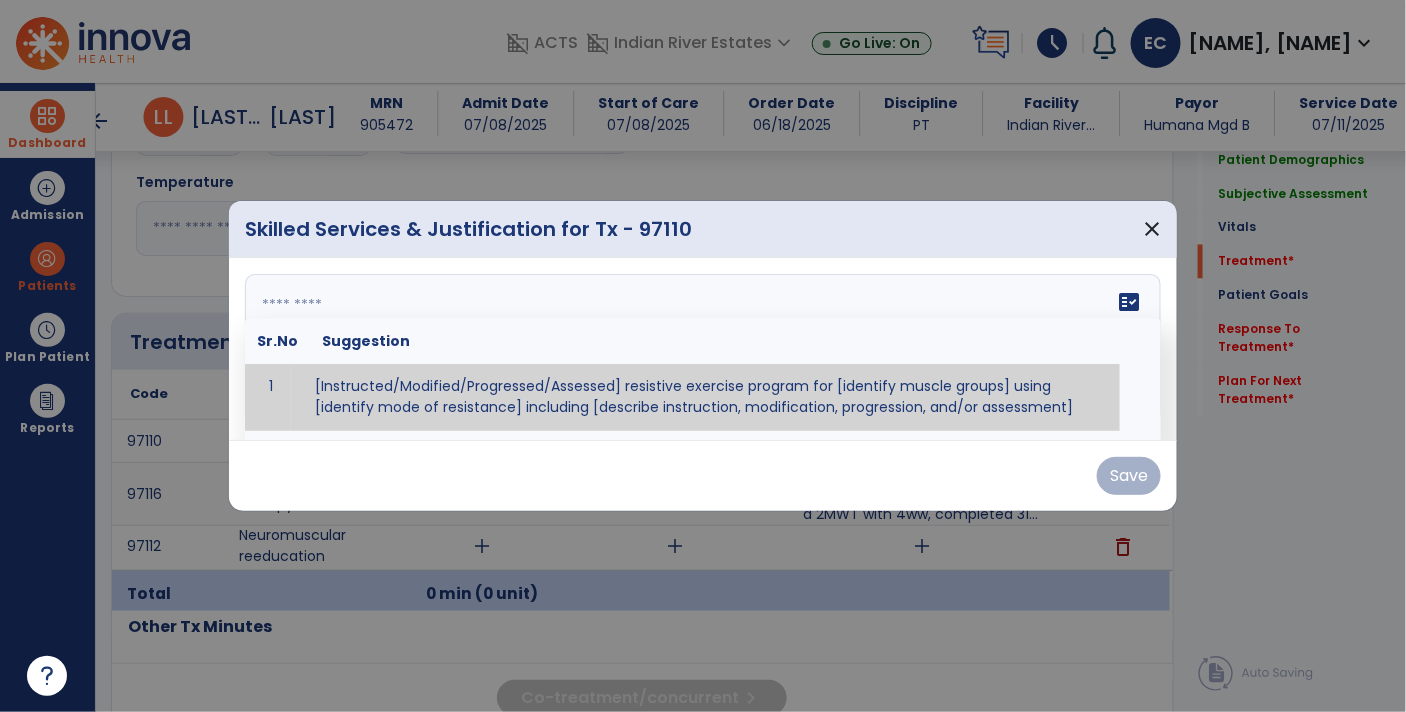 click at bounding box center (701, 349) 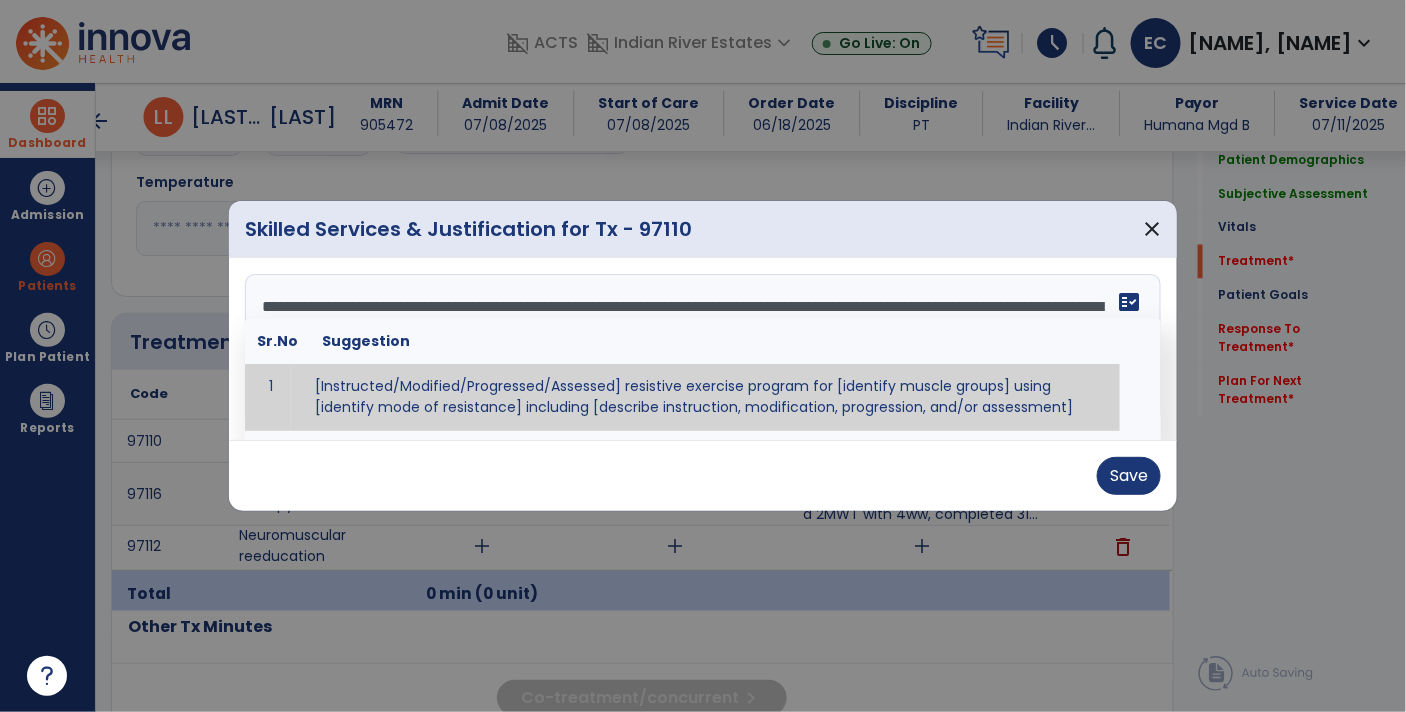 click on "fact_check" at bounding box center [1129, 302] 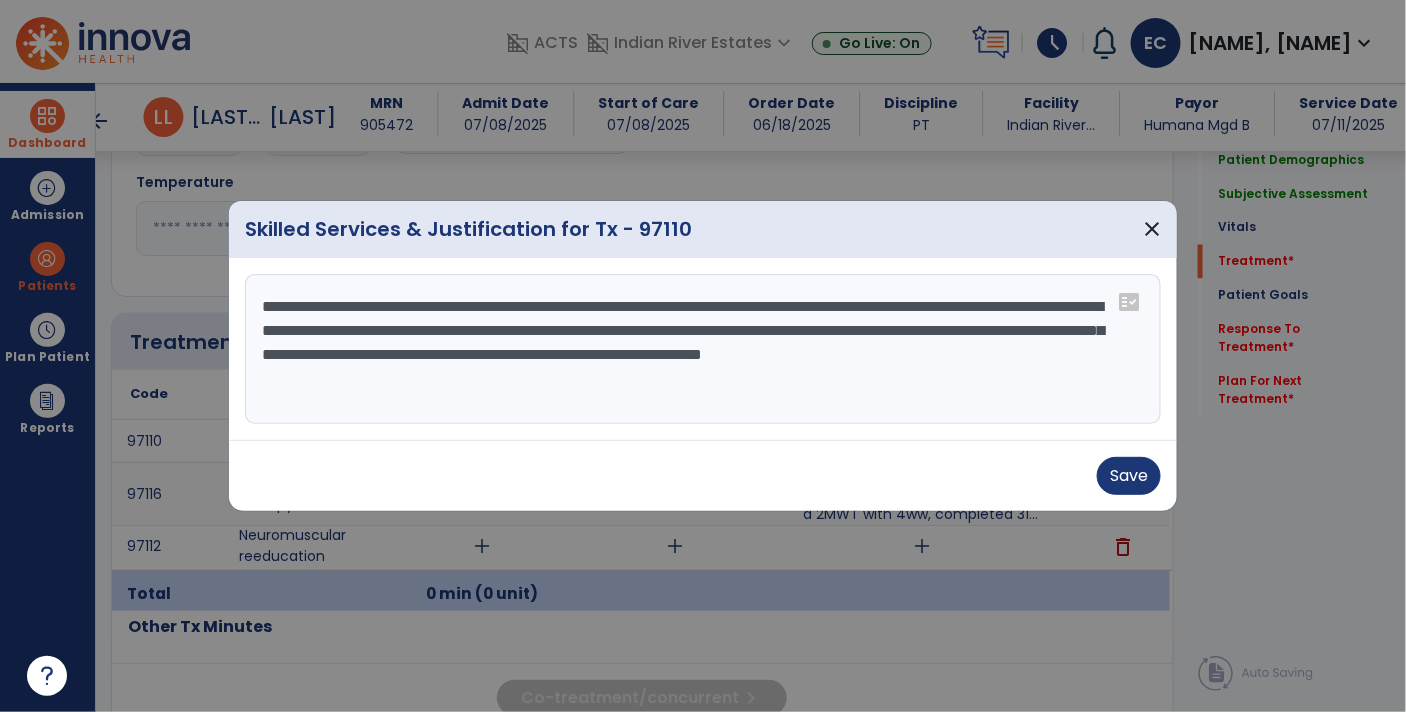 click on "**********" at bounding box center (703, 349) 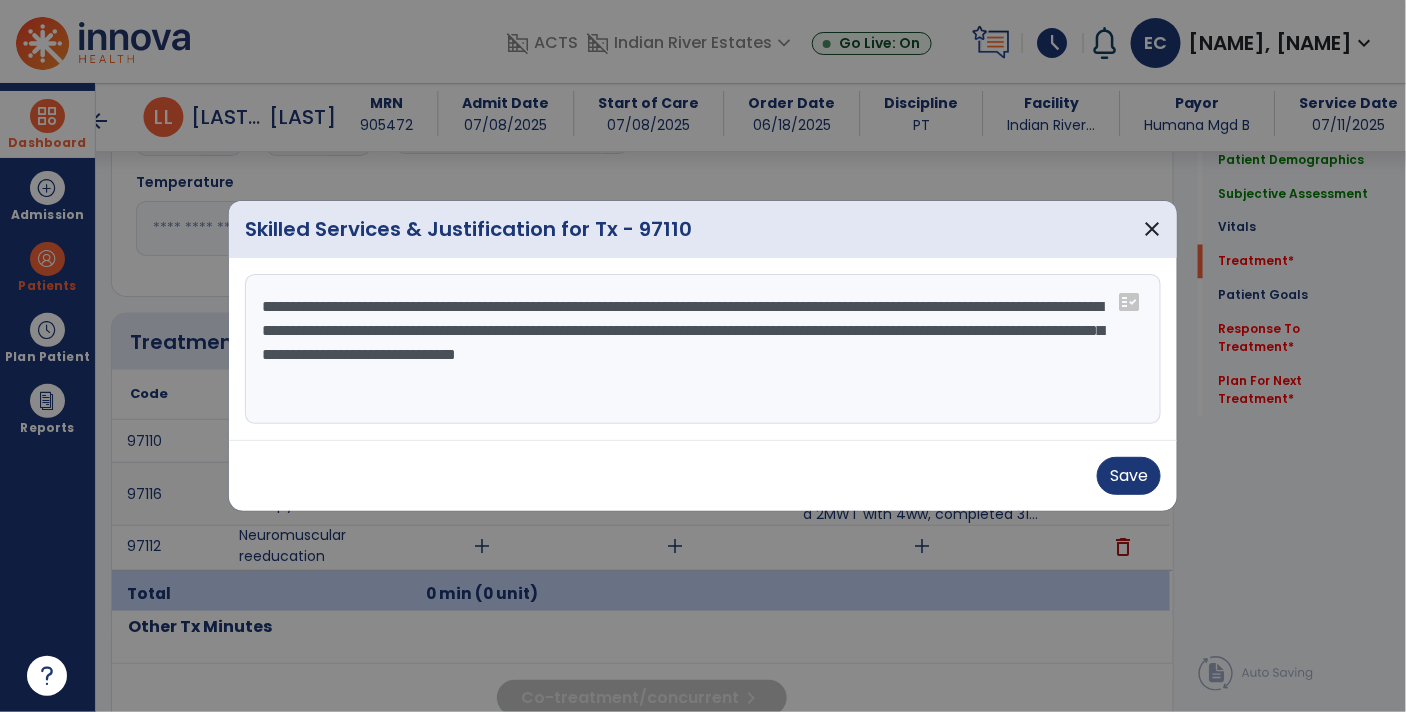 click on "**********" at bounding box center [703, 349] 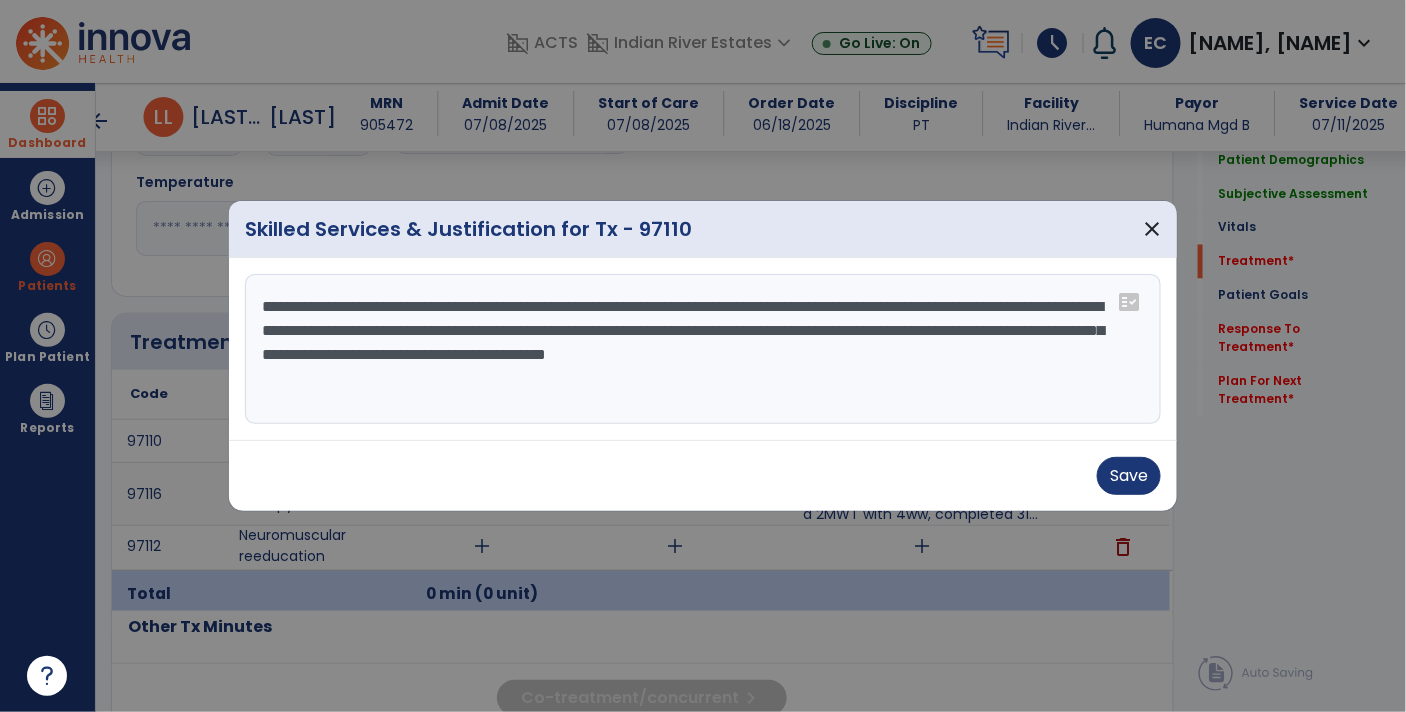 click on "**********" at bounding box center (703, 349) 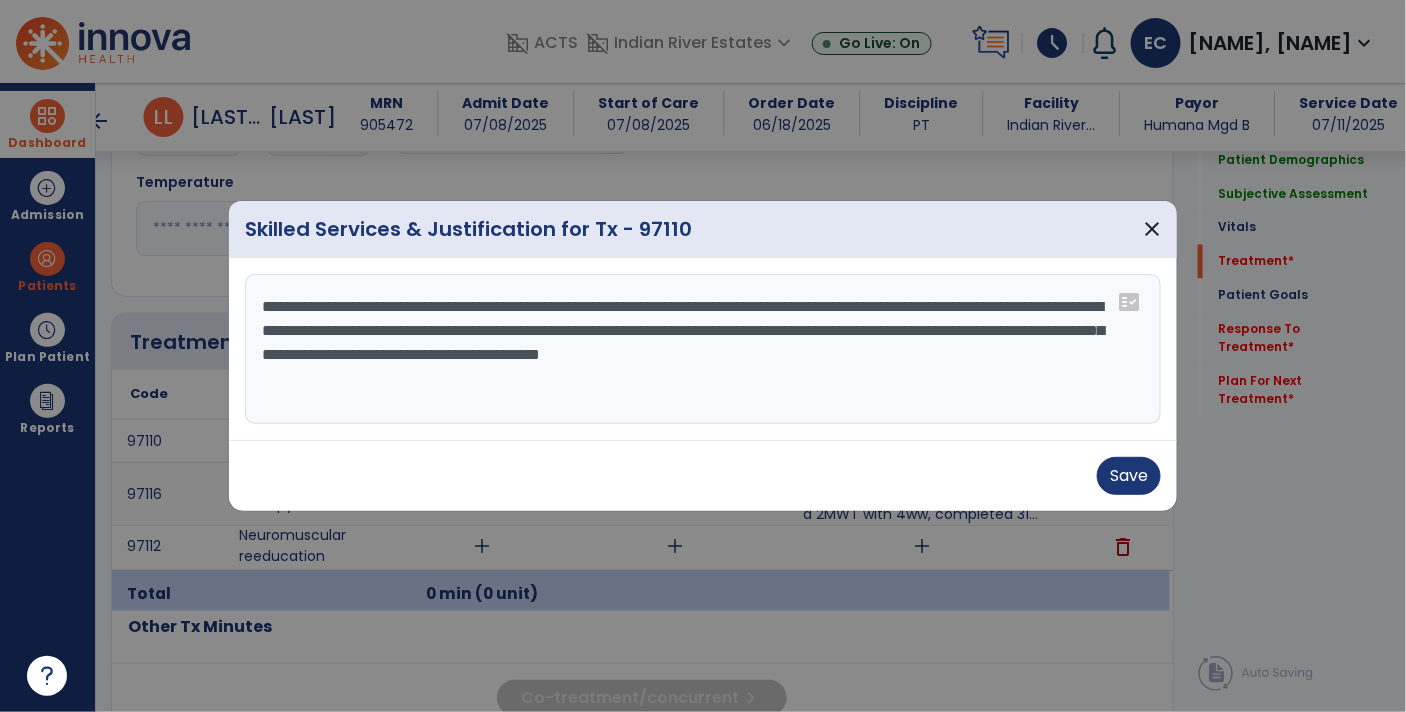 click on "**********" at bounding box center [703, 349] 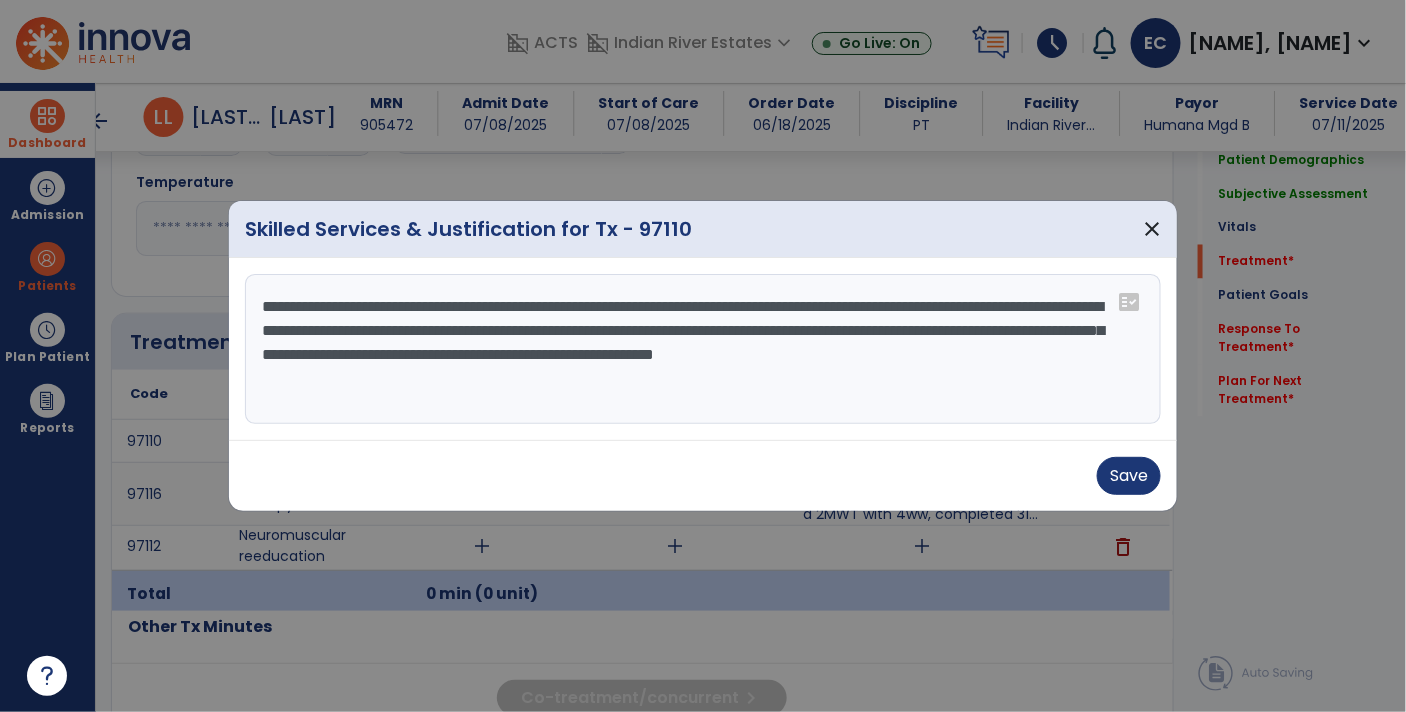 click on "**********" at bounding box center [703, 349] 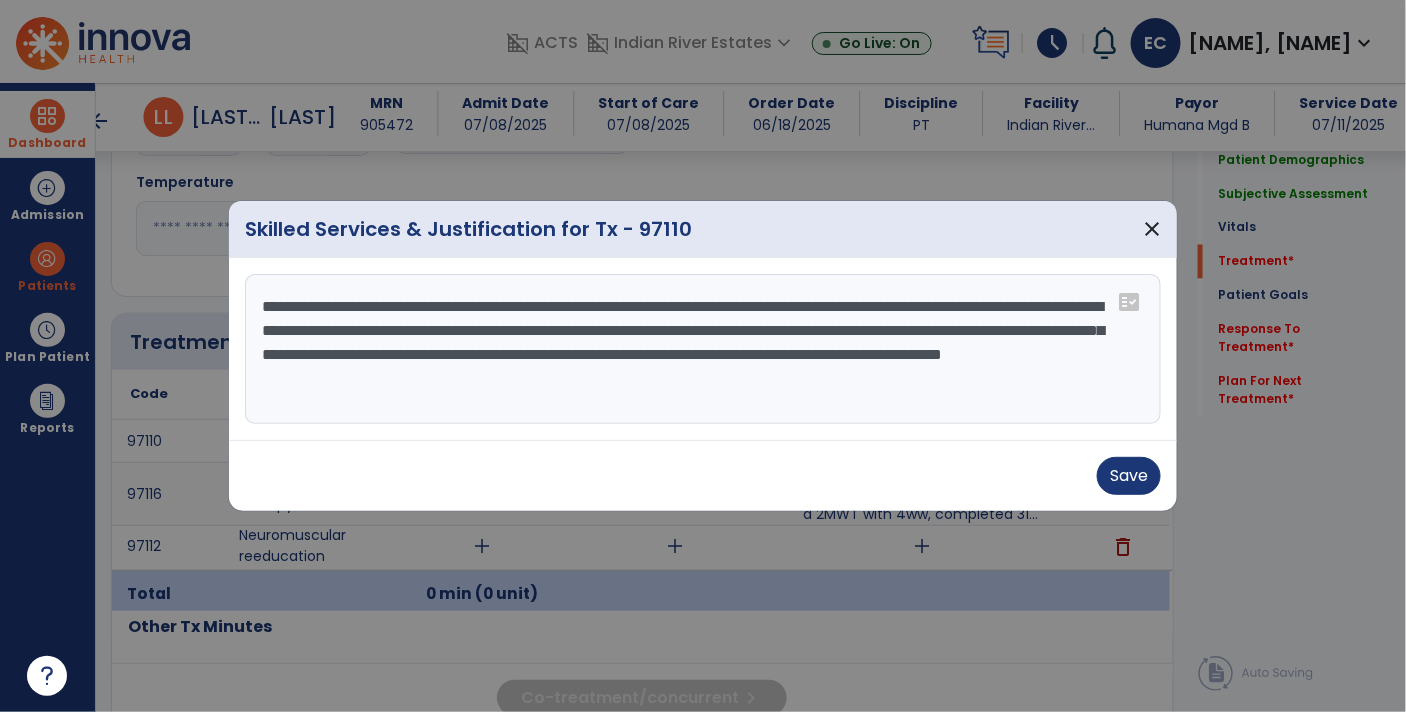 click on "**********" at bounding box center [703, 349] 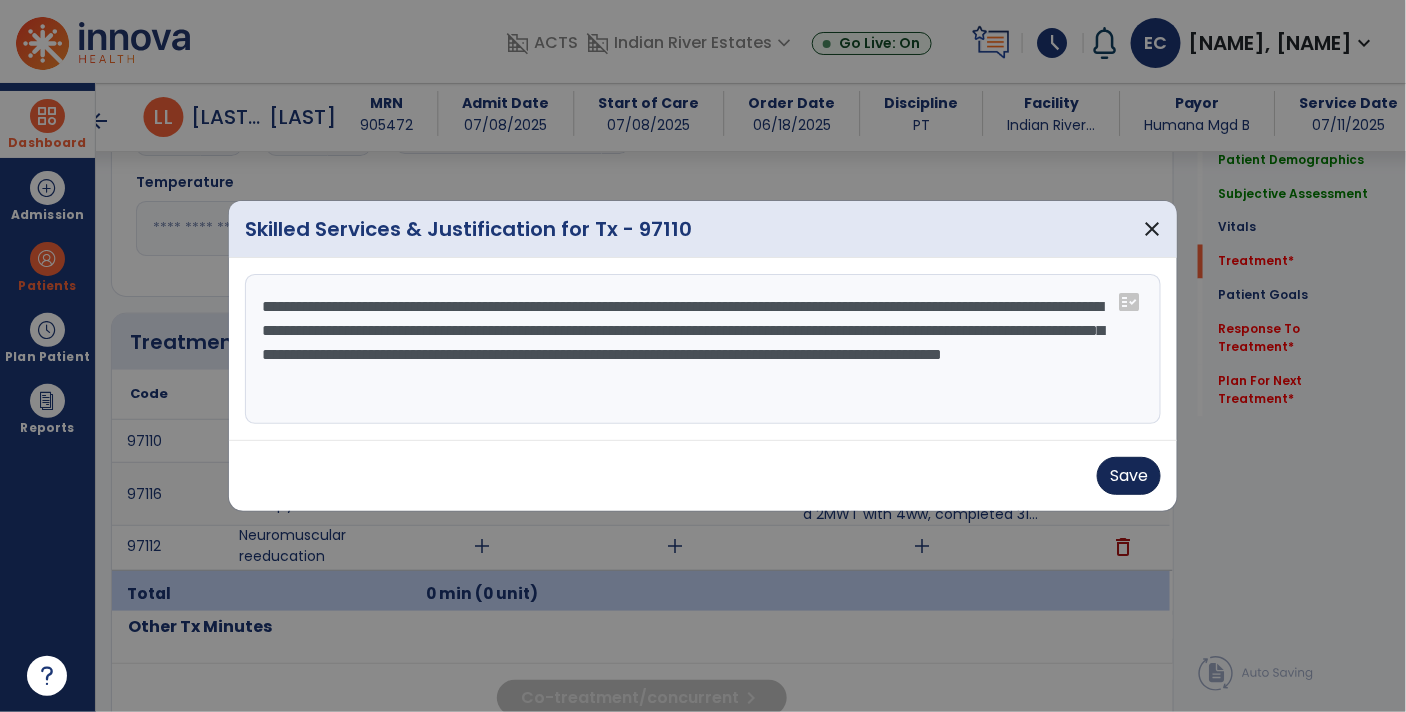 type on "**********" 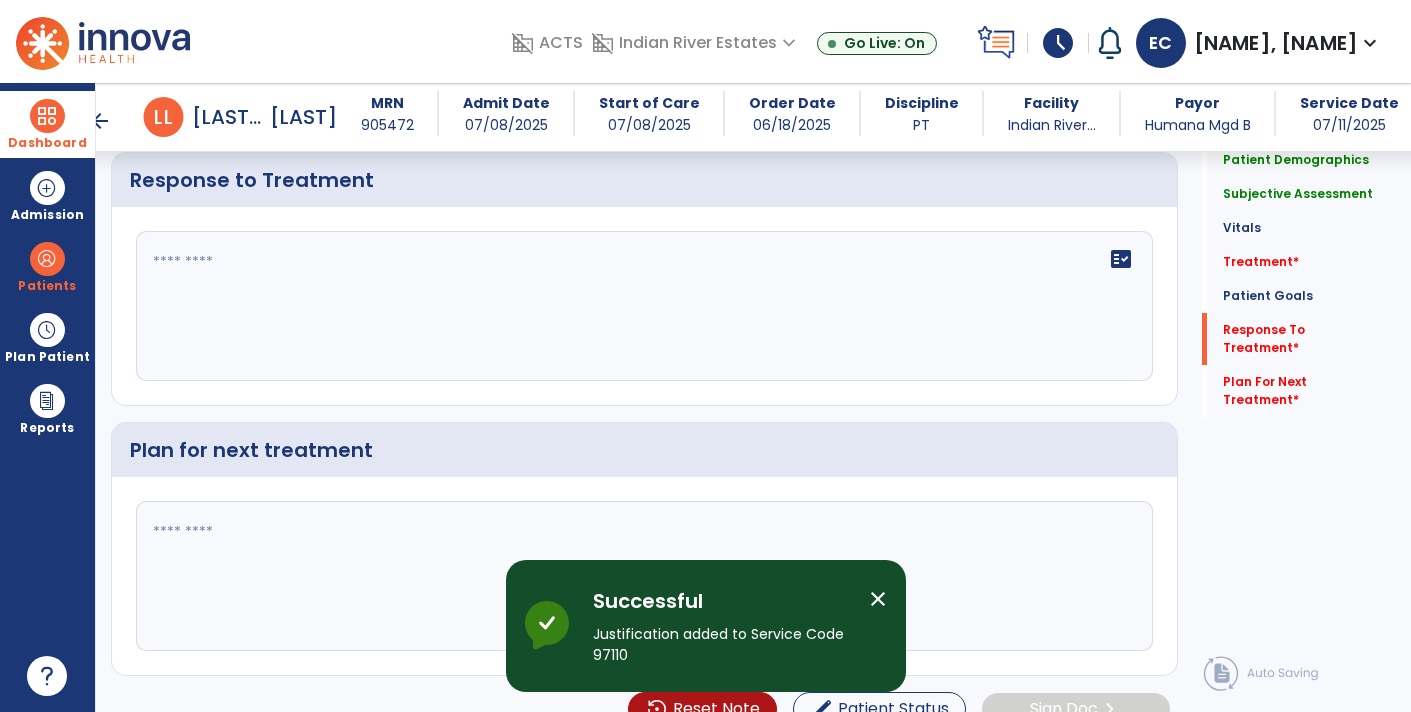 scroll, scrollTop: 2746, scrollLeft: 0, axis: vertical 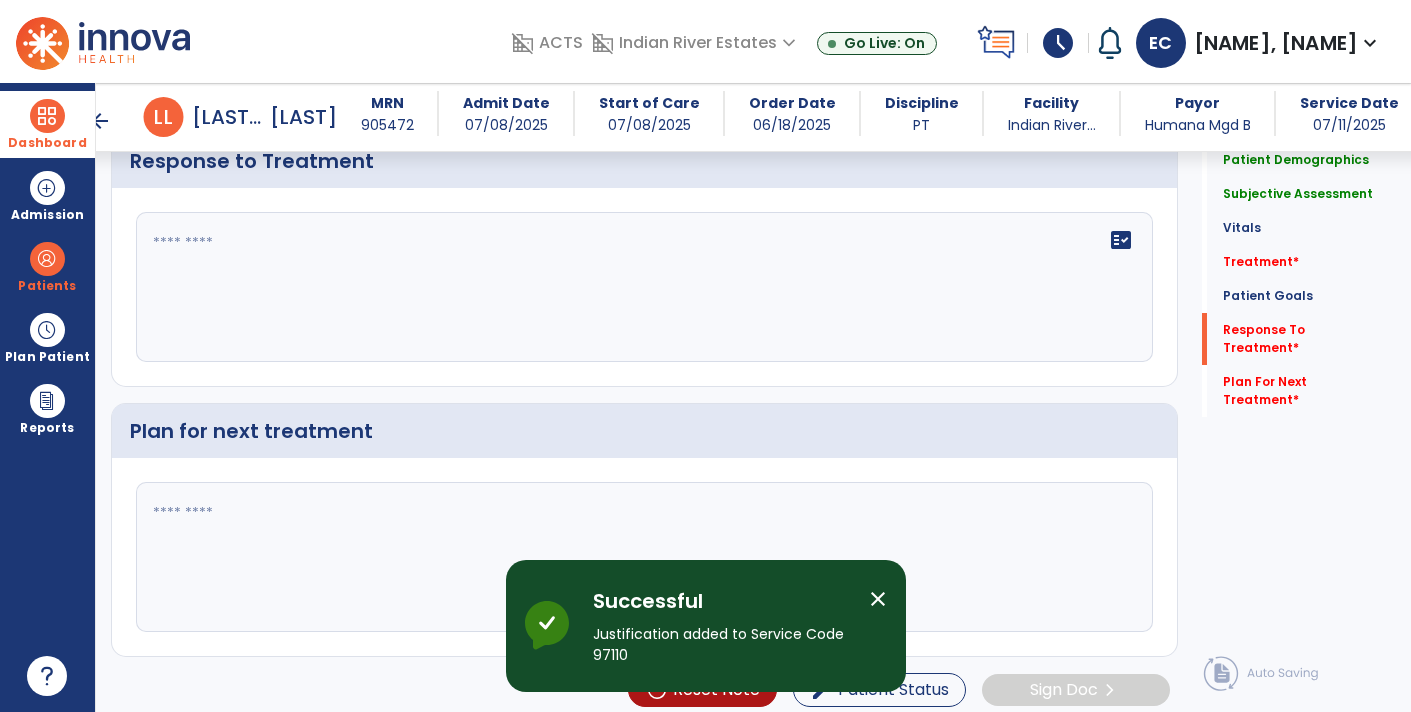 click 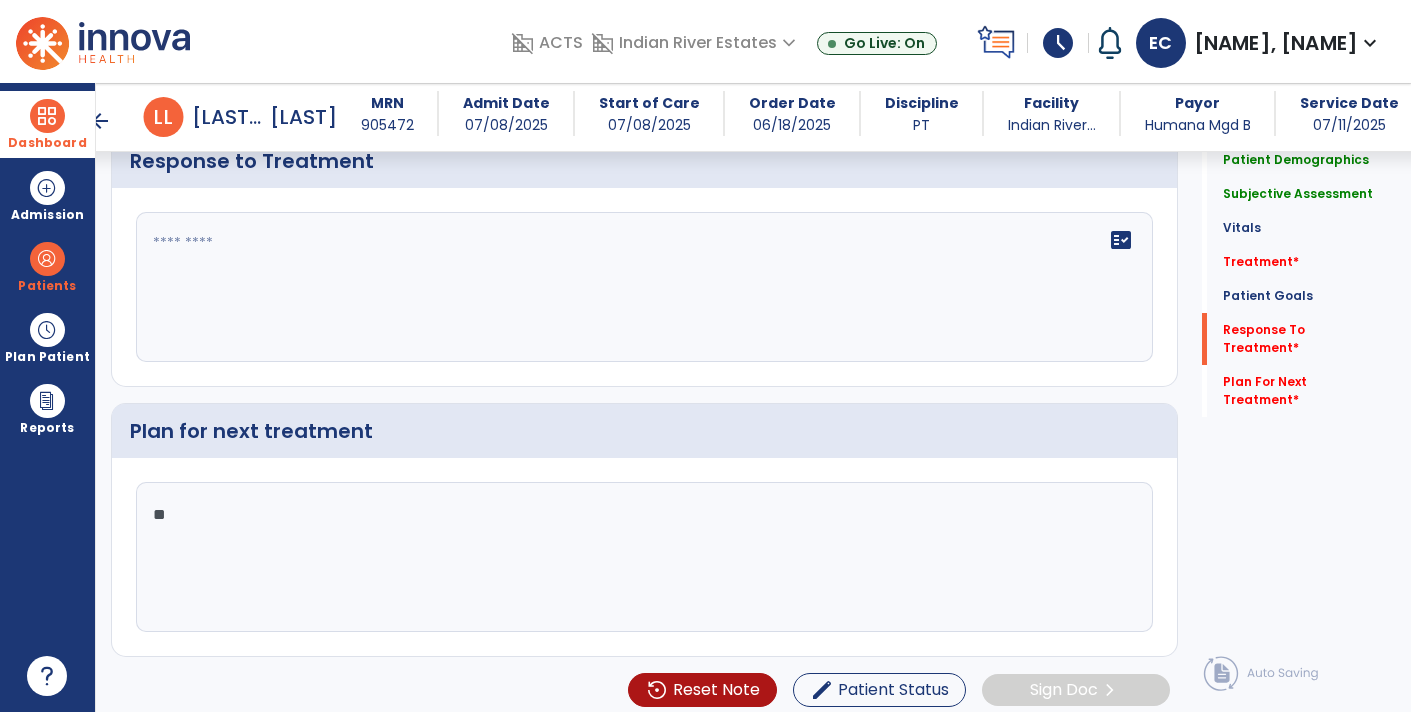 type on "*" 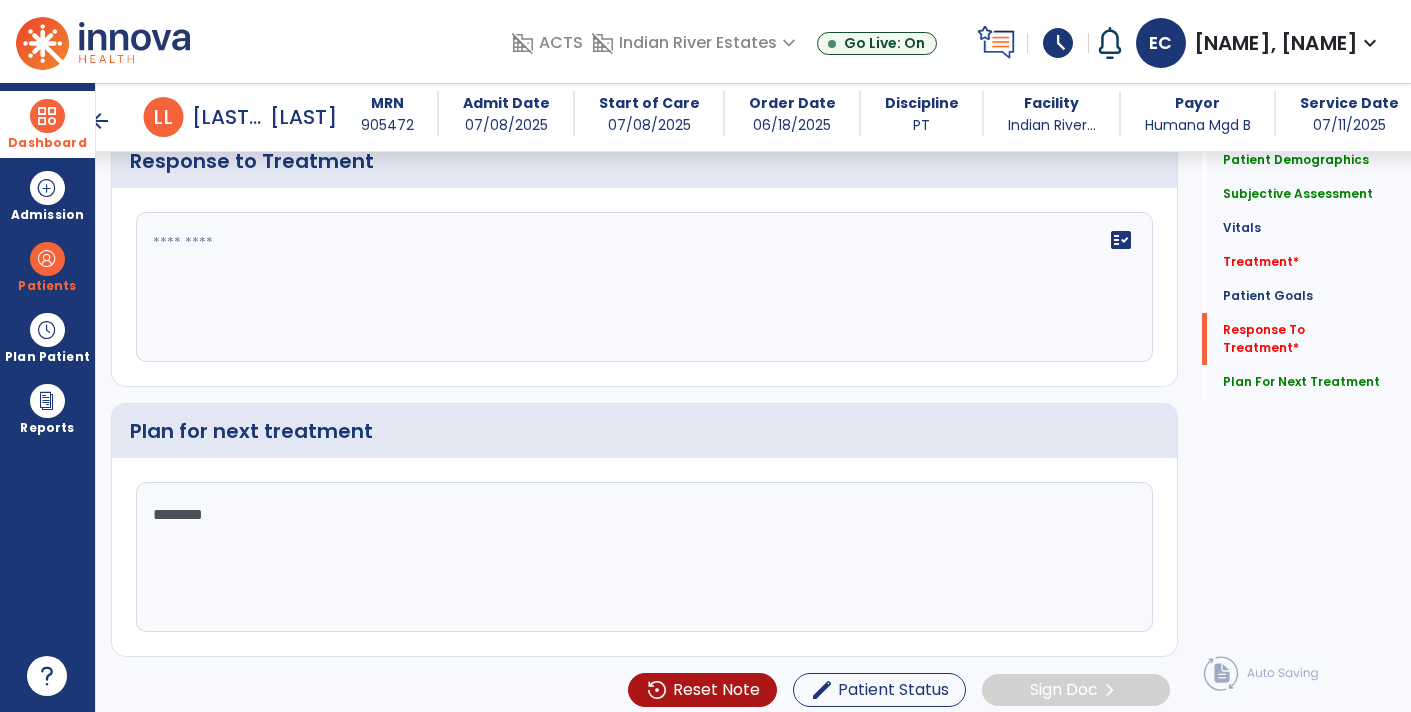 scroll, scrollTop: 2746, scrollLeft: 0, axis: vertical 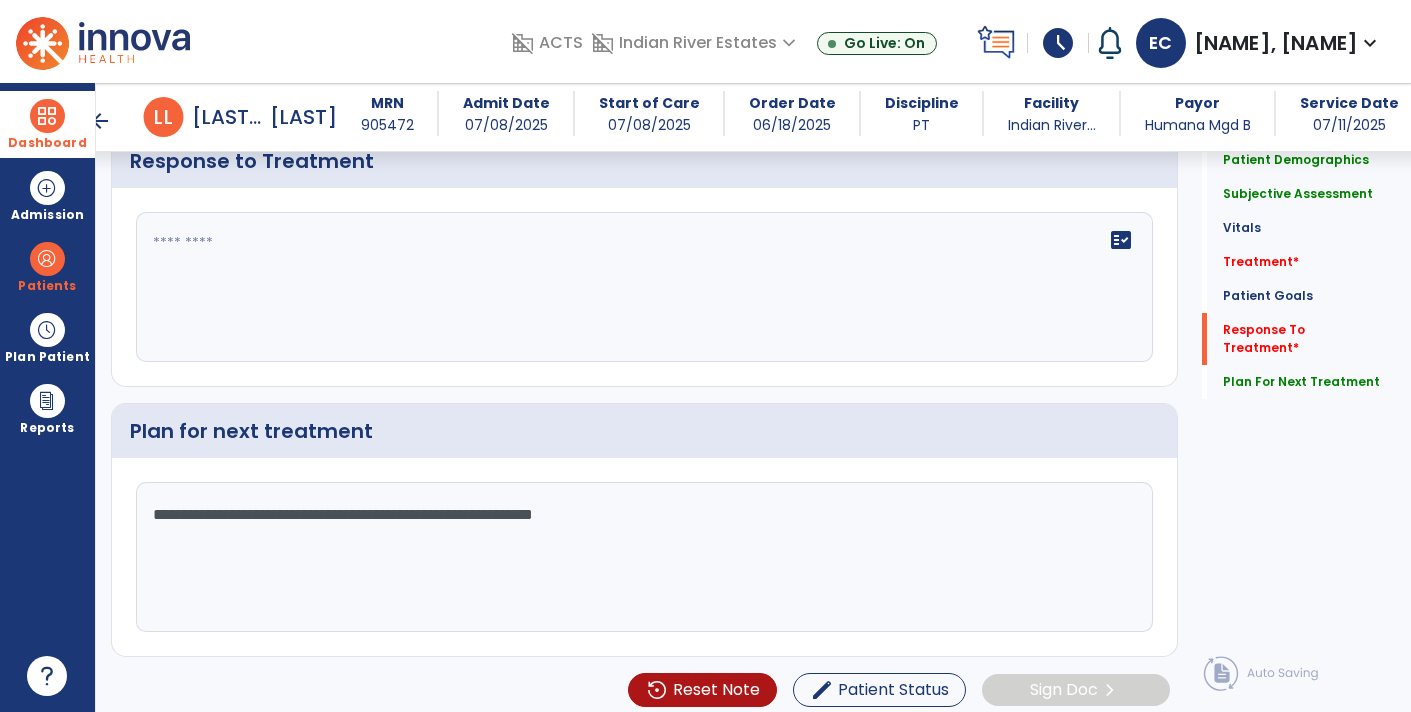 type on "**********" 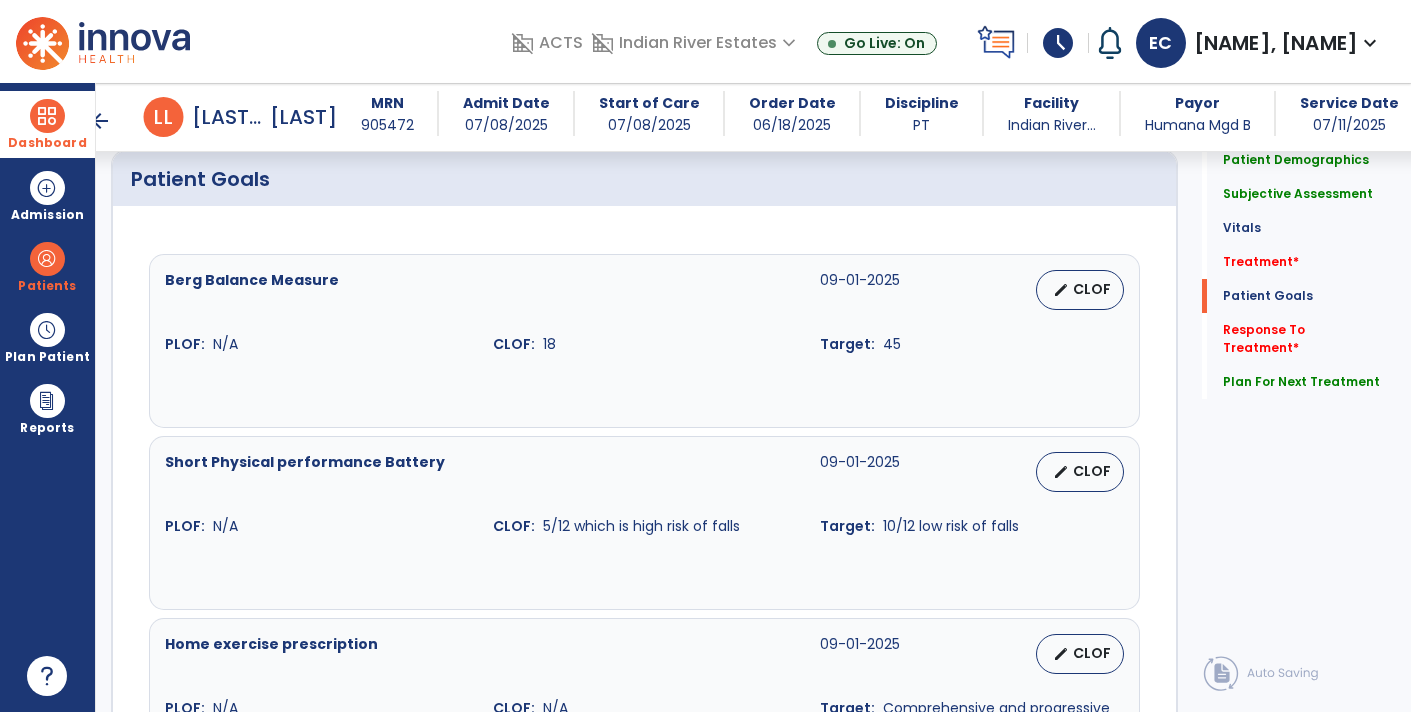 scroll, scrollTop: 1663, scrollLeft: 0, axis: vertical 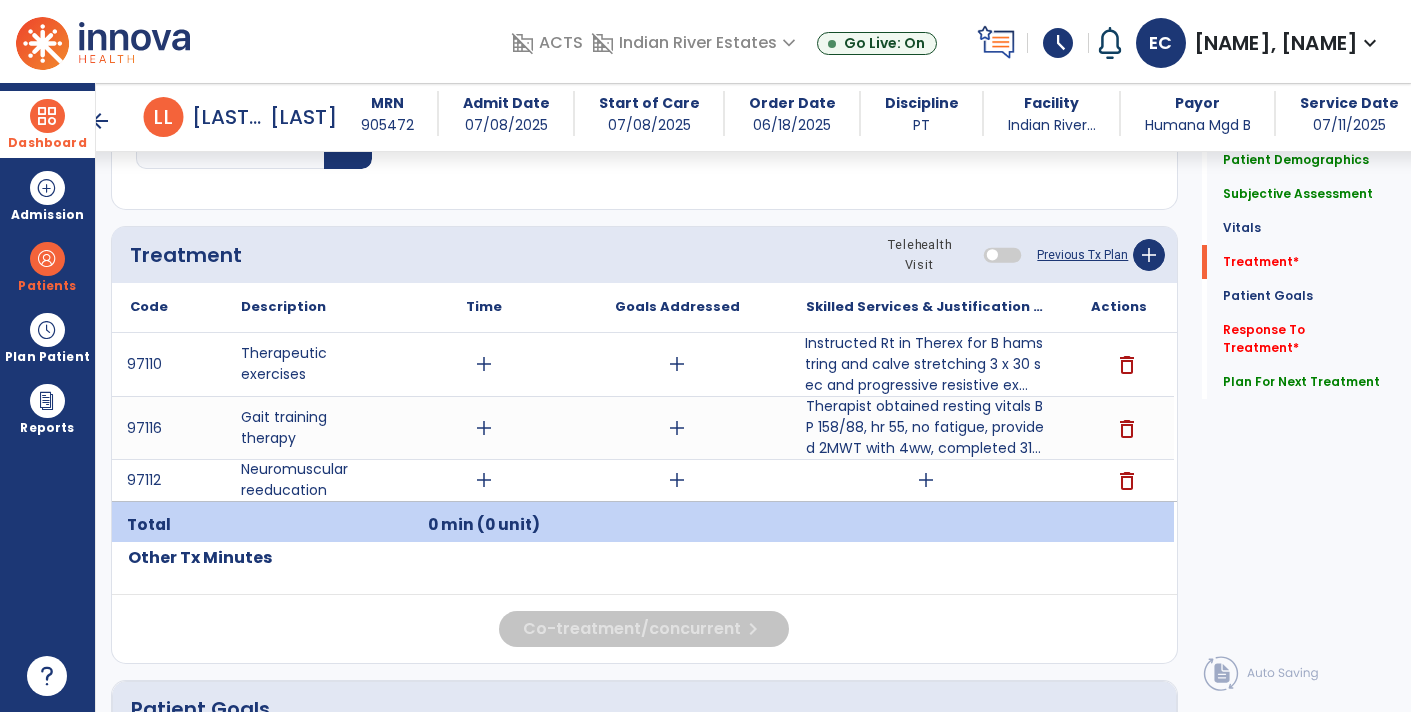 click on "add" at bounding box center (926, 480) 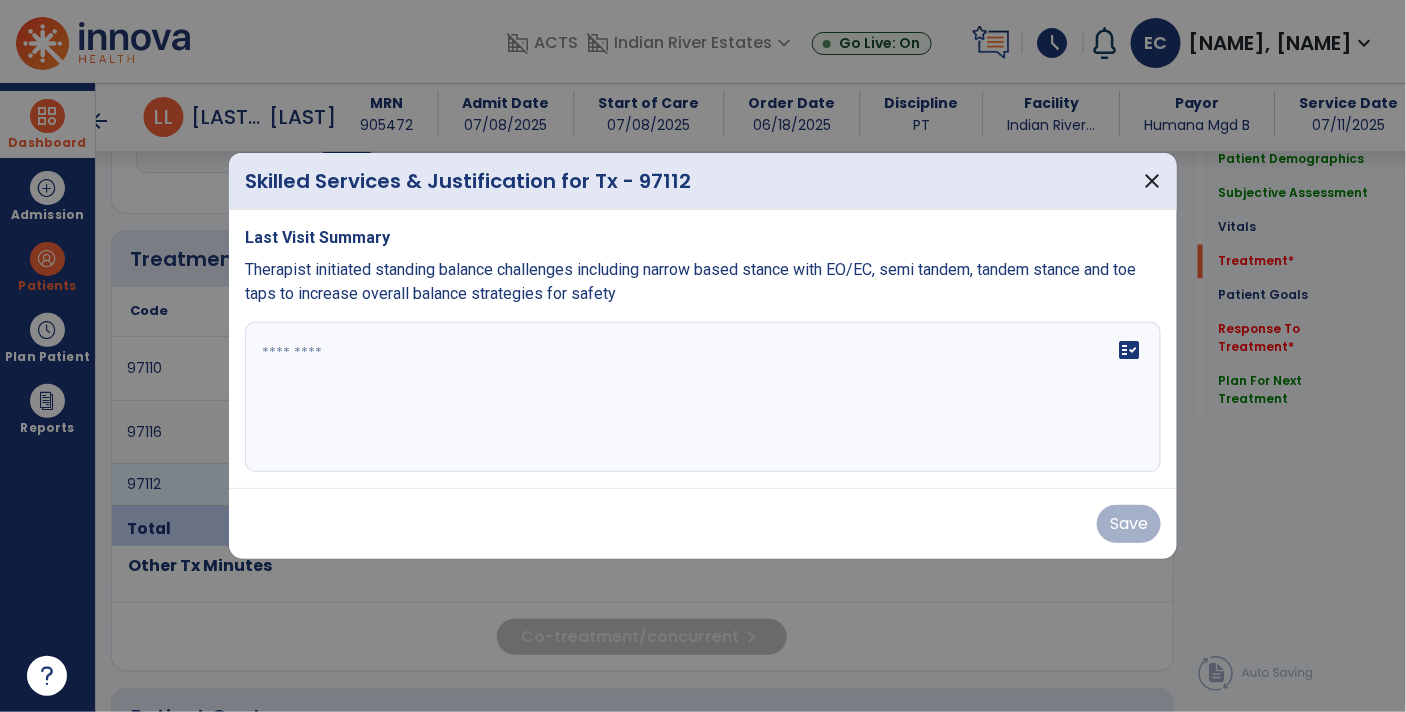 scroll, scrollTop: 1133, scrollLeft: 0, axis: vertical 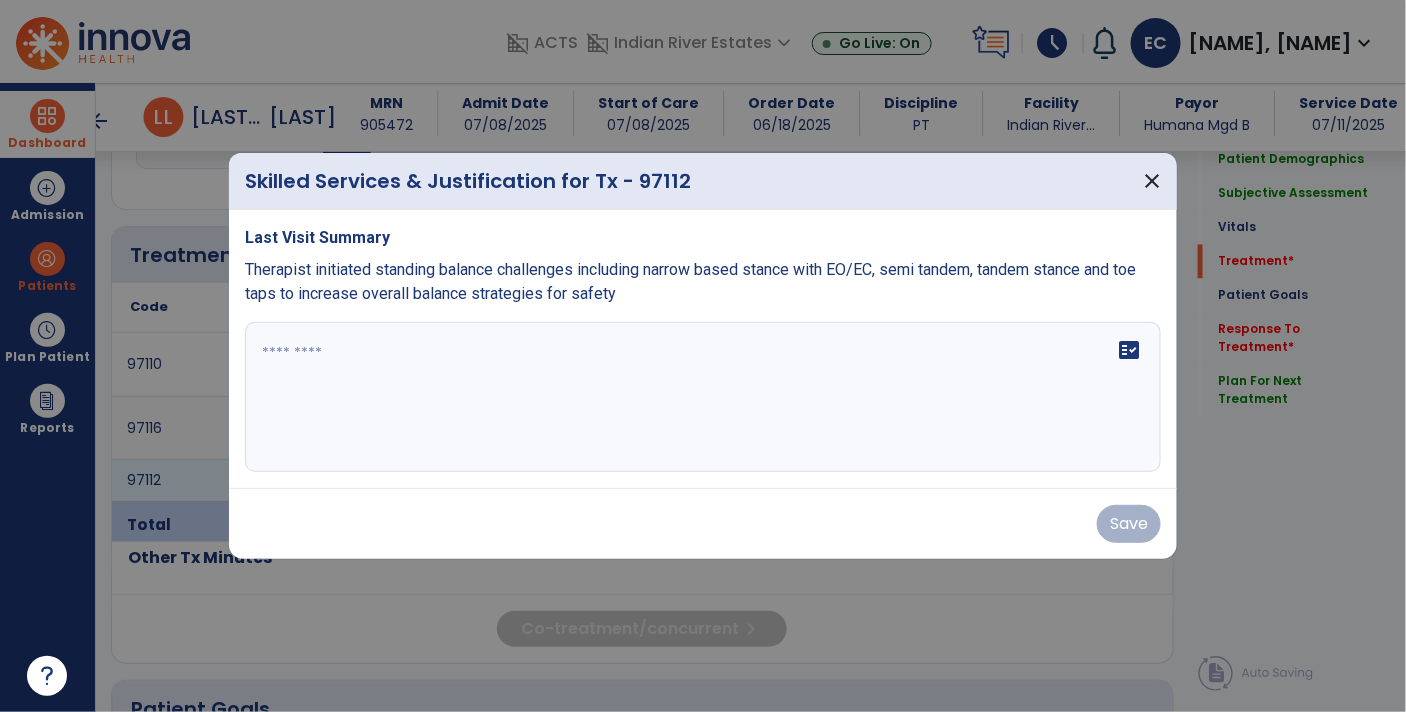 click on "fact_check" at bounding box center (703, 397) 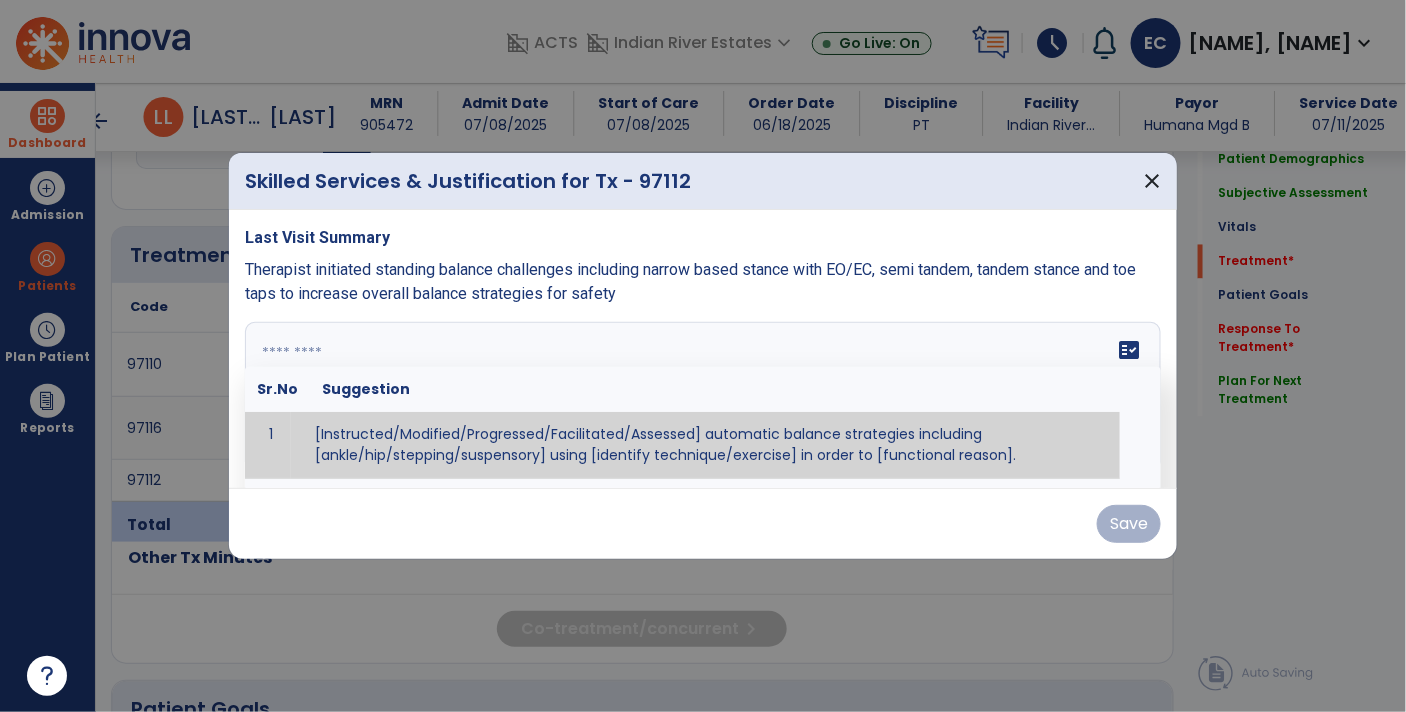click at bounding box center (47, 676) 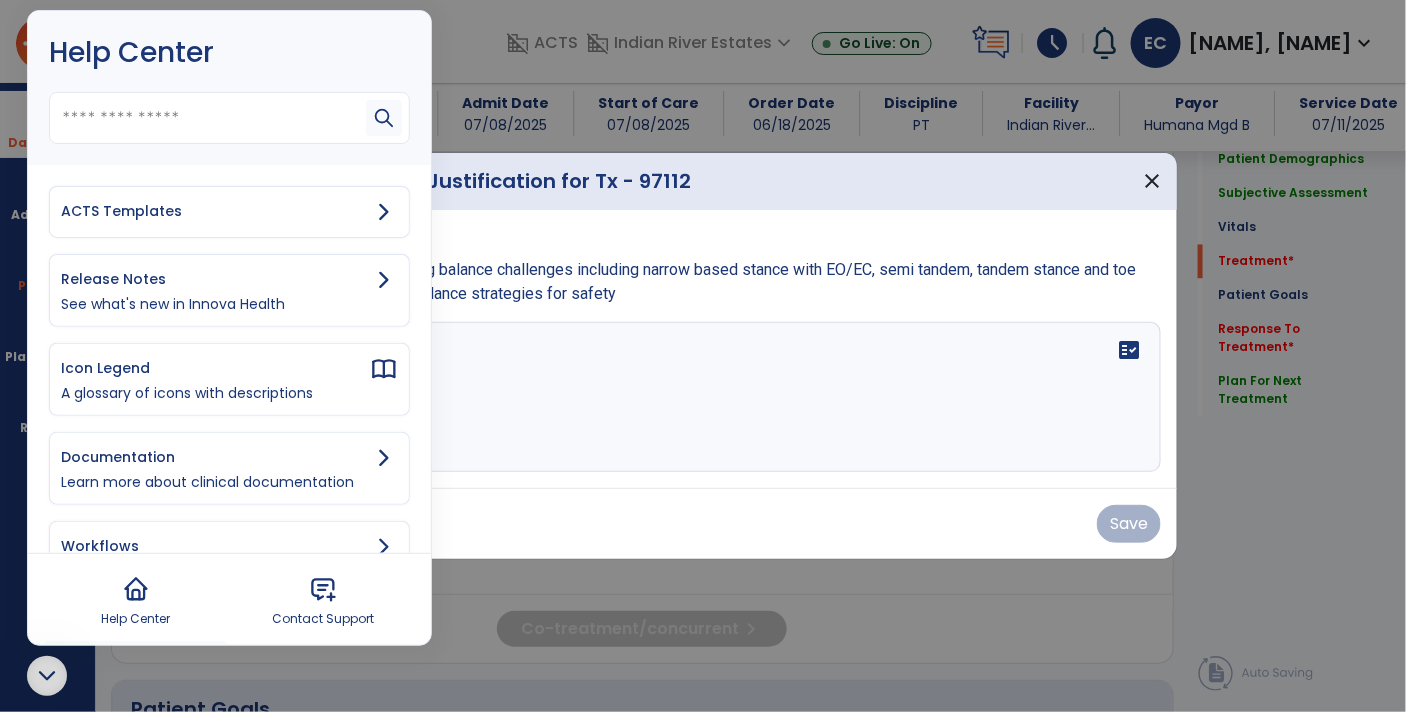 click on "ACTS Templates" at bounding box center (215, 211) 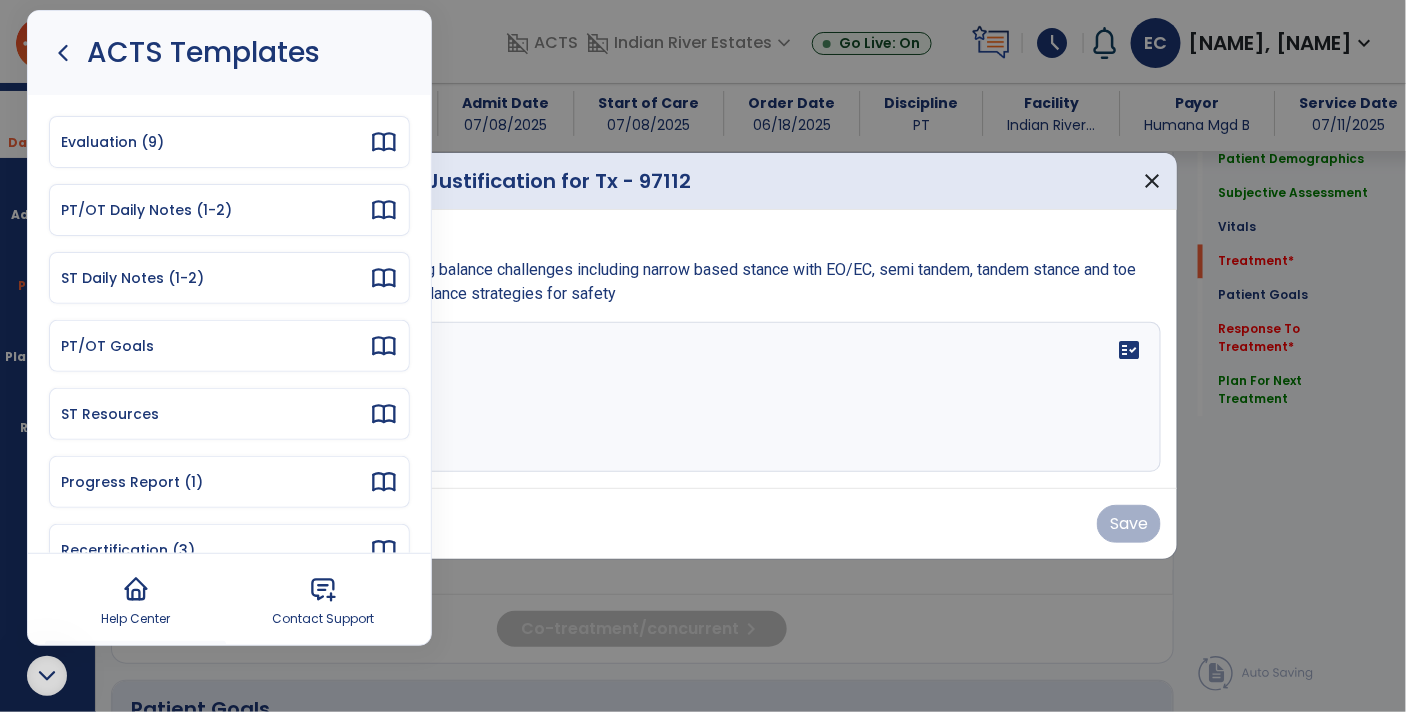 click on "PT/OT Daily Notes (1-2)" at bounding box center (215, 210) 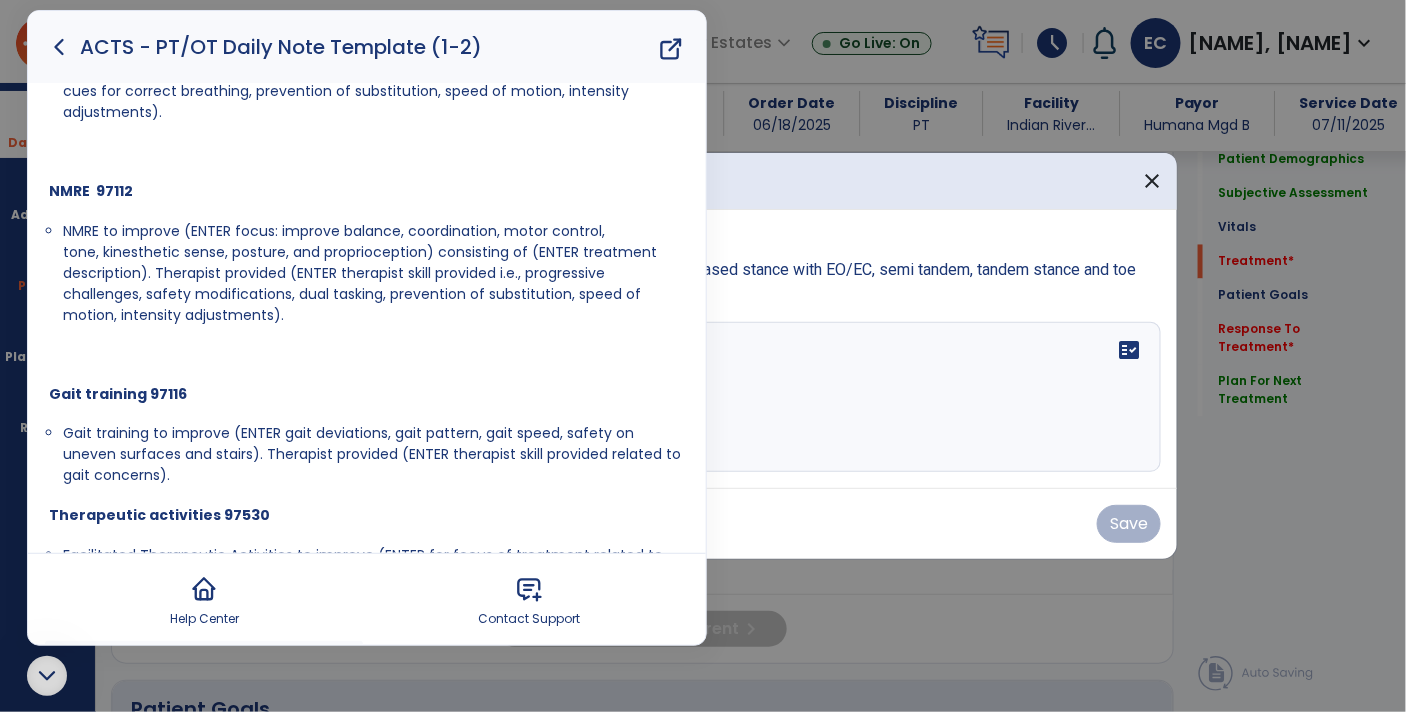 scroll, scrollTop: 351, scrollLeft: 0, axis: vertical 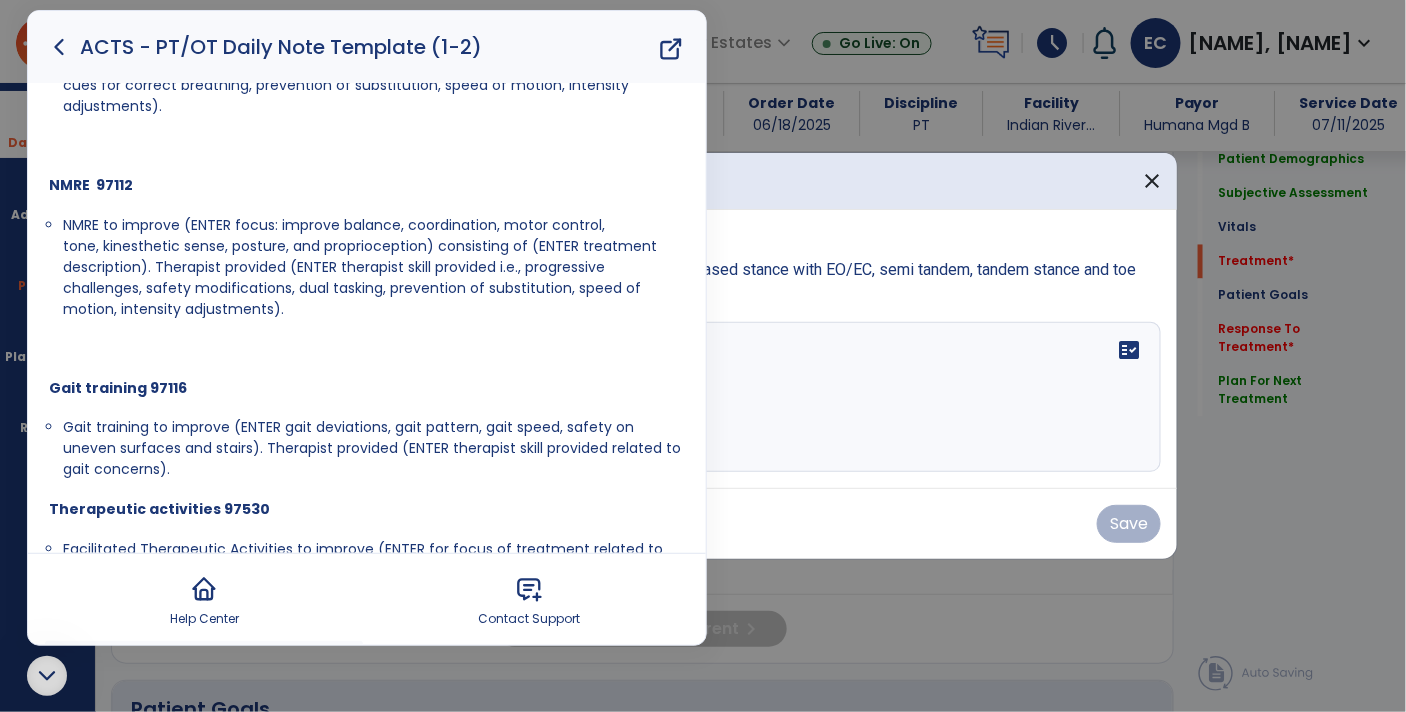 click at bounding box center [47, 676] 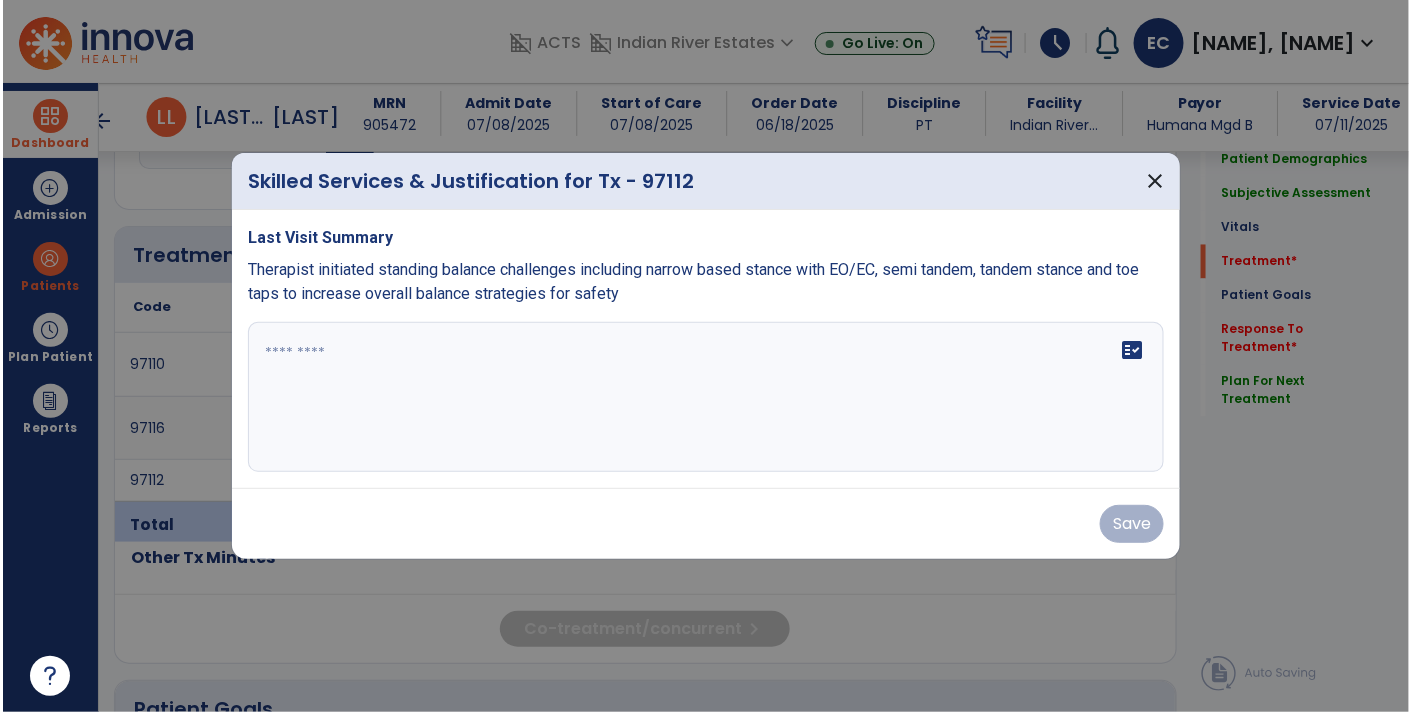 scroll, scrollTop: 0, scrollLeft: 0, axis: both 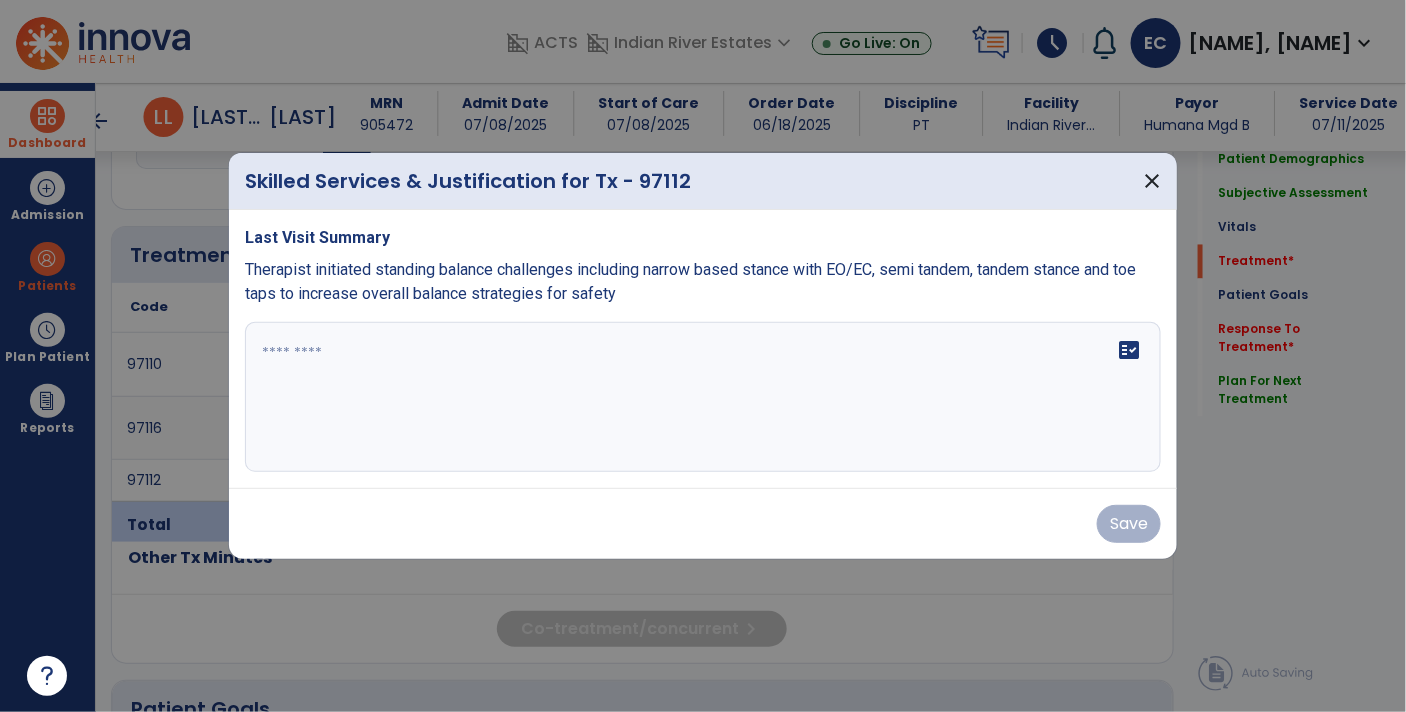 click at bounding box center (703, 397) 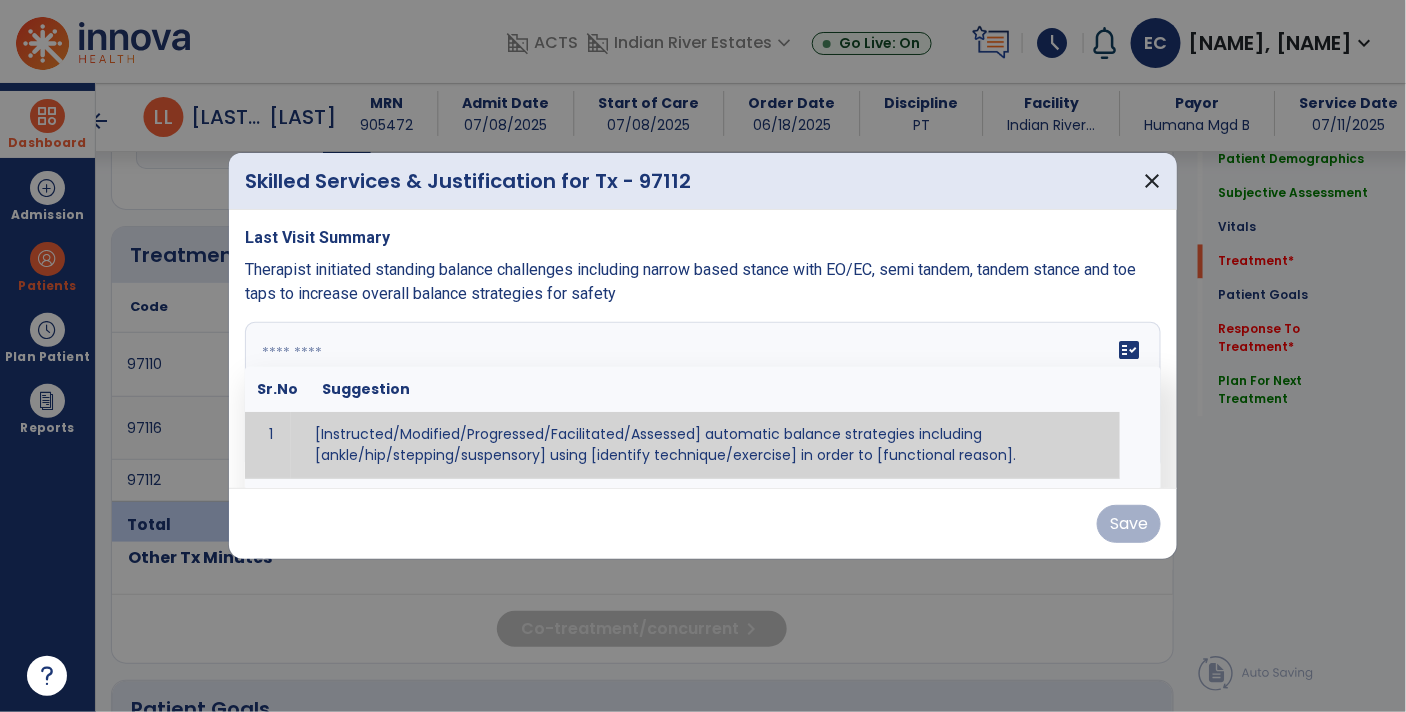 click at bounding box center (701, 397) 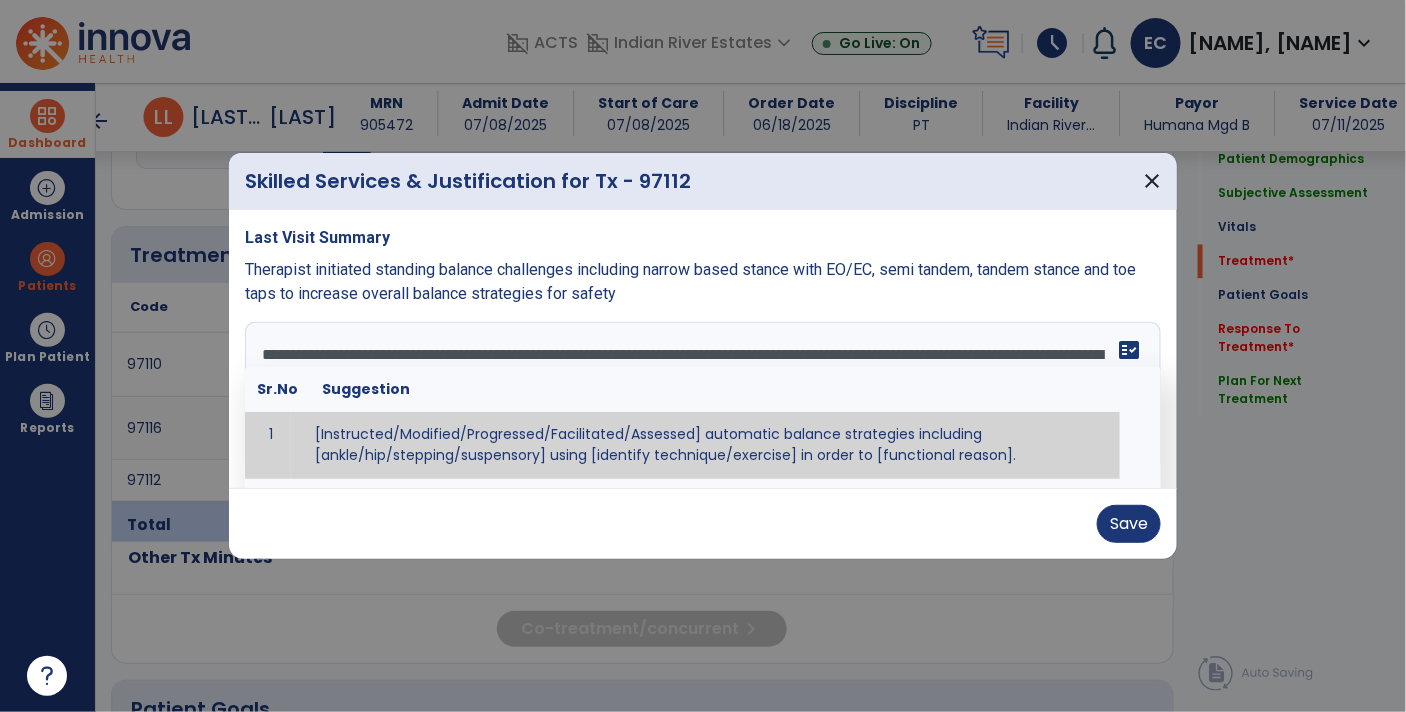 click on "**********" at bounding box center [701, 397] 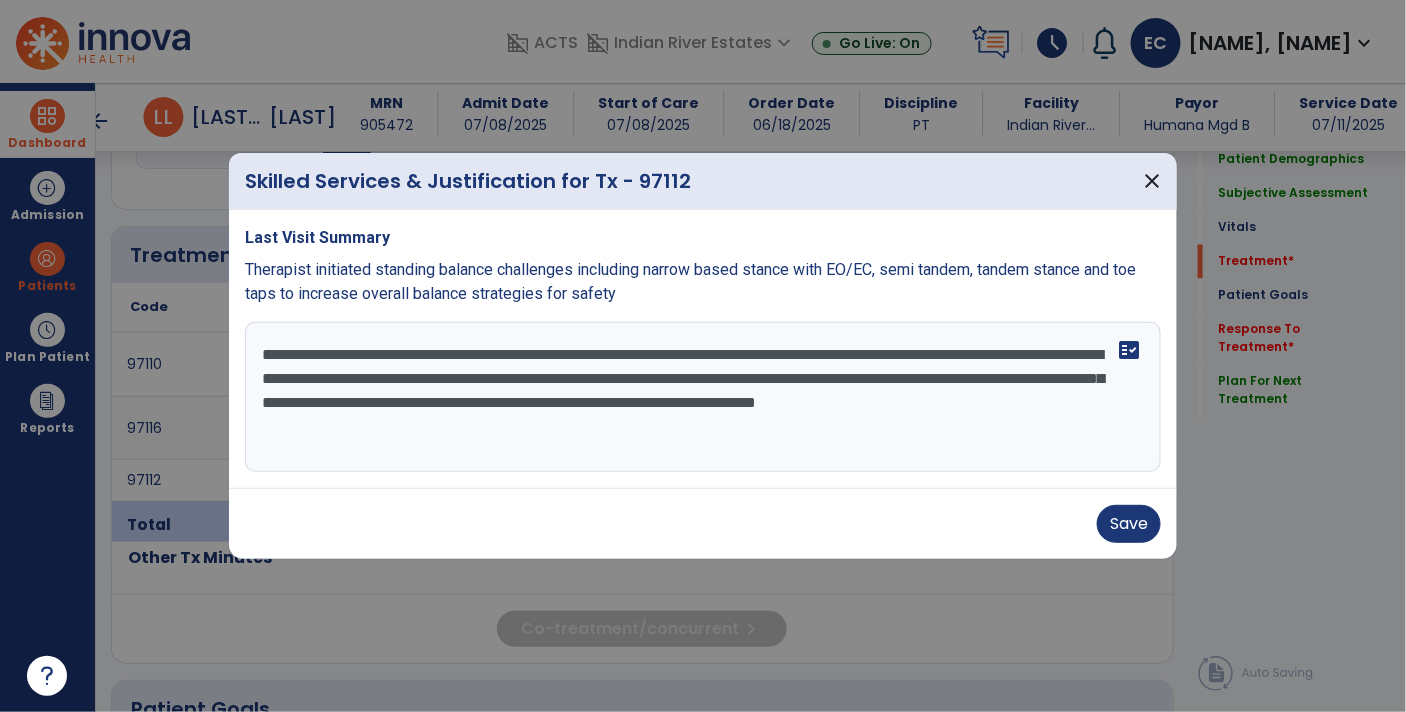 click on "**********" at bounding box center (703, 397) 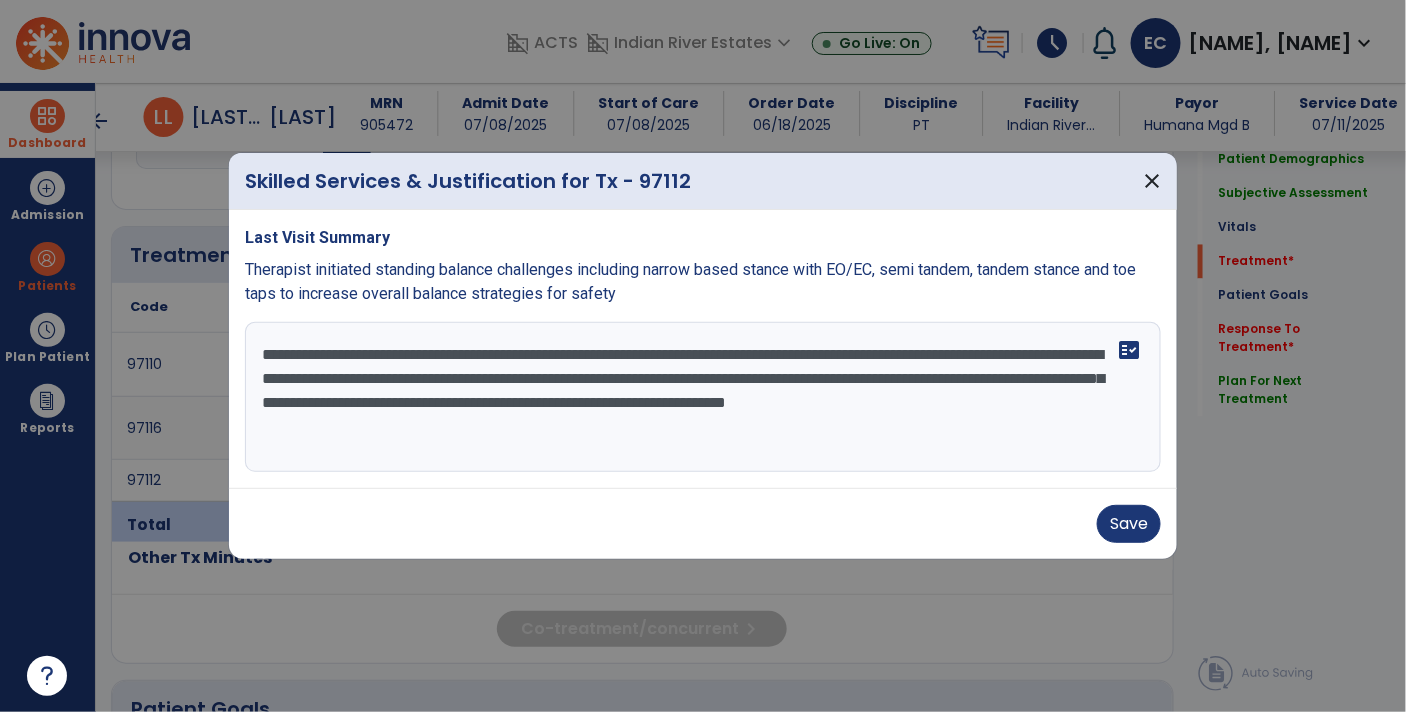 click on "**********" at bounding box center [703, 397] 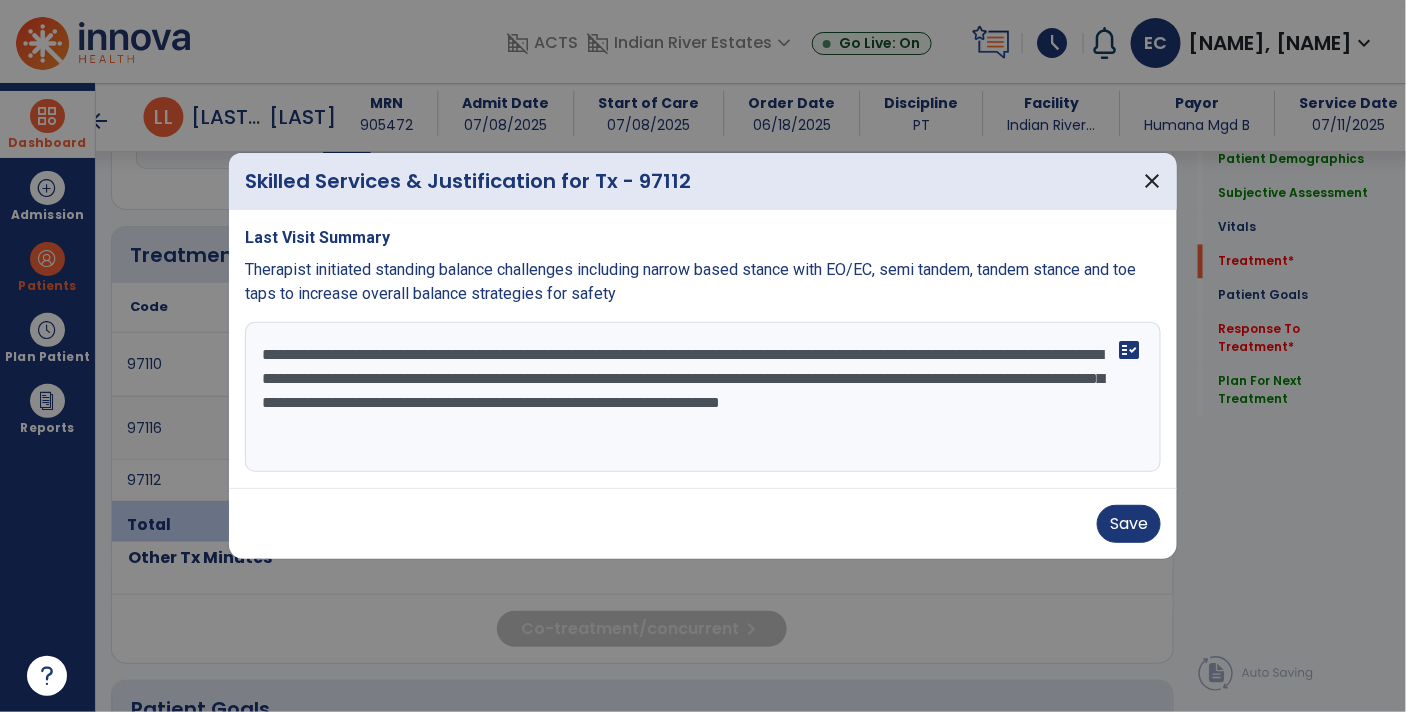 click on "**********" at bounding box center (703, 397) 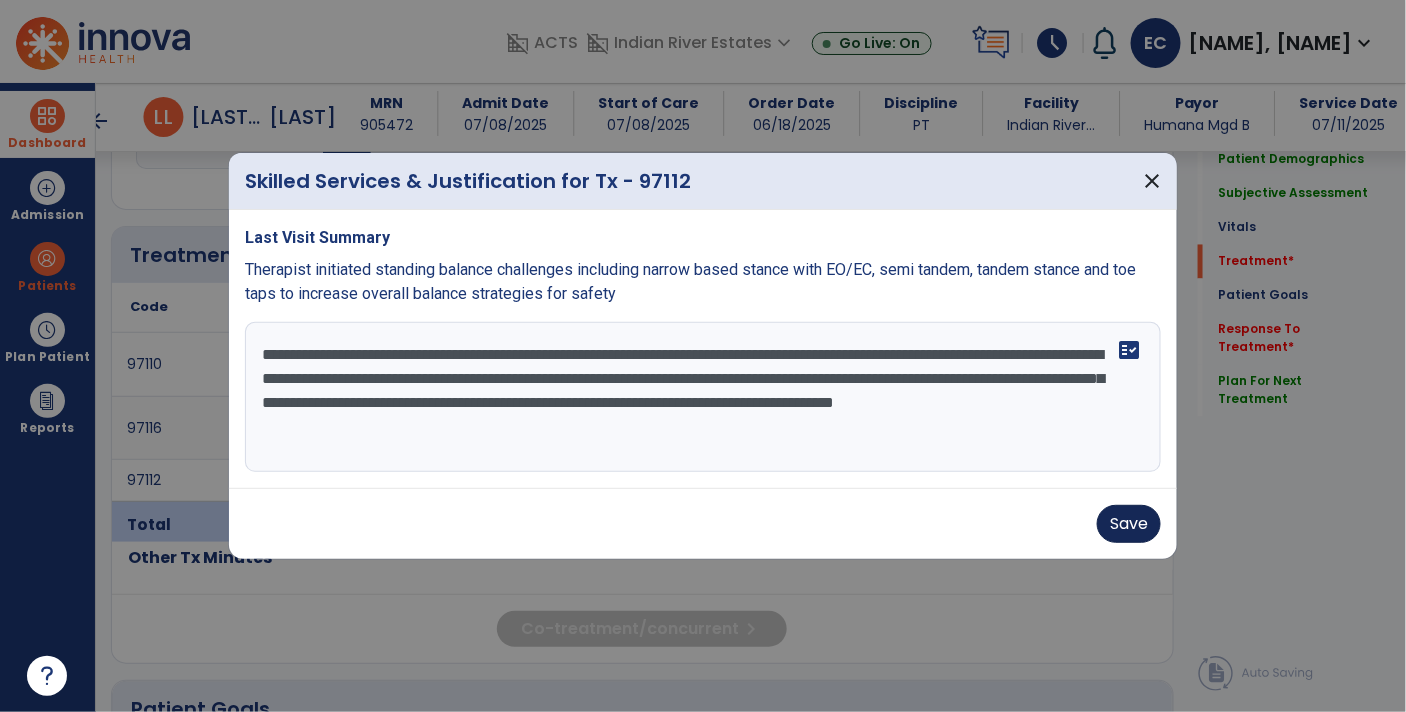 type on "**********" 